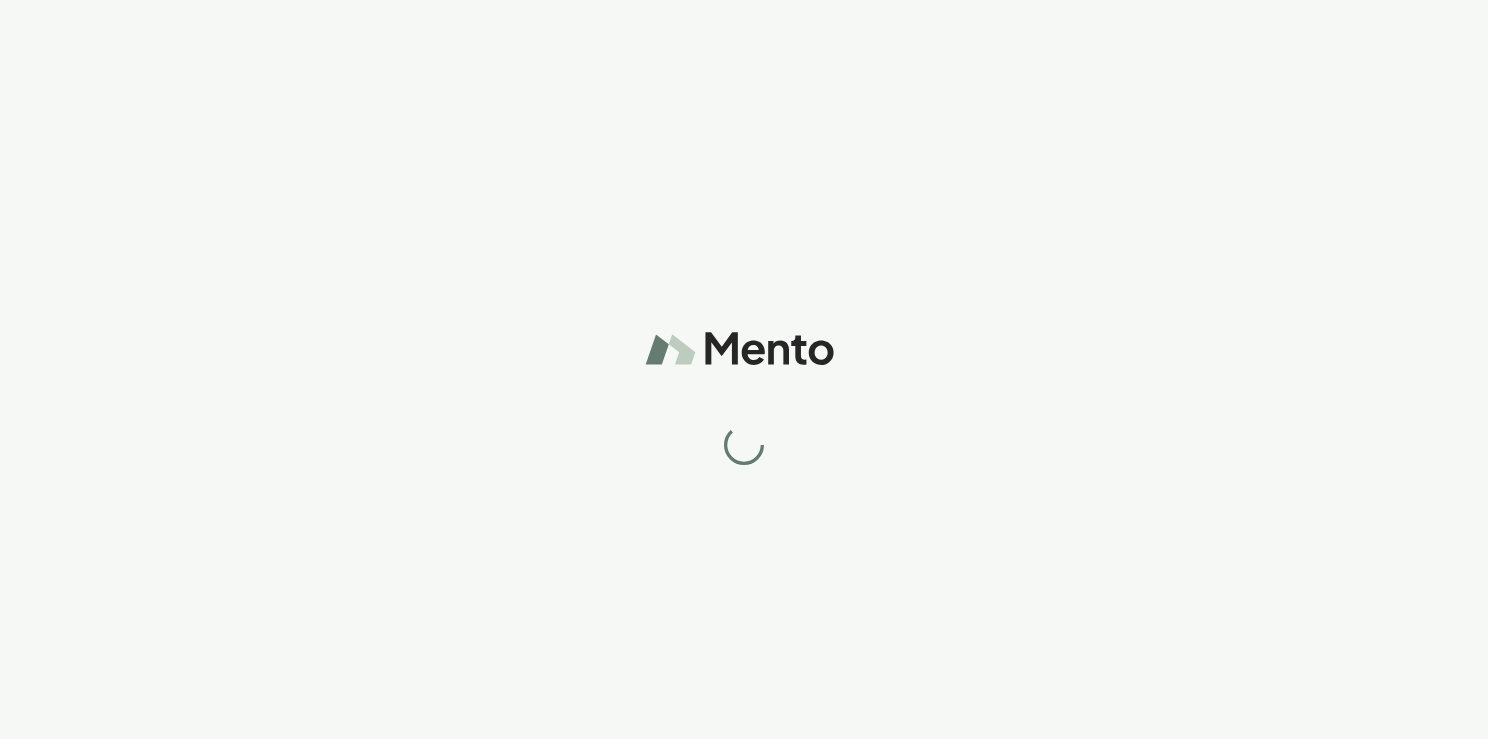 scroll, scrollTop: 0, scrollLeft: 0, axis: both 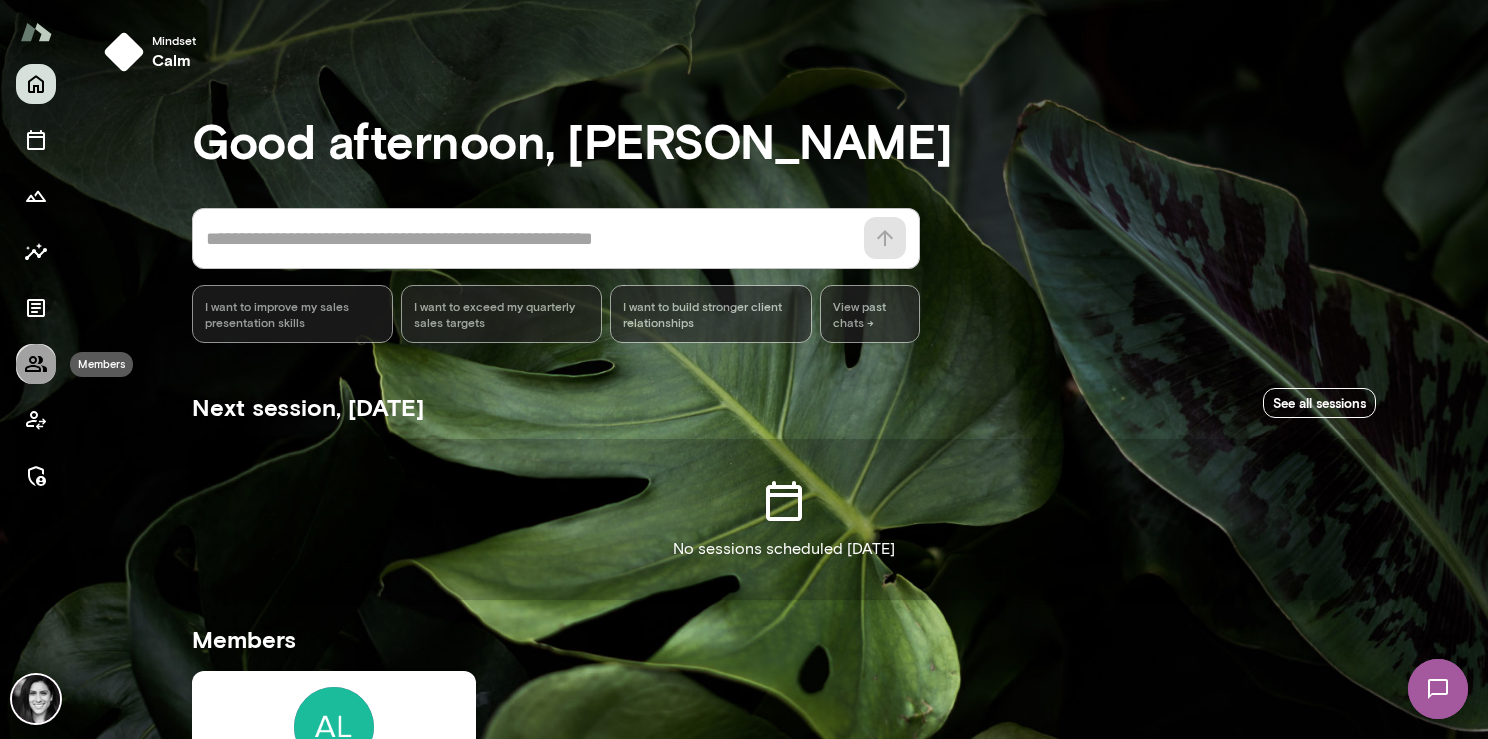 click 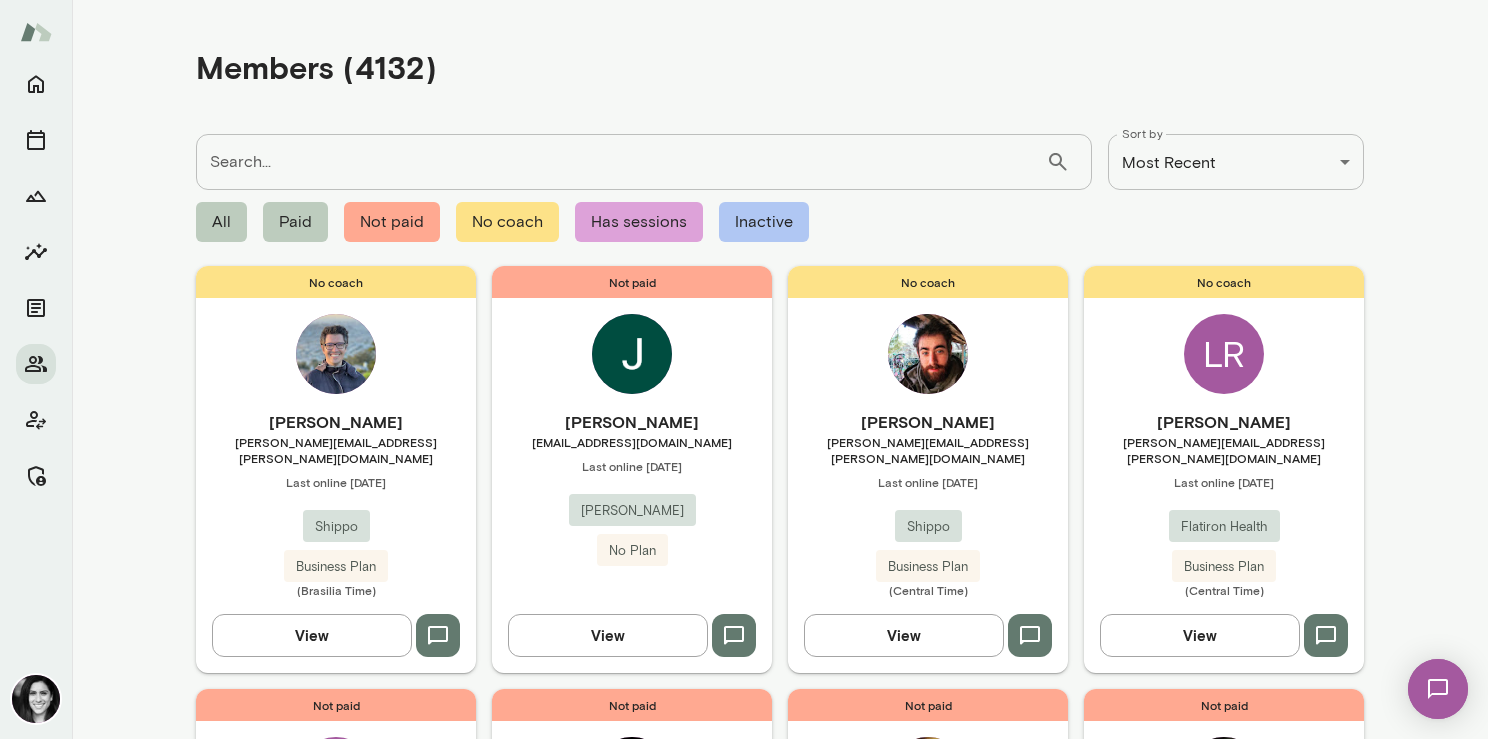 click on "Search..." at bounding box center (621, 162) 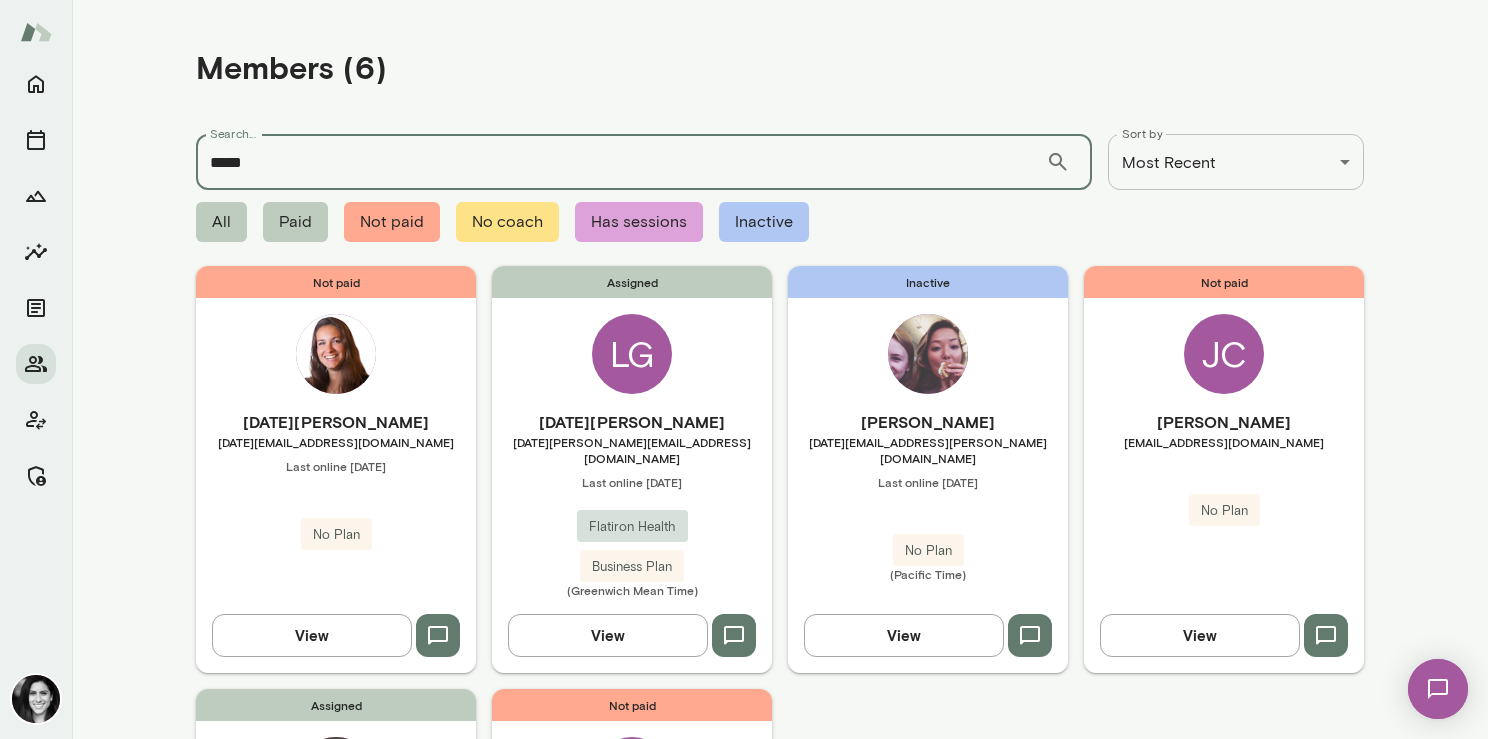 type on "*****" 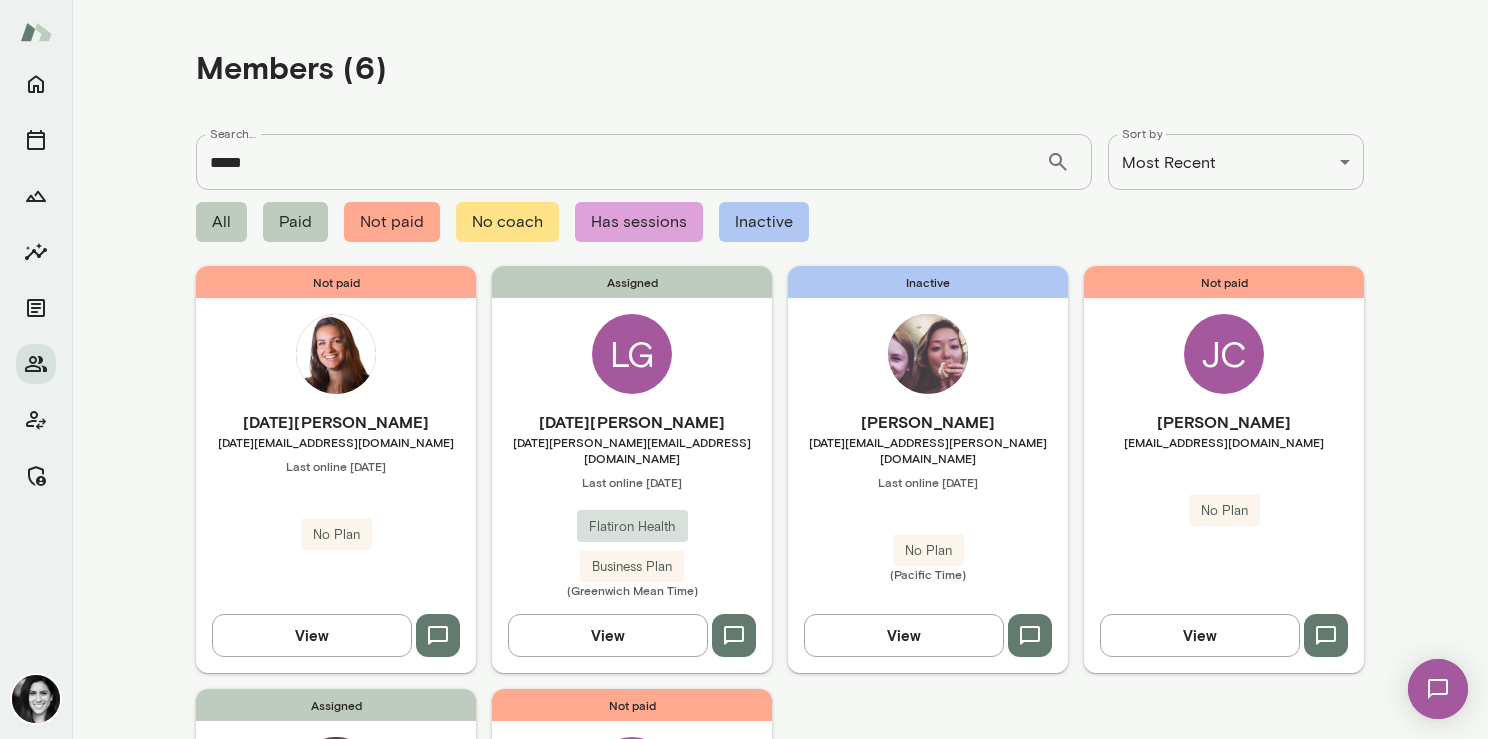 click on "LG" at bounding box center (632, 354) 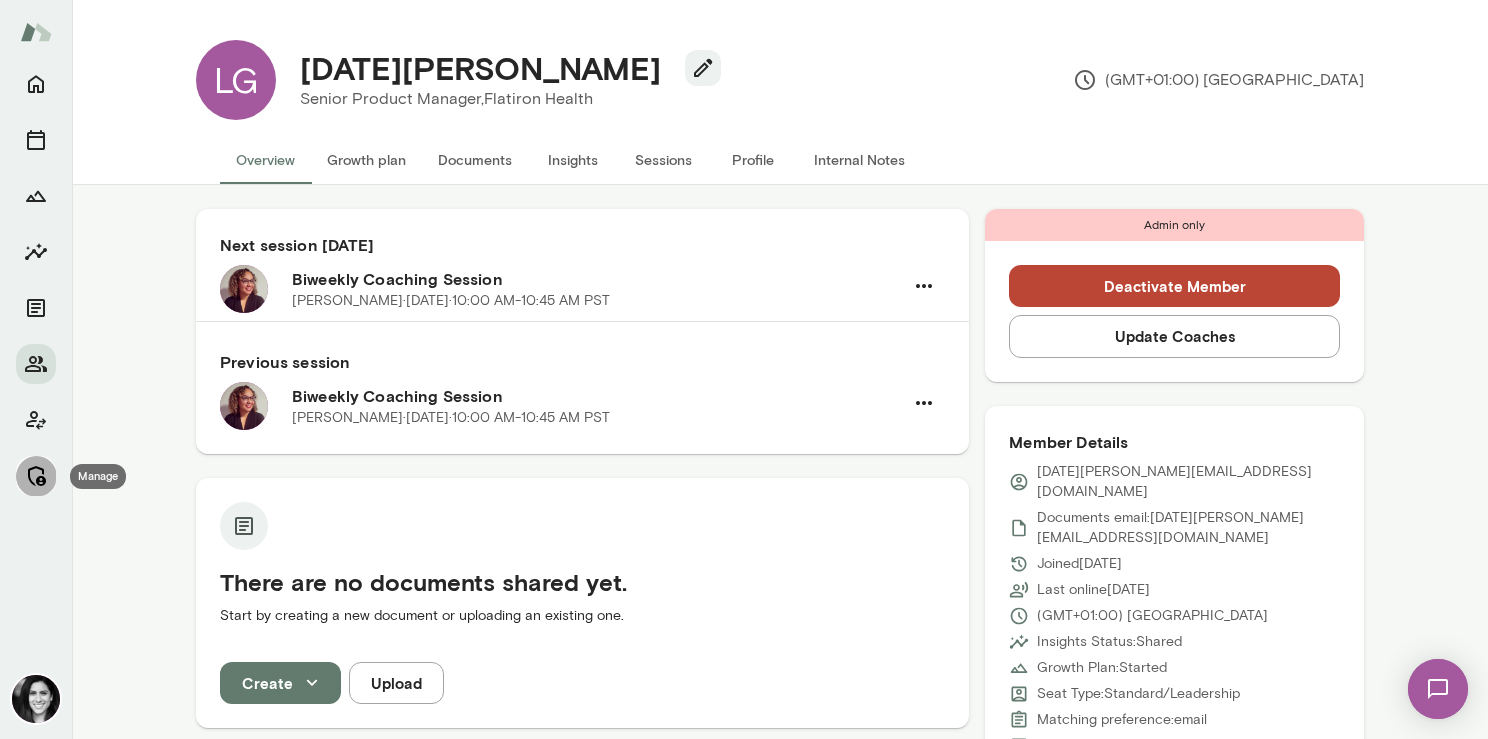 click 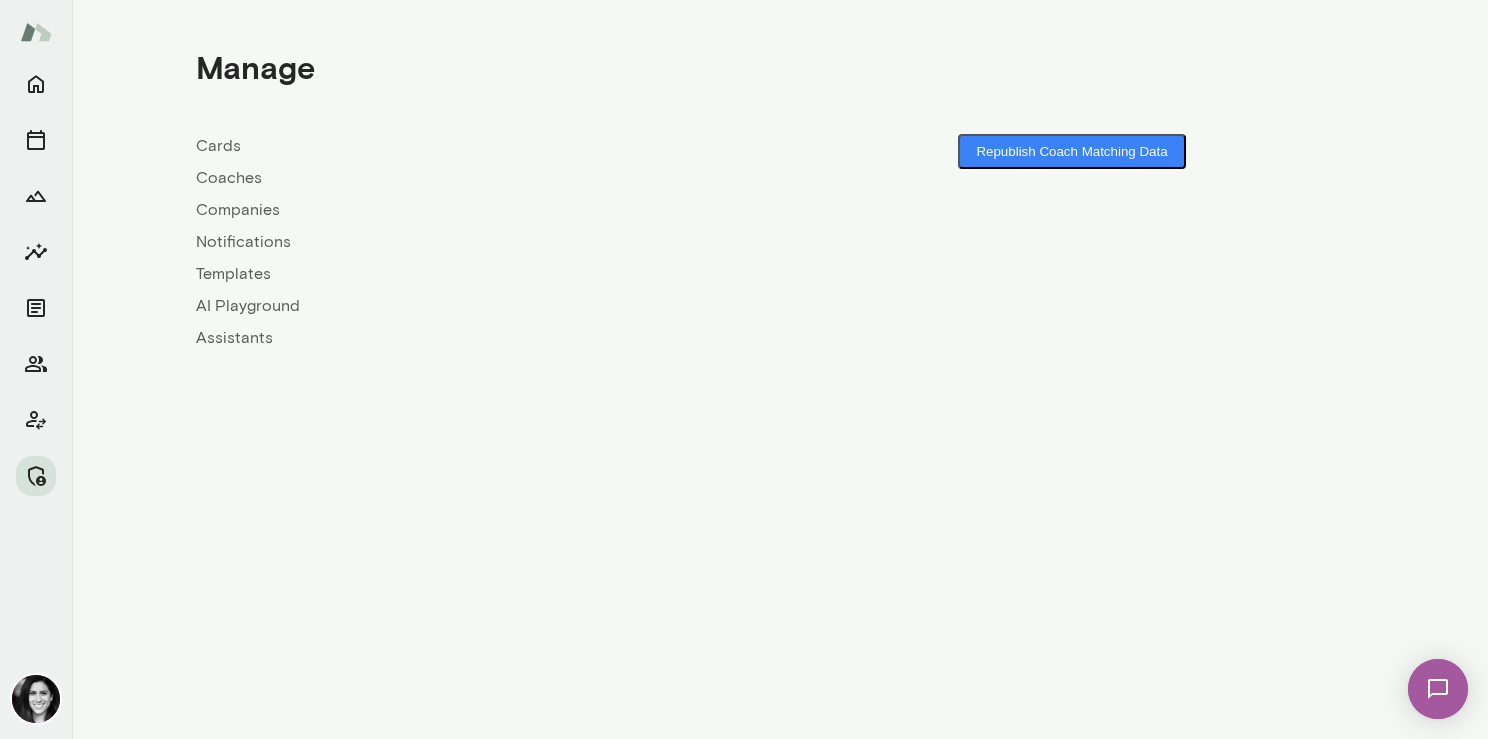 click at bounding box center (36, 280) 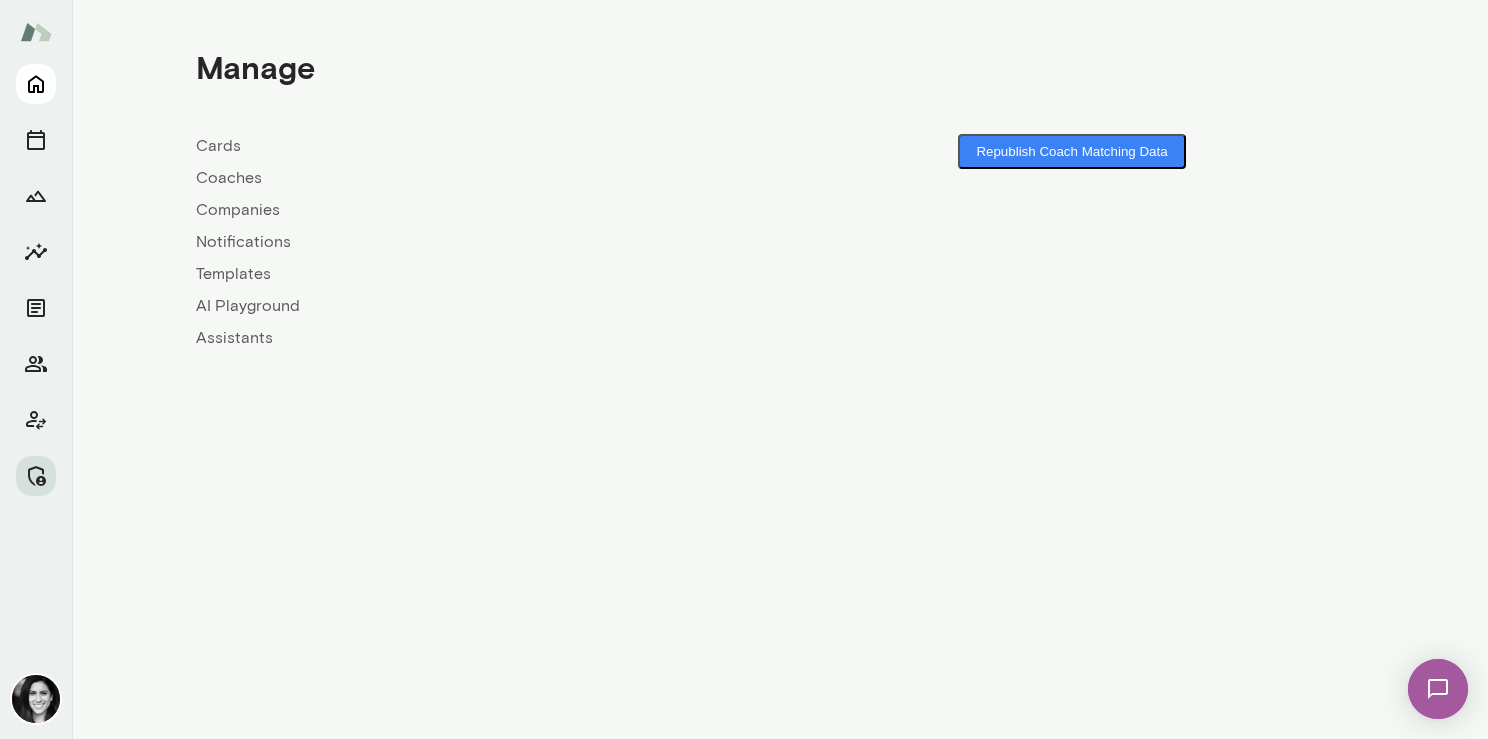 click 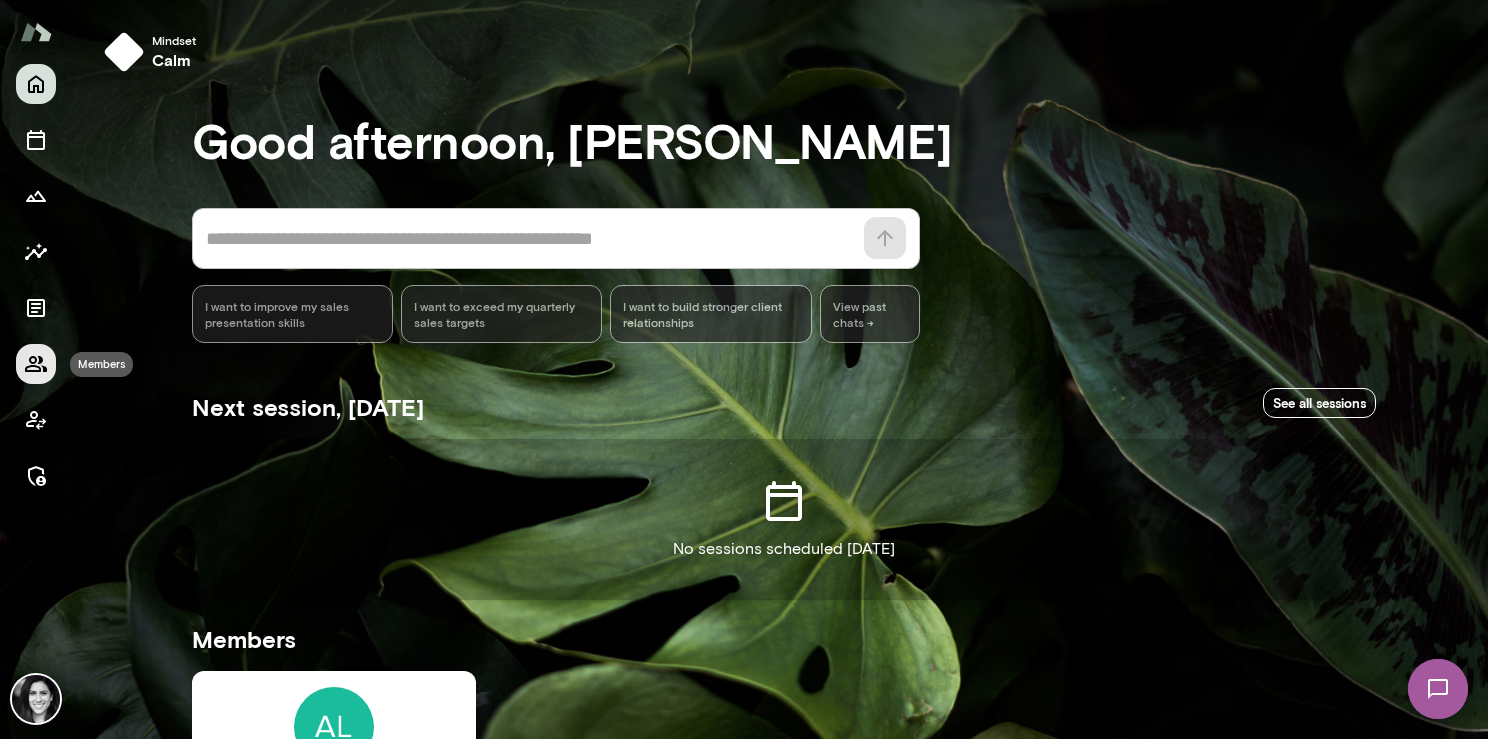 click 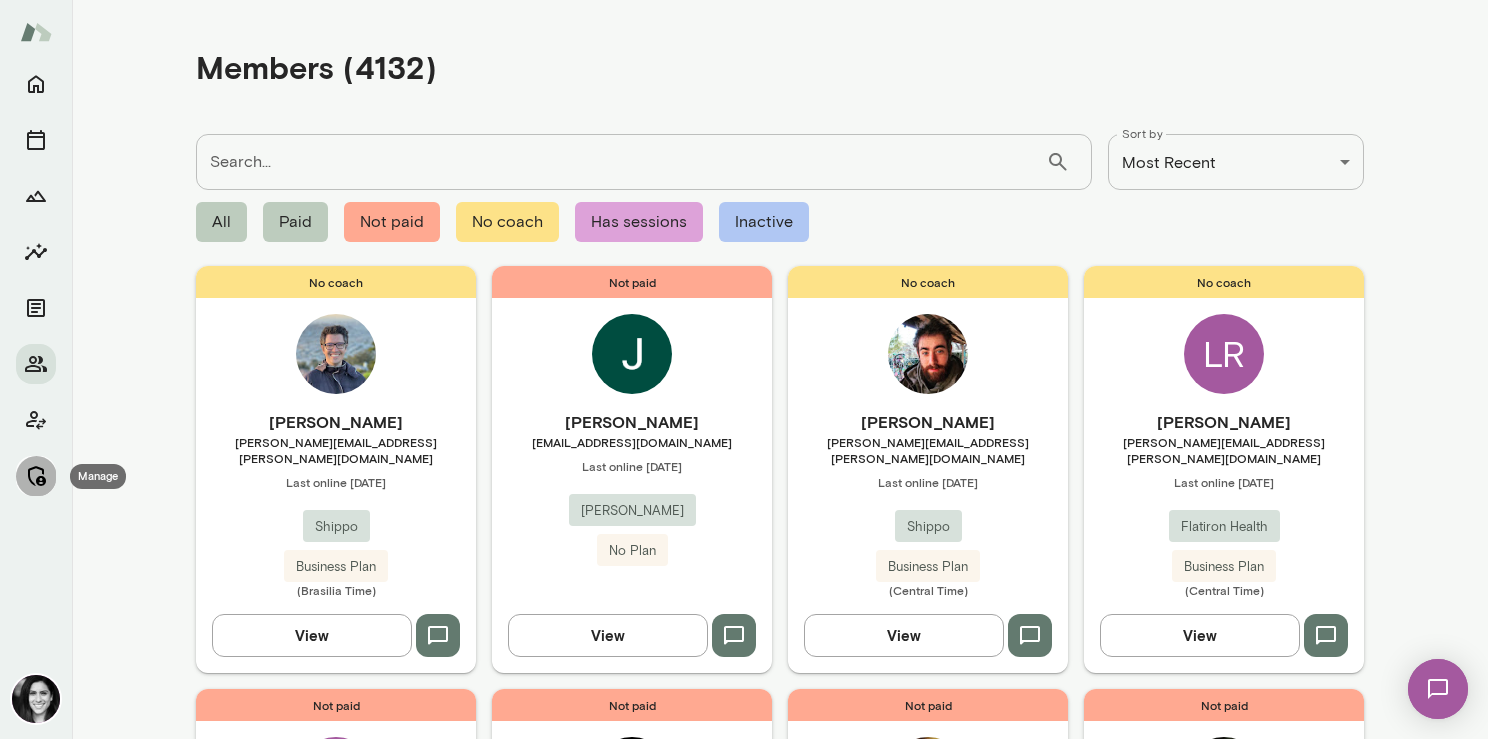 click 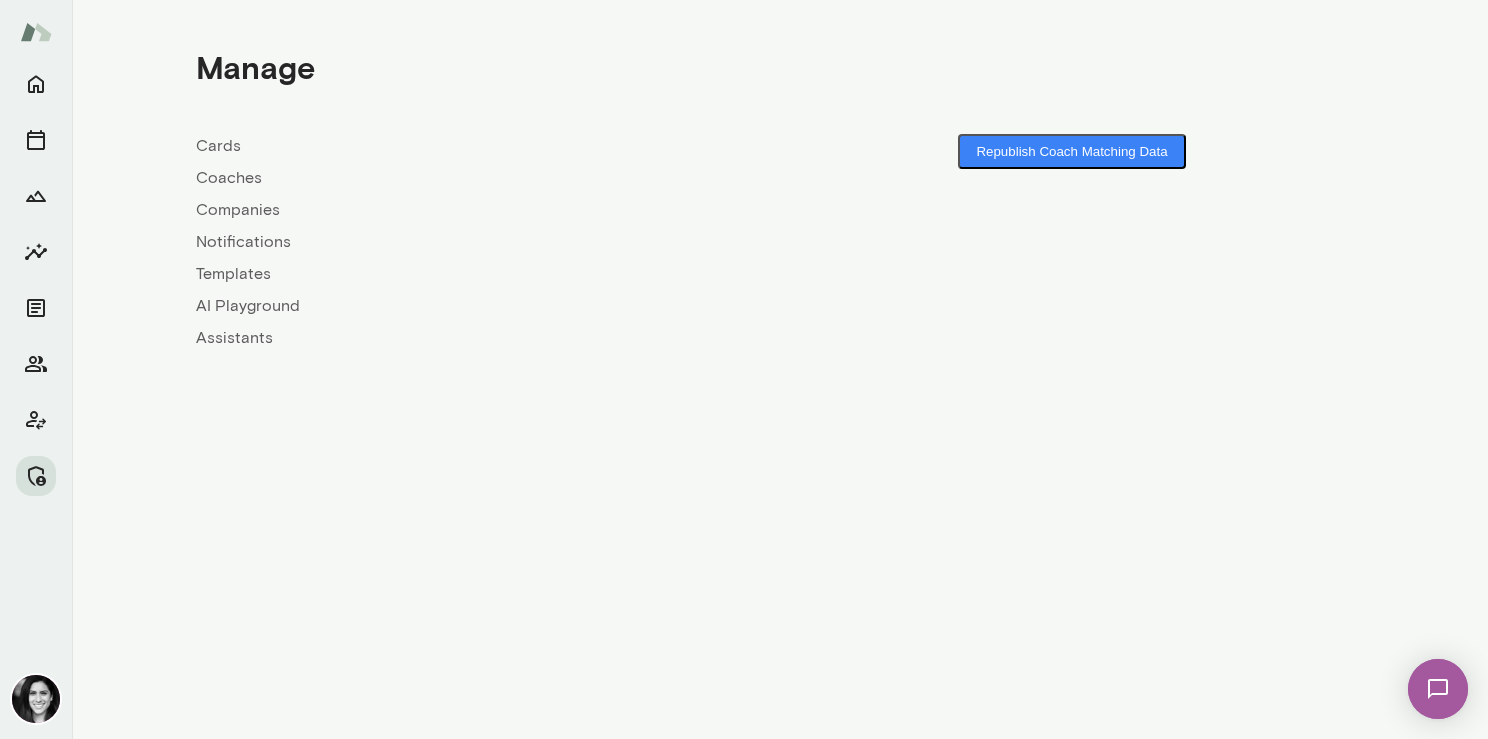 click on "Coaches" at bounding box center (488, 178) 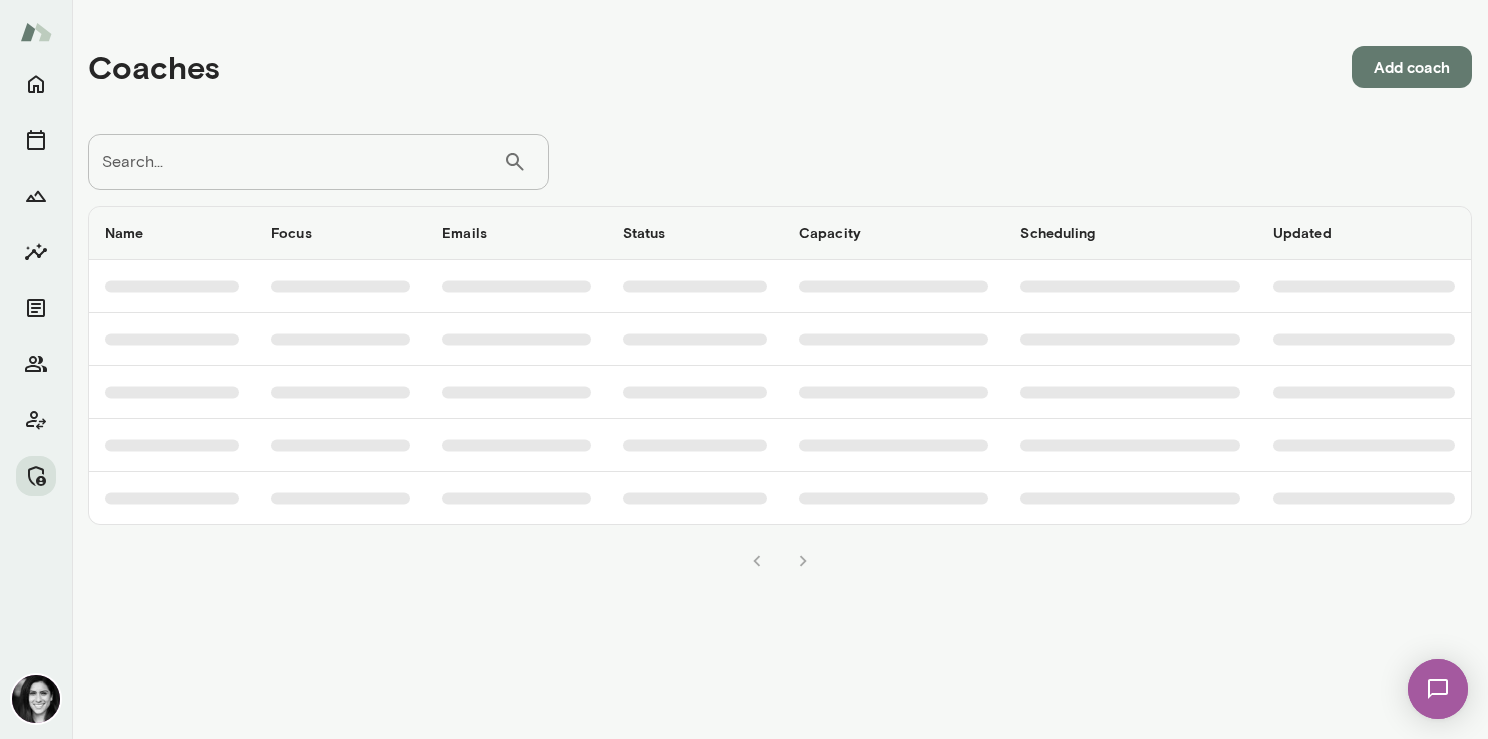 click on "Search..." at bounding box center [295, 162] 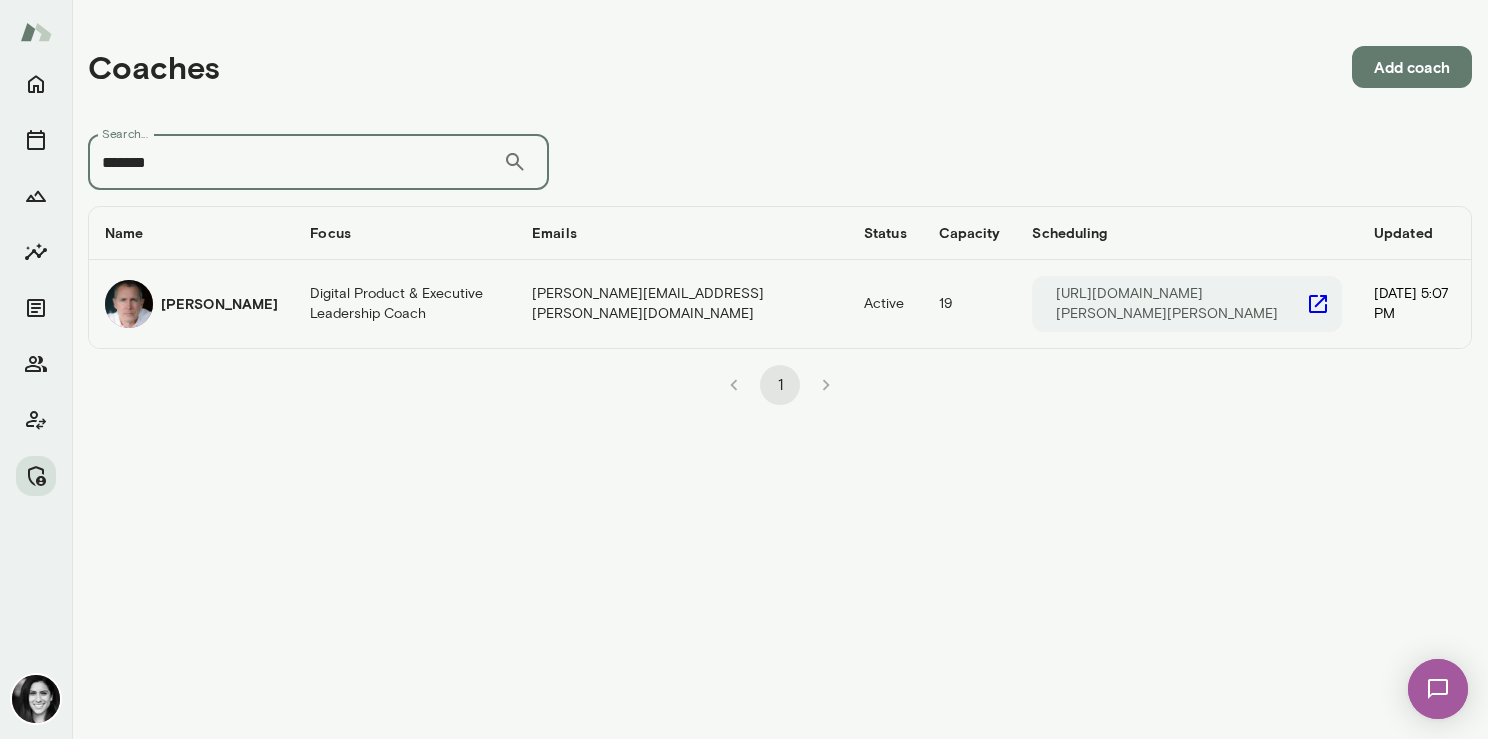 type on "*******" 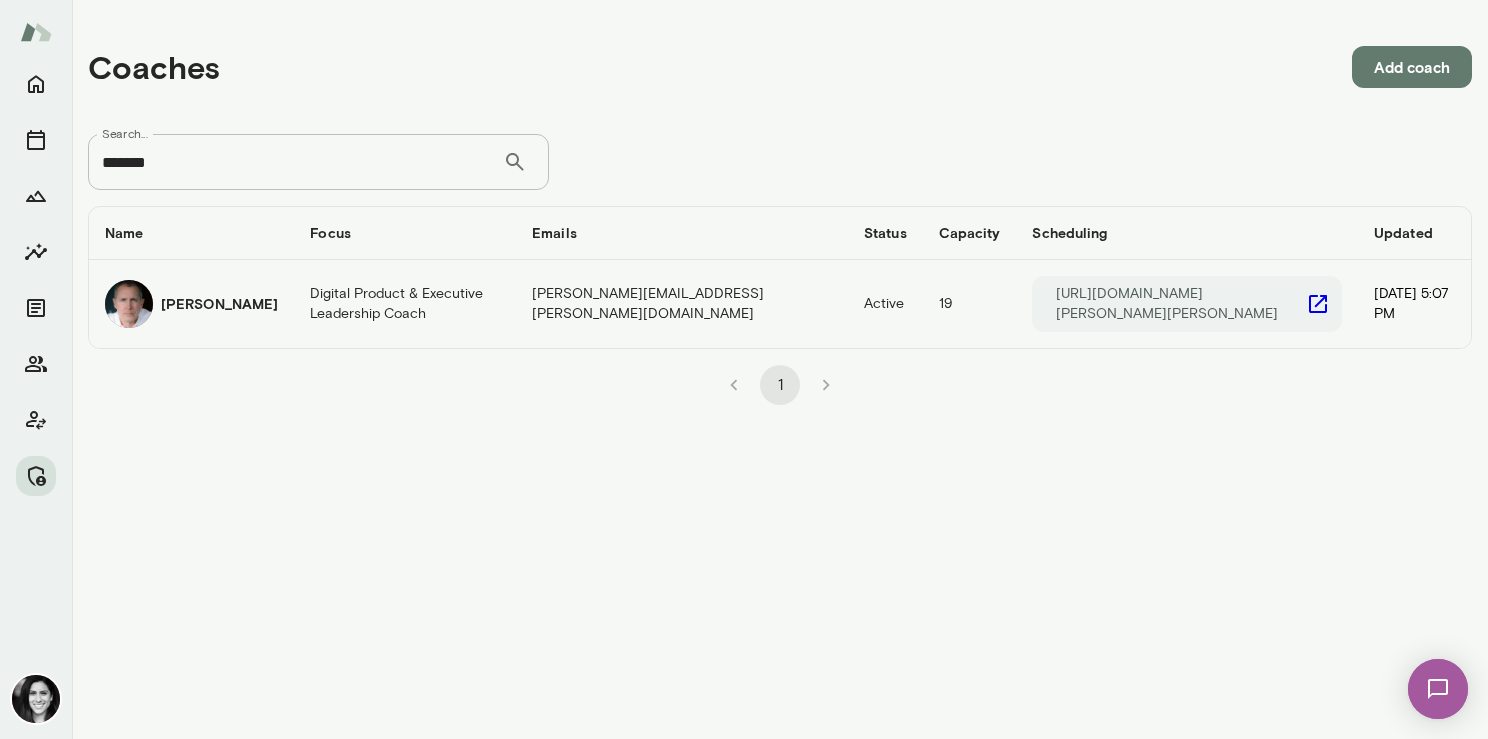 click on "Mike Lane" at bounding box center [219, 304] 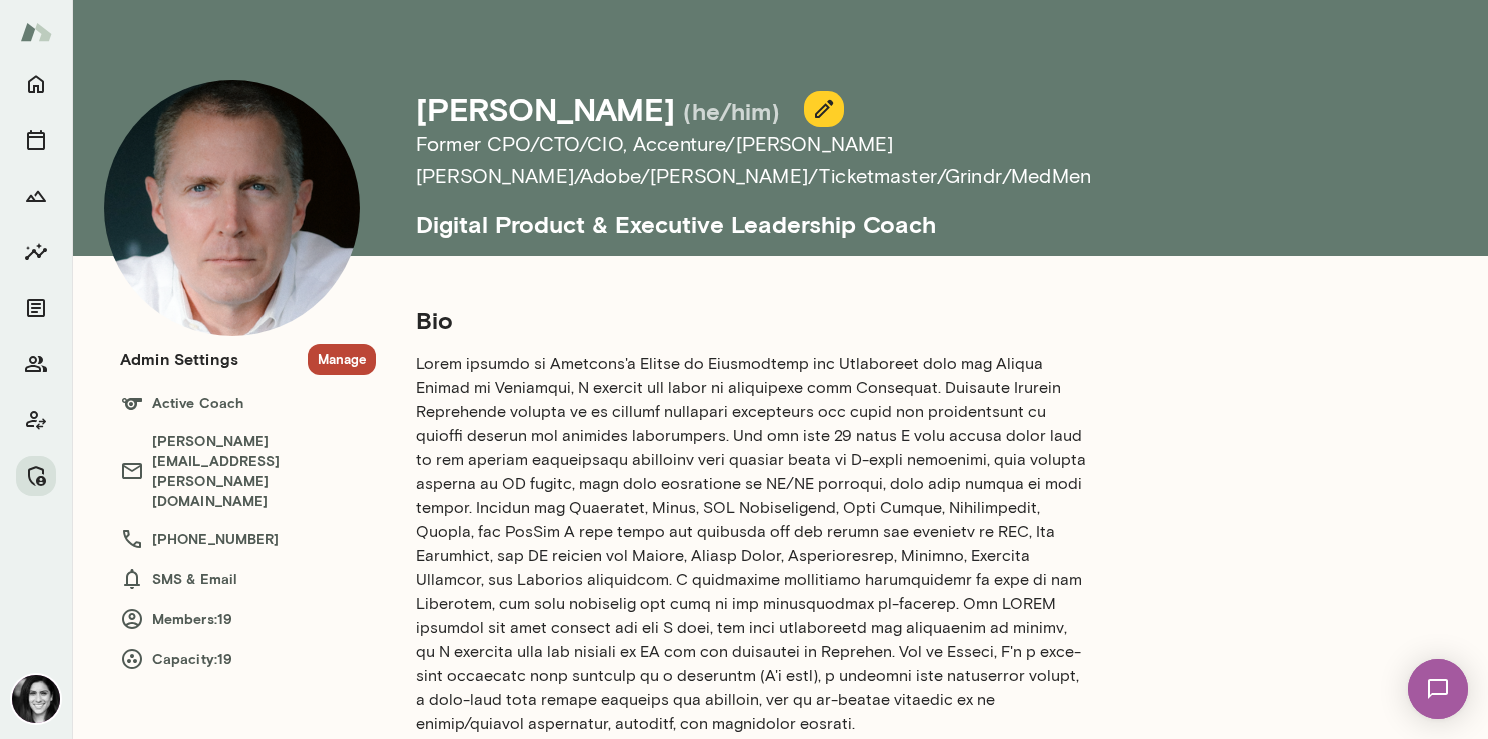 click at bounding box center [232, 208] 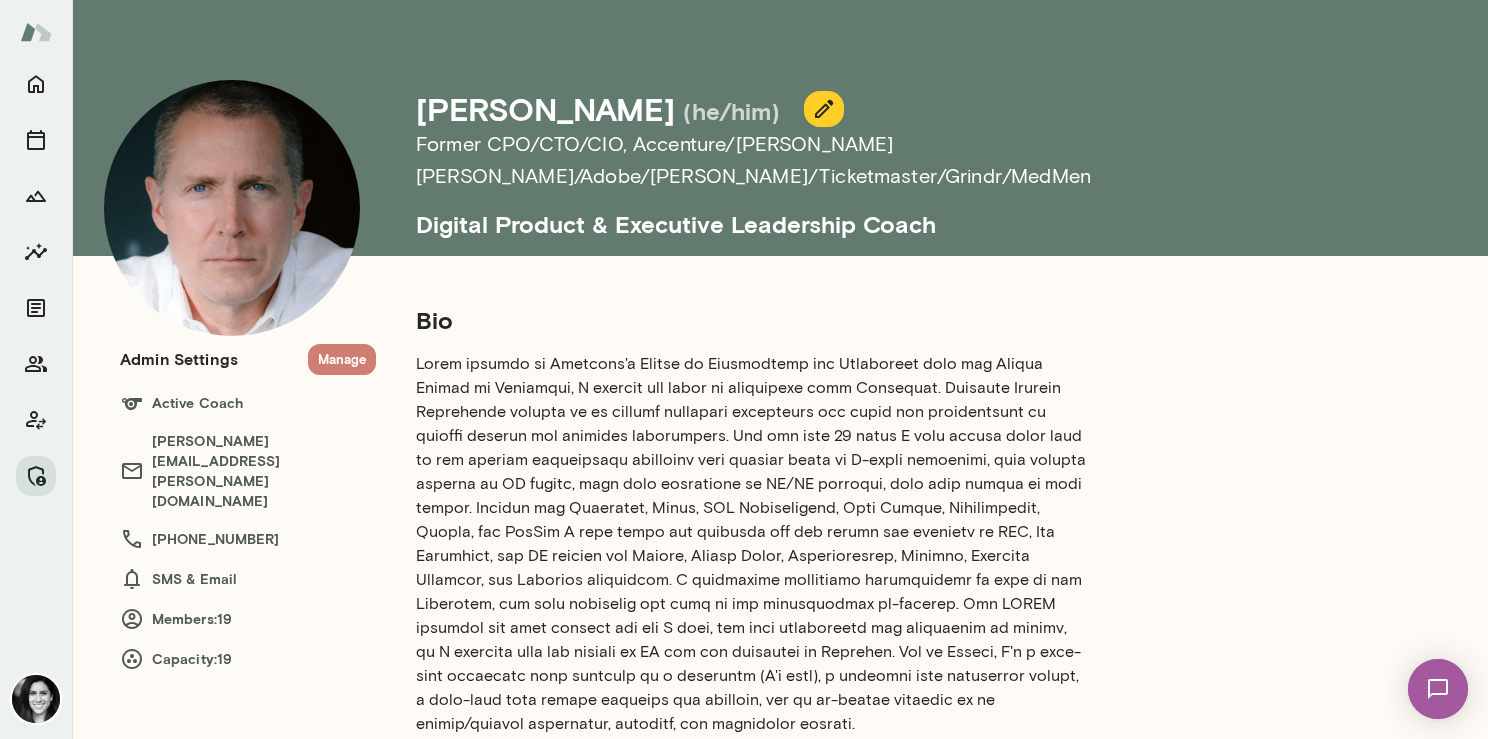 click on "Manage" at bounding box center (342, 359) 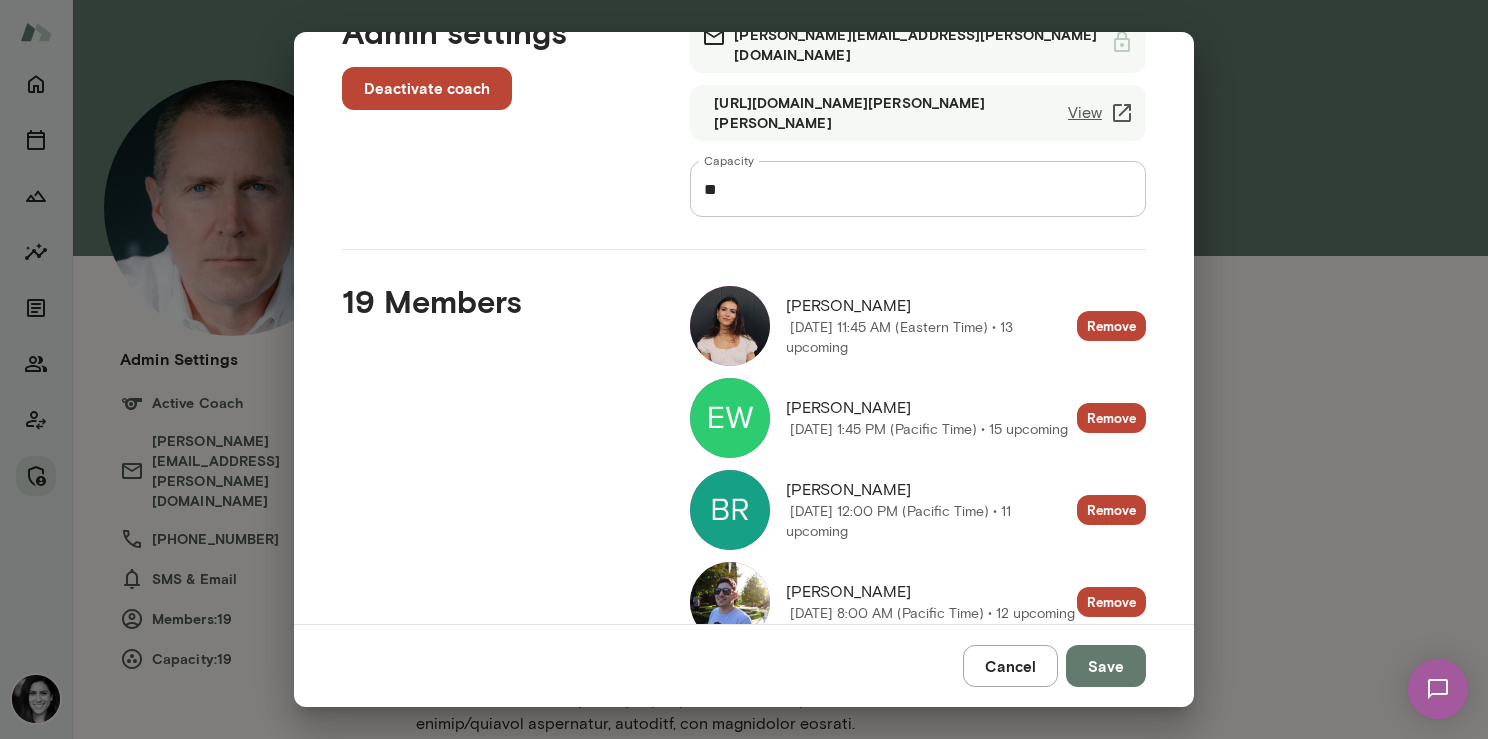 scroll, scrollTop: 0, scrollLeft: 0, axis: both 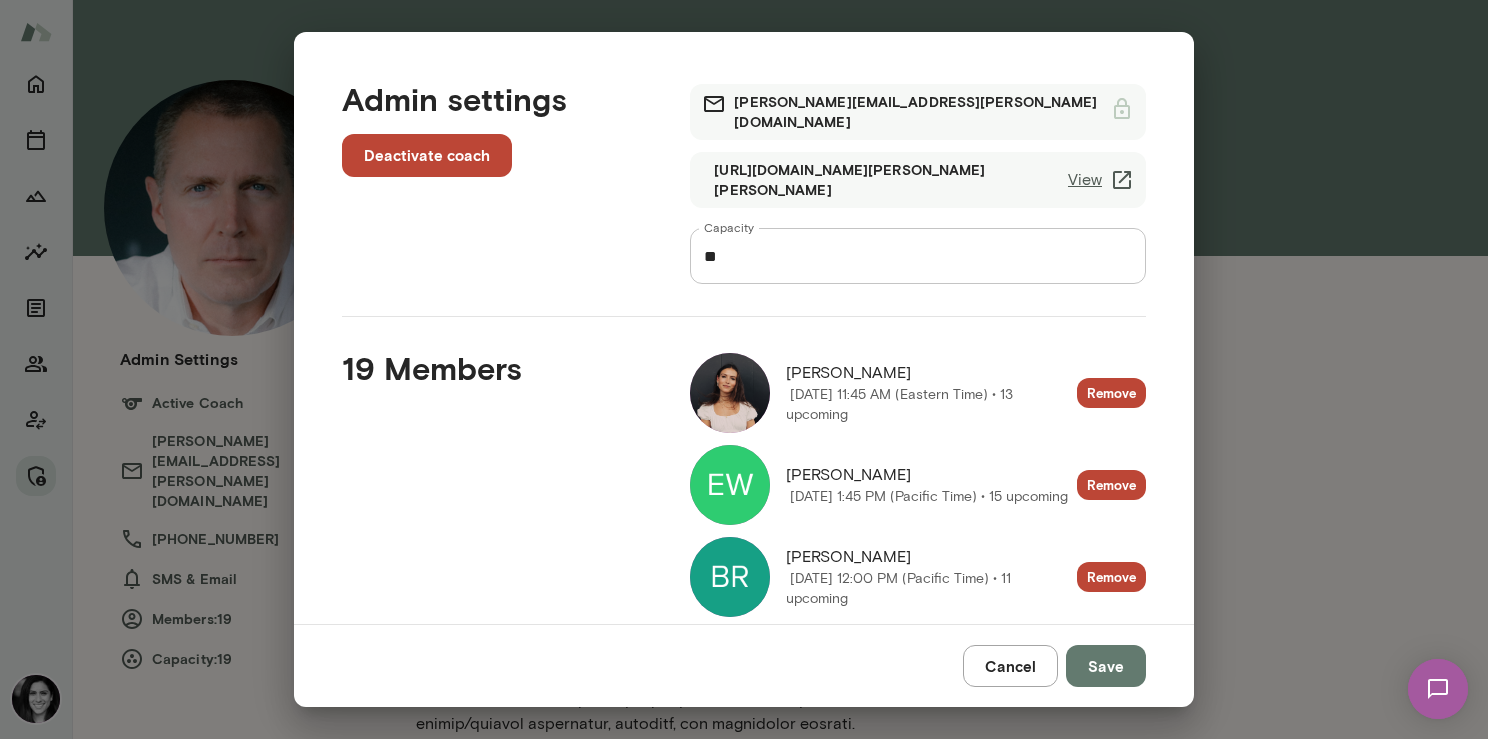 click on "Cancel Save" at bounding box center [744, 665] 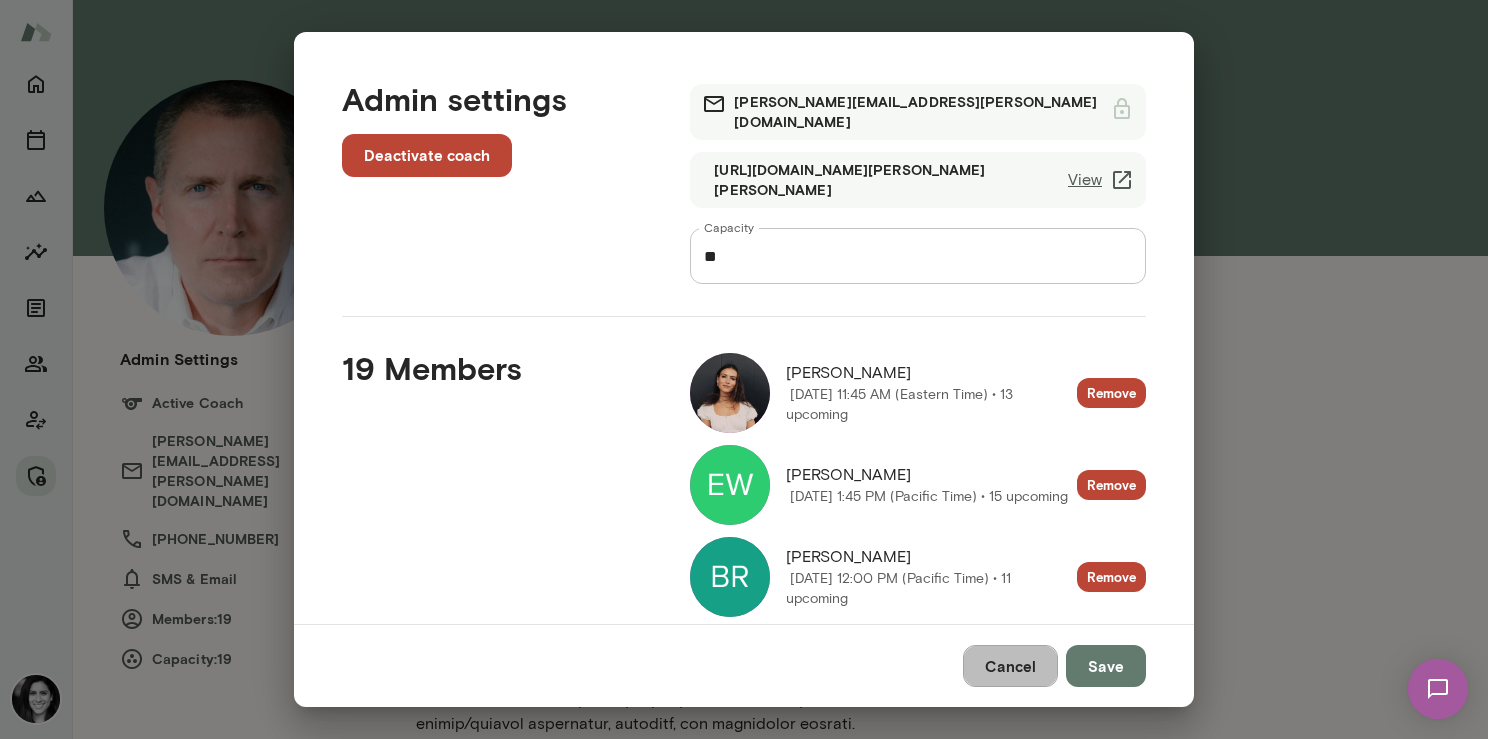 click on "Cancel" at bounding box center (1010, 666) 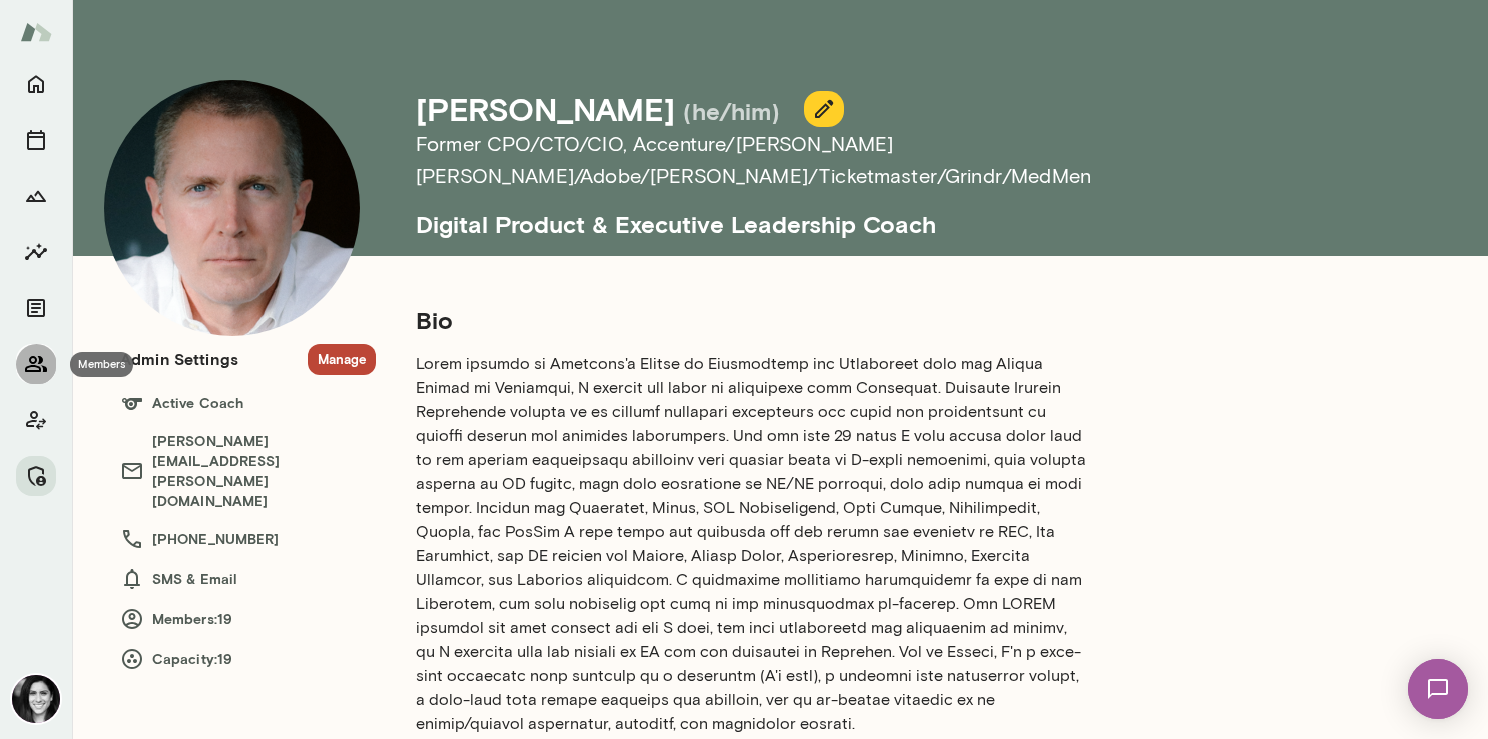 click 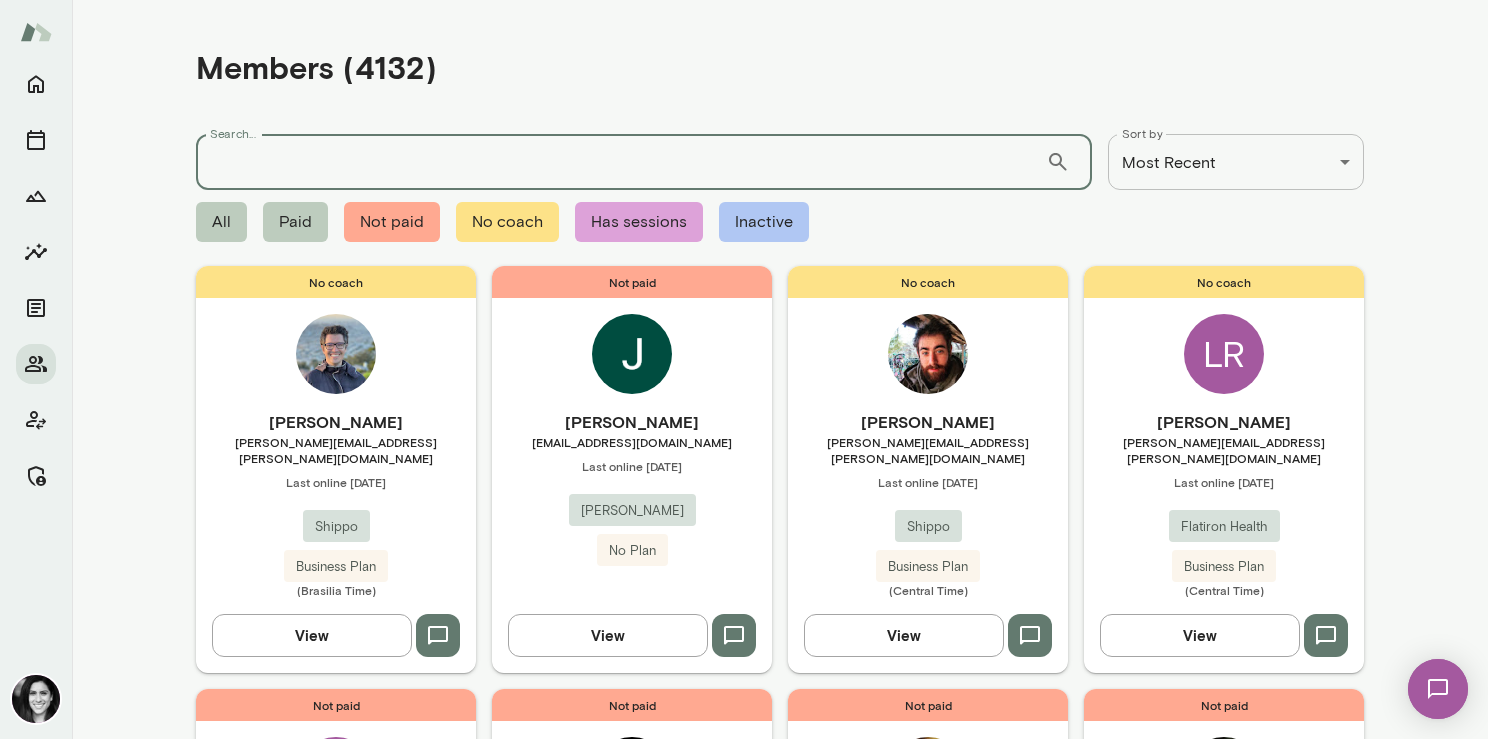 click on "Search..." at bounding box center (621, 162) 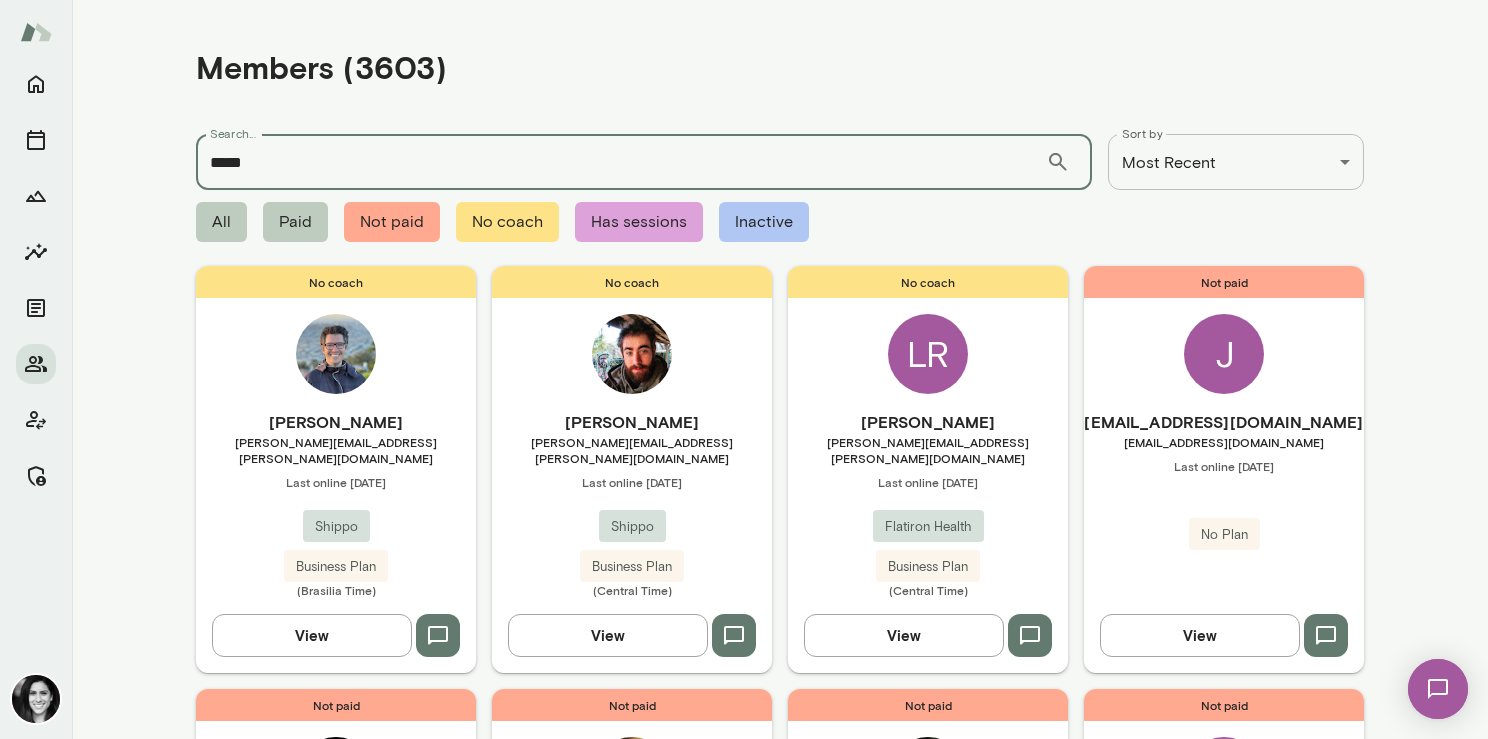 type on "*****" 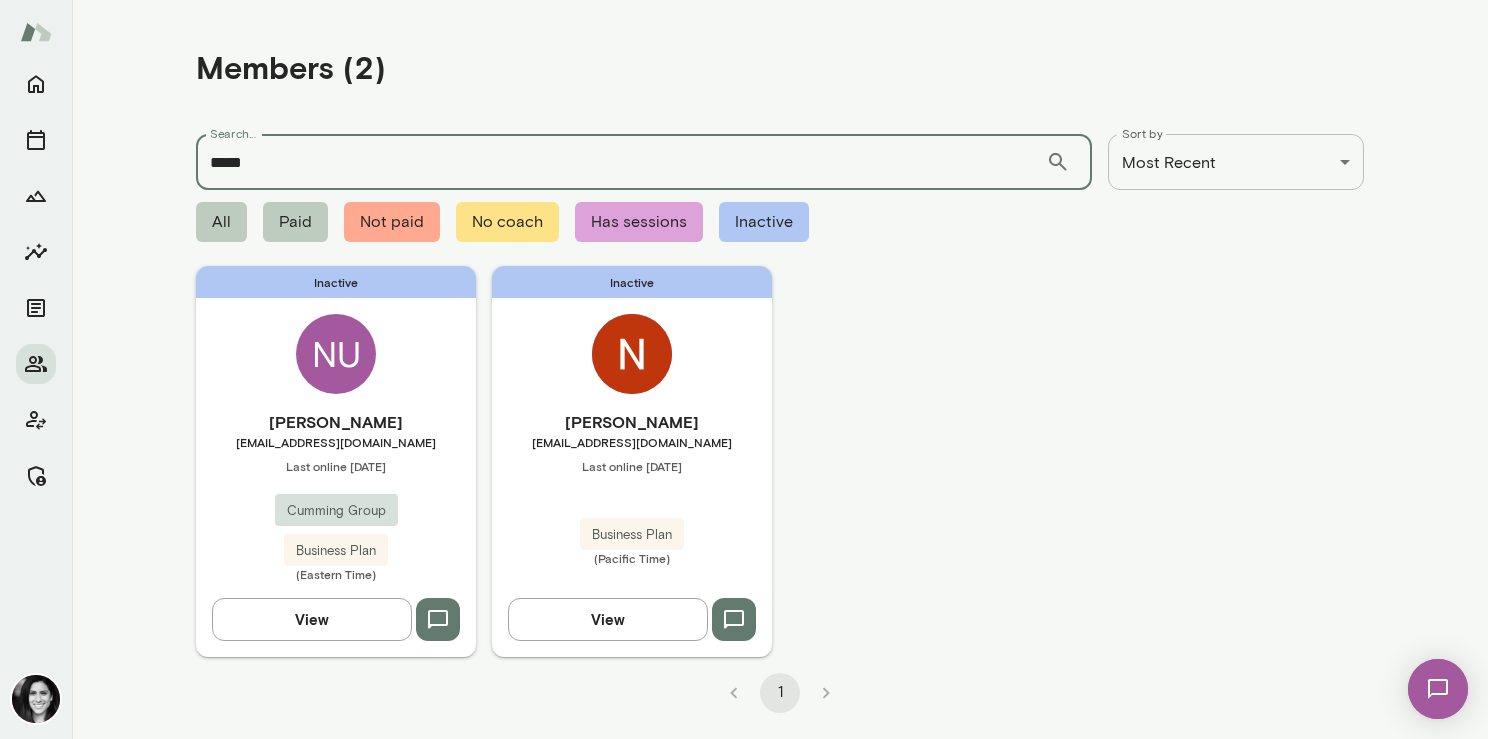 click on "Inactive Nicky Berger nickyberger@gmail.com Last online July 3 Business Plan (Pacific Time) View" at bounding box center (632, 461) 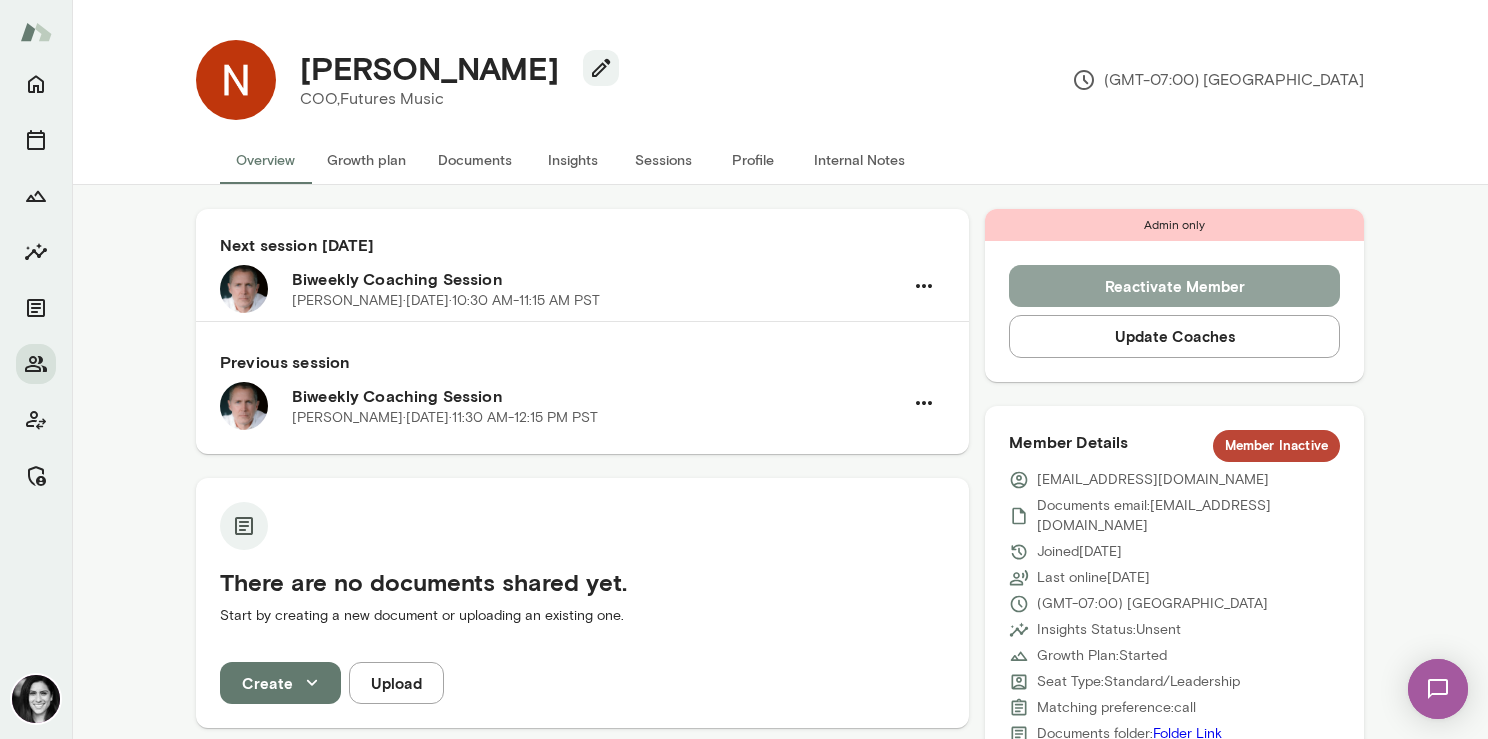 click on "Reactivate Member" at bounding box center [1174, 286] 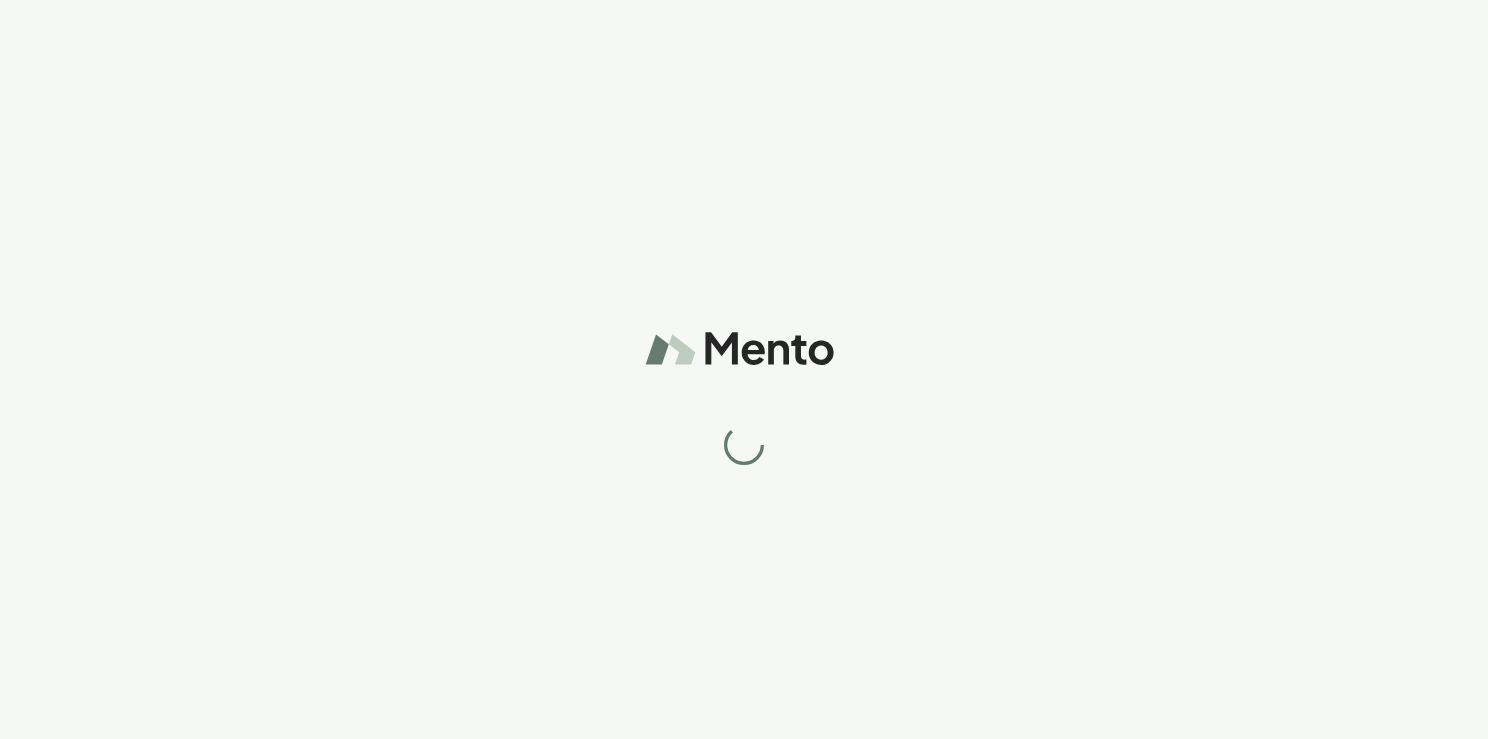 scroll, scrollTop: 0, scrollLeft: 0, axis: both 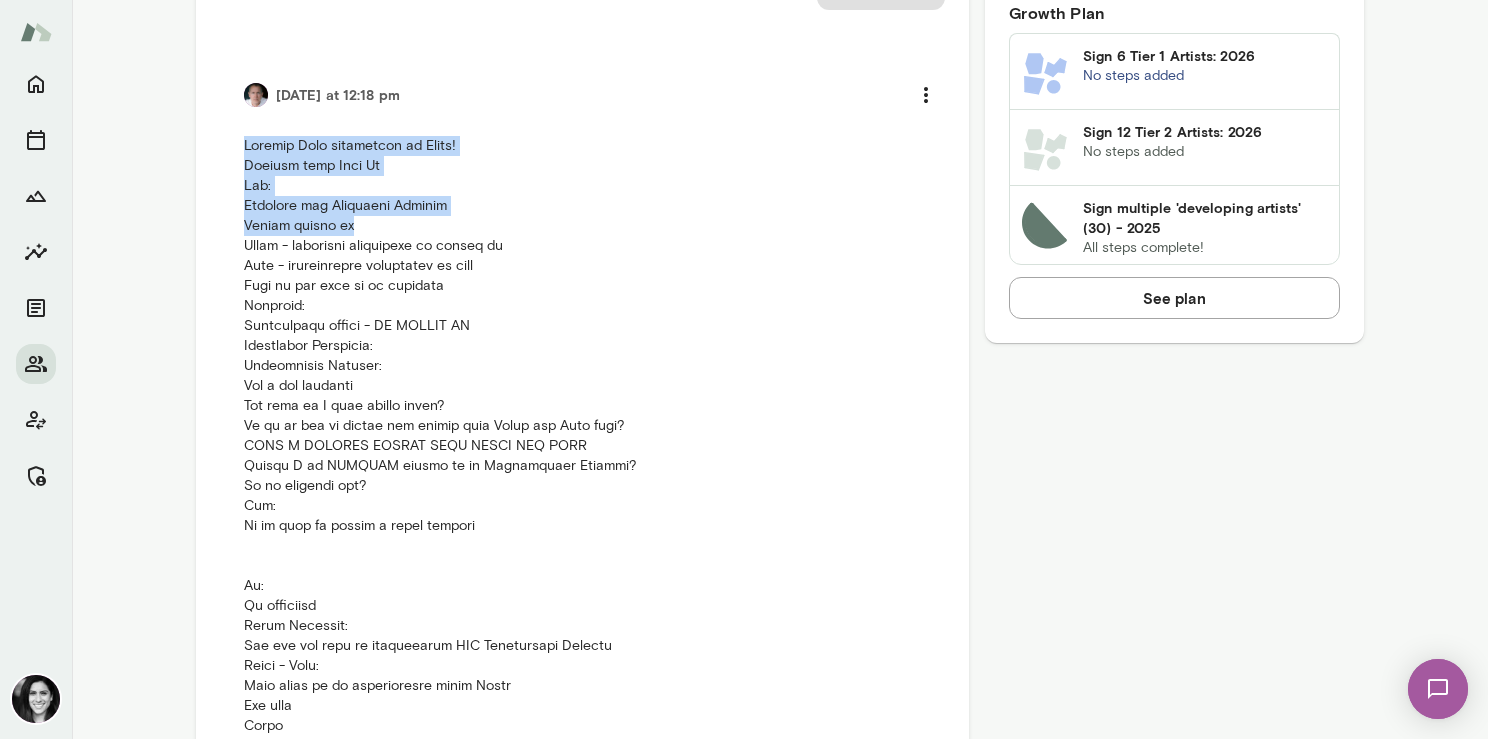 drag, startPoint x: 246, startPoint y: 152, endPoint x: 401, endPoint y: 235, distance: 175.82378 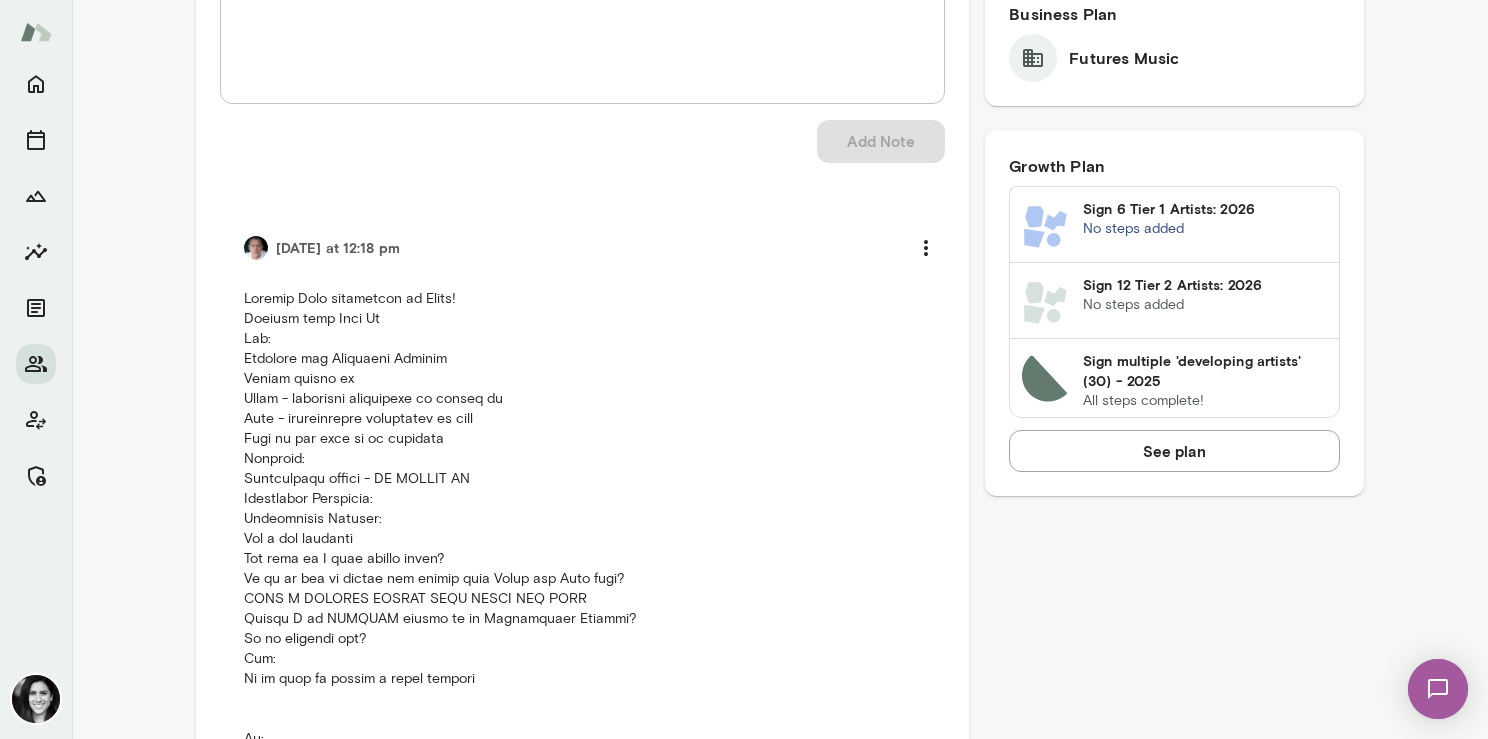 scroll, scrollTop: 882, scrollLeft: 0, axis: vertical 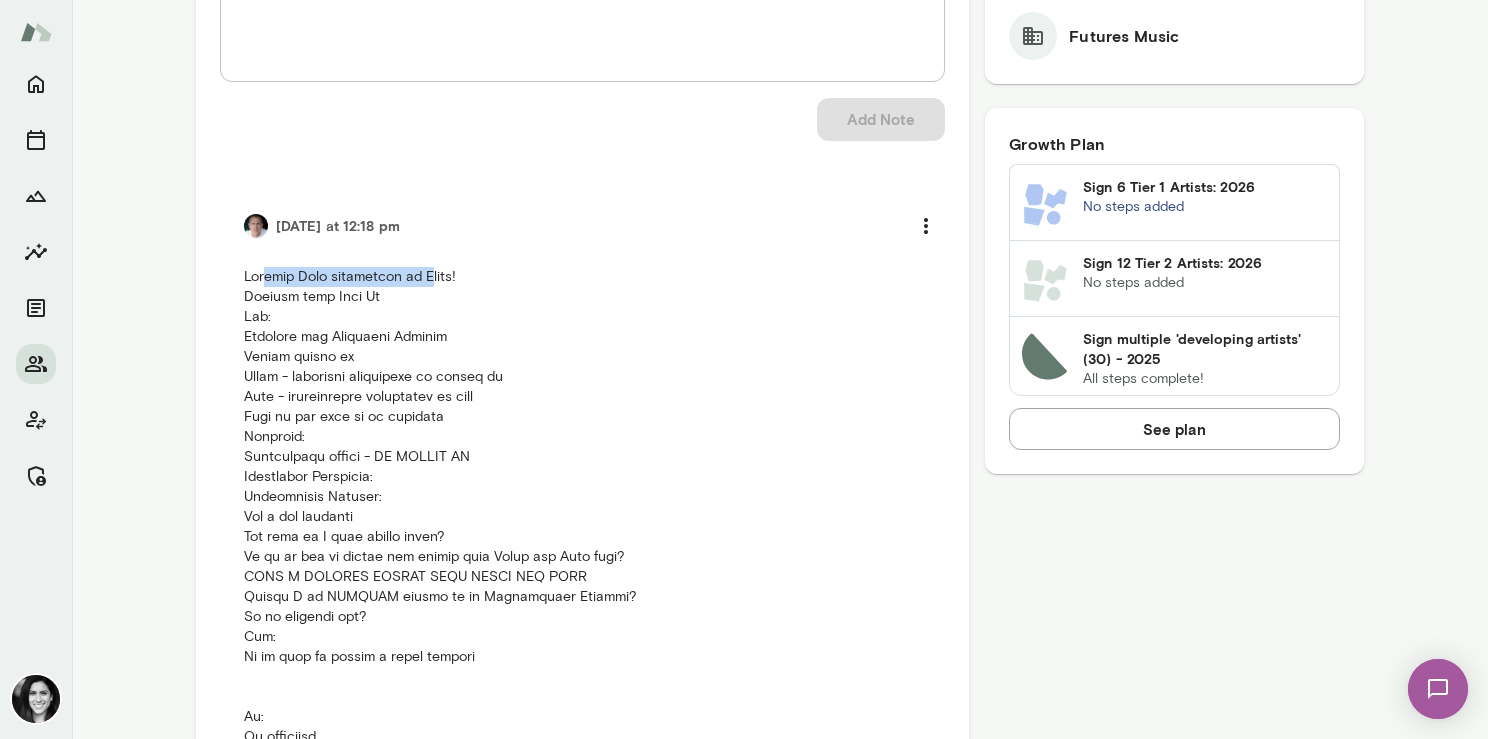 drag, startPoint x: 262, startPoint y: 280, endPoint x: 438, endPoint y: 276, distance: 176.04546 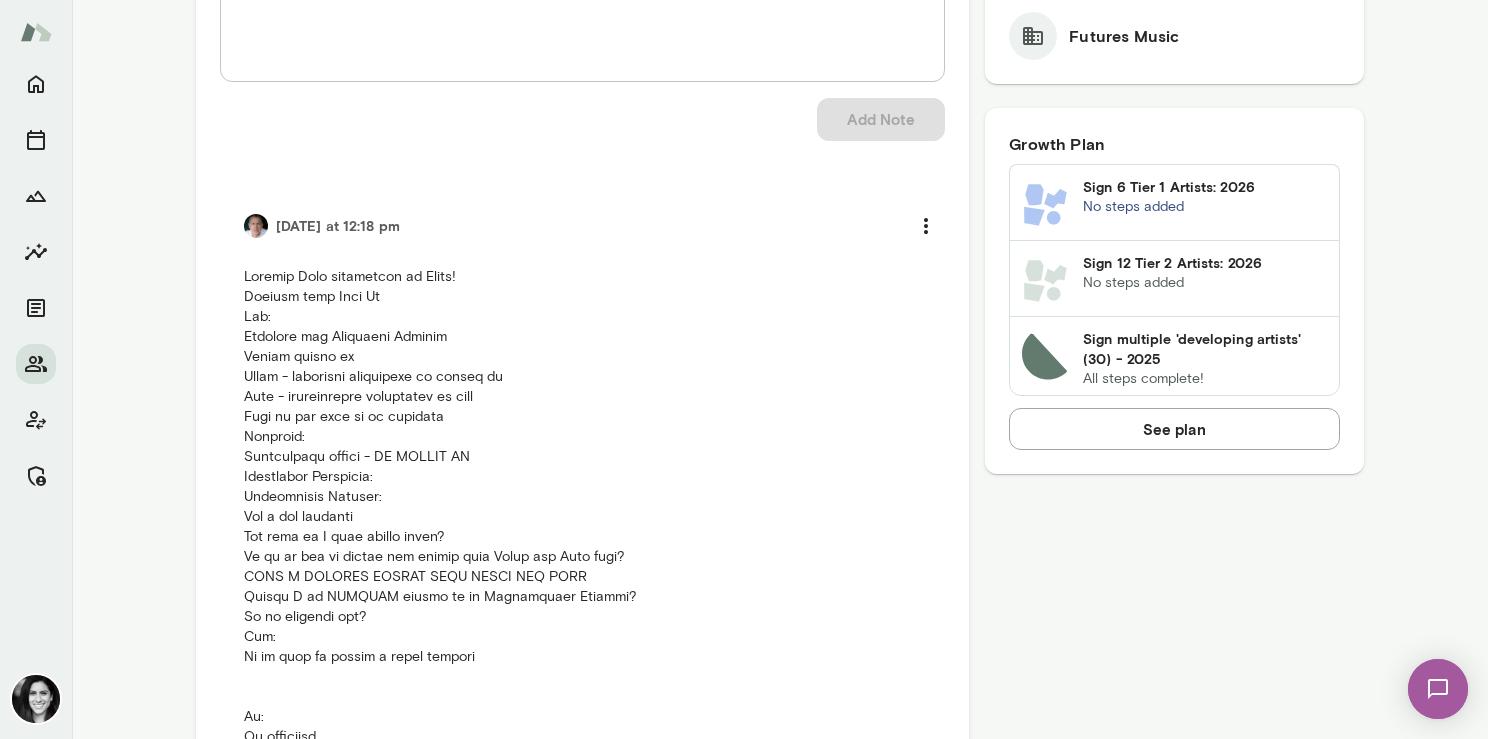 click at bounding box center (582, 997) 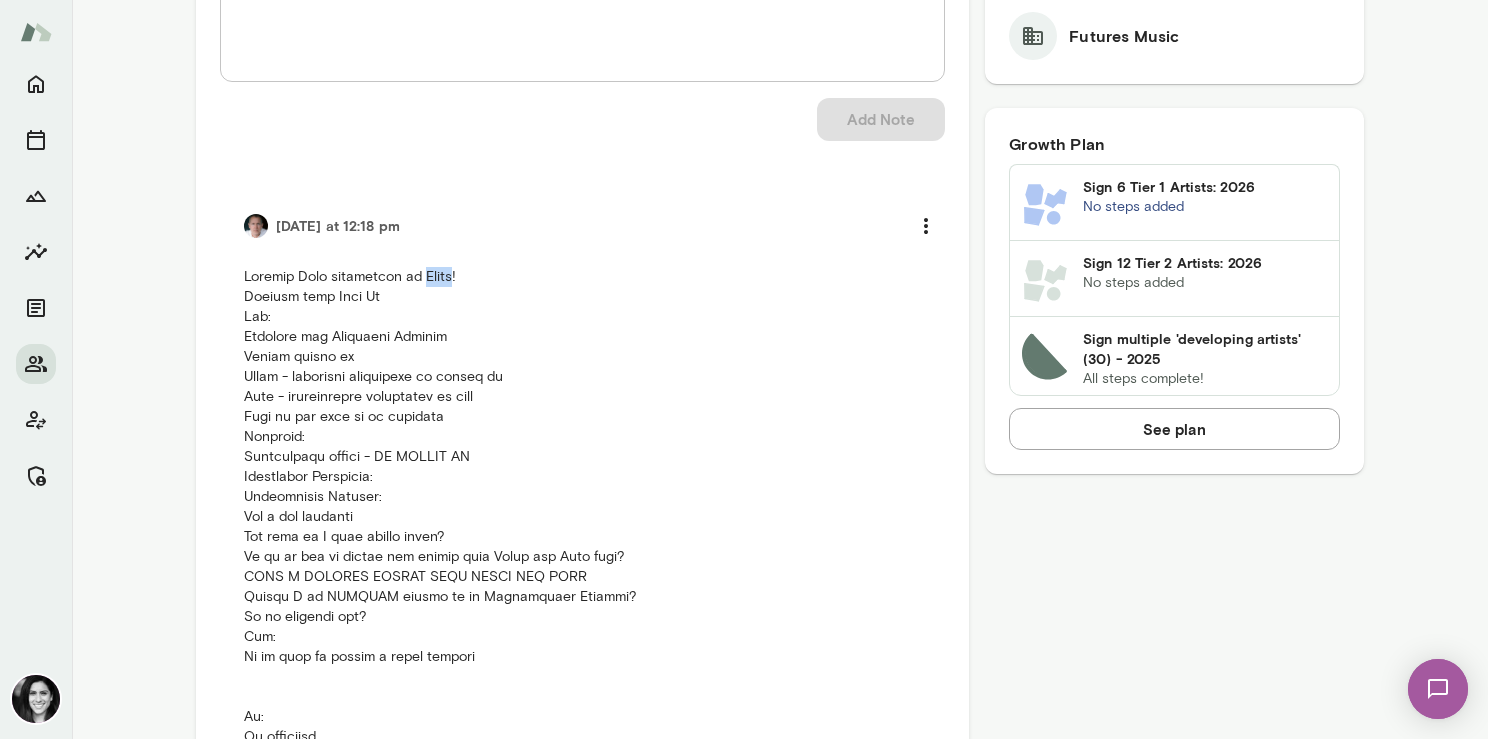 click at bounding box center (582, 997) 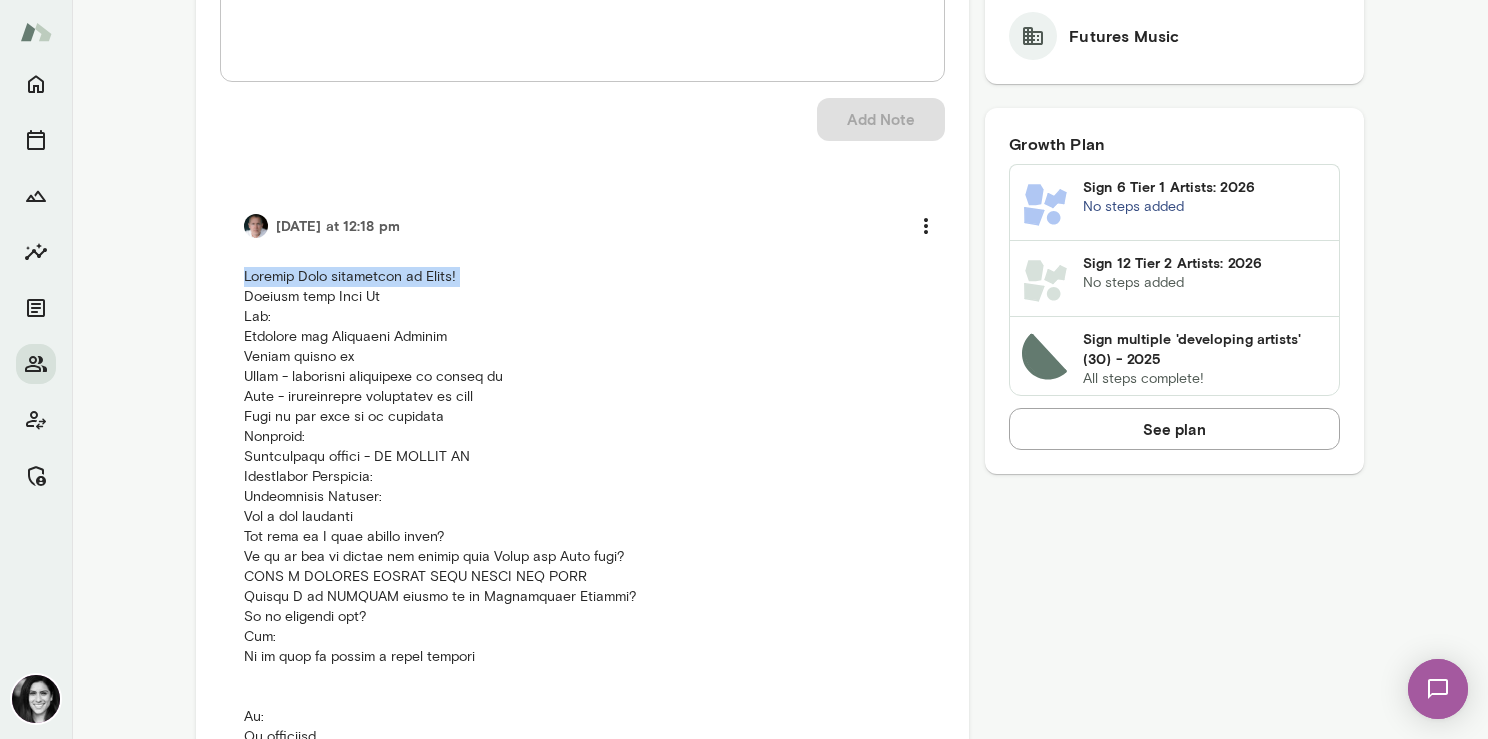 click at bounding box center (582, 997) 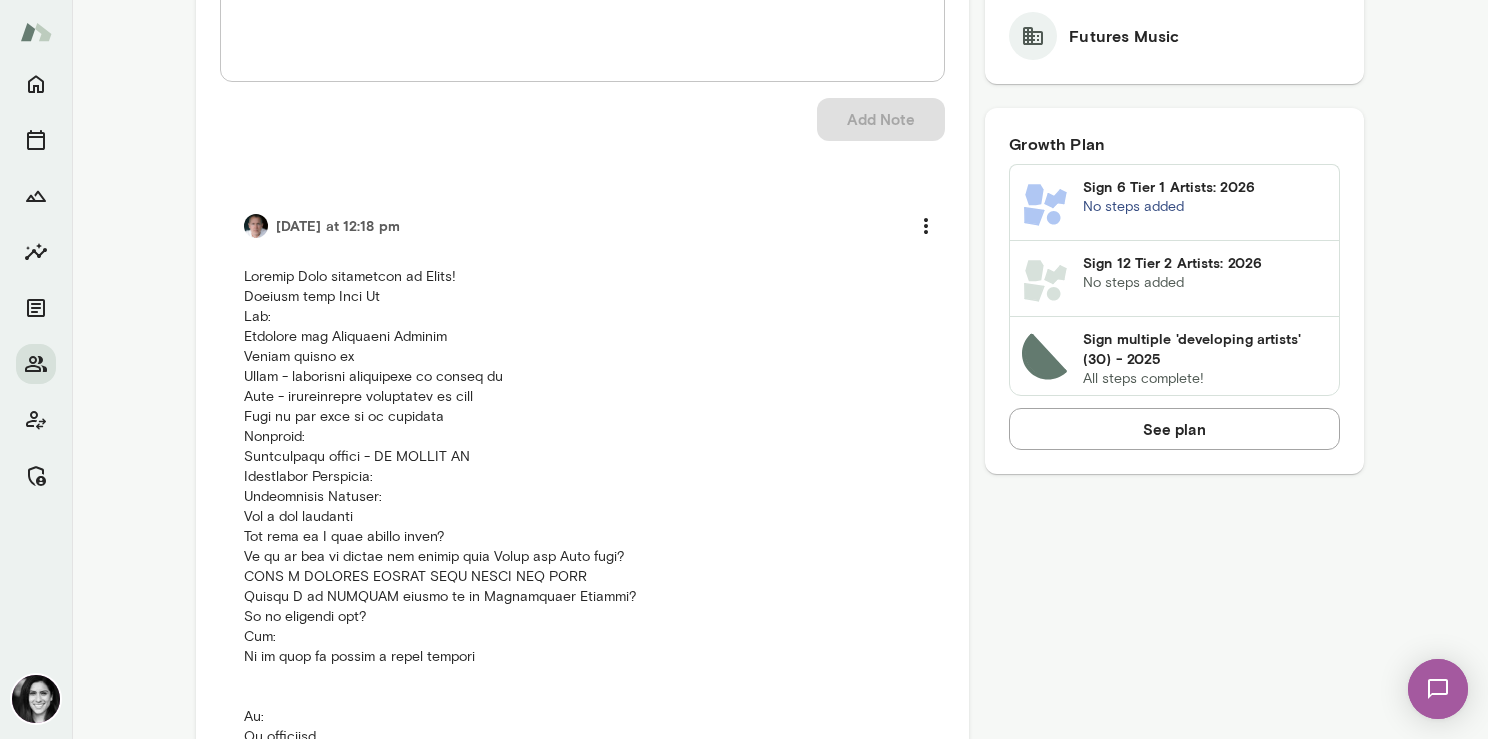 click at bounding box center (582, 997) 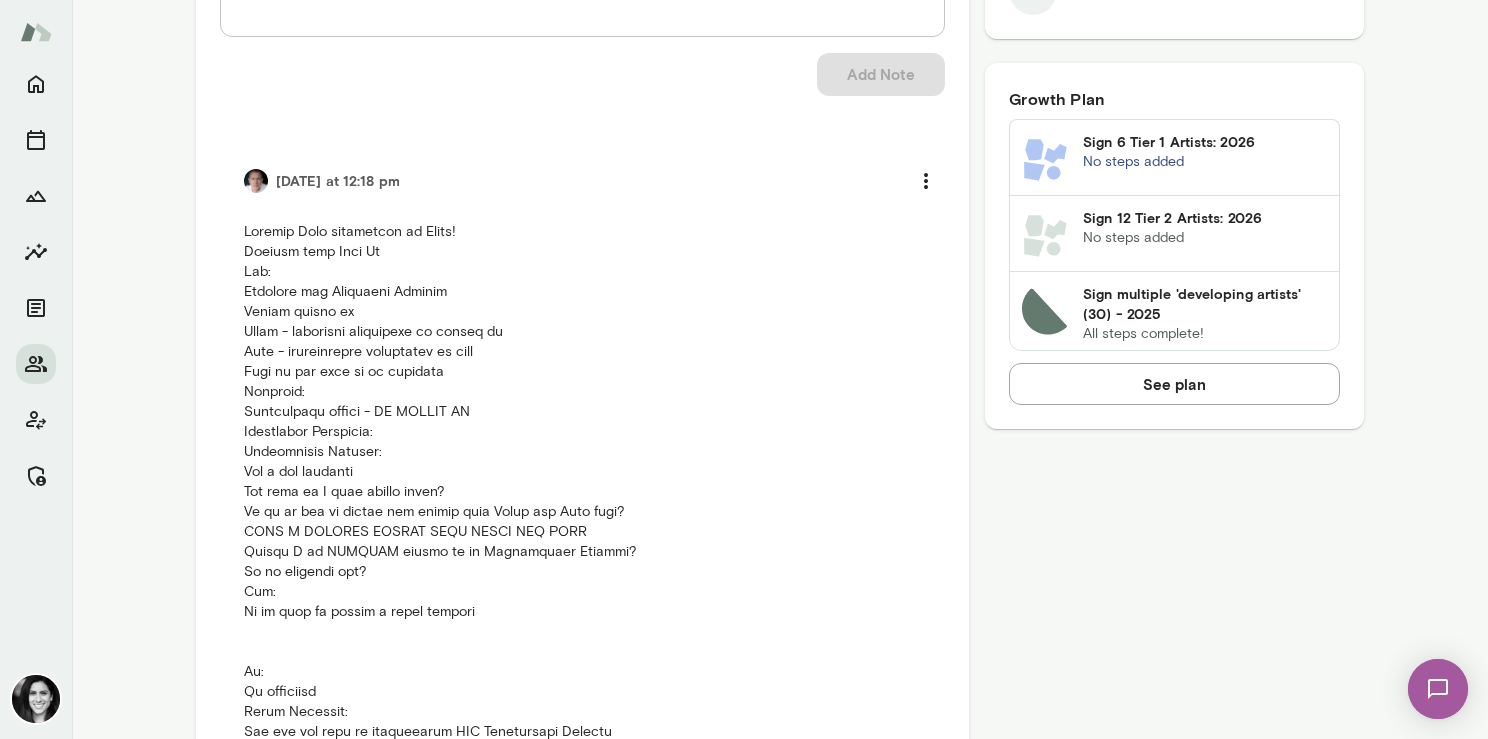 scroll, scrollTop: 925, scrollLeft: 0, axis: vertical 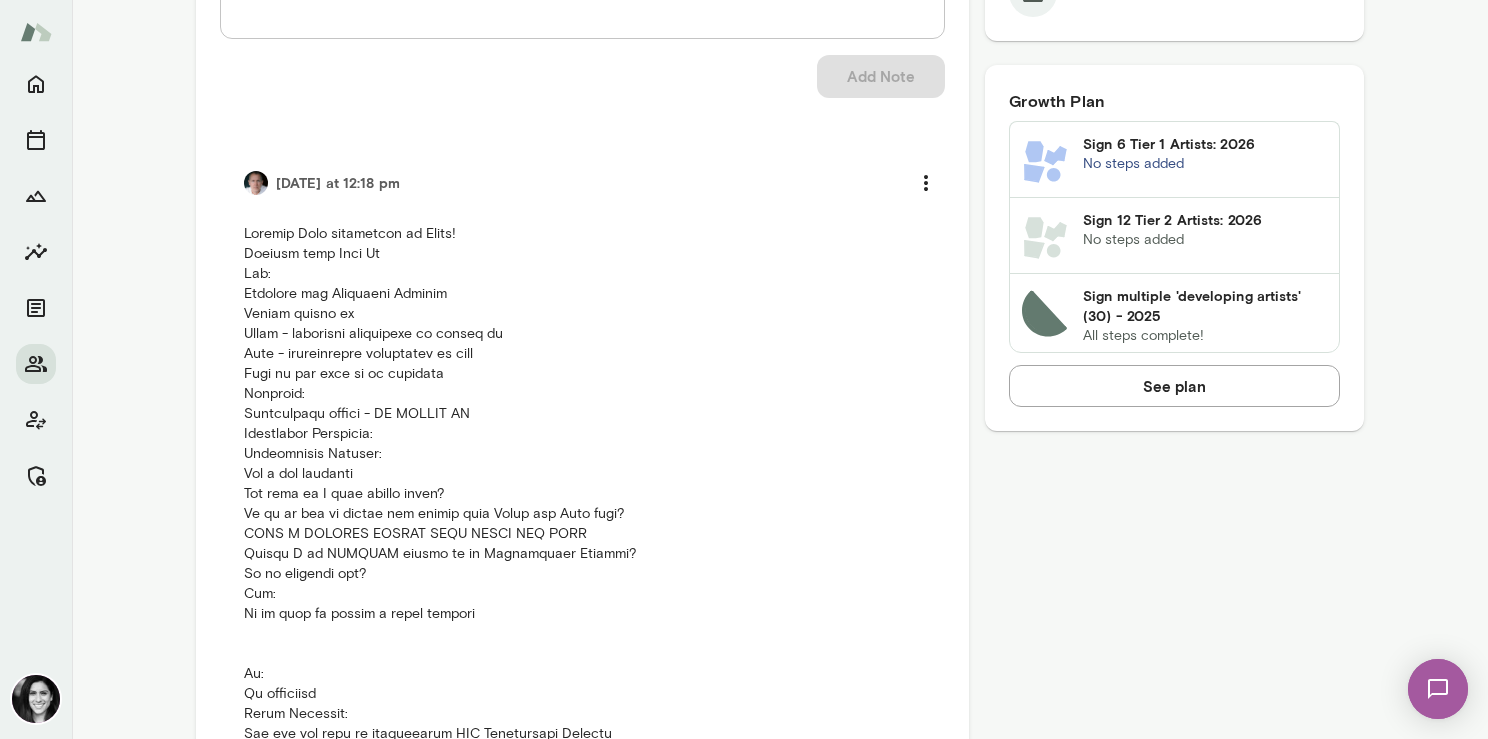 click at bounding box center (582, 954) 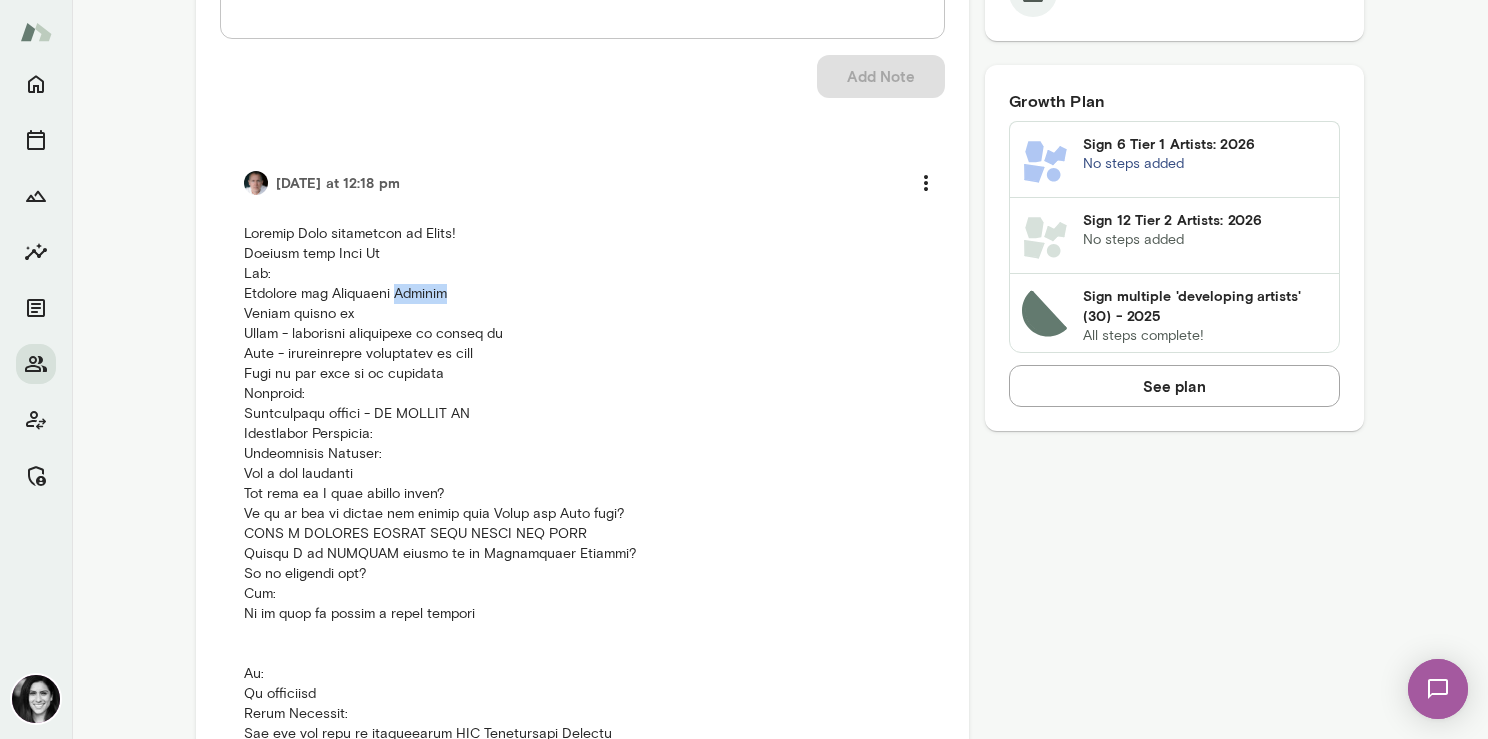 click at bounding box center (582, 954) 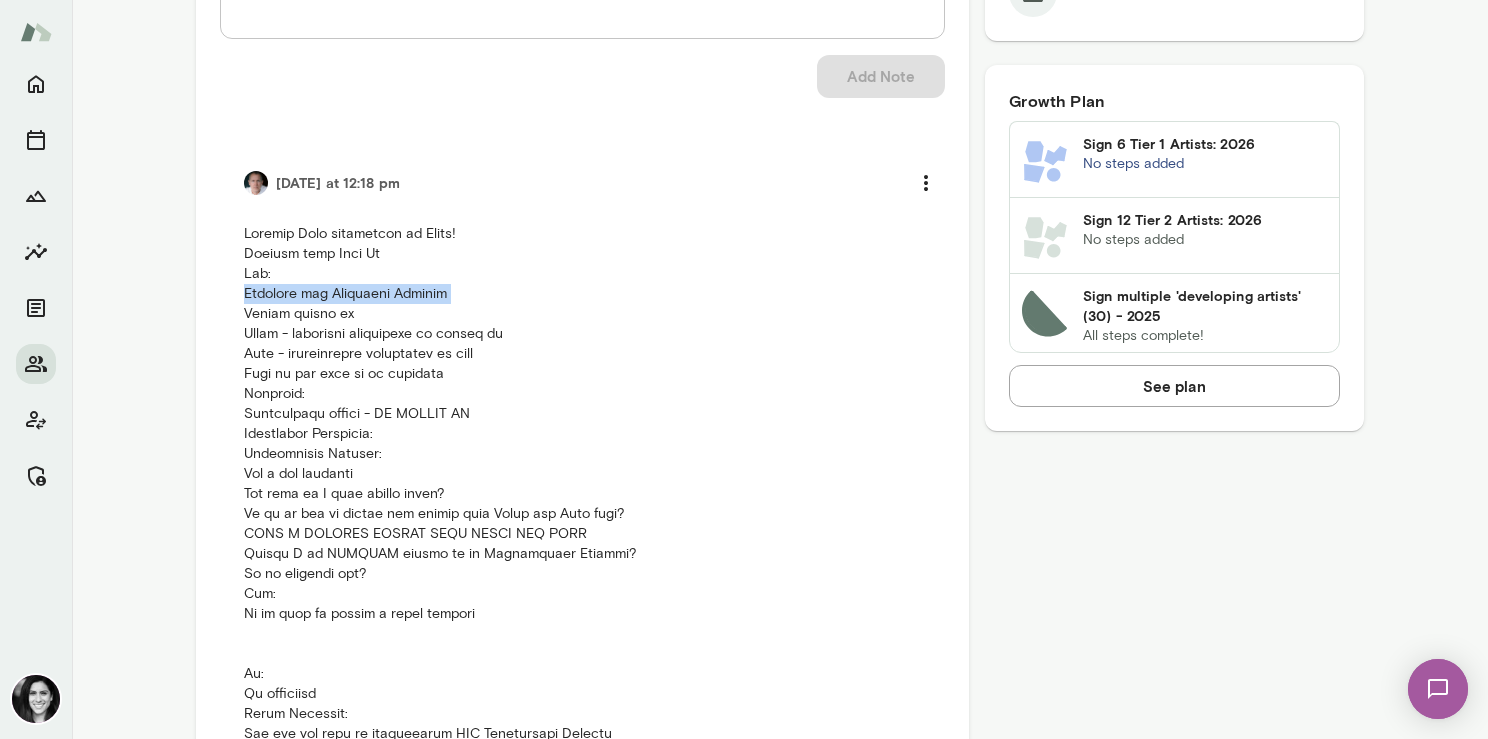 click at bounding box center (582, 954) 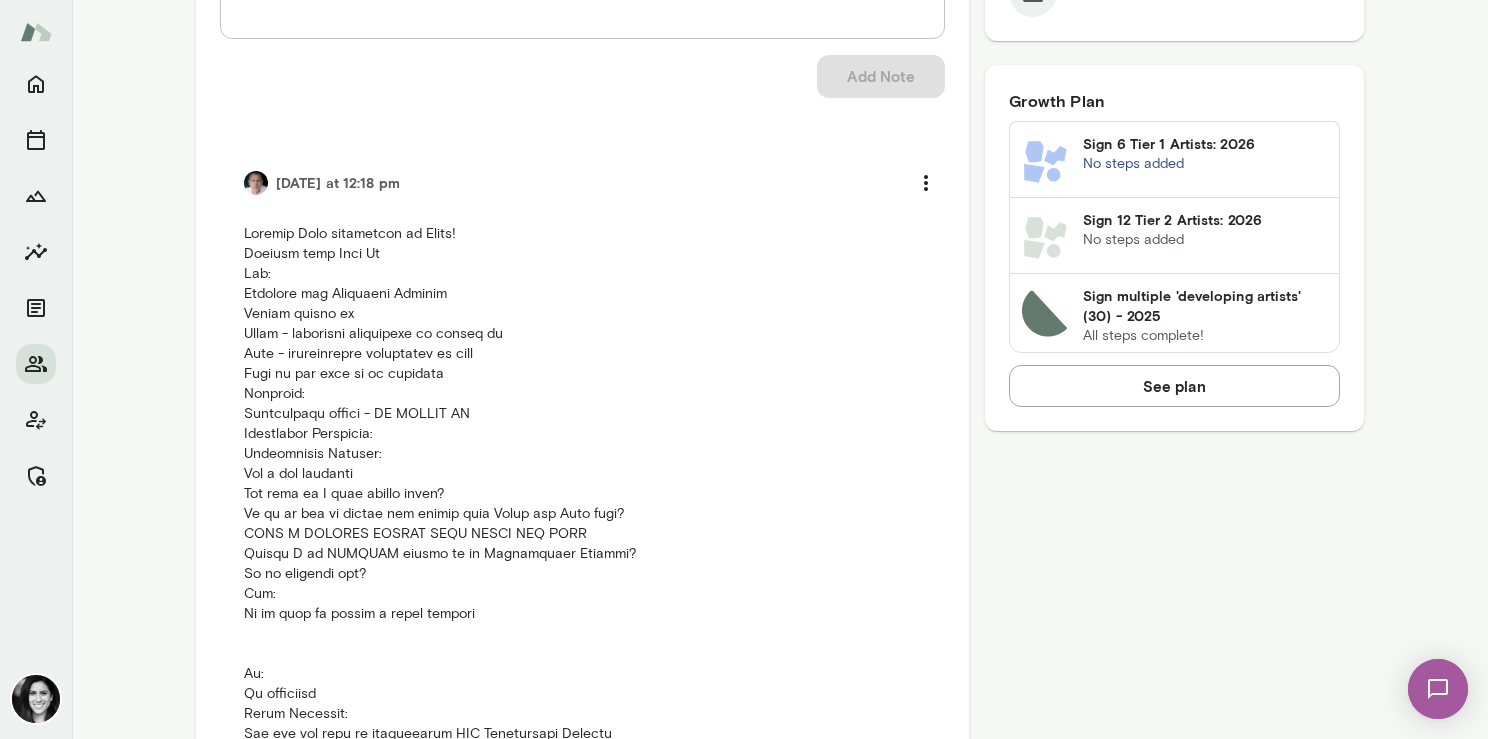 click at bounding box center [582, 954] 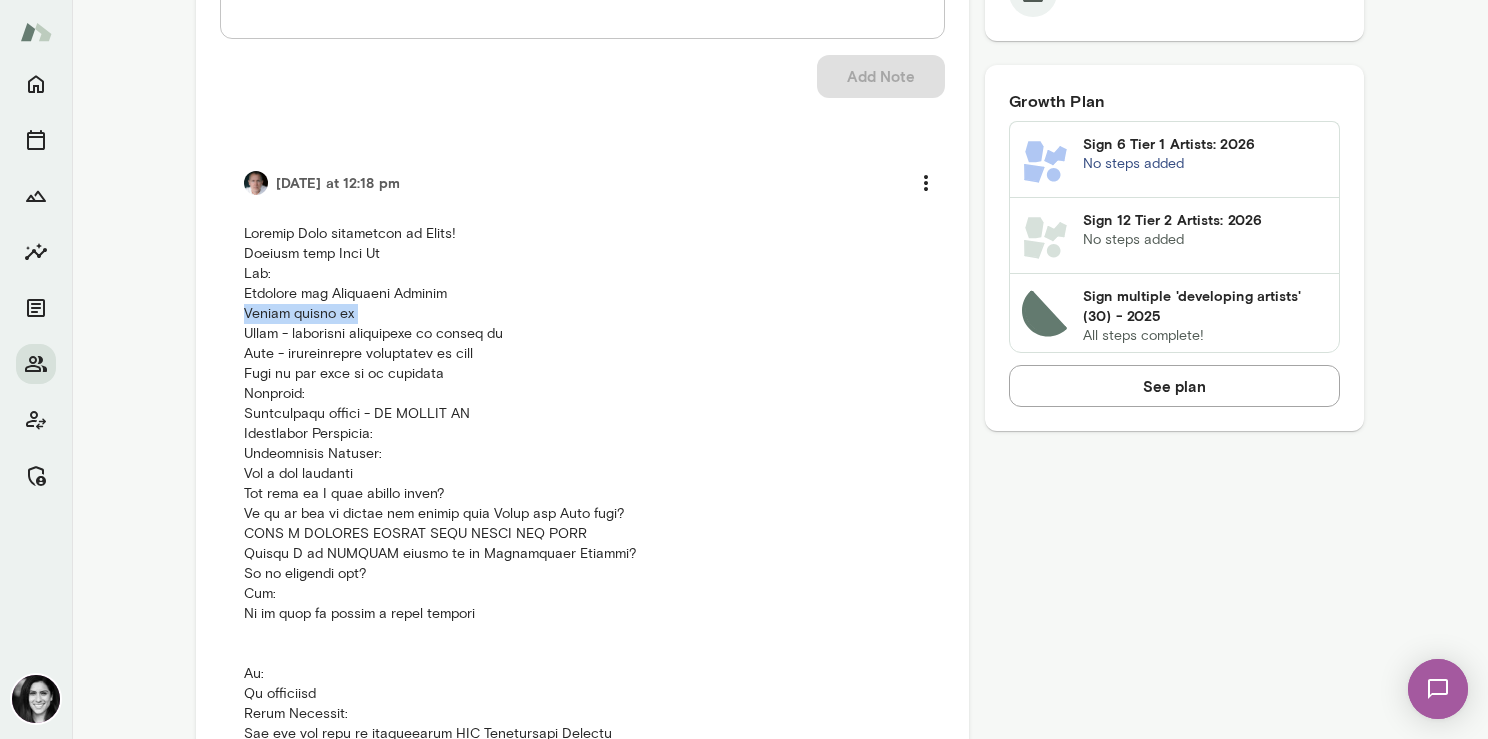 click at bounding box center (582, 954) 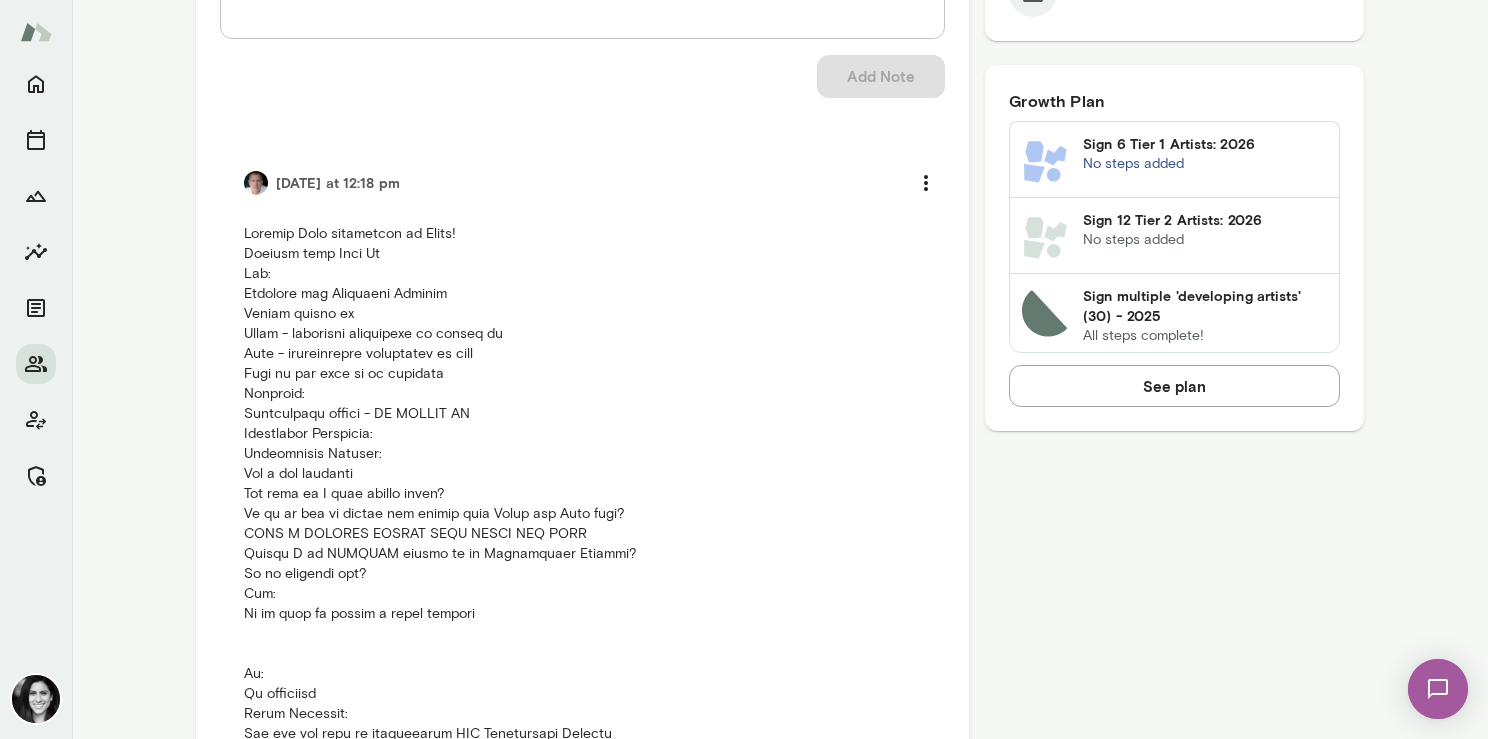 click at bounding box center (582, 954) 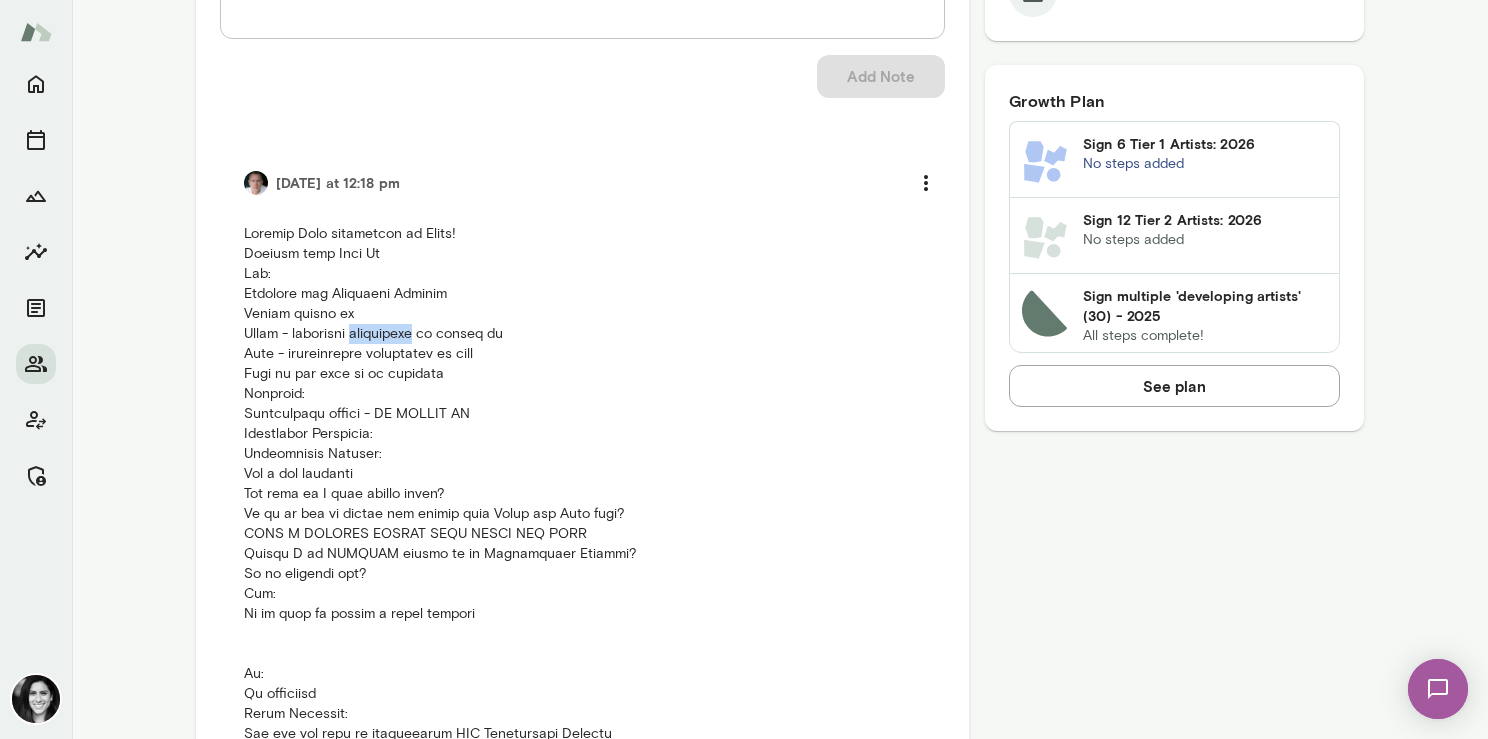 click at bounding box center [582, 954] 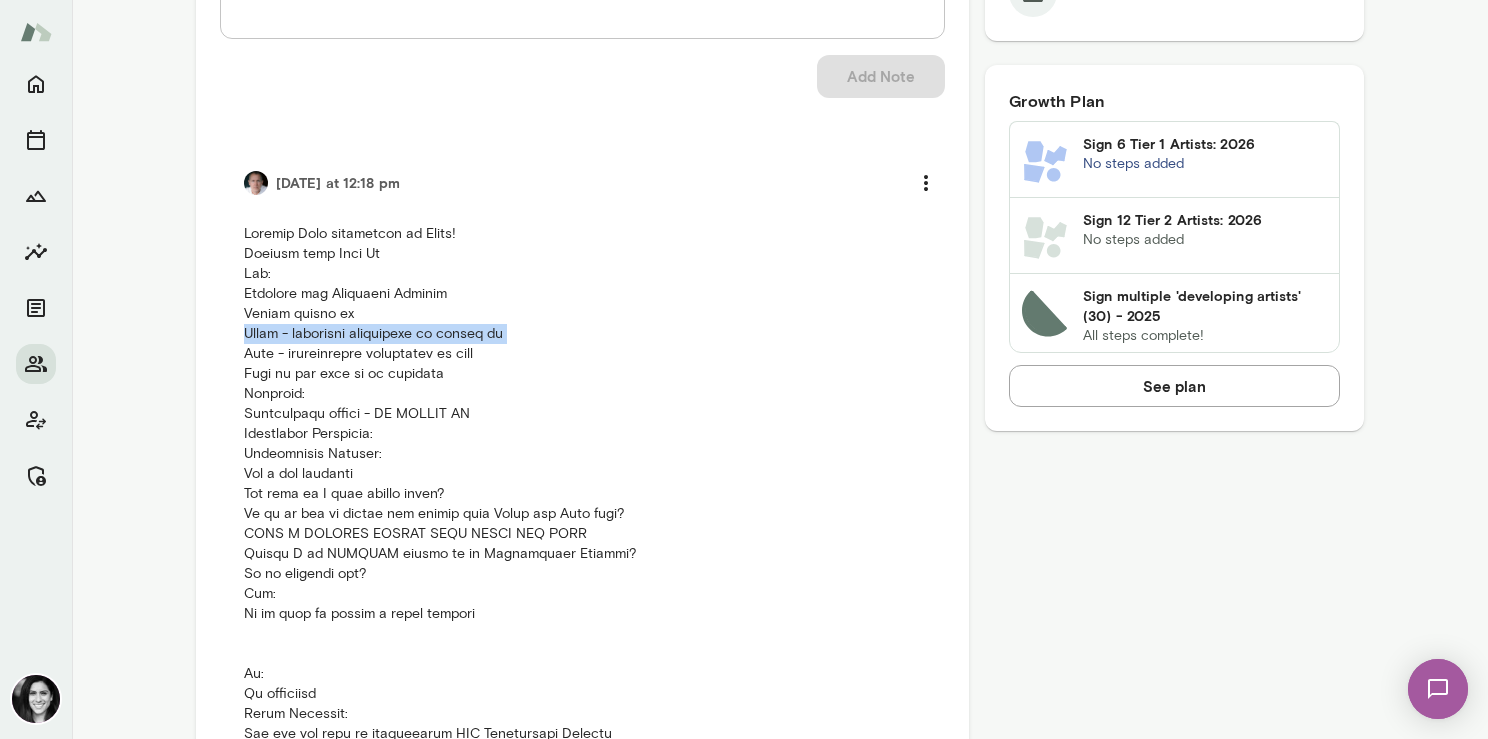 click at bounding box center [582, 954] 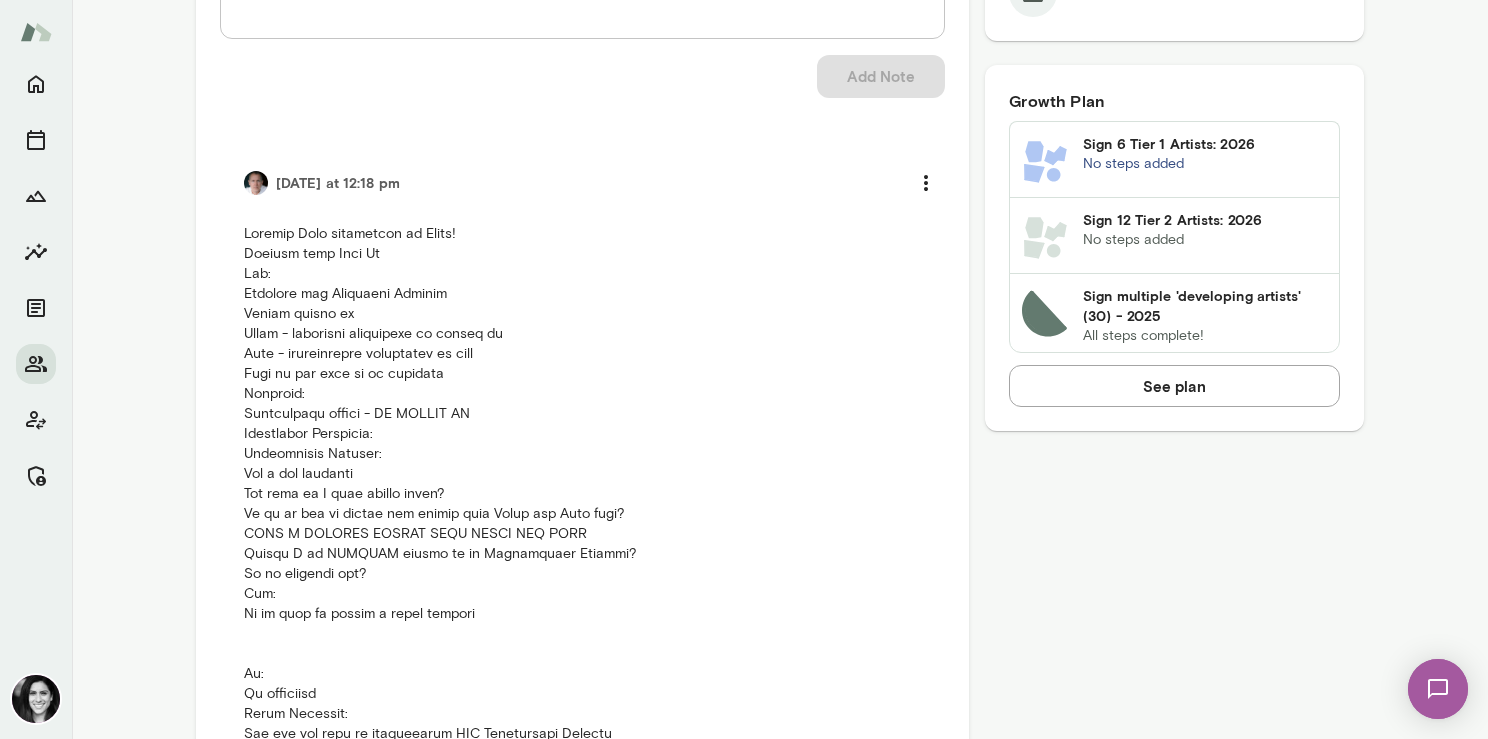 click at bounding box center [582, 954] 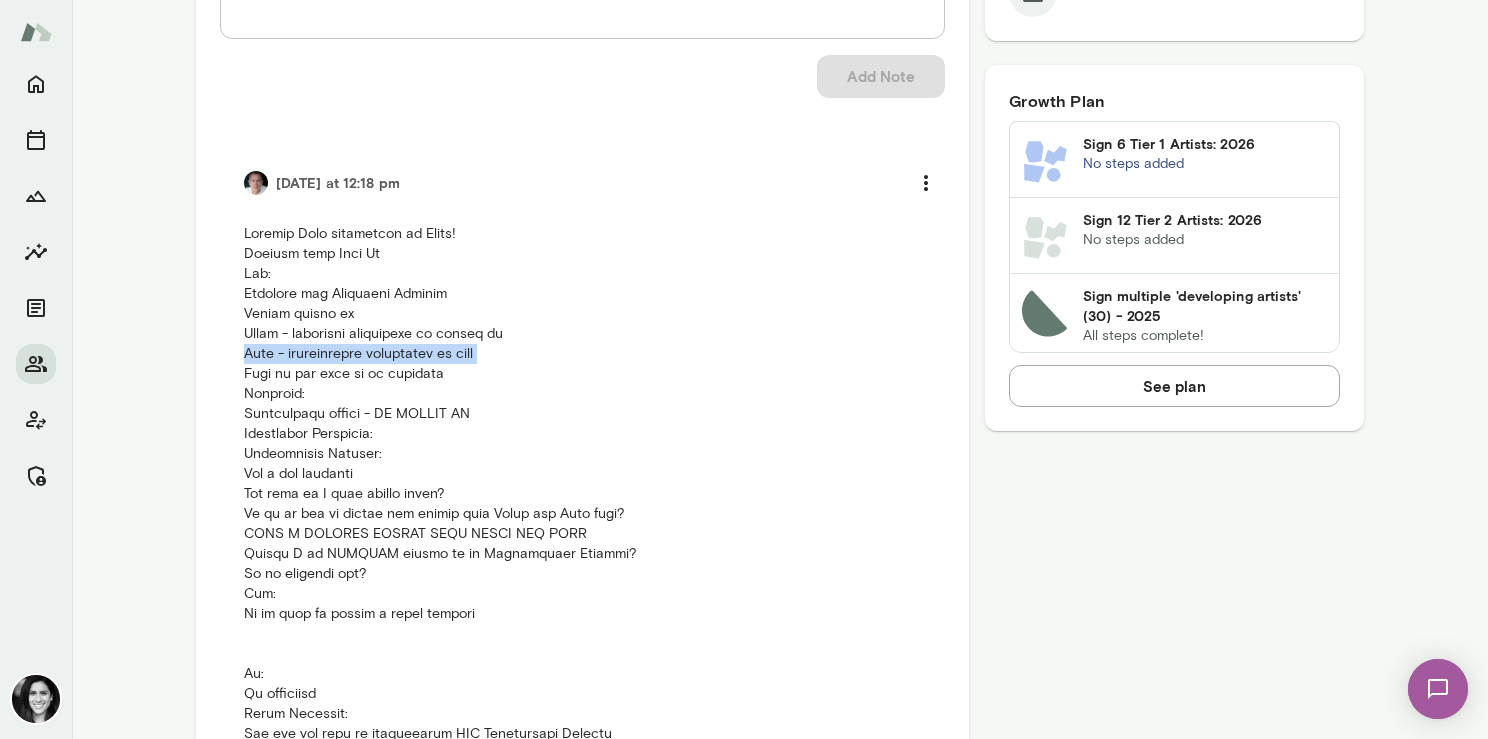 click at bounding box center [582, 954] 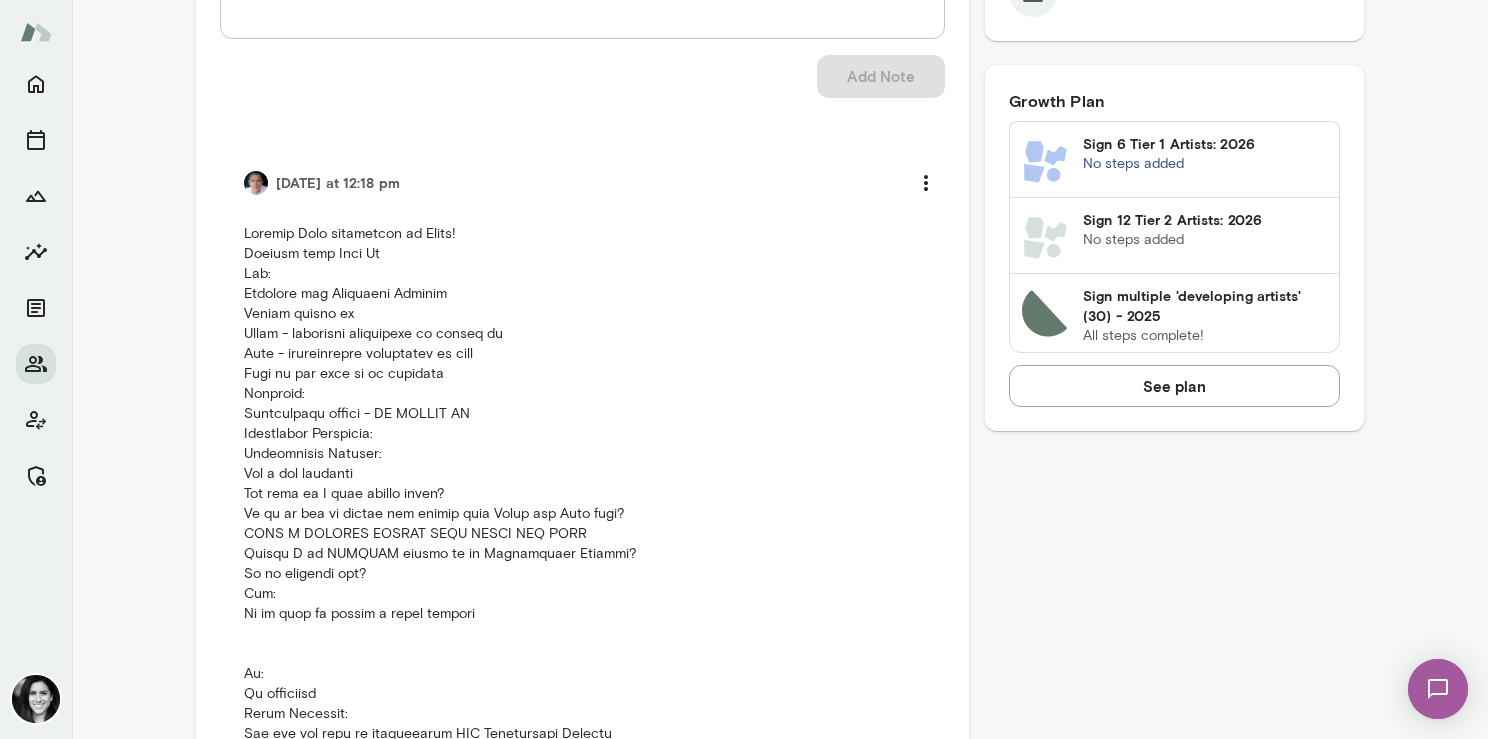 click at bounding box center (582, 954) 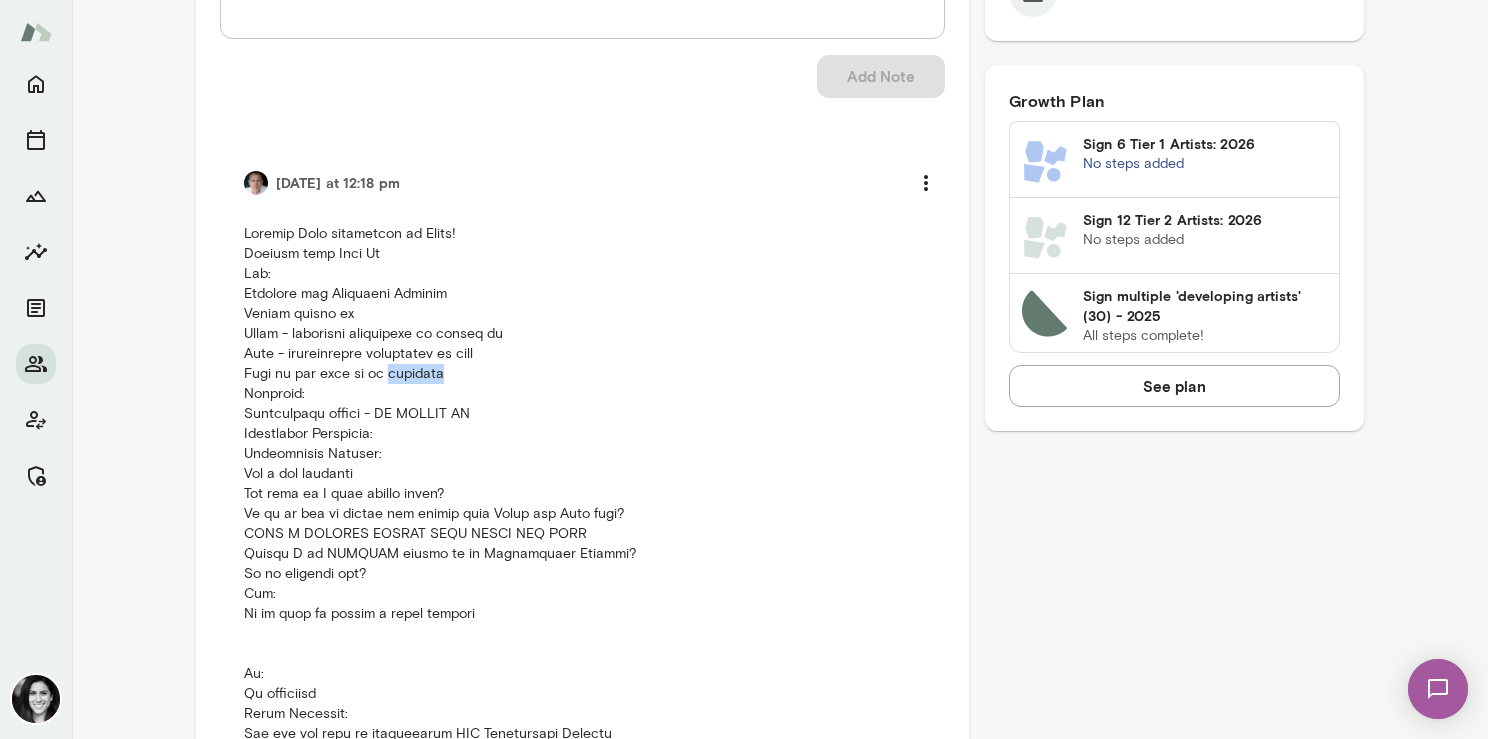 click at bounding box center (582, 954) 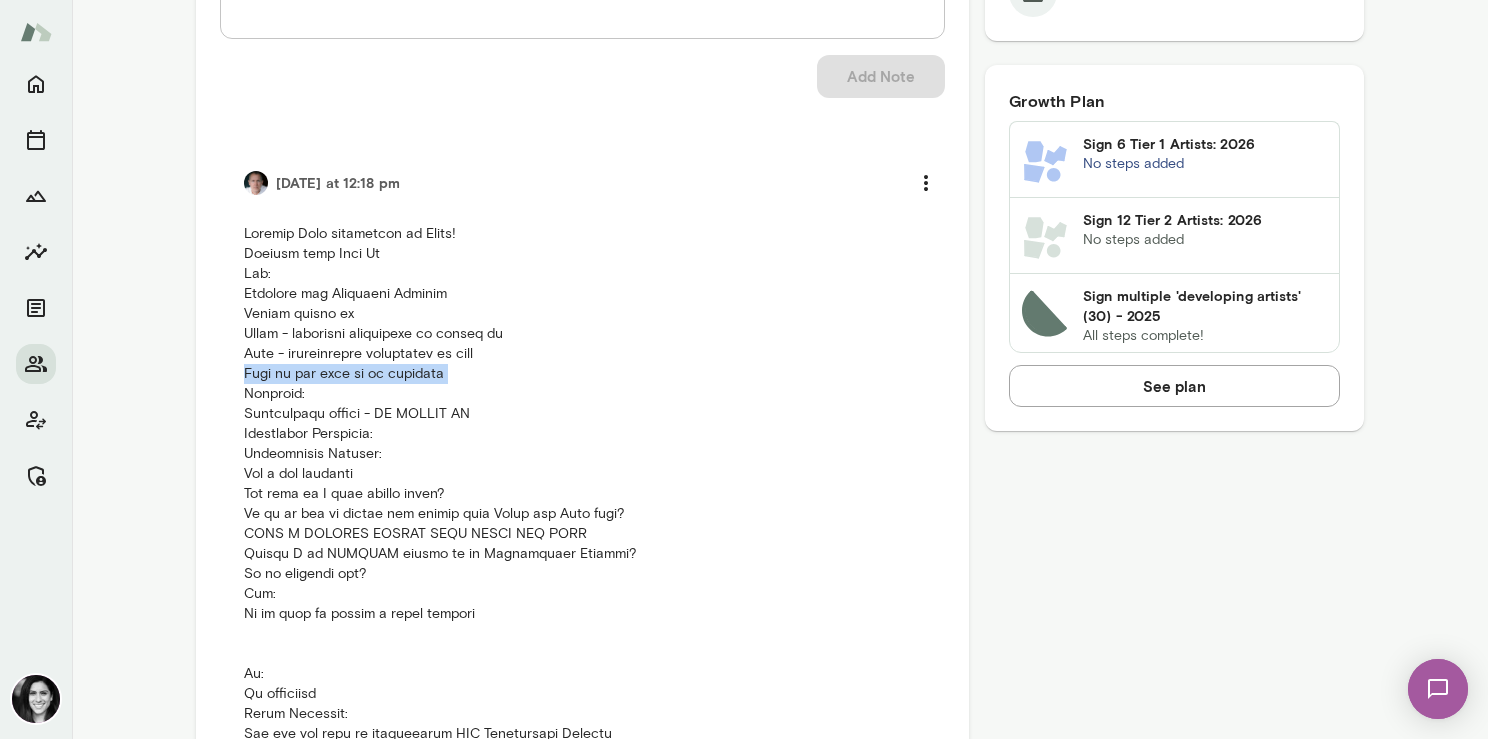 click at bounding box center [582, 954] 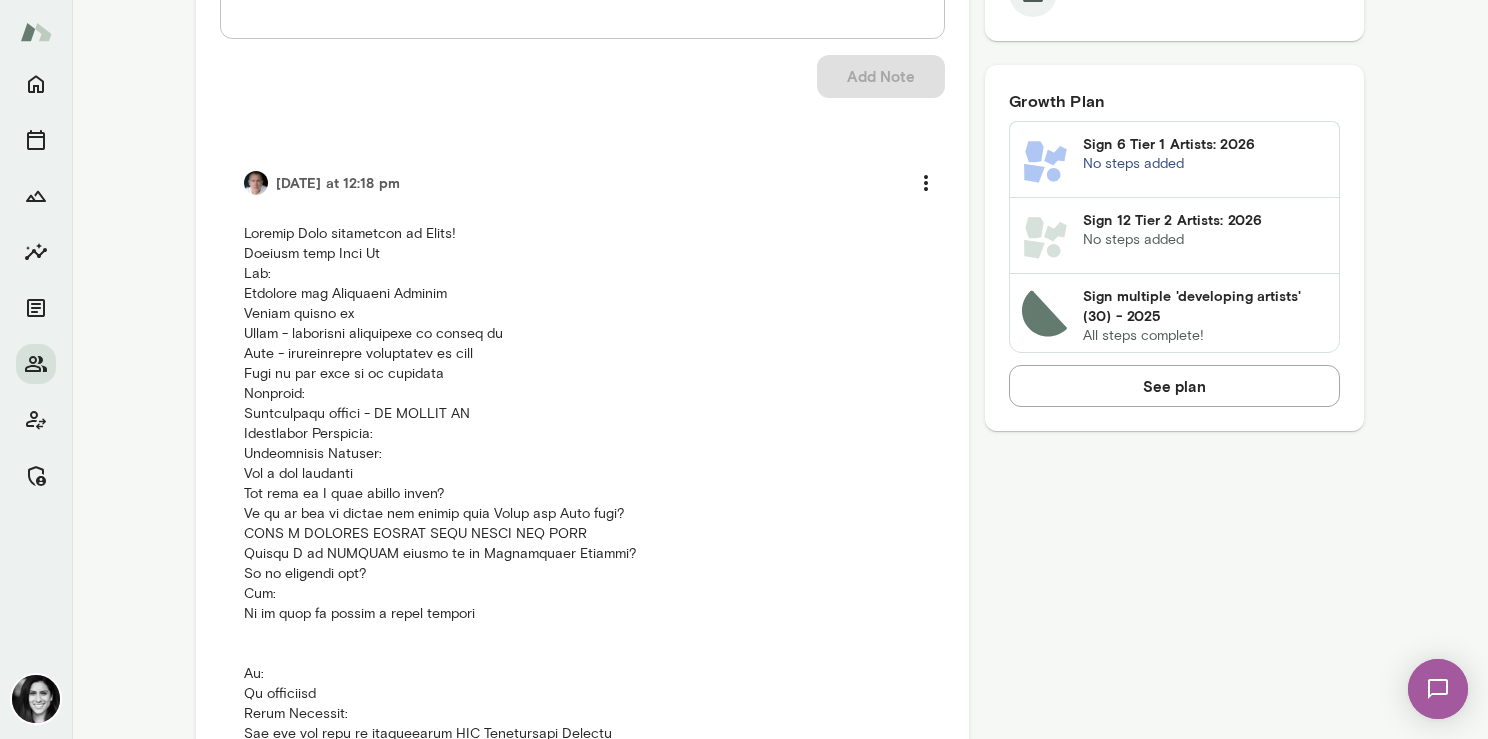 click at bounding box center [582, 954] 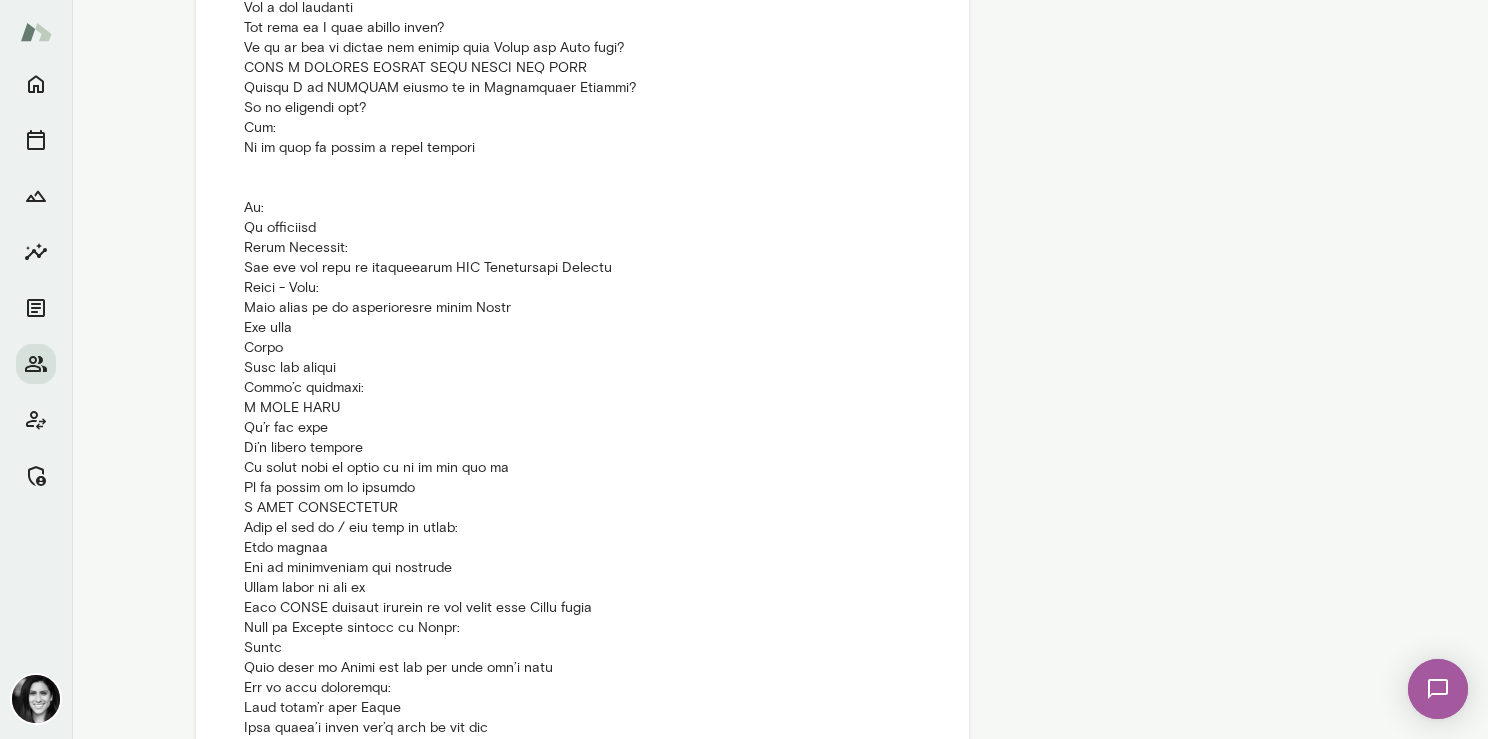 scroll, scrollTop: 1414, scrollLeft: 0, axis: vertical 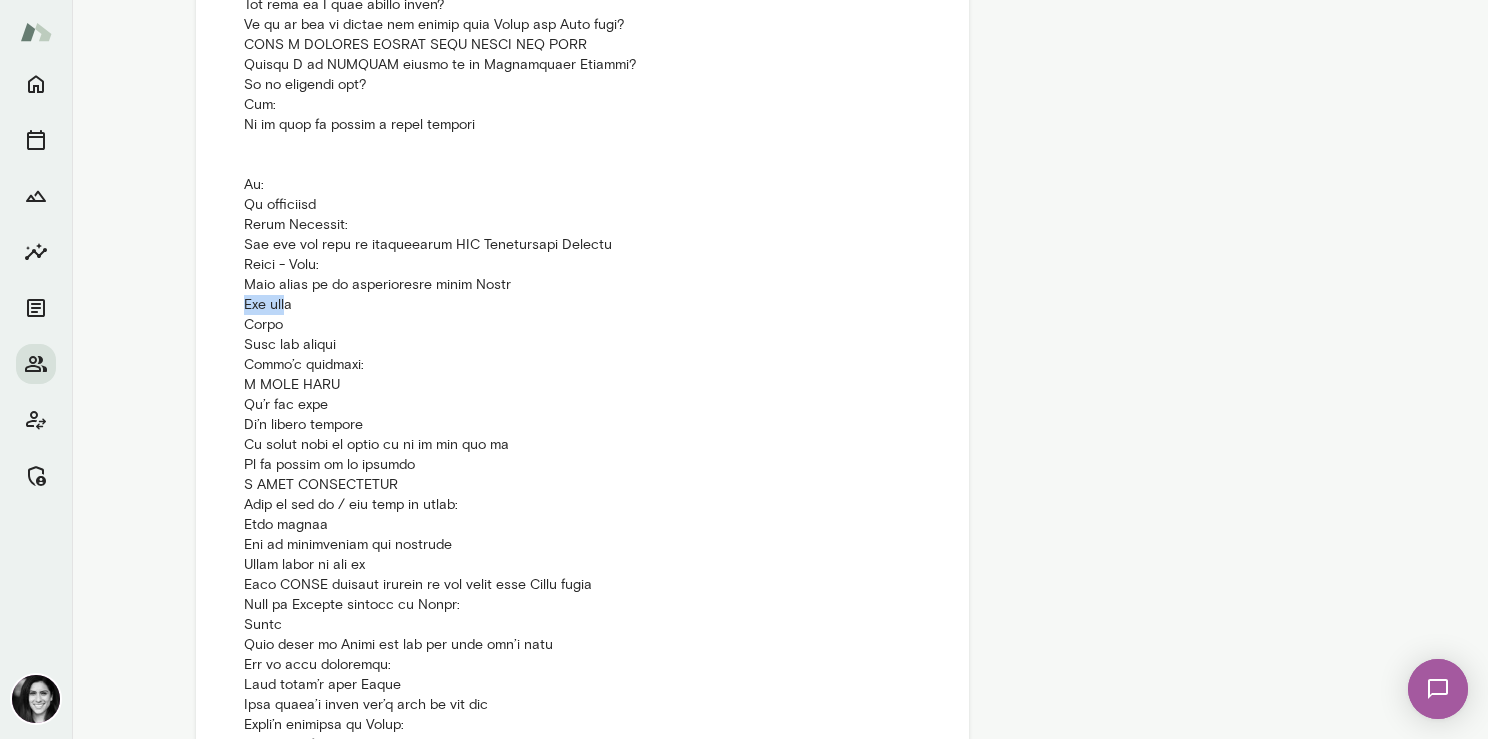 drag, startPoint x: 243, startPoint y: 300, endPoint x: 284, endPoint y: 309, distance: 41.976185 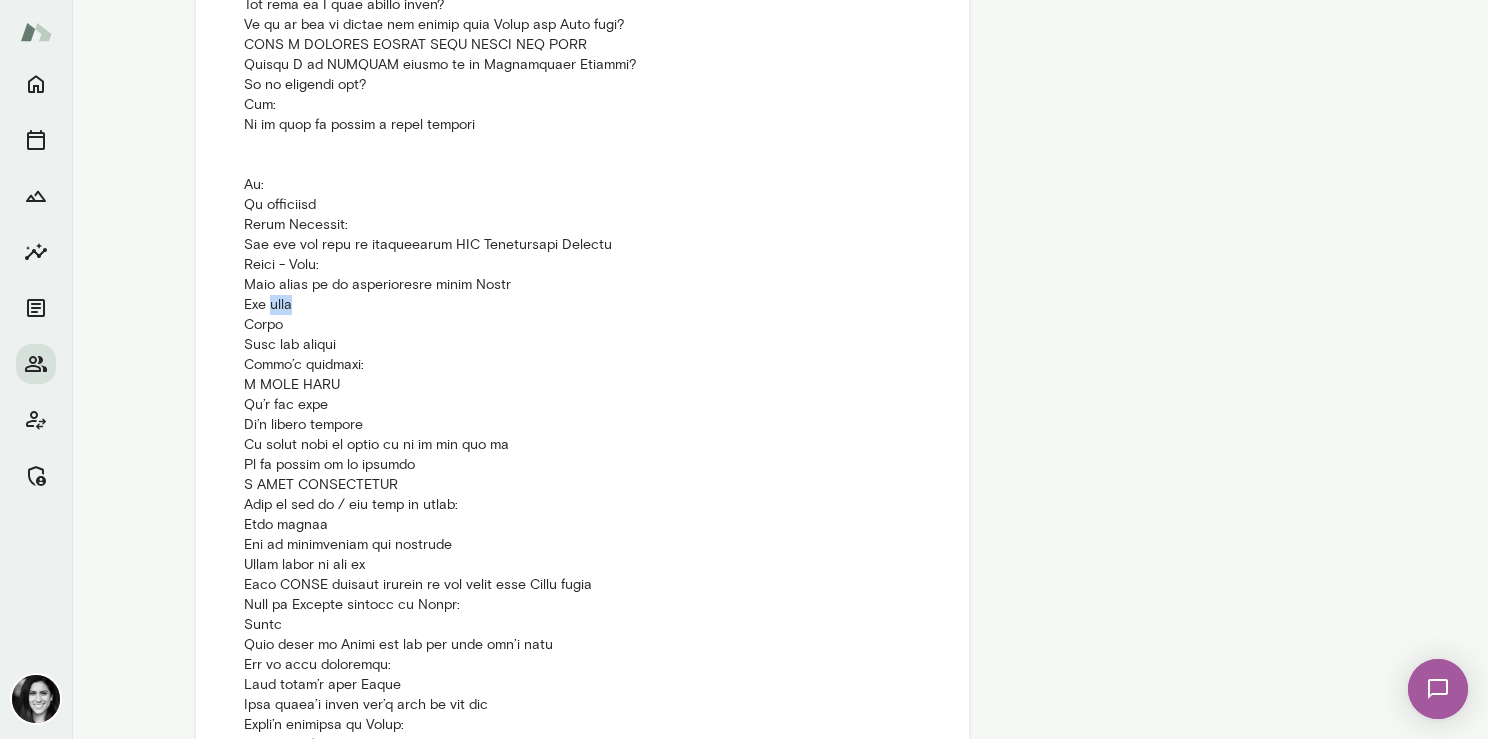 click at bounding box center (582, 465) 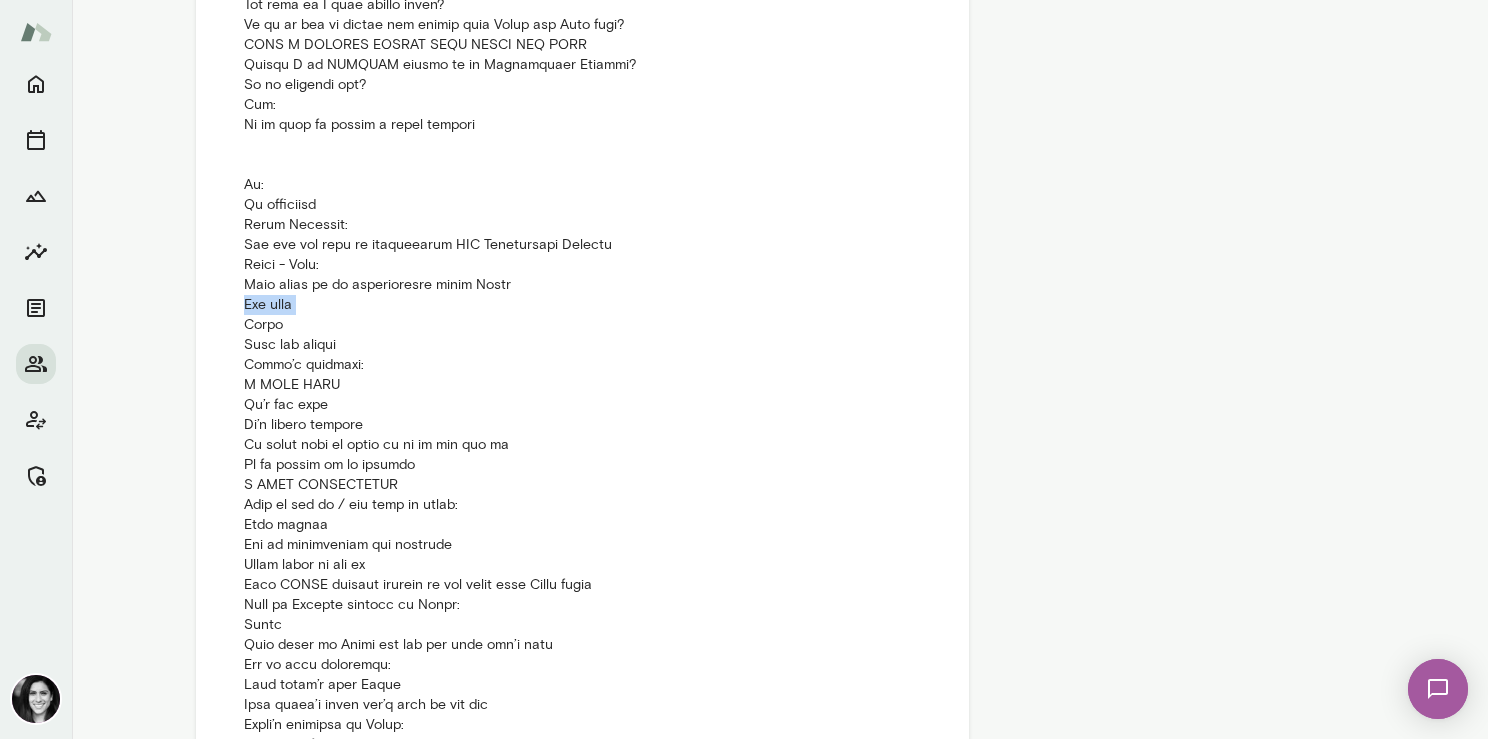 click at bounding box center [582, 465] 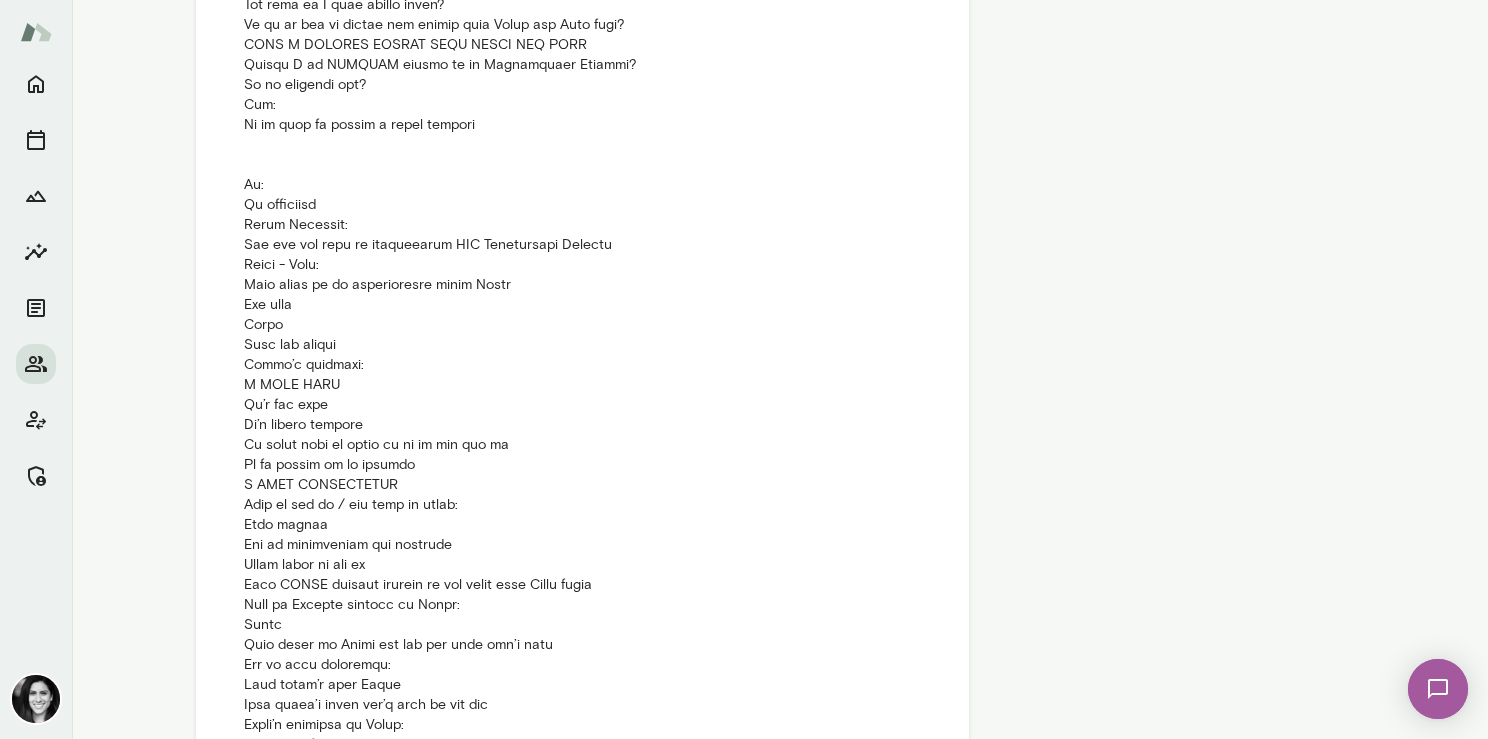 click at bounding box center [582, 465] 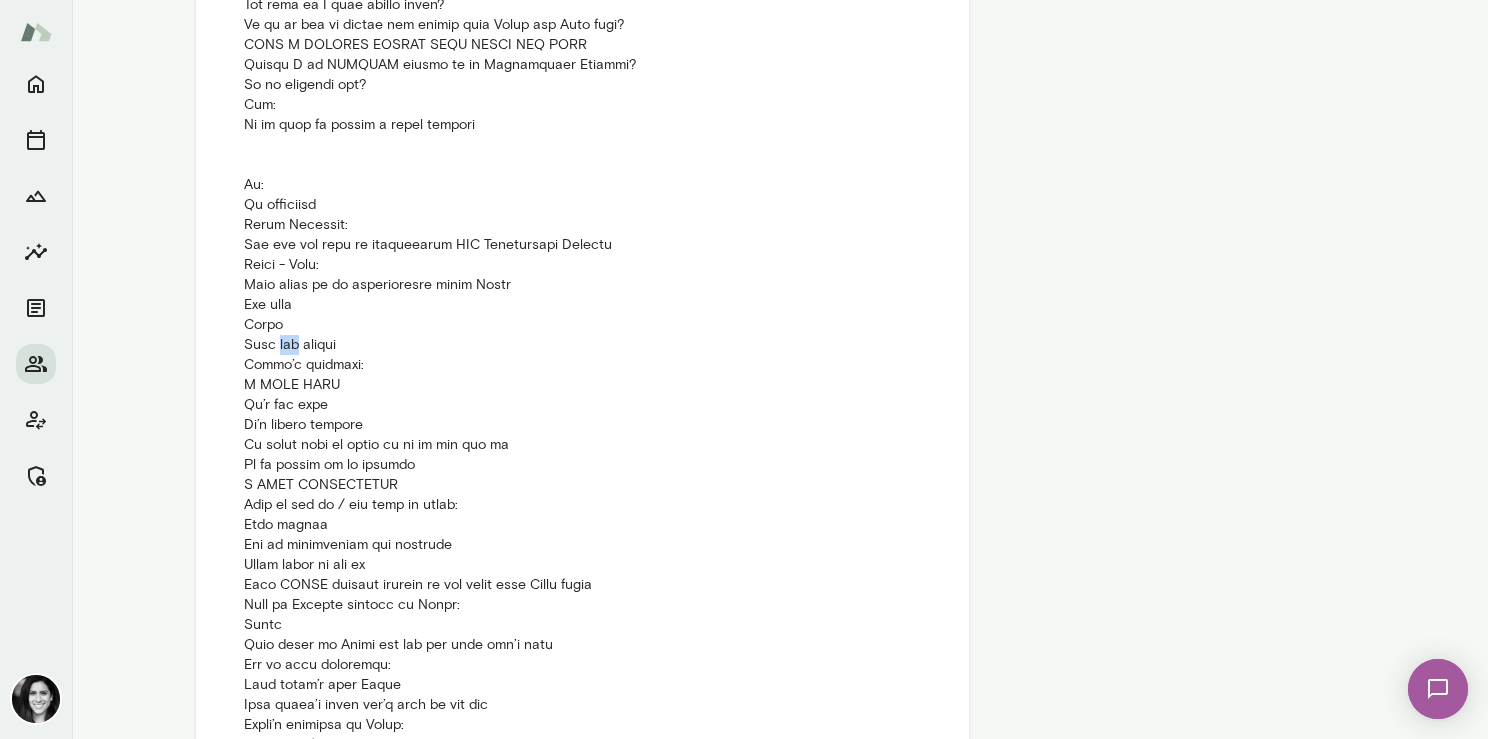 click at bounding box center (582, 465) 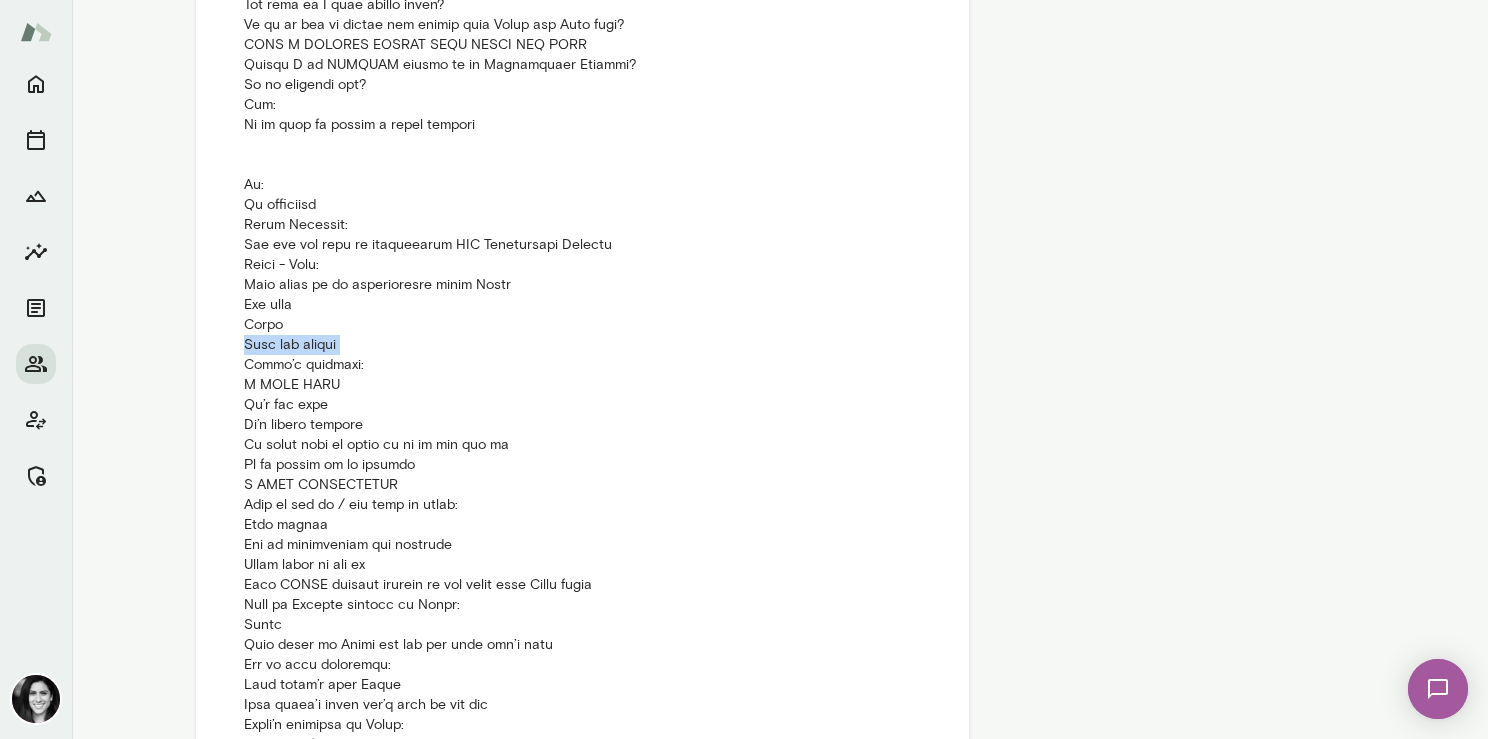 click at bounding box center (582, 465) 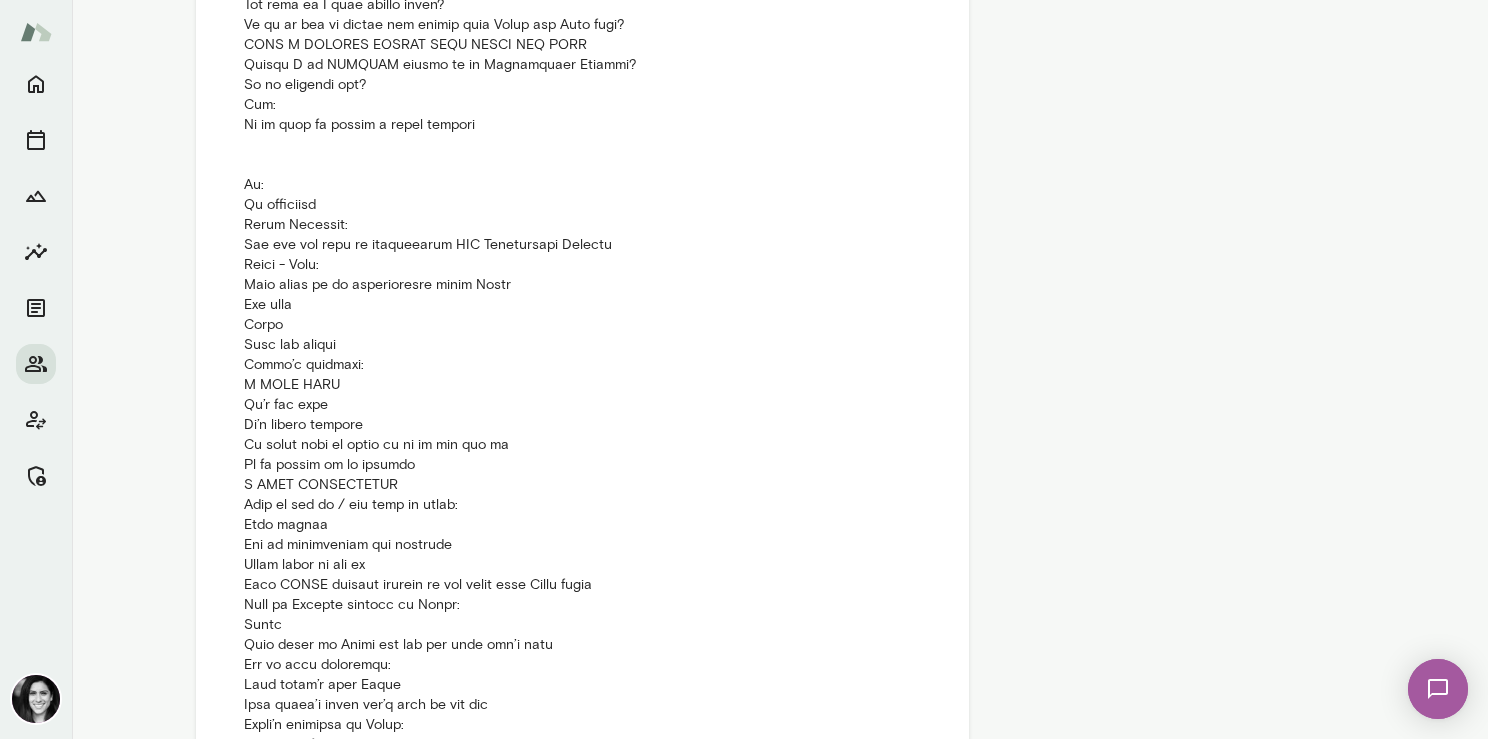 click at bounding box center (582, 465) 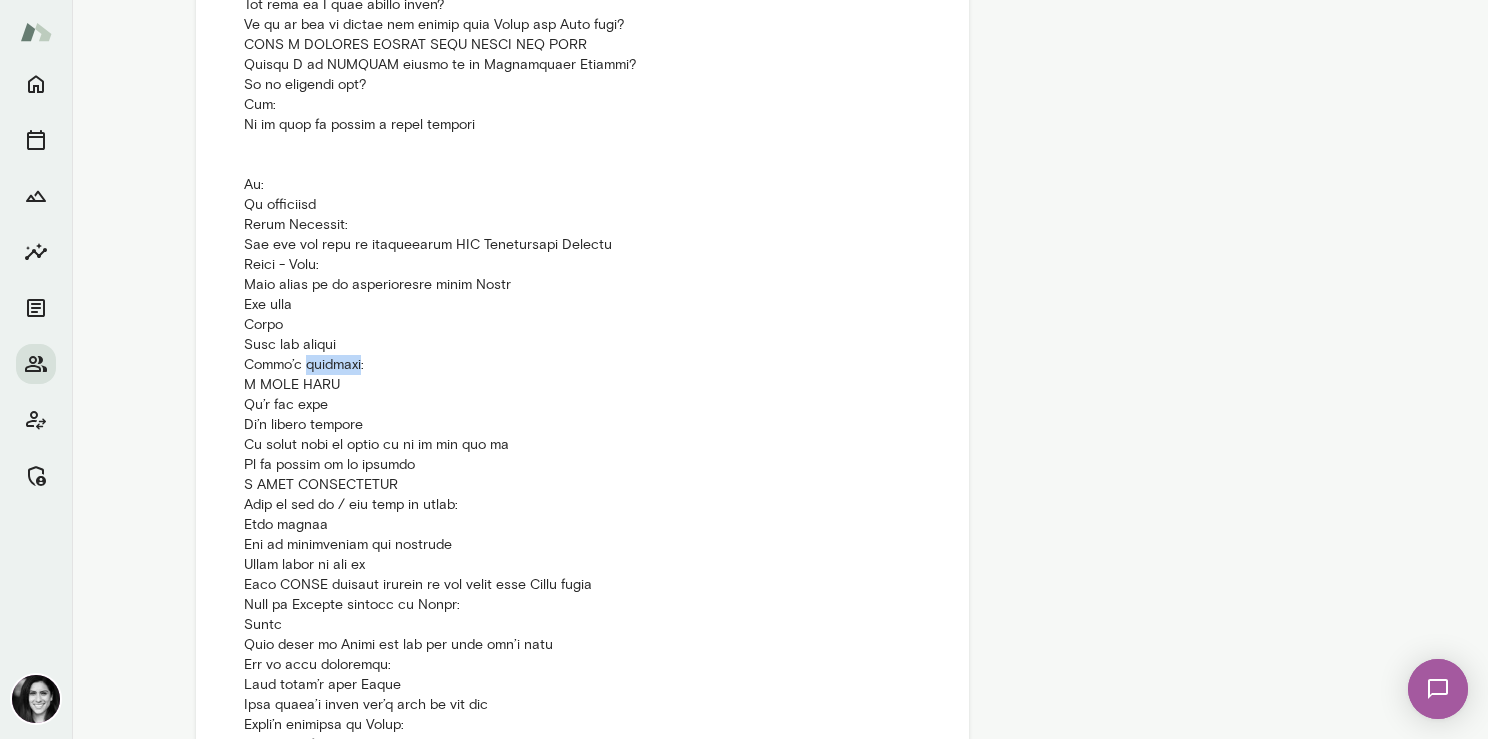 click at bounding box center (582, 465) 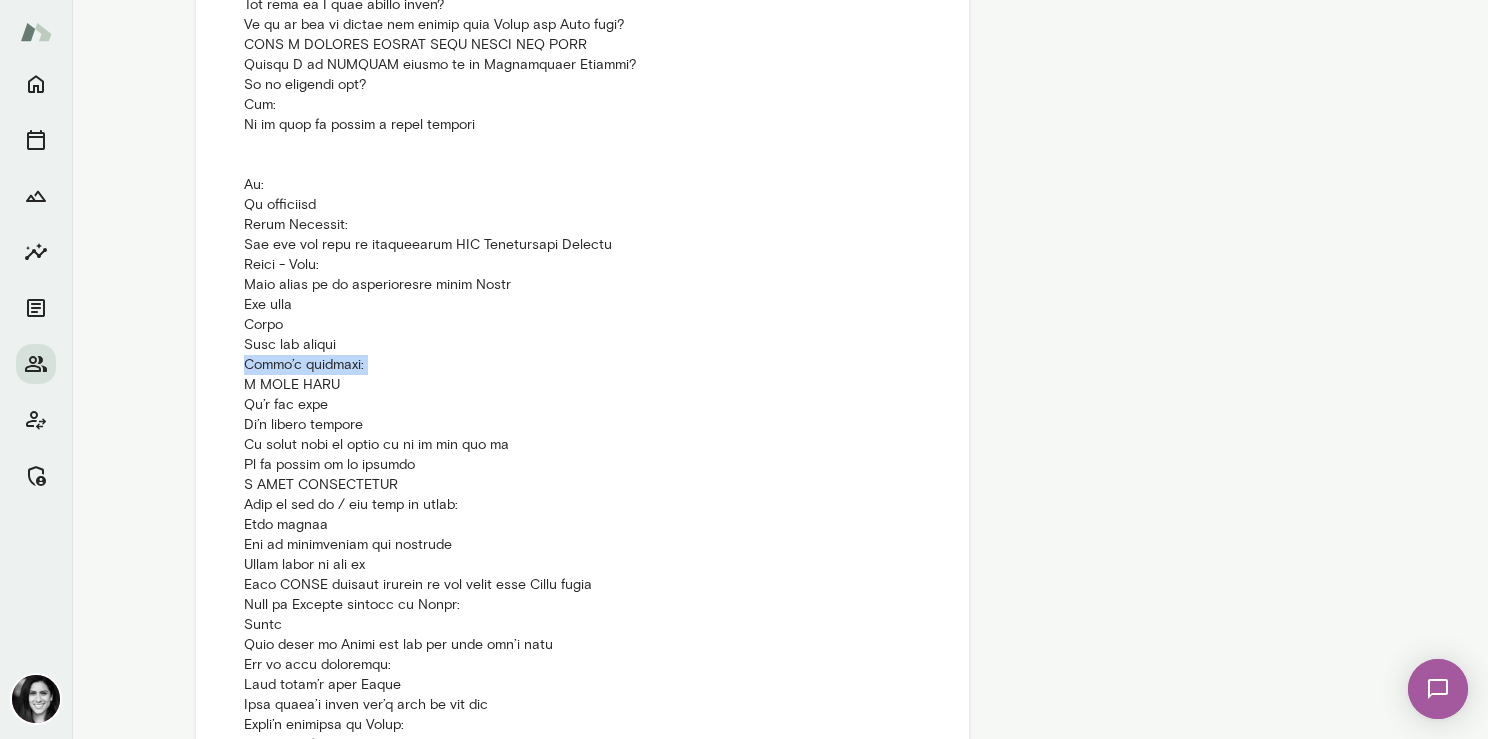 click at bounding box center (582, 465) 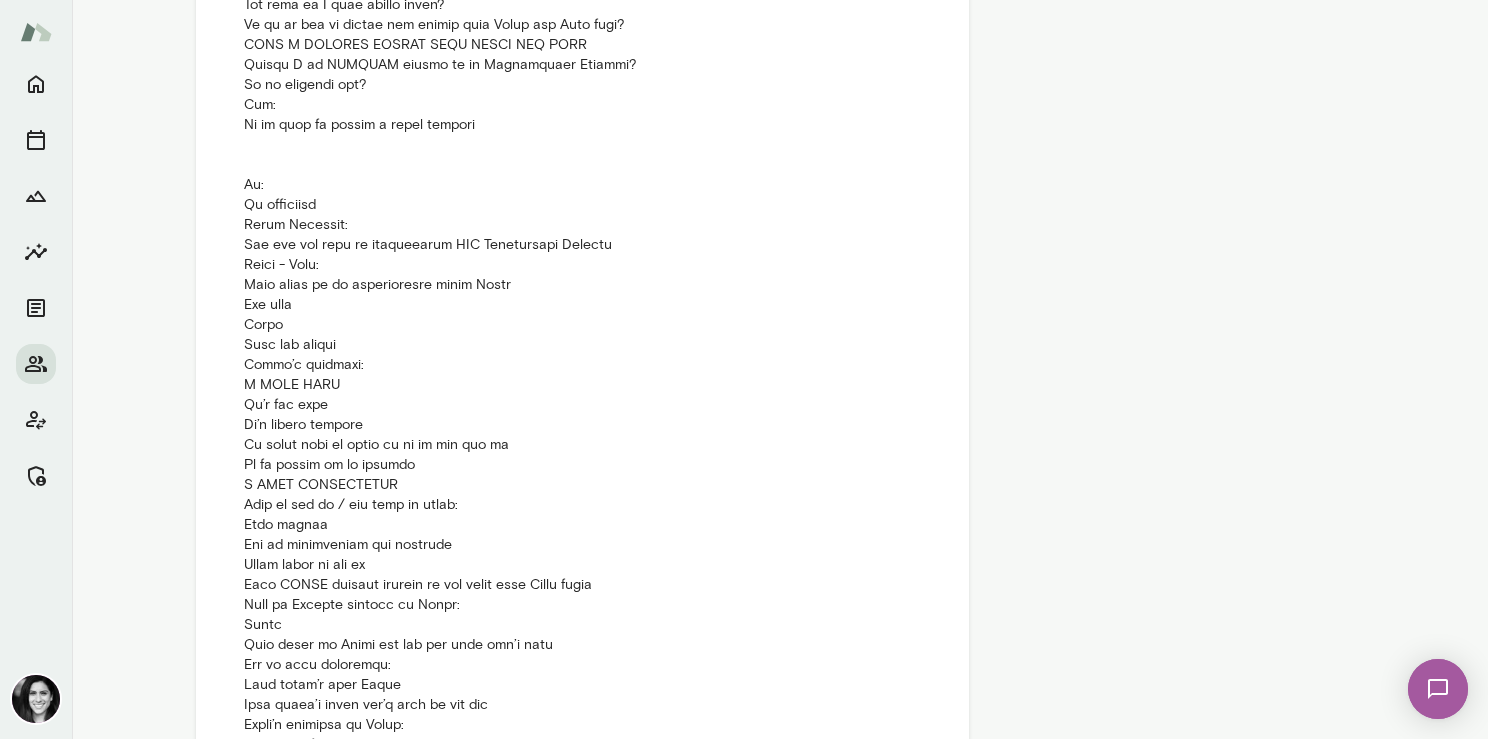 click at bounding box center [582, 465] 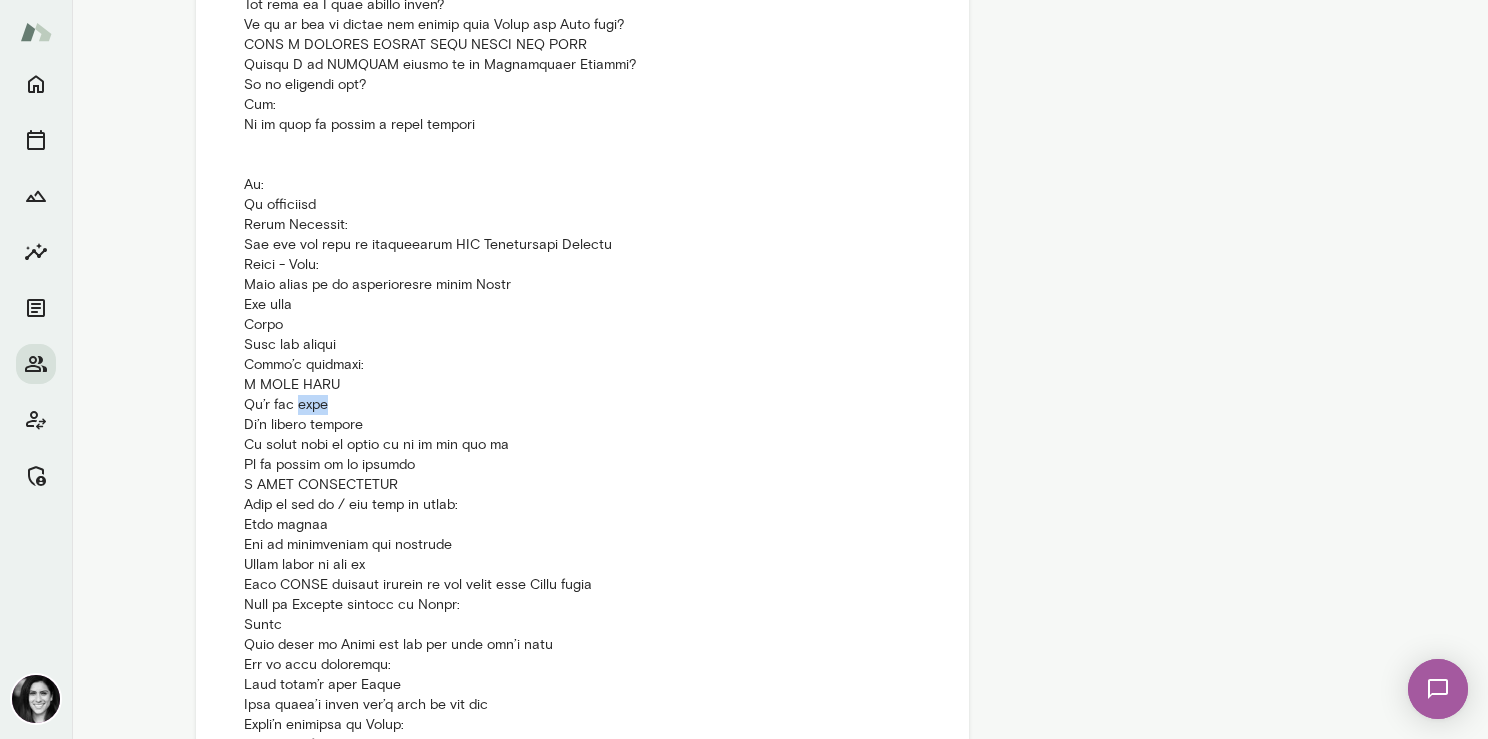click at bounding box center [582, 465] 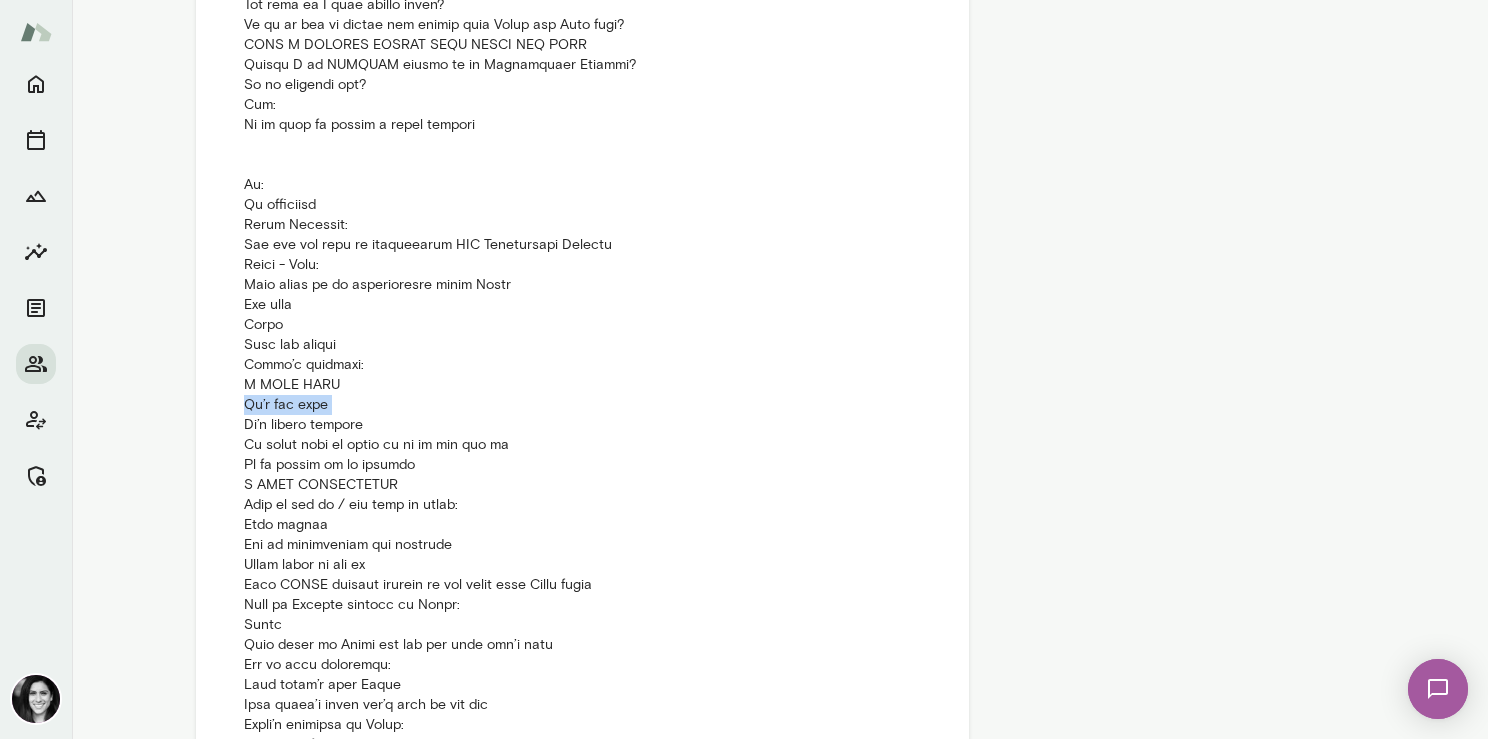 click at bounding box center (582, 465) 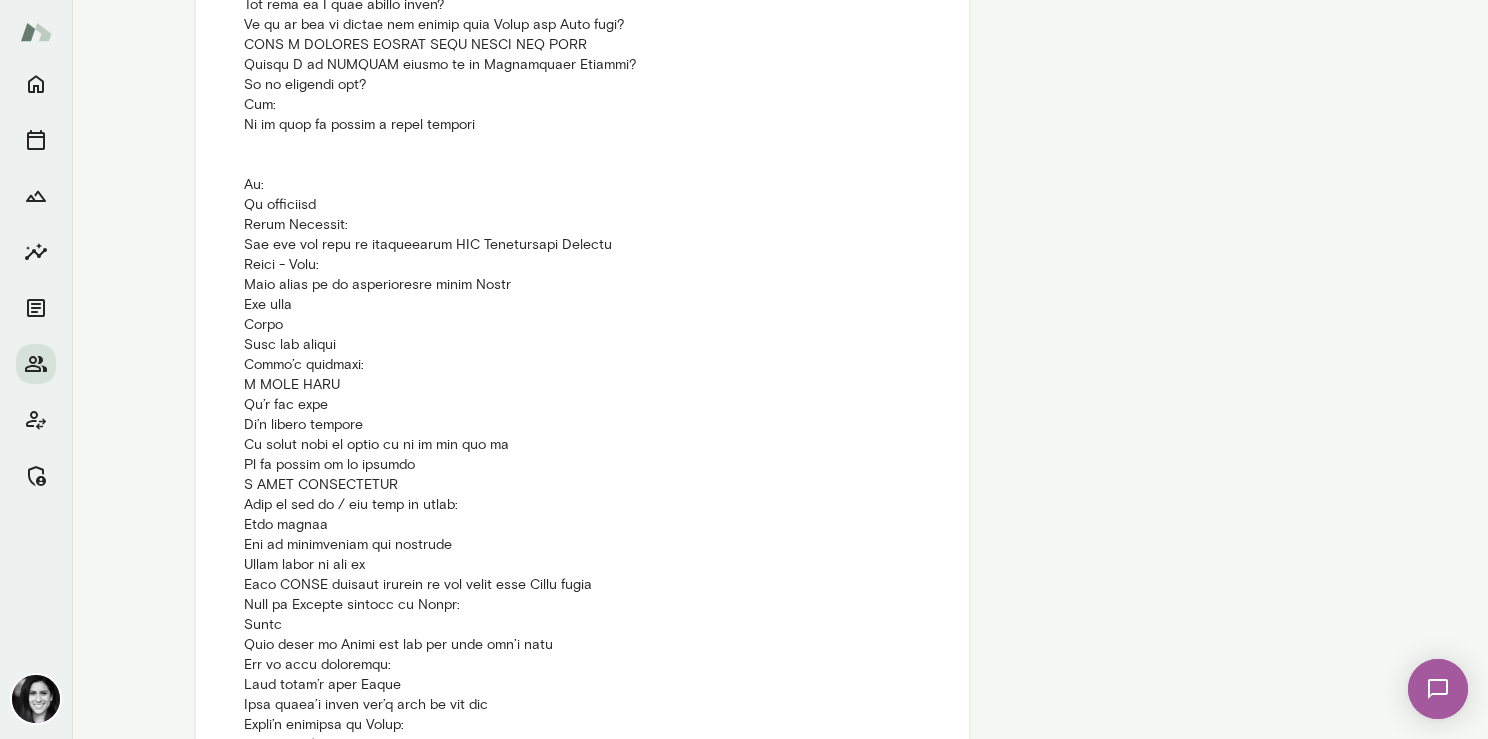 click at bounding box center [582, 465] 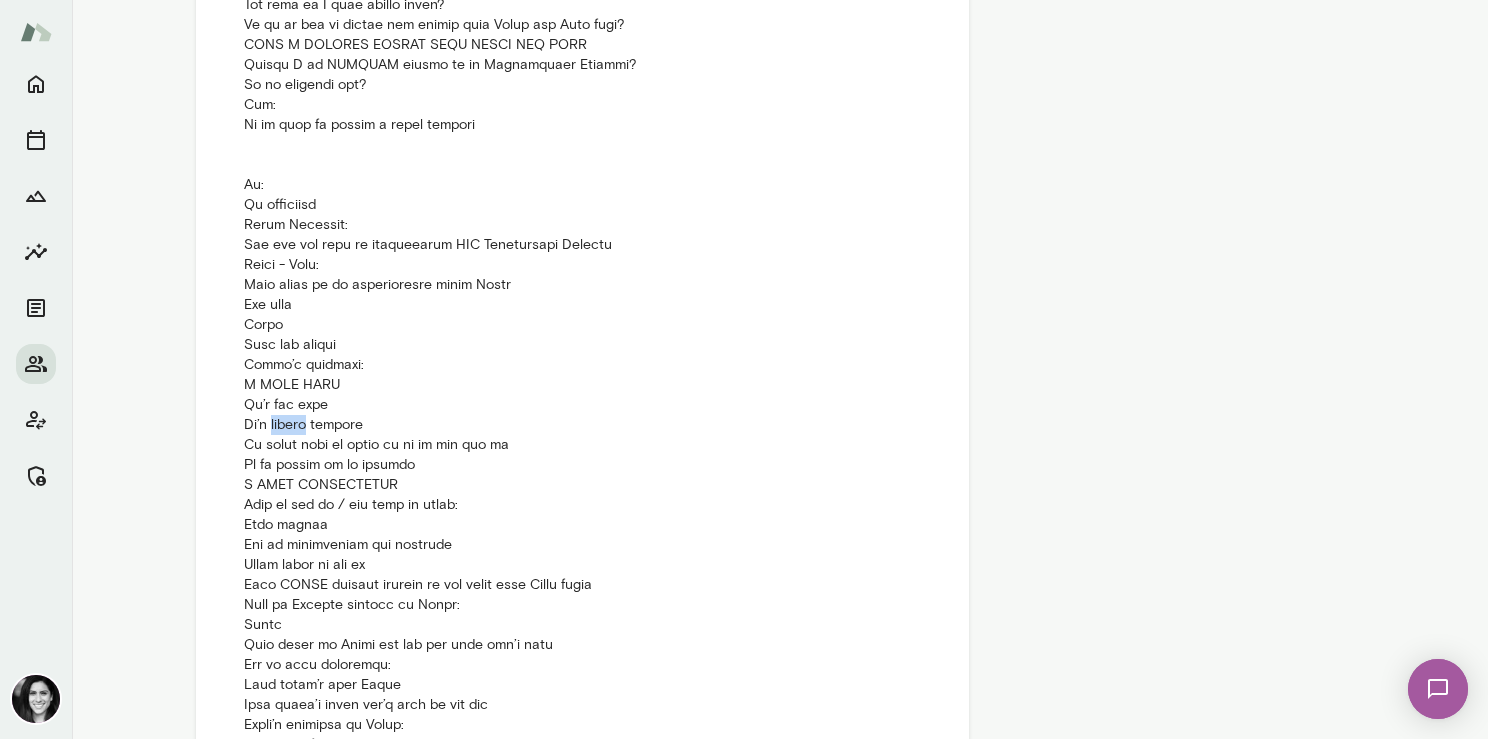 click at bounding box center [582, 465] 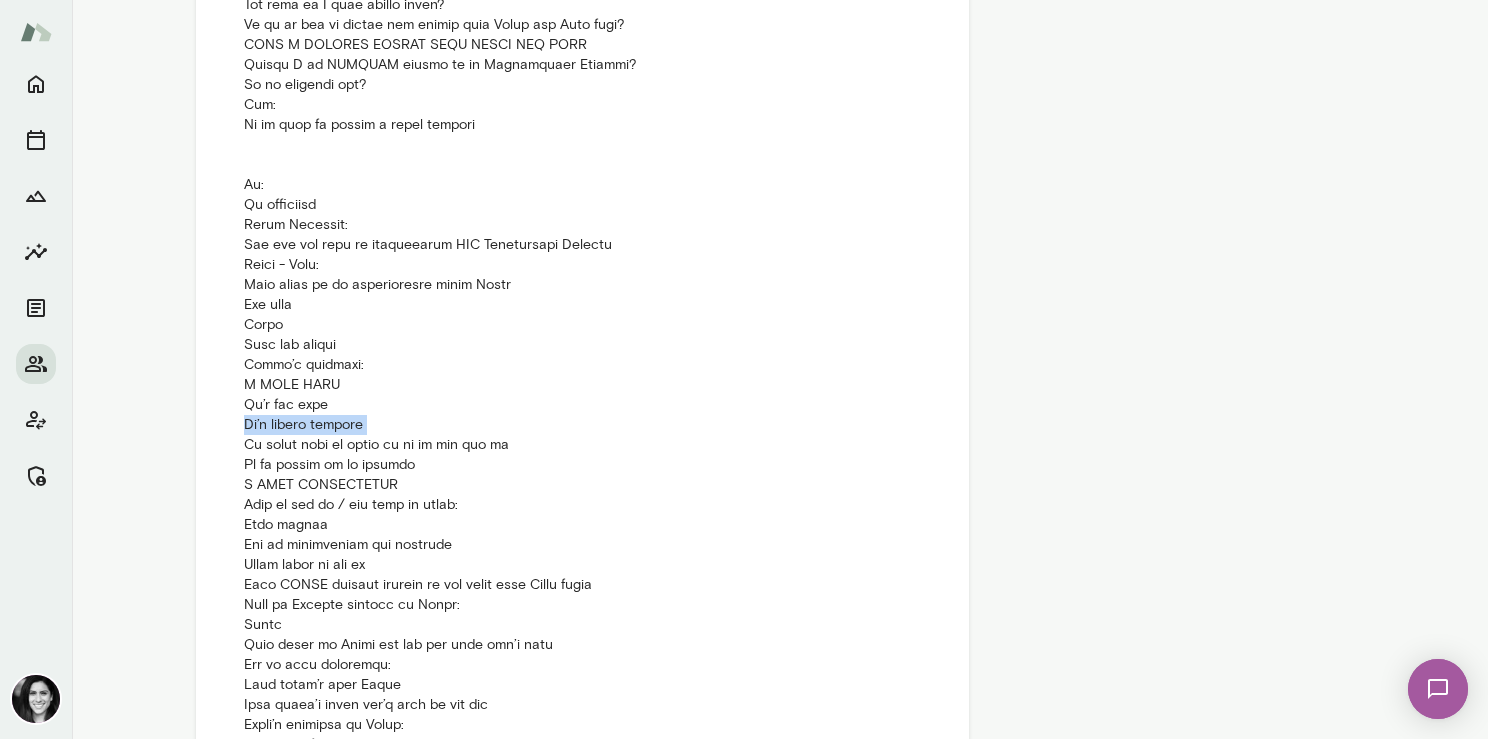 click at bounding box center (582, 465) 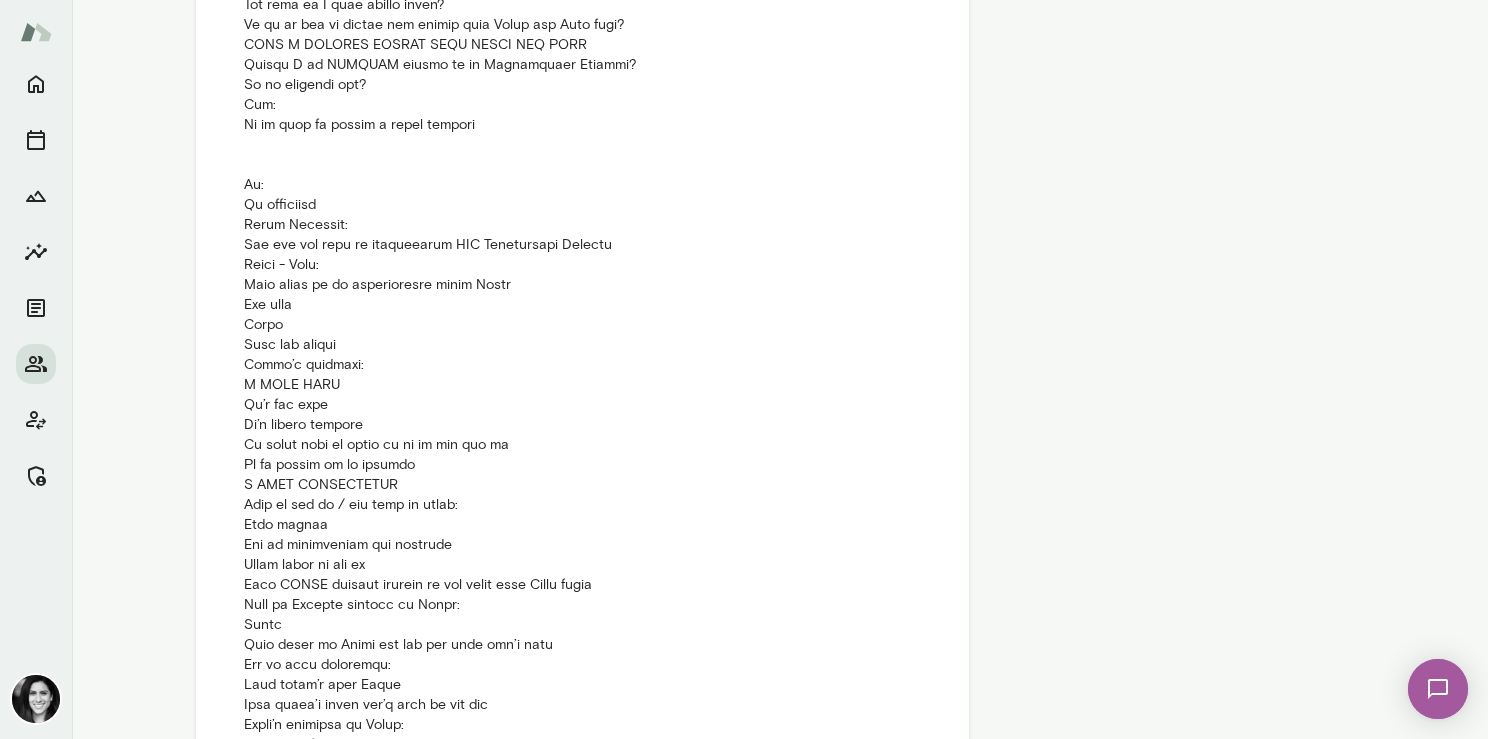 click at bounding box center [582, 465] 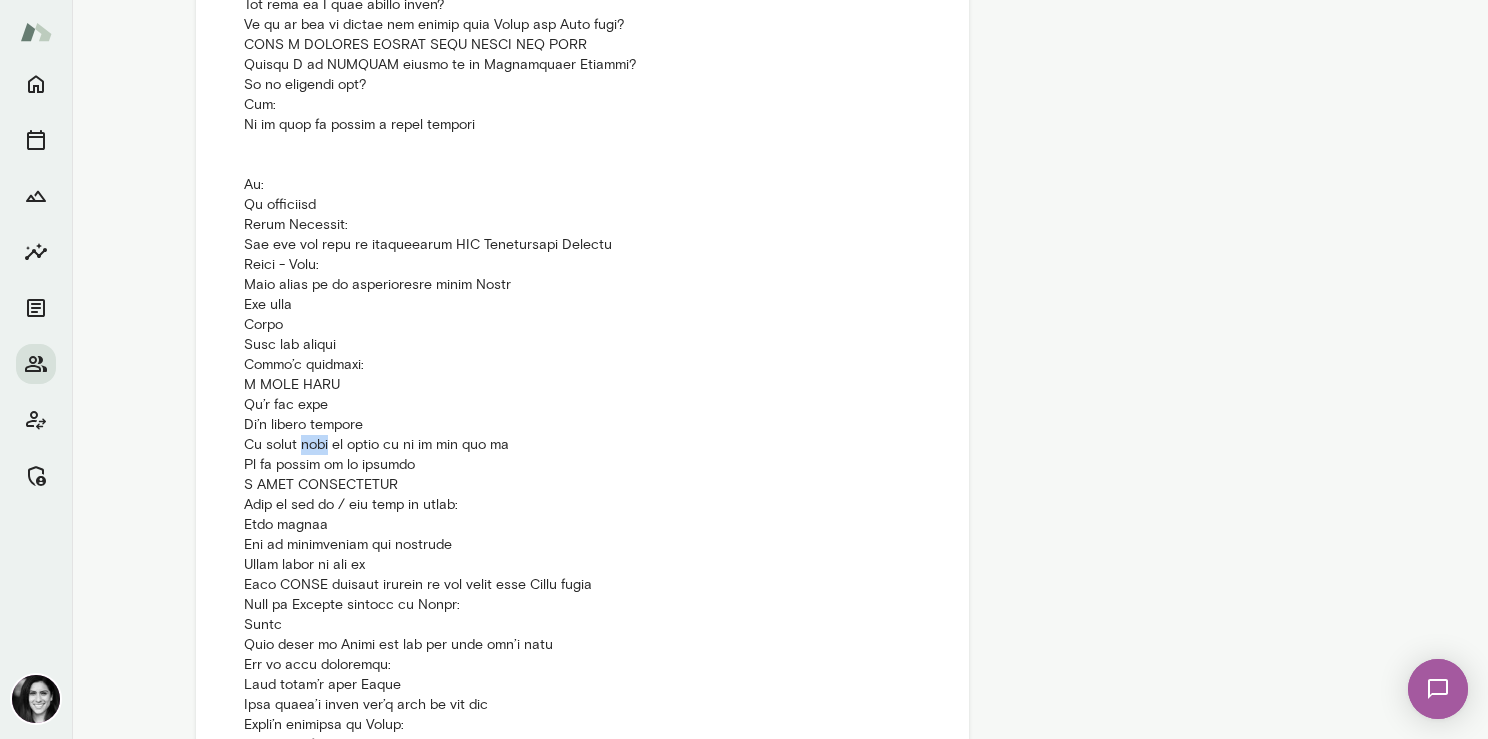 click at bounding box center (582, 465) 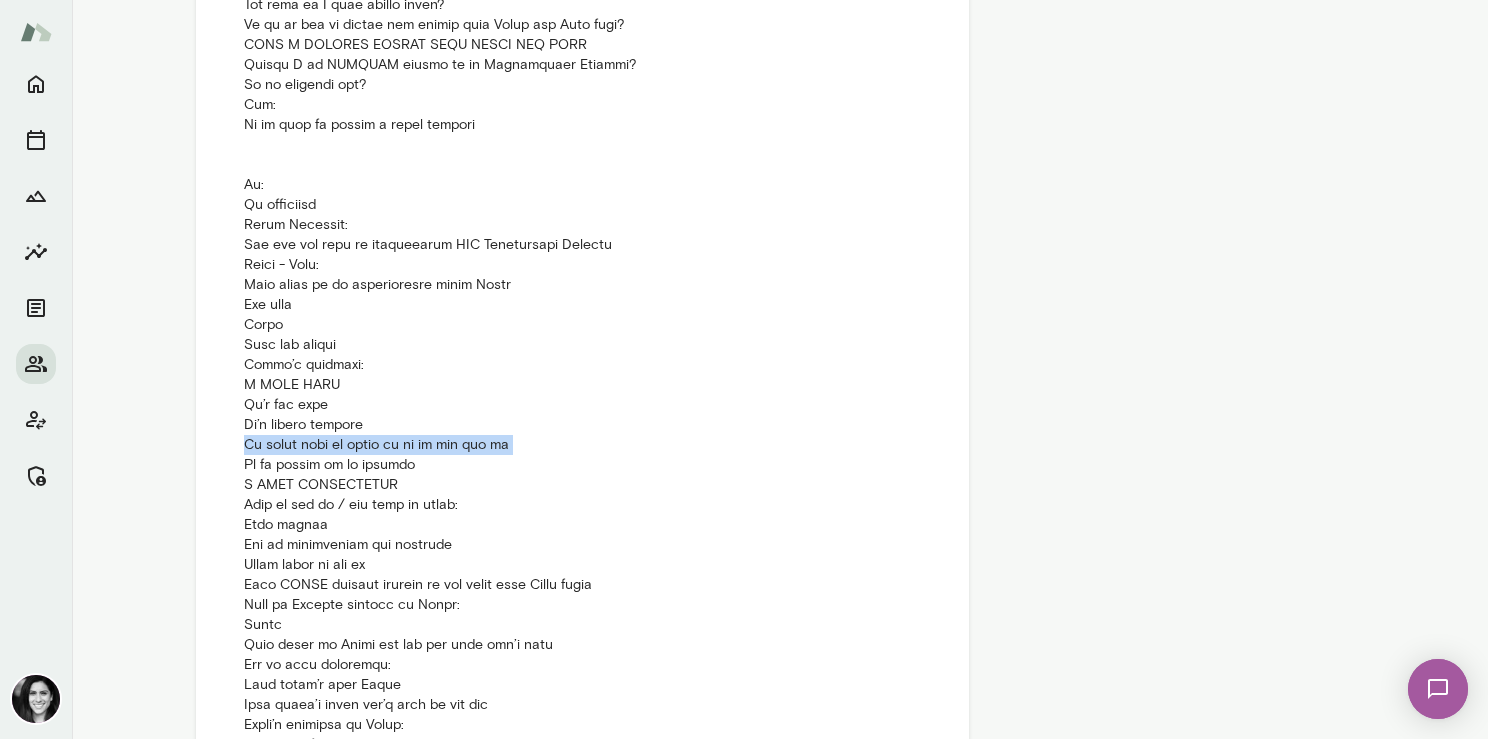 click at bounding box center (582, 465) 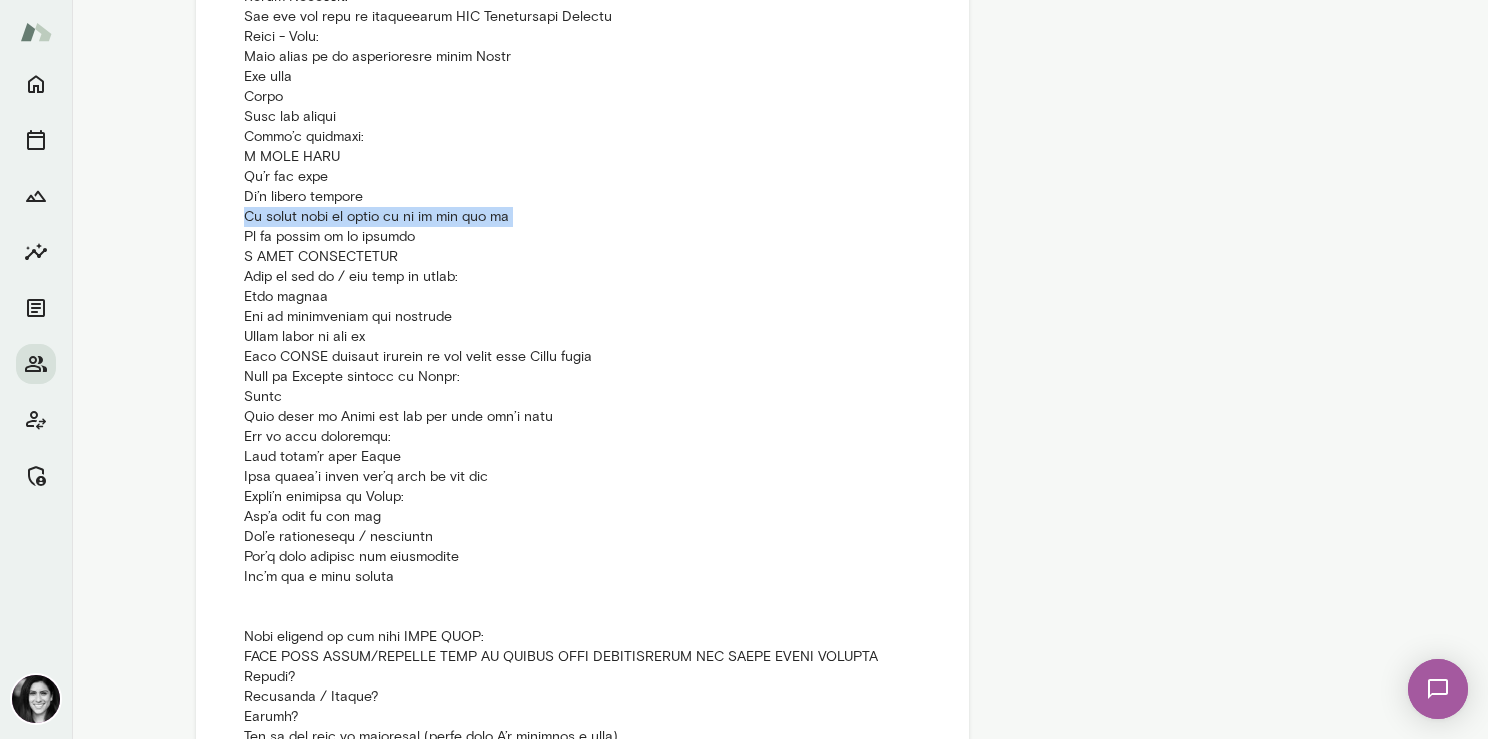 scroll, scrollTop: 1637, scrollLeft: 0, axis: vertical 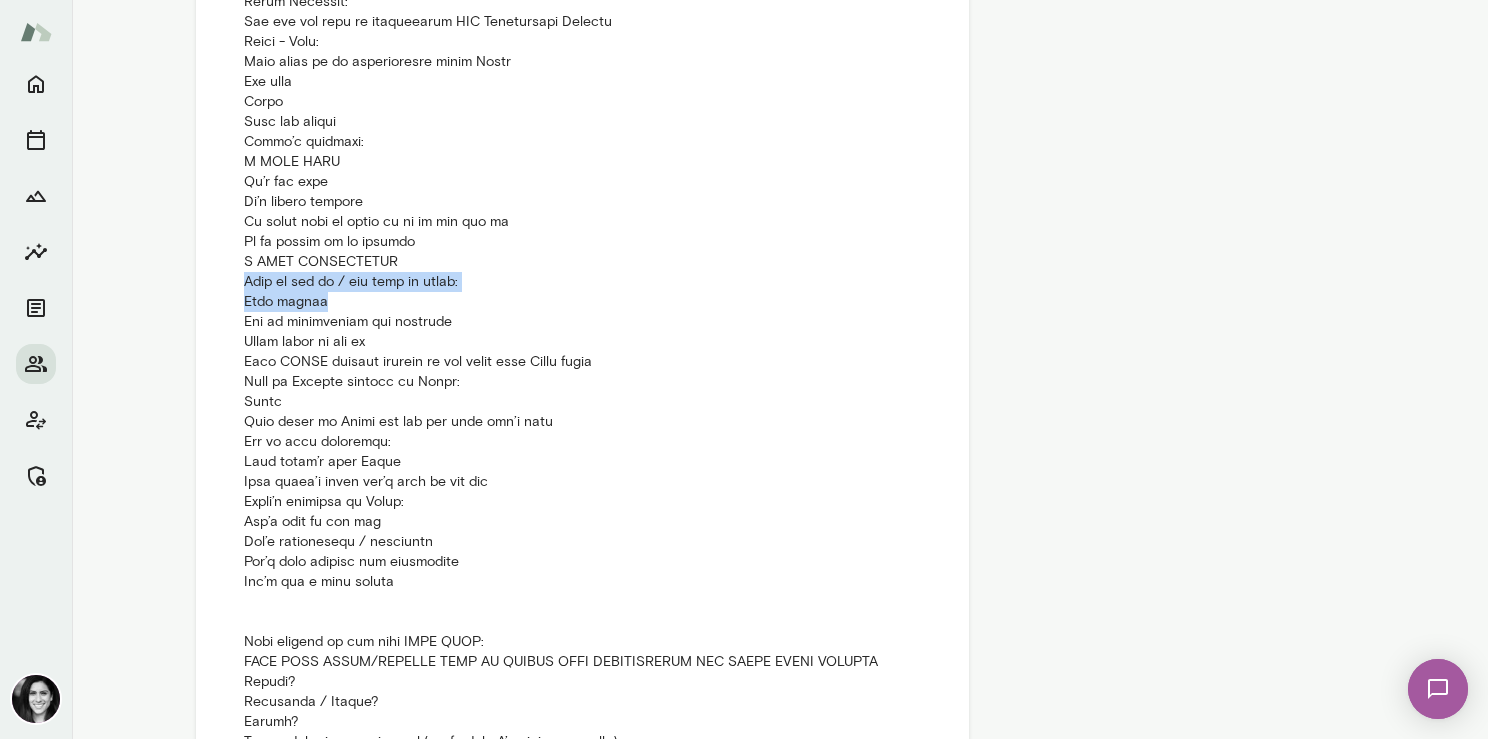 drag, startPoint x: 246, startPoint y: 284, endPoint x: 366, endPoint y: 309, distance: 122.57651 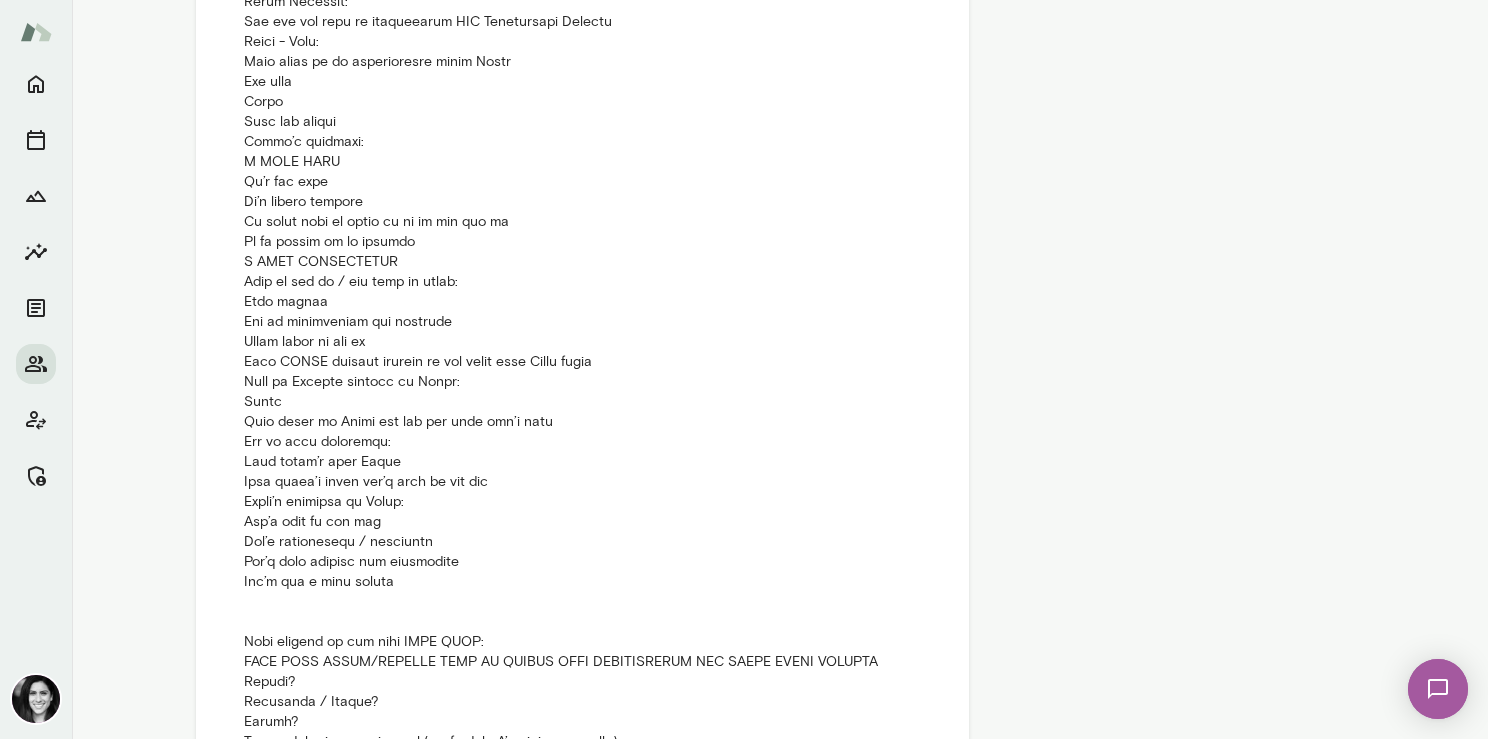 click at bounding box center (582, 242) 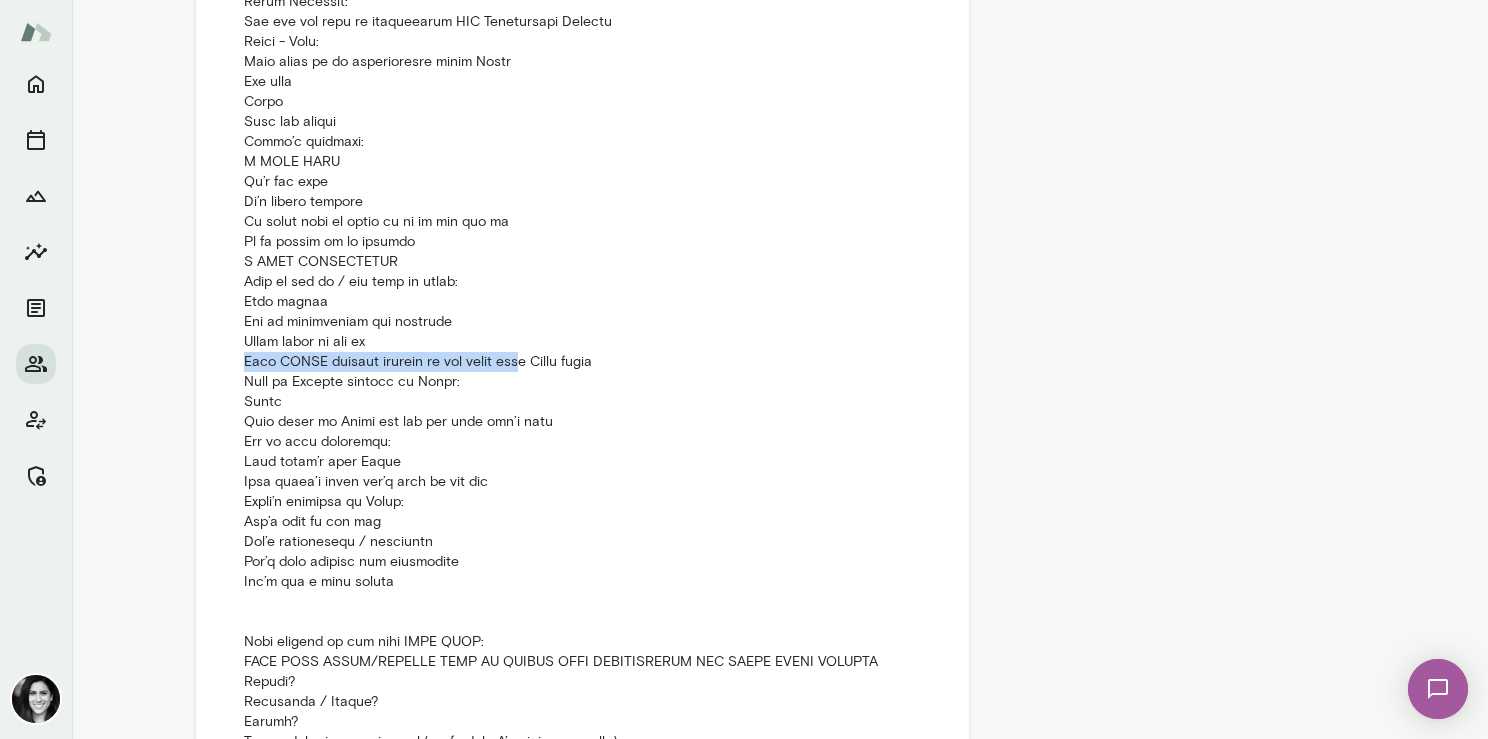 drag, startPoint x: 248, startPoint y: 362, endPoint x: 530, endPoint y: 364, distance: 282.00708 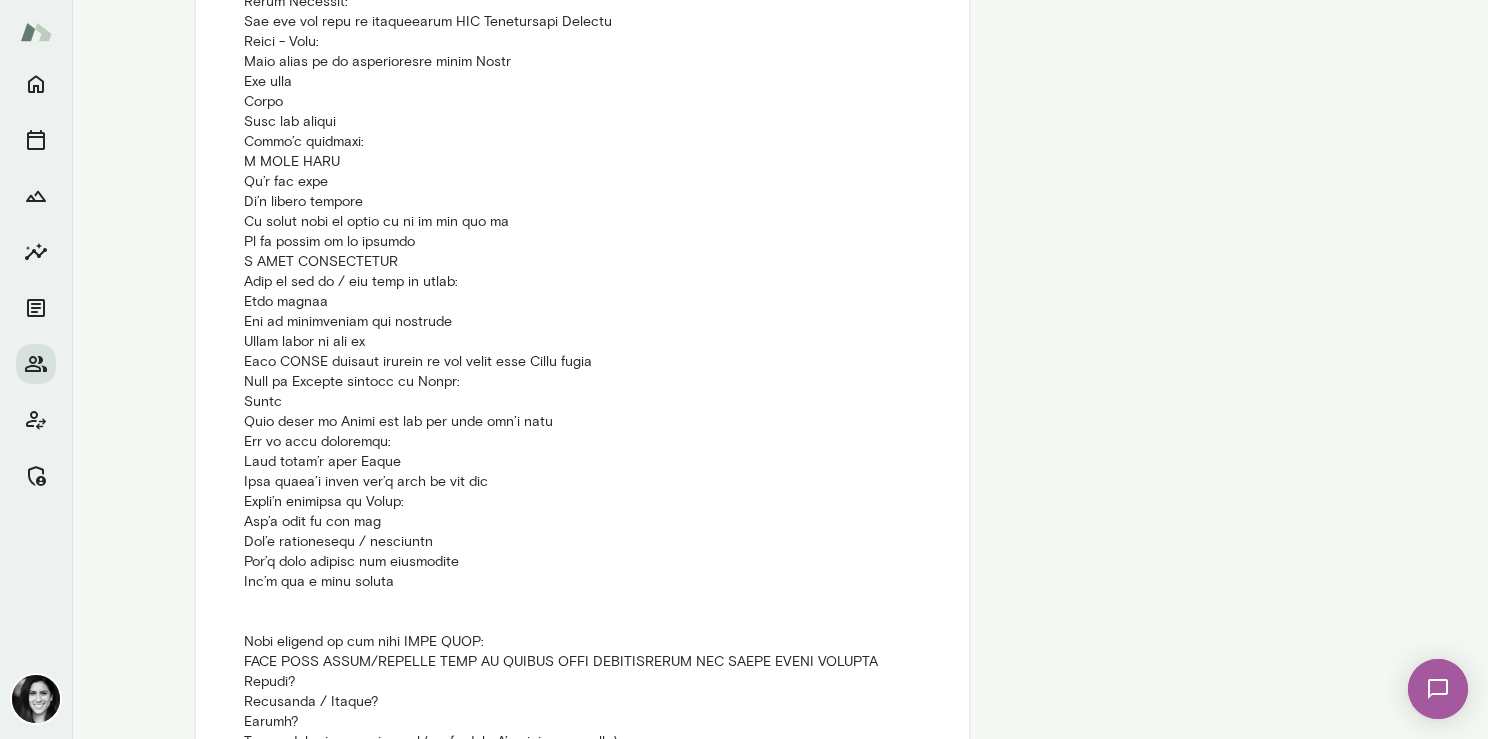 click at bounding box center [582, 242] 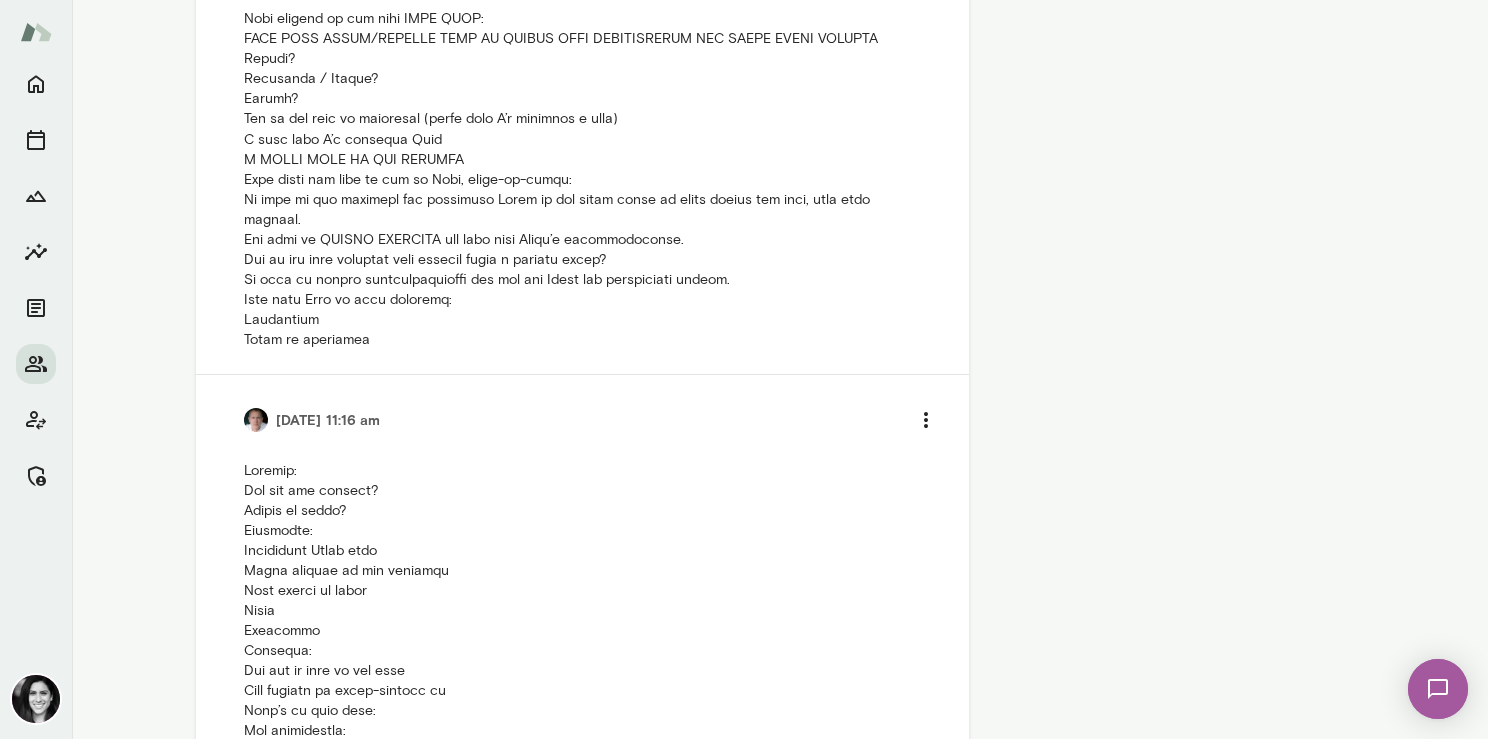 scroll, scrollTop: 2268, scrollLeft: 0, axis: vertical 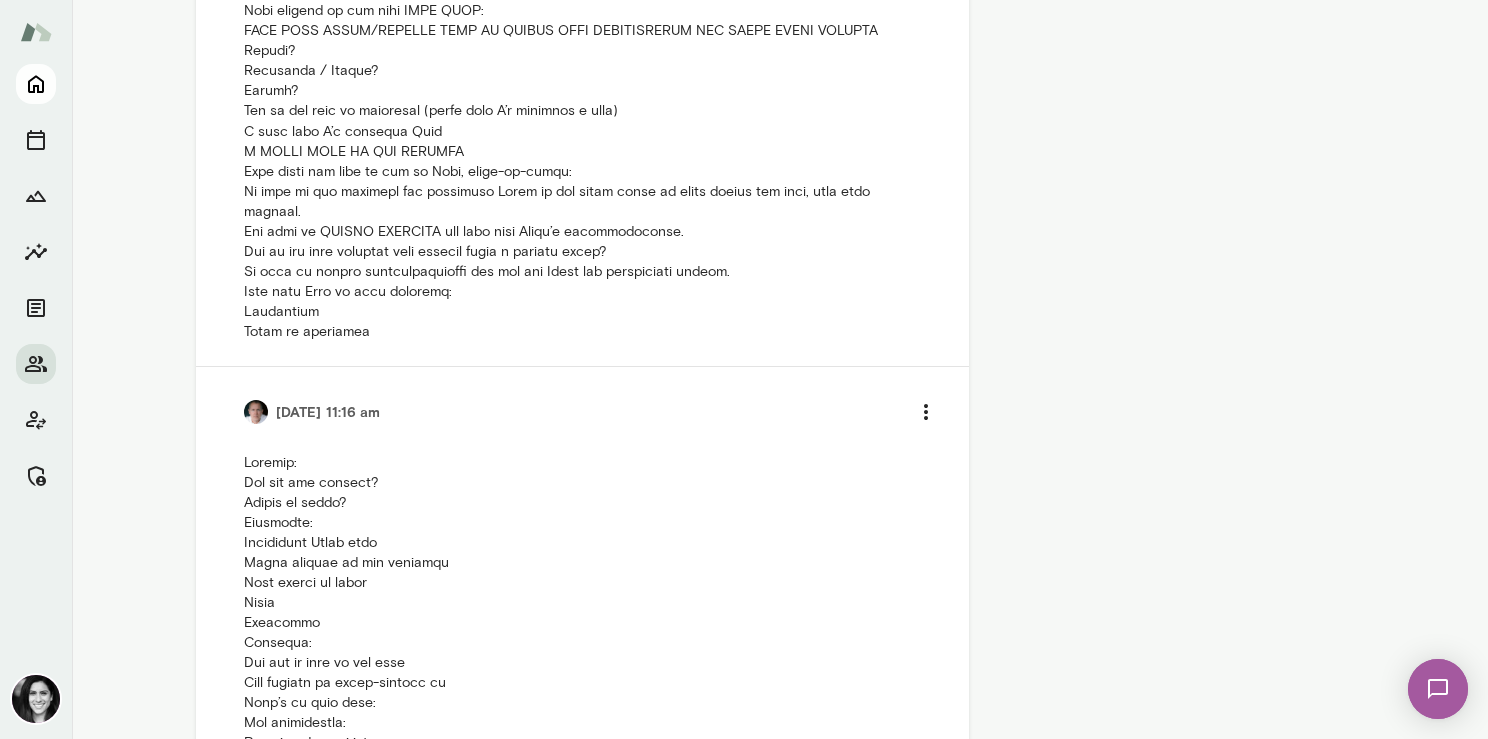 click at bounding box center [36, 84] 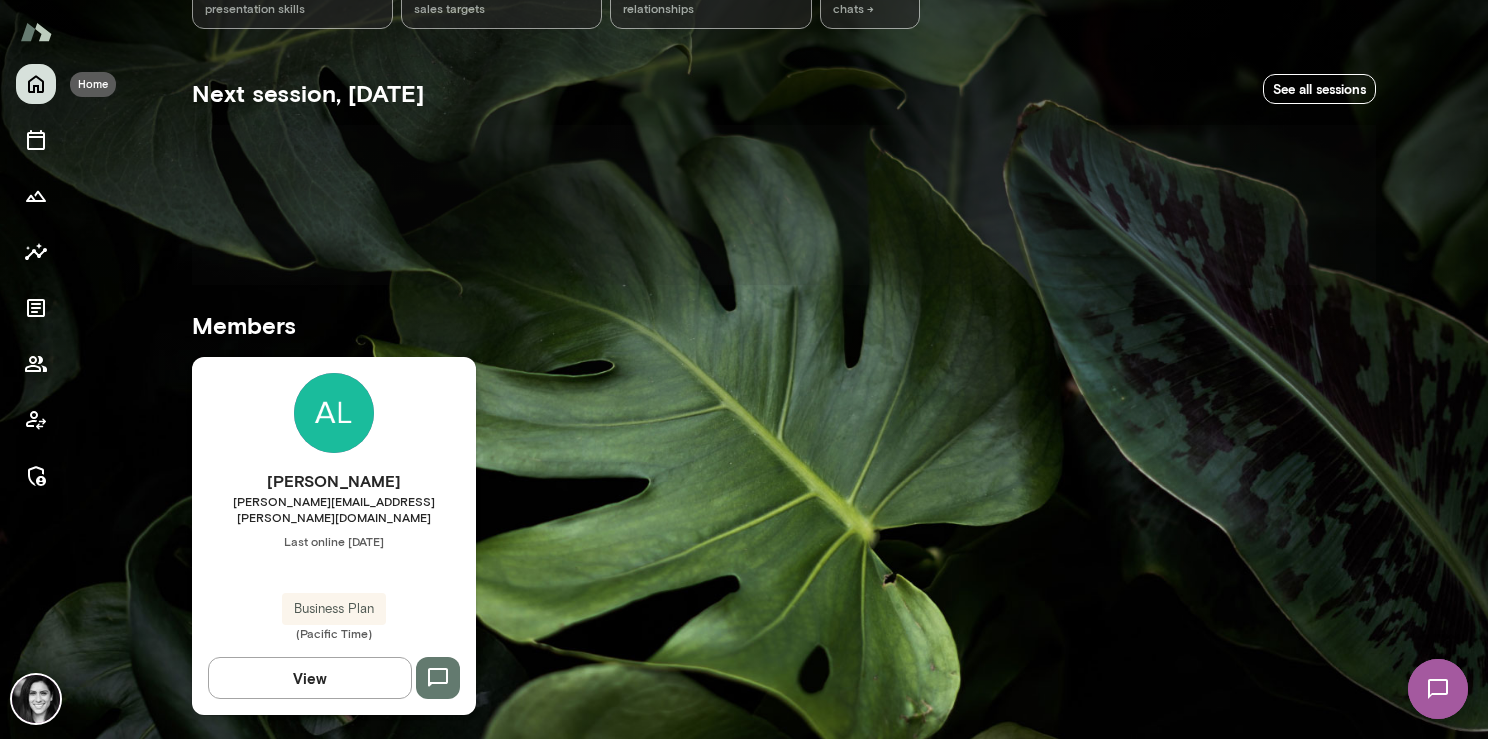 scroll, scrollTop: 298, scrollLeft: 0, axis: vertical 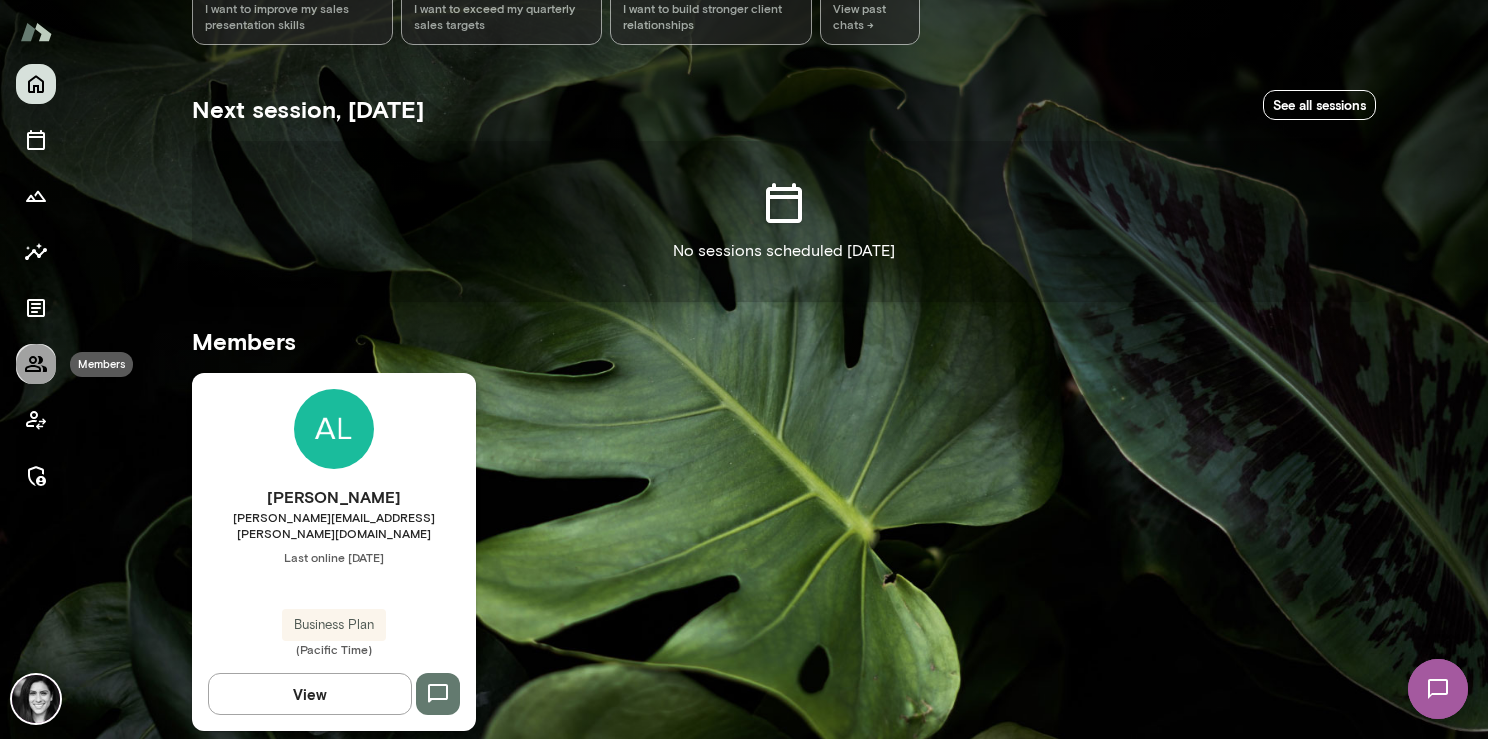 click 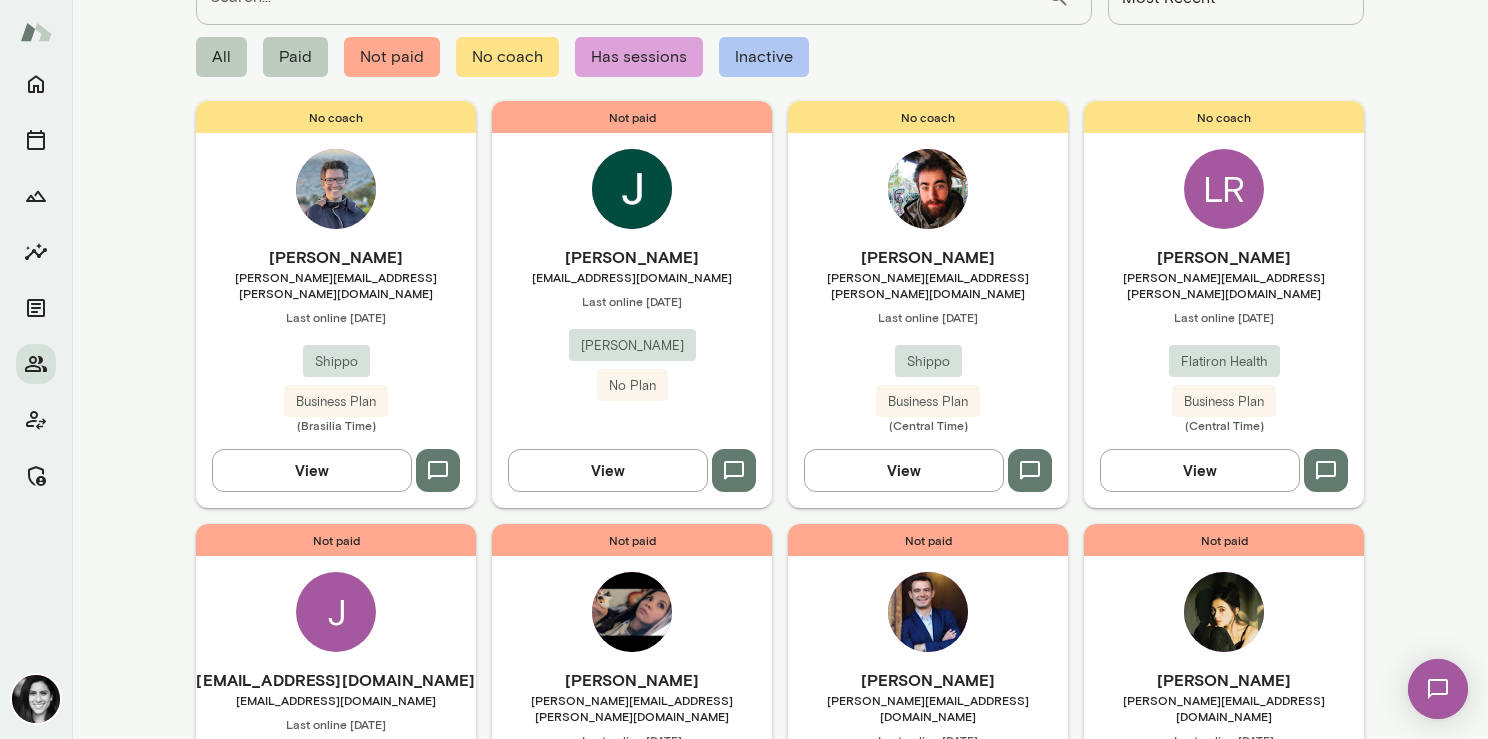 scroll, scrollTop: 0, scrollLeft: 0, axis: both 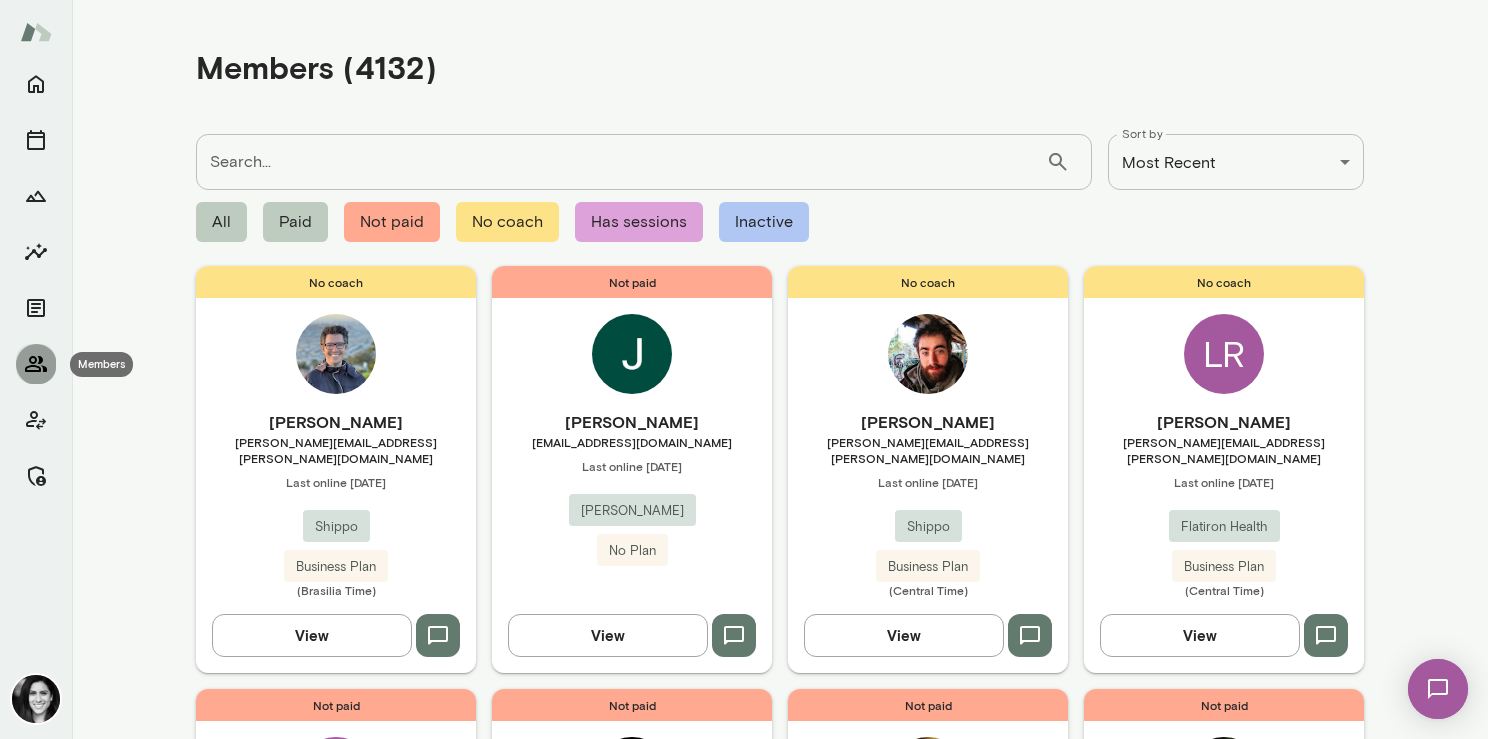 click at bounding box center [36, 364] 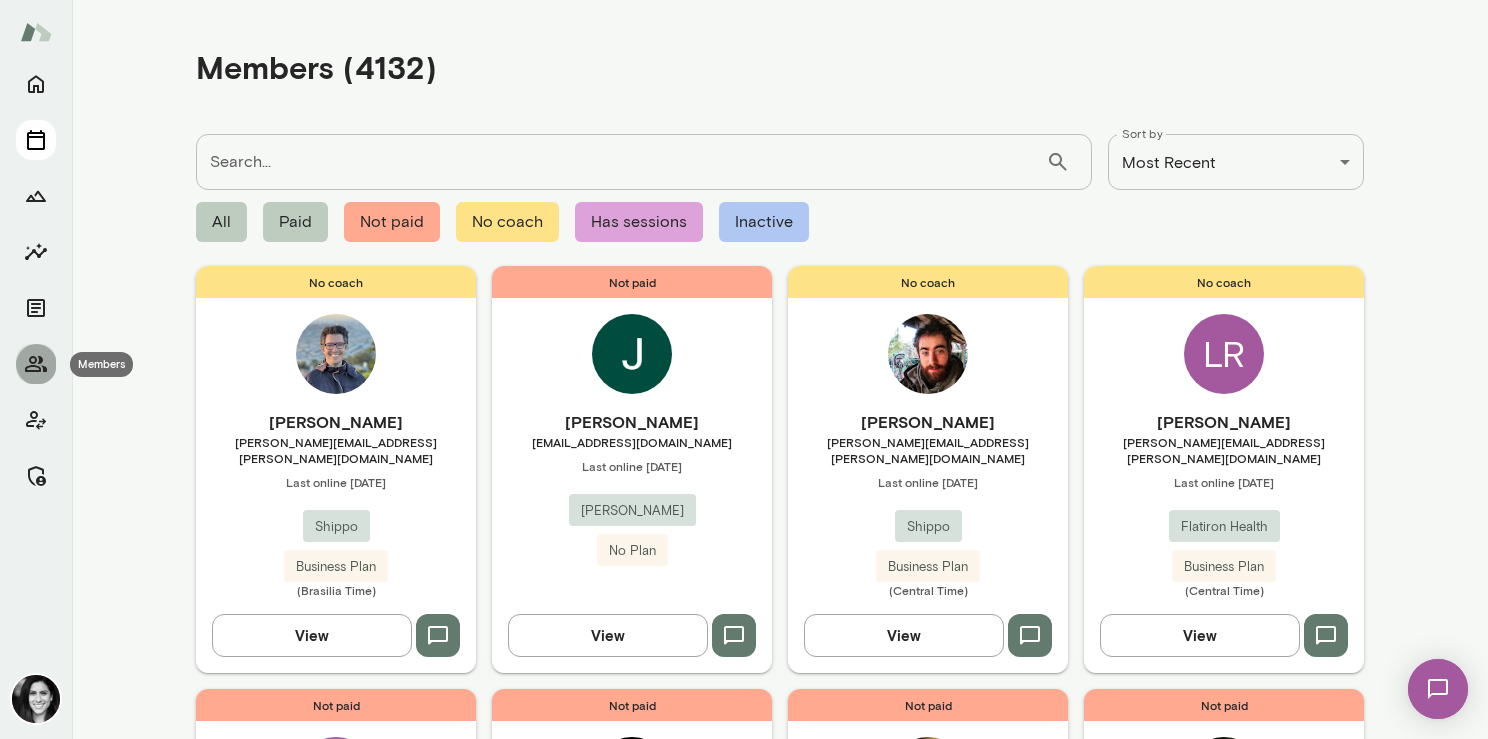 click 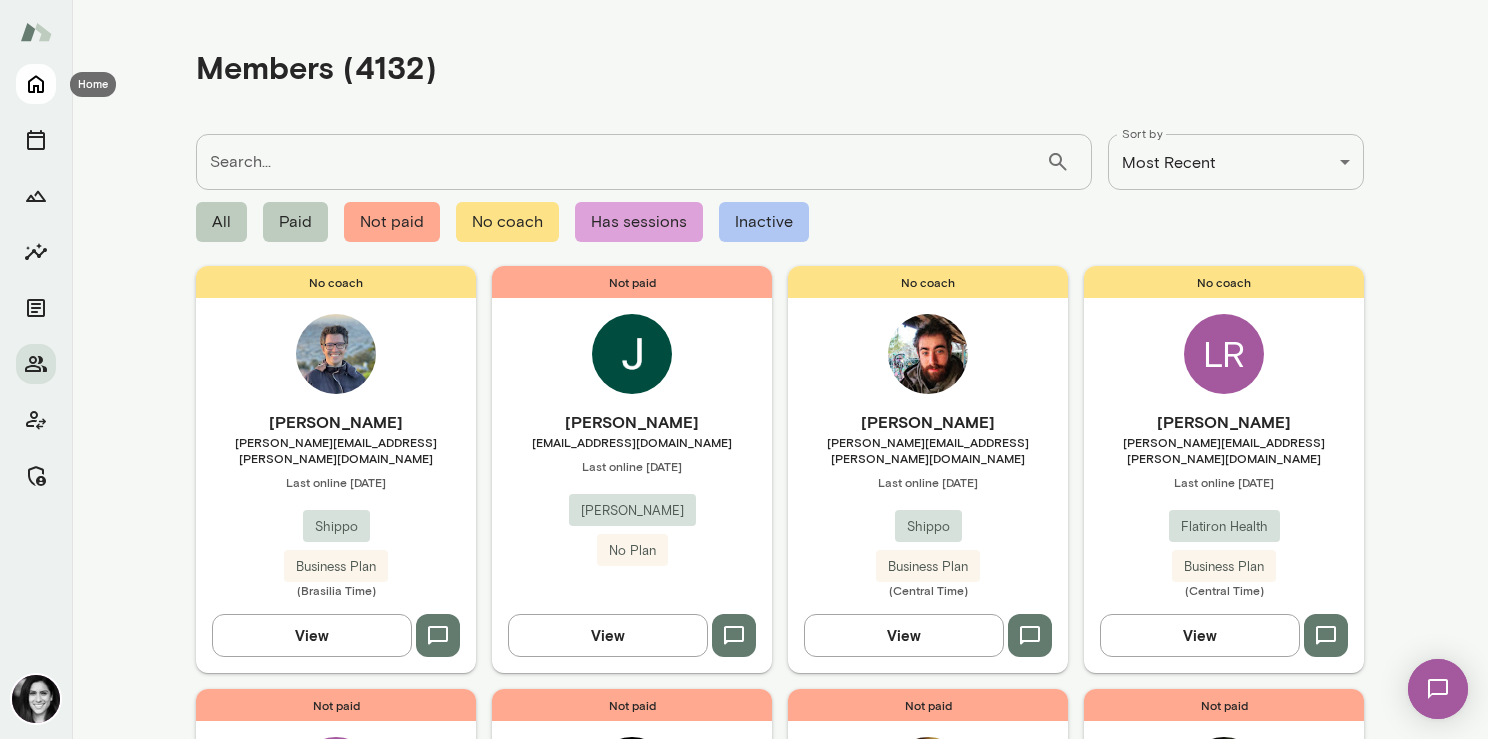 click at bounding box center (36, 84) 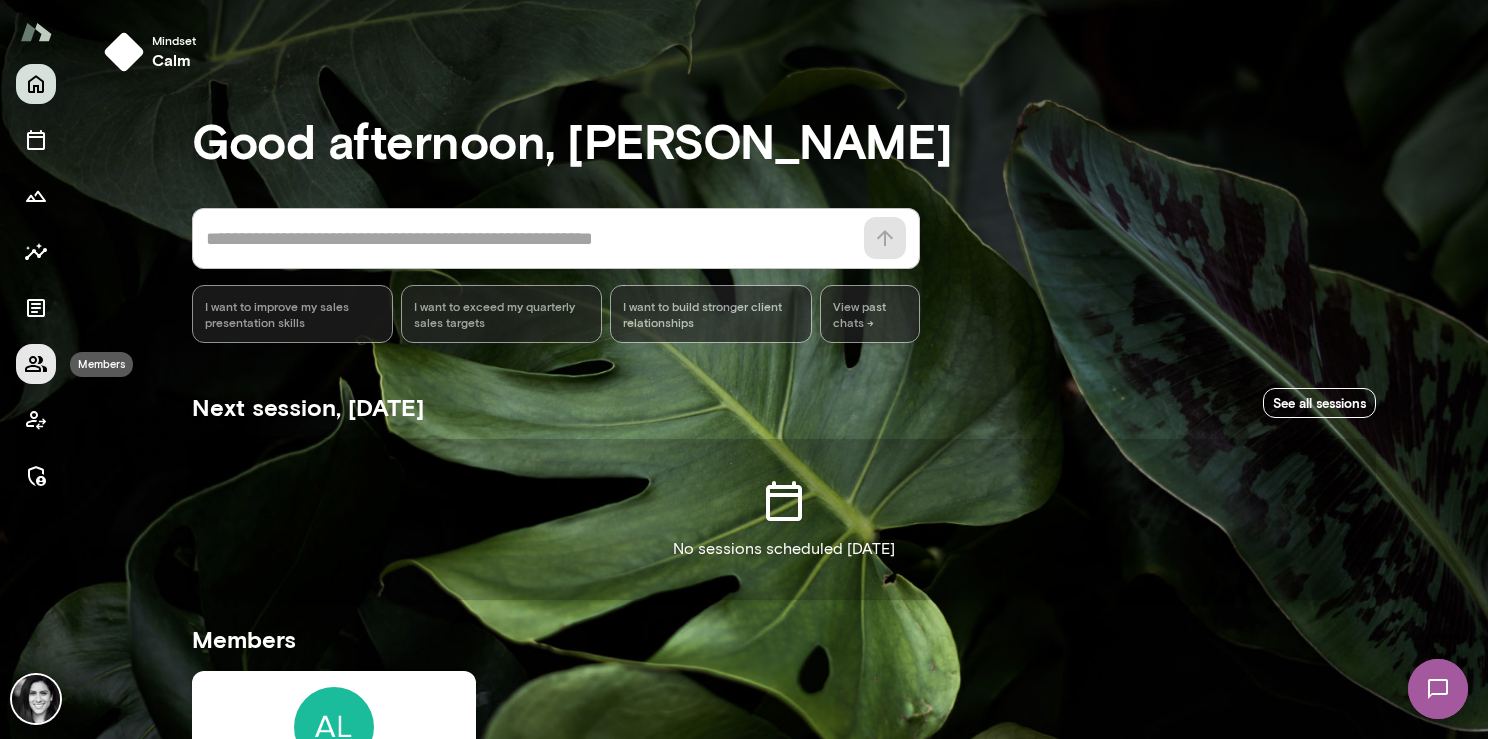 click at bounding box center [36, 364] 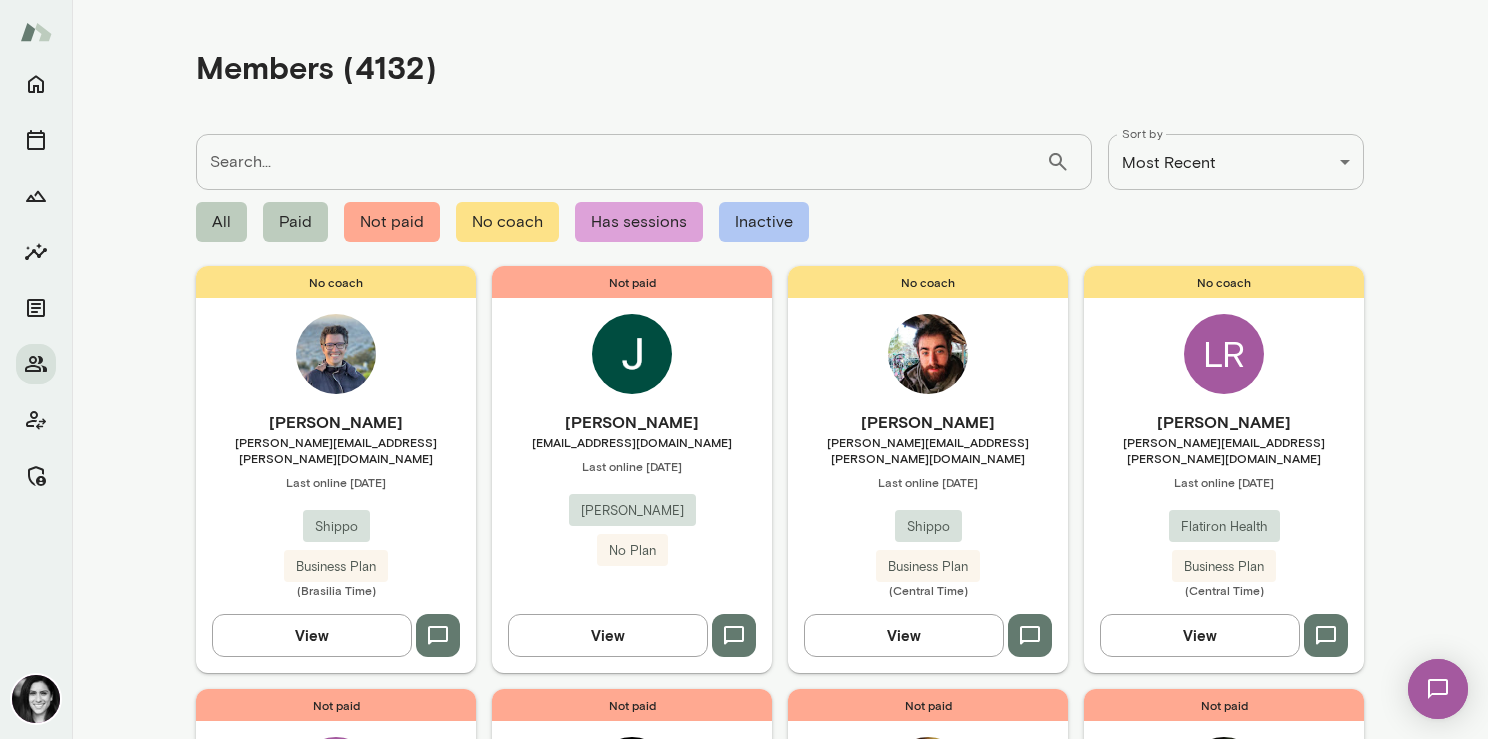 click at bounding box center (36, 280) 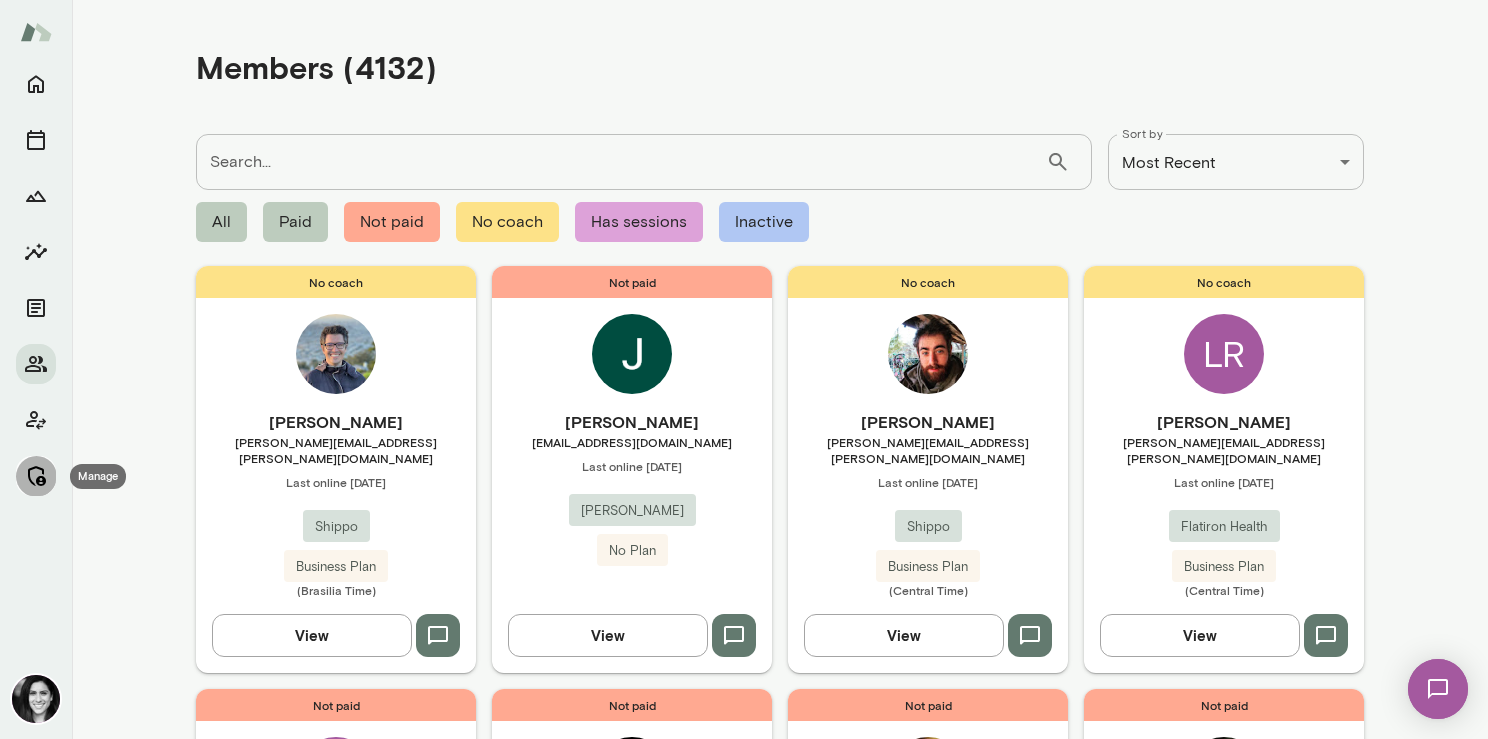 click 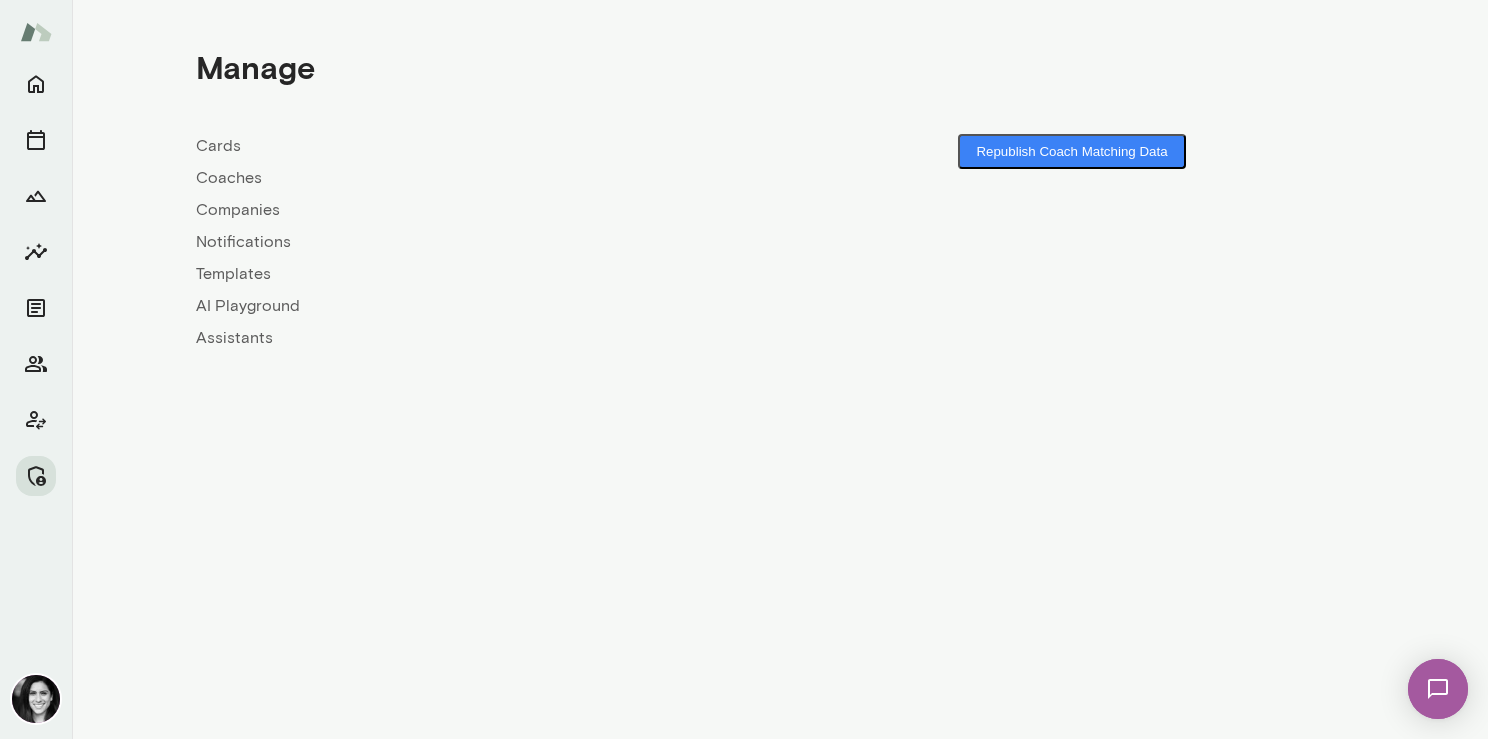 click on "Coaches" at bounding box center (488, 178) 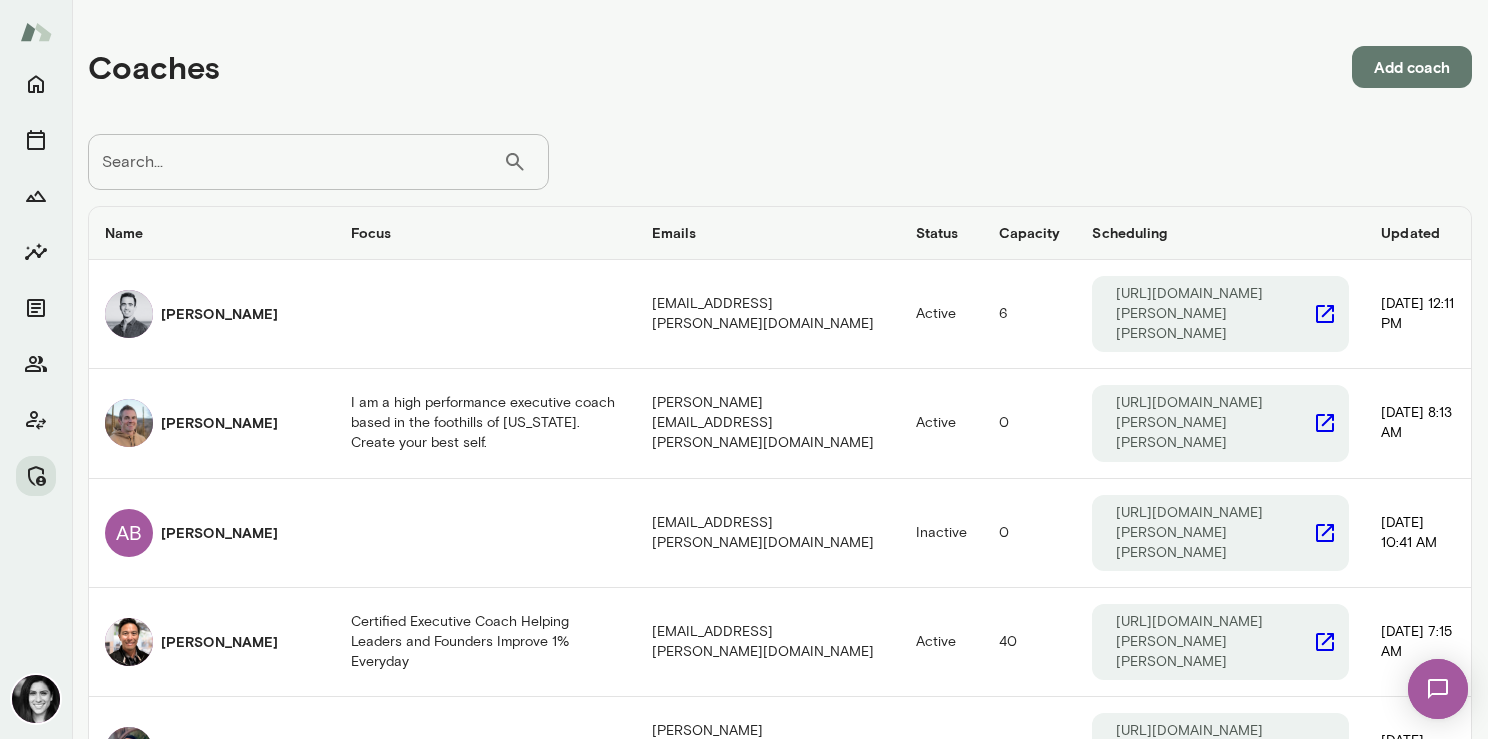 click on "Coaches Add coach Search... ​ Search... Name Focus Emails Status Capacity Scheduling Updated Adam Lurie adamlurie@mento.co Active 6   https://cal.mento.co/adam-lurie Monday, October 7 12:11 PM  Adam Griffin I am a high performance executive coach based in the foothills of Colorado. Create your best self. adam@mento.co Active 0   https://cal.mento.co/adam-griffin Tuesday, May 27 8:13 AM  AB Adrian Bettridge-Wiese adrianbettridgewiese@mento.co Inactive 0   https://cal.mento.co/adrian-bw Tuesday, December 3 10:41 AM  Albert Villarde Certified Executive Coach Helping Leaders and Founders Improve 1% Everyday albertvillarde@mento.co Active 40   https://cal.mento.co/albert-villarde Friday, May 24 7:15 AM  Alex Yu alexyu@mento.co Active 0   https://cal.mento.co/alex-yu Monday, October 21 7:49 AM  Alex Marcus Founder & VC Coaches alex@mento.co Active 0   Scheduling not setup Monday, June 23 9:47 AM  Alexis Kavazanjian alexiskavazanjian@mento.co Active 6   https://cal.mento.co/alexis-kavazanjian Allyson Tom 2" at bounding box center [780, 1208] 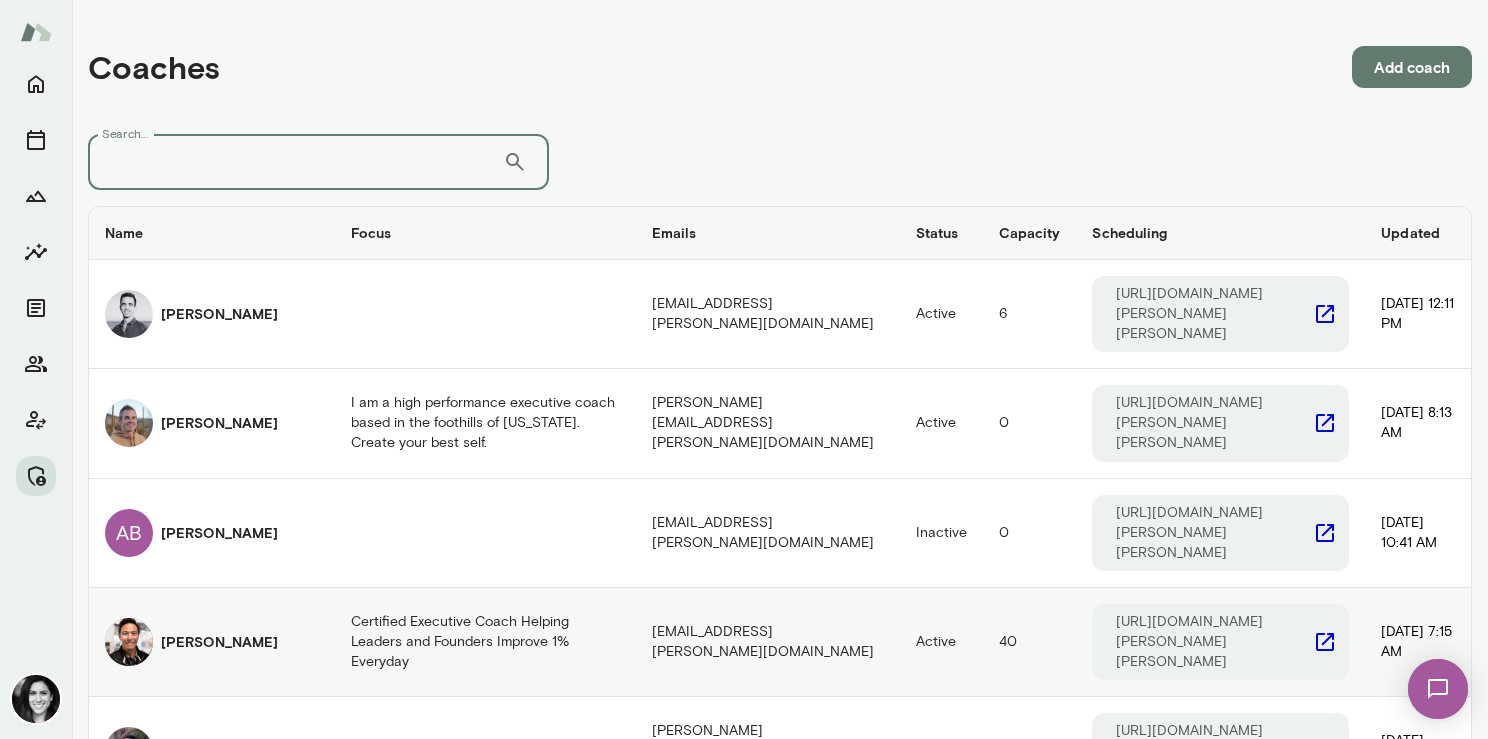 click on "Certified Executive Coach Helping Leaders and Founders Improve 1% Everyday" at bounding box center [485, 642] 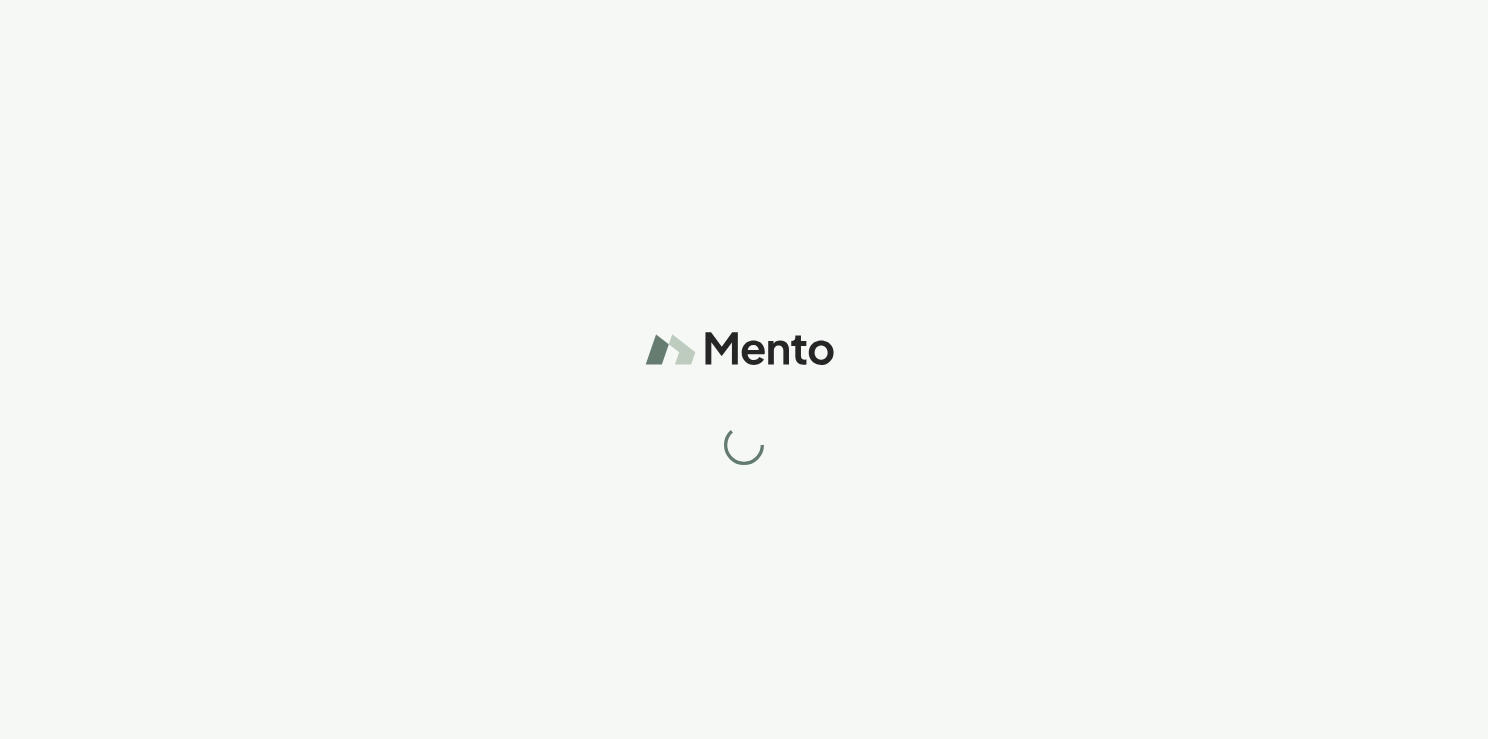 scroll, scrollTop: 0, scrollLeft: 0, axis: both 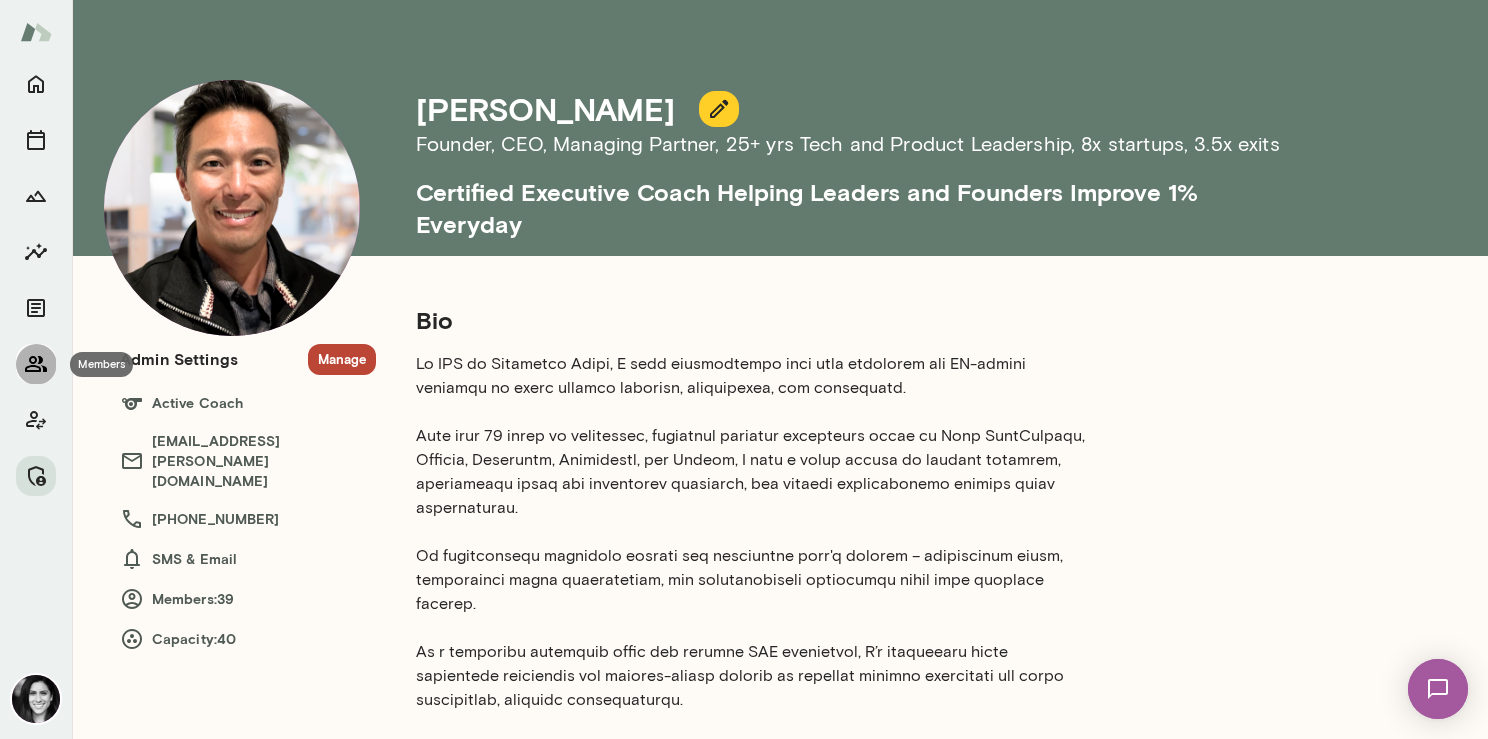 click 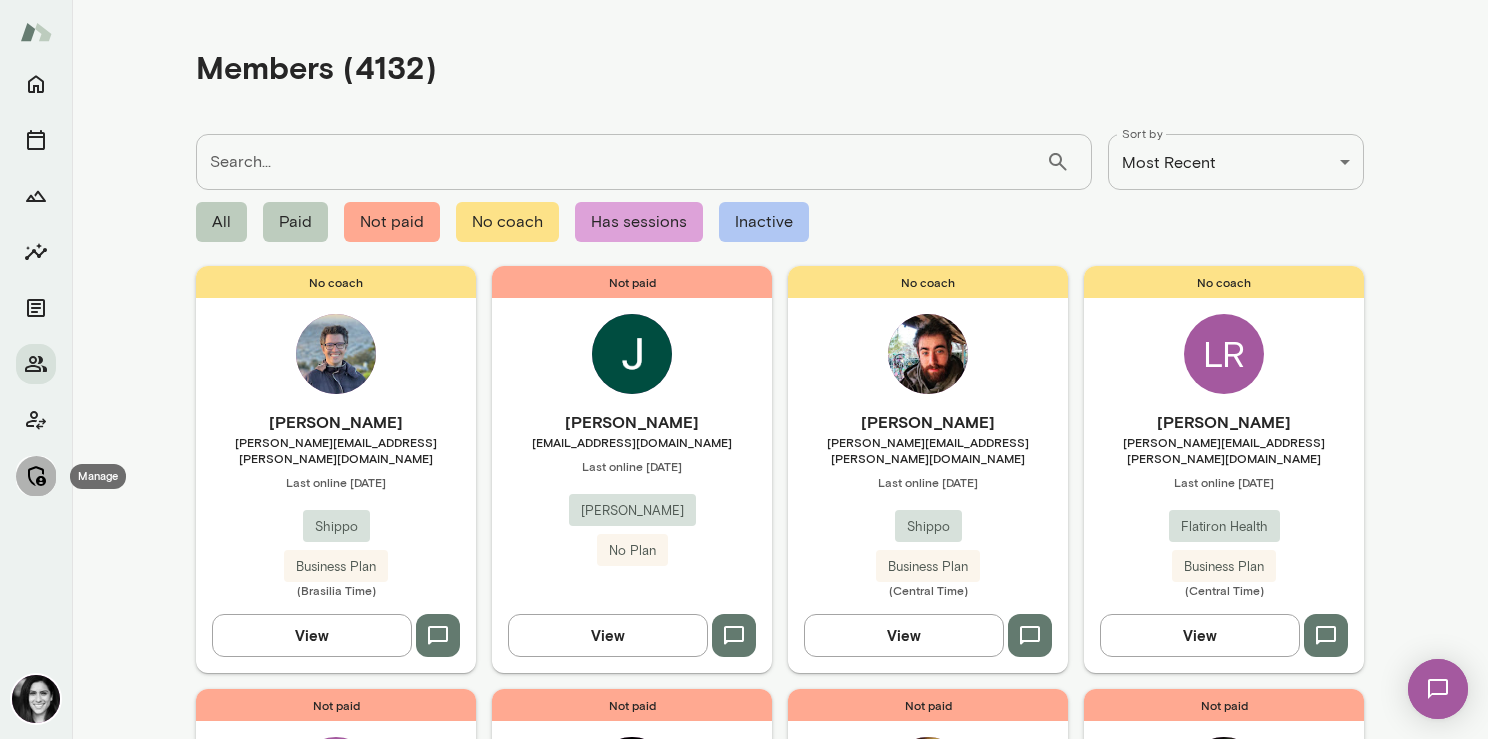 click 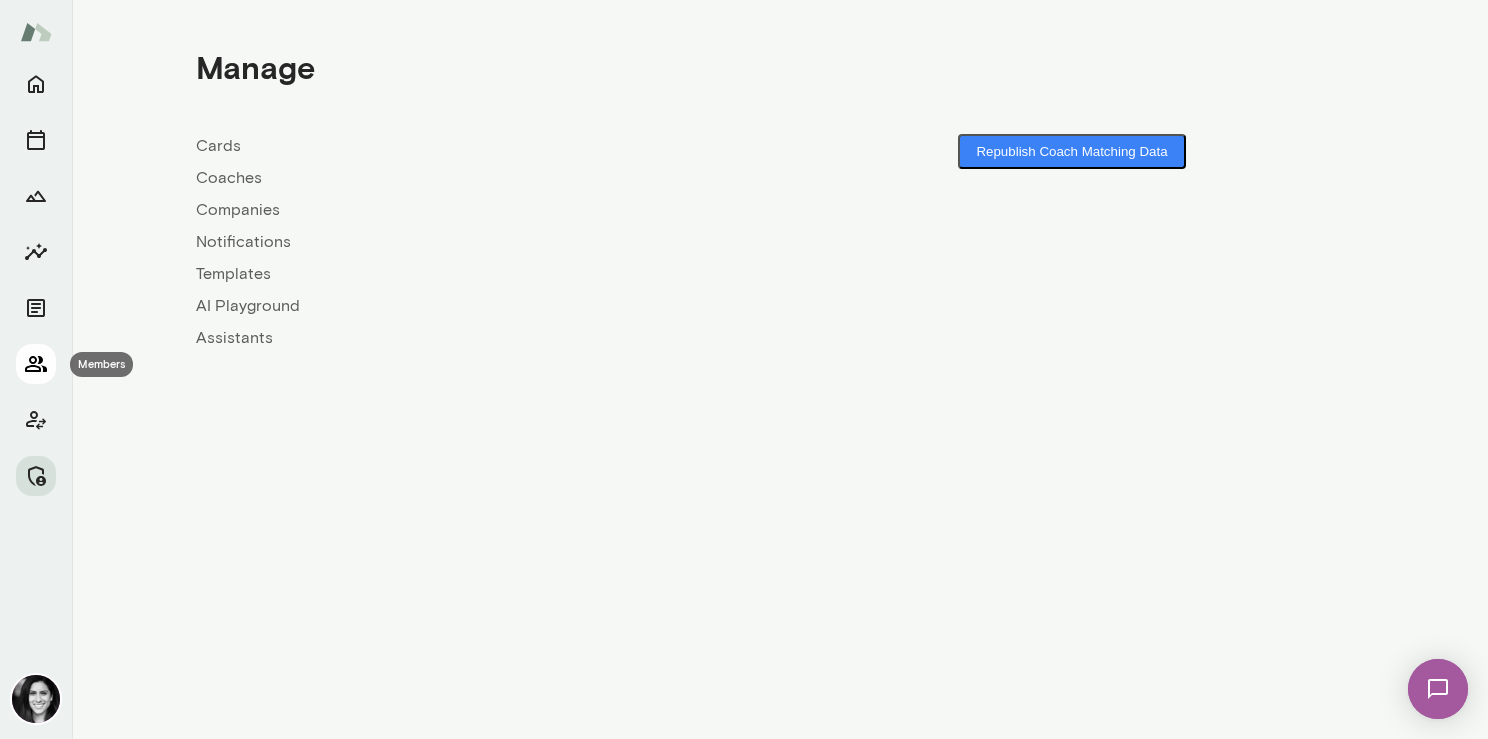 click 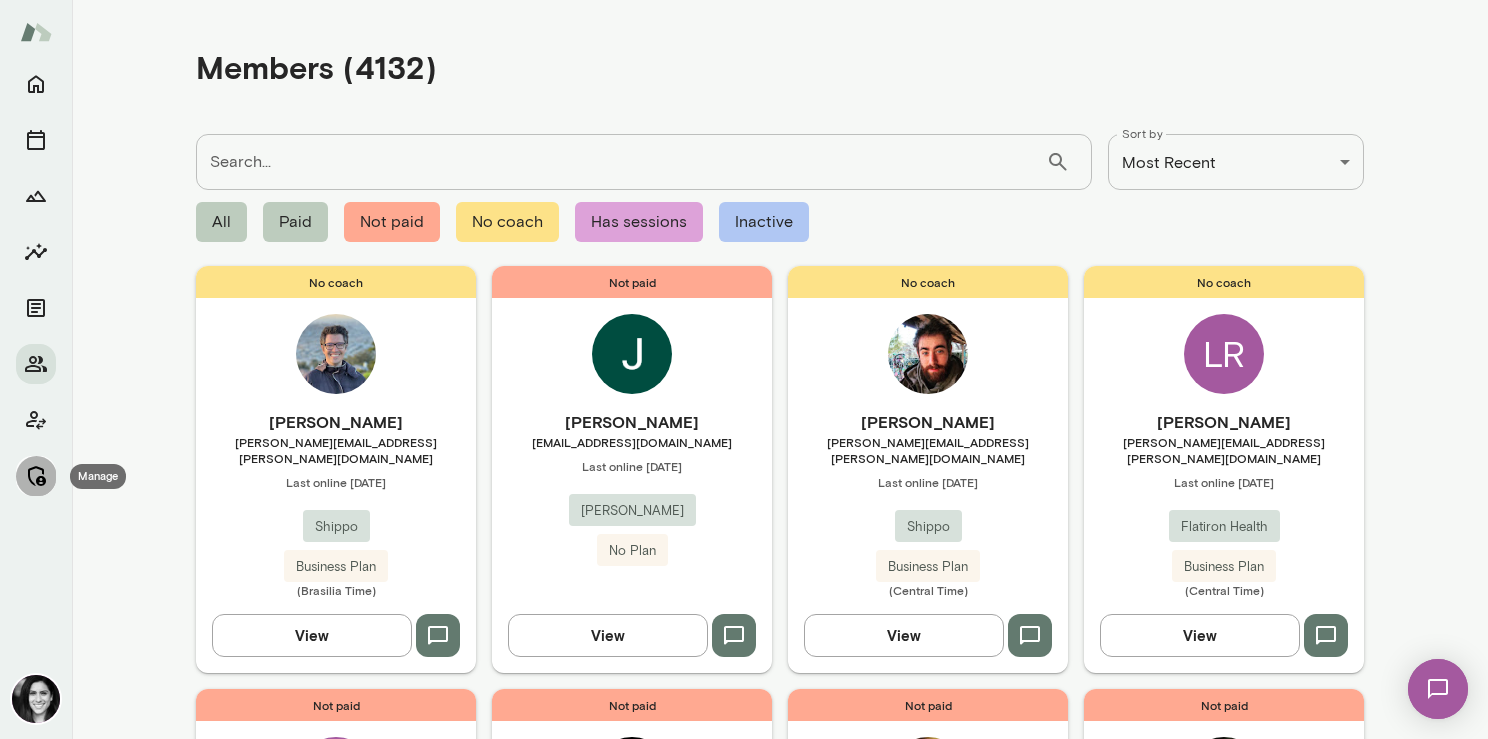 click 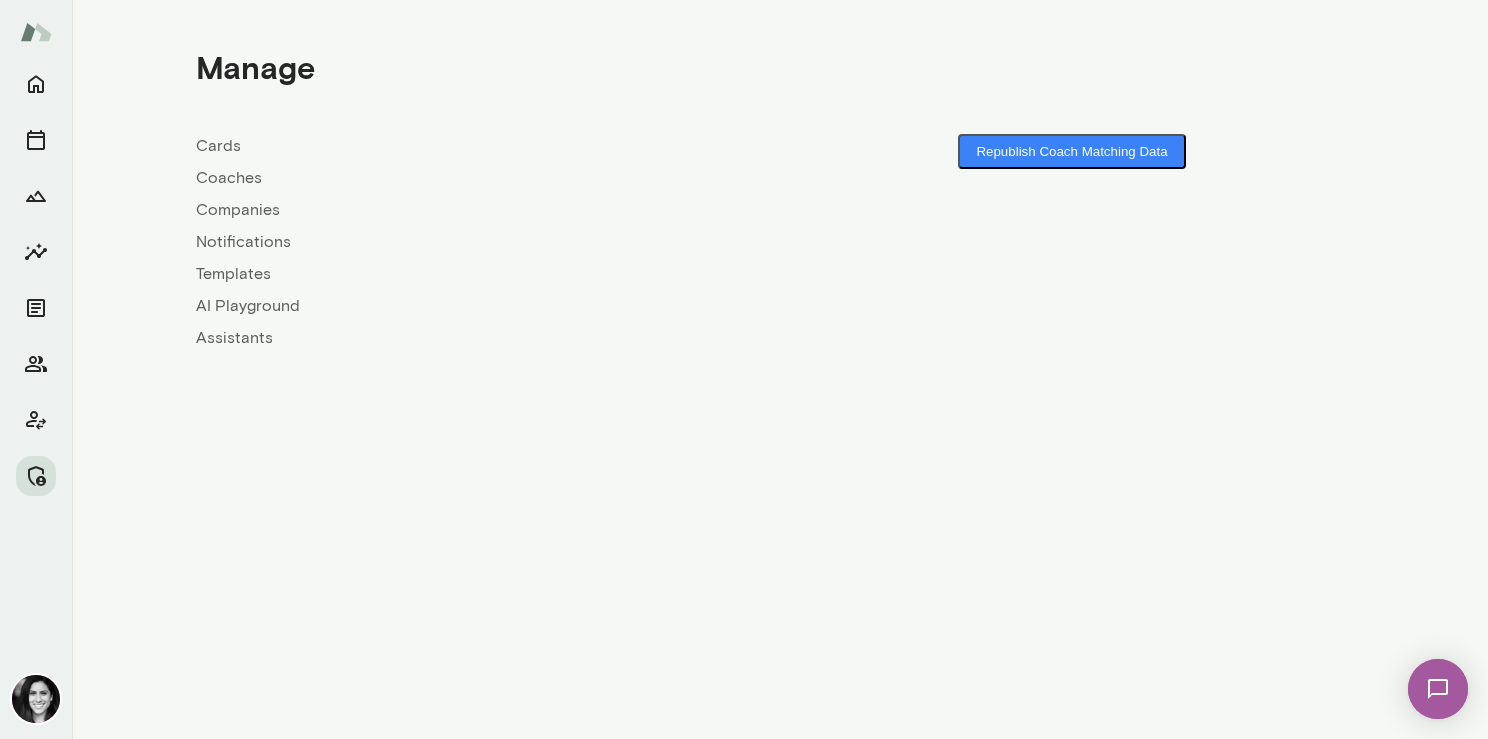click on "Cards Coaches Companies Notifications Templates AI Playground Assistants" at bounding box center (488, 242) 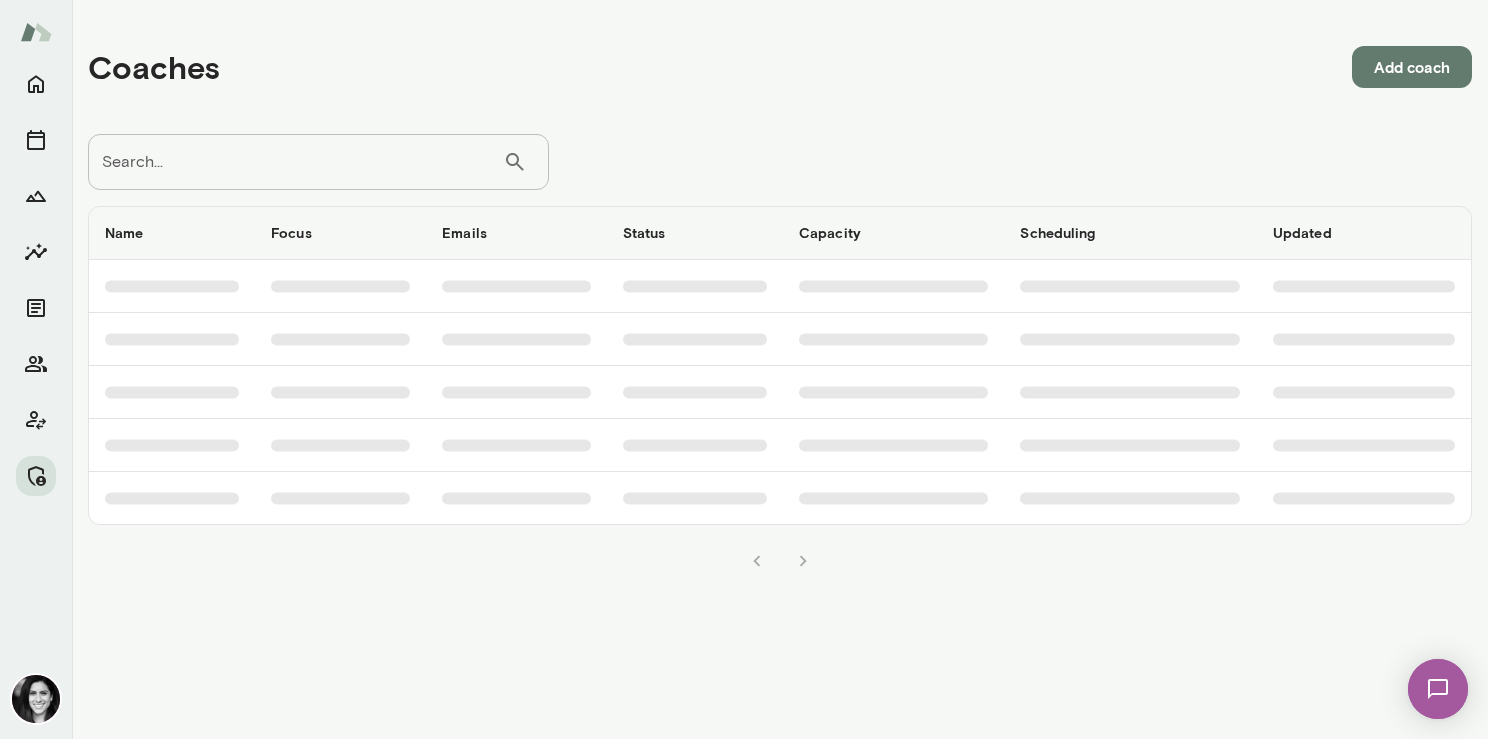 click on "Search..." at bounding box center [295, 162] 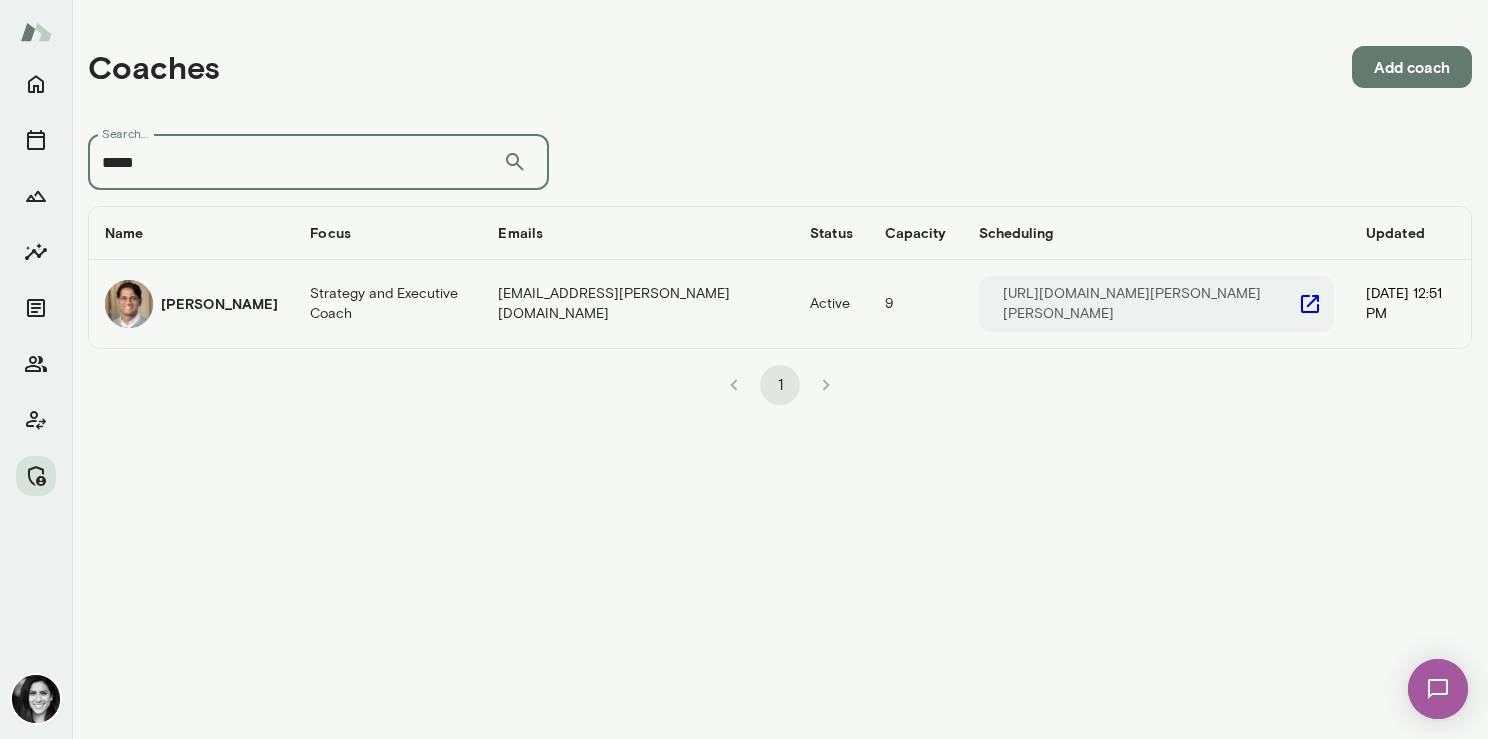 type on "*****" 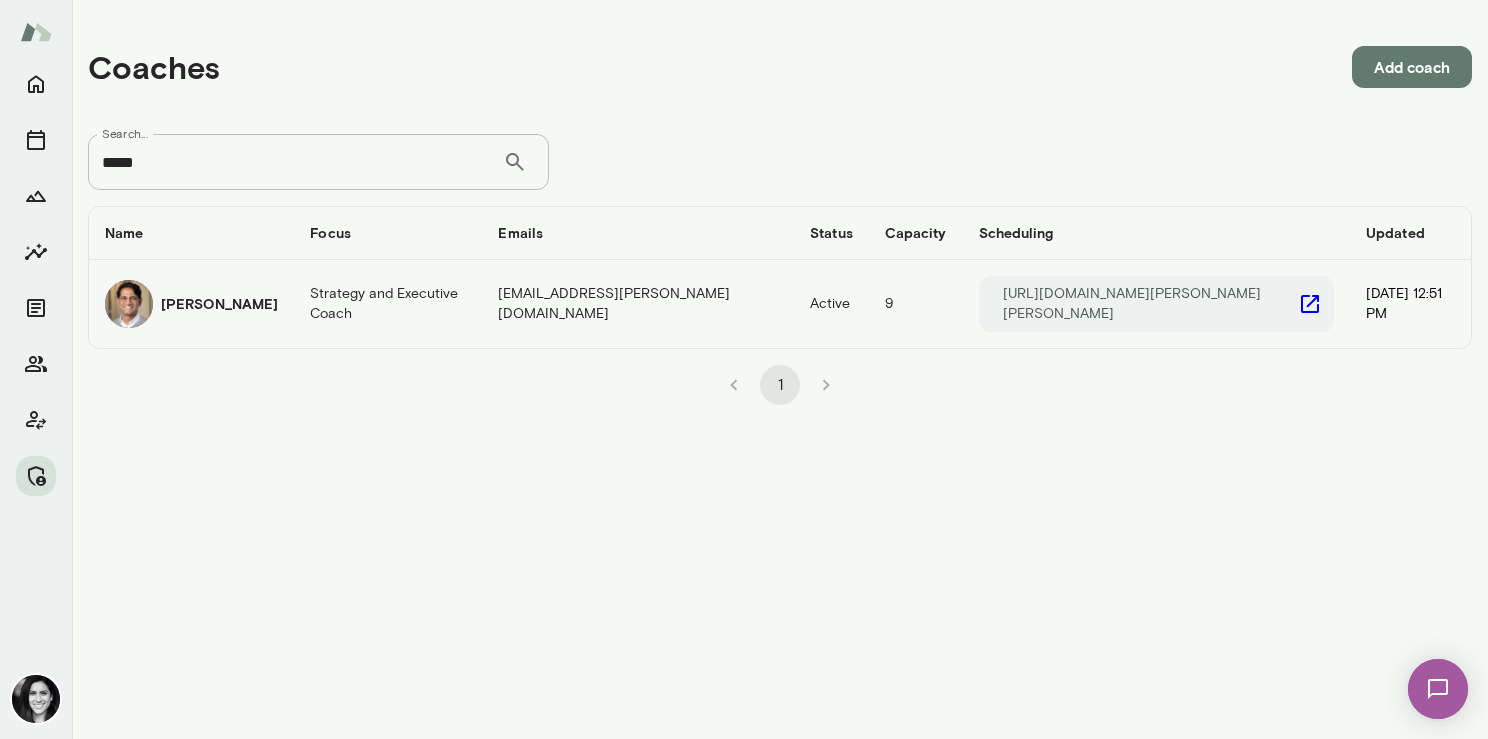 click on "Vijay Rajendran" at bounding box center [191, 304] 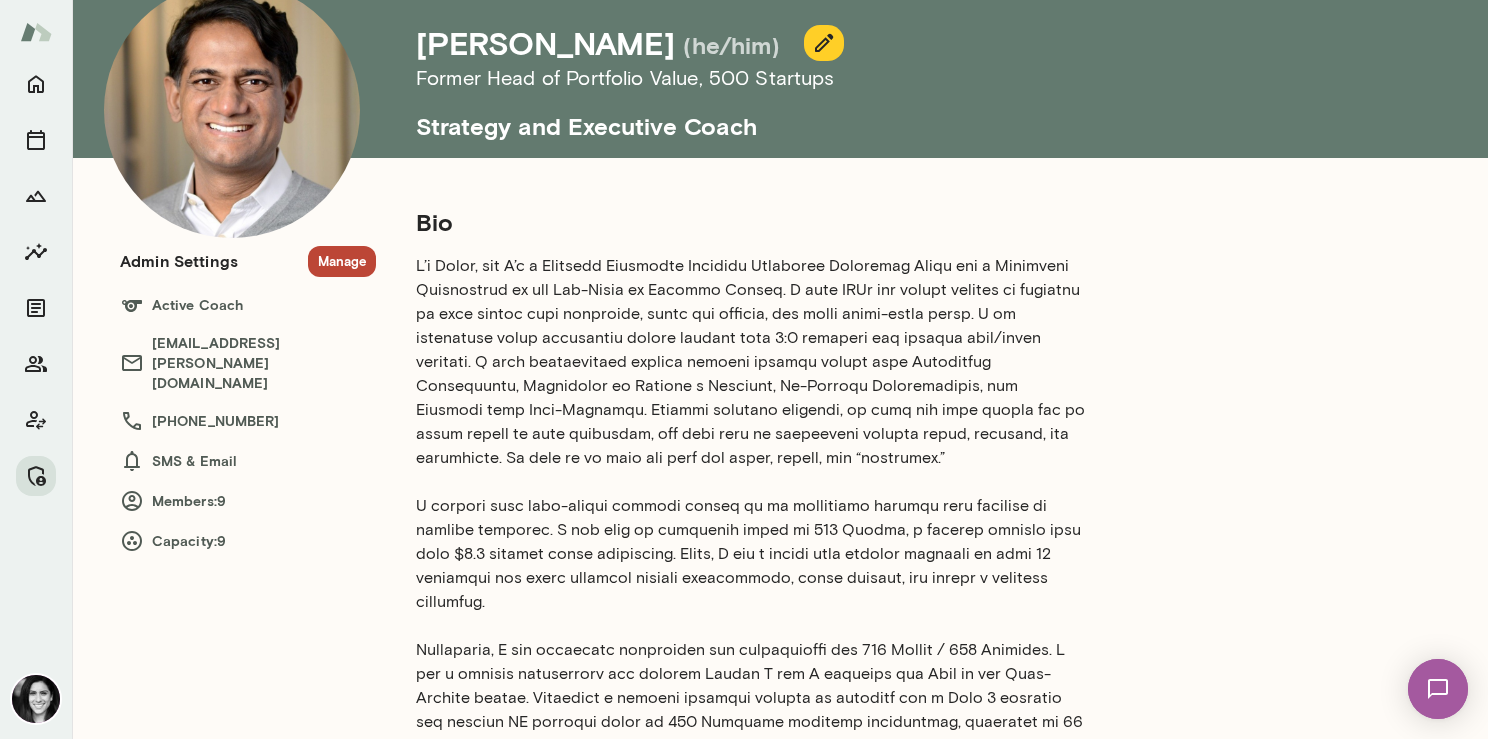 scroll, scrollTop: 0, scrollLeft: 0, axis: both 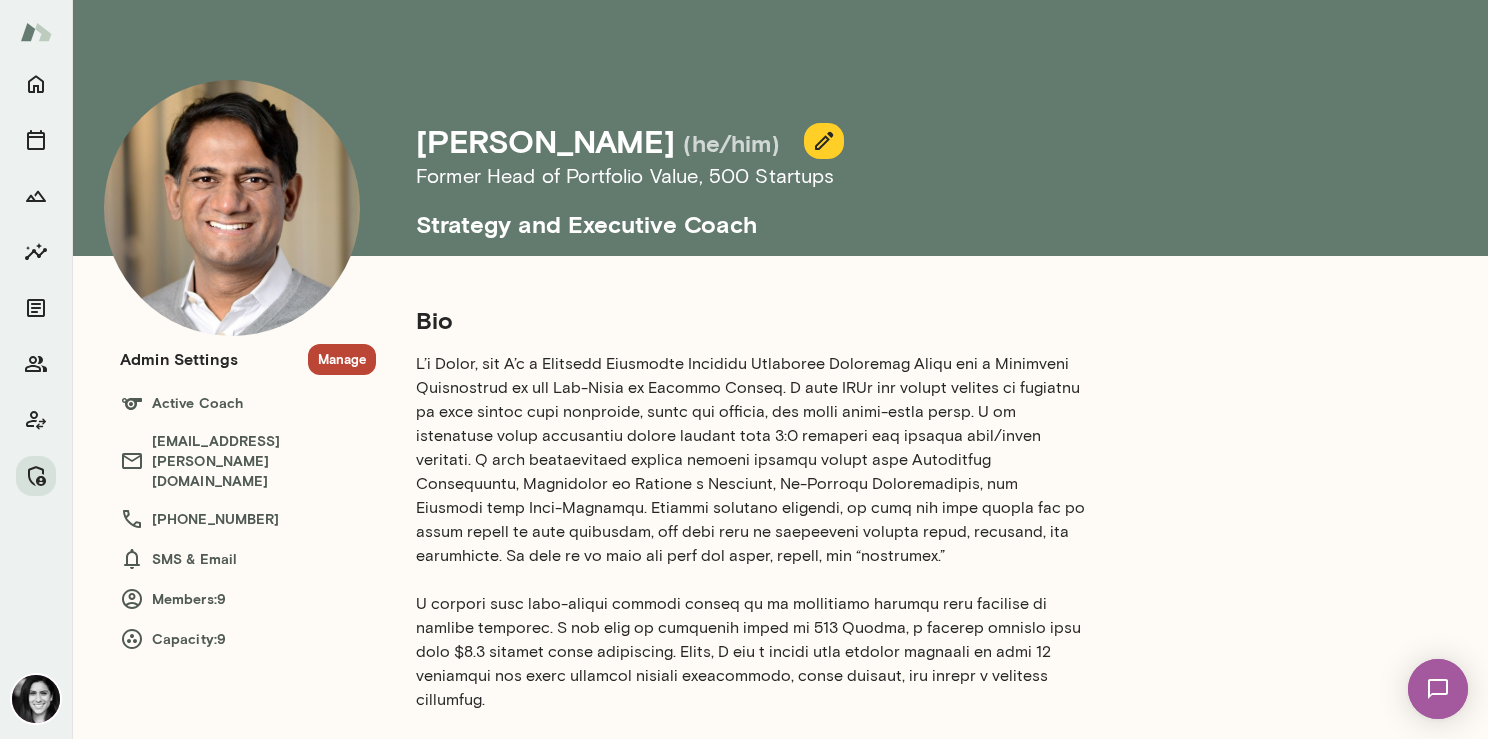 click on "Manage" at bounding box center [342, 359] 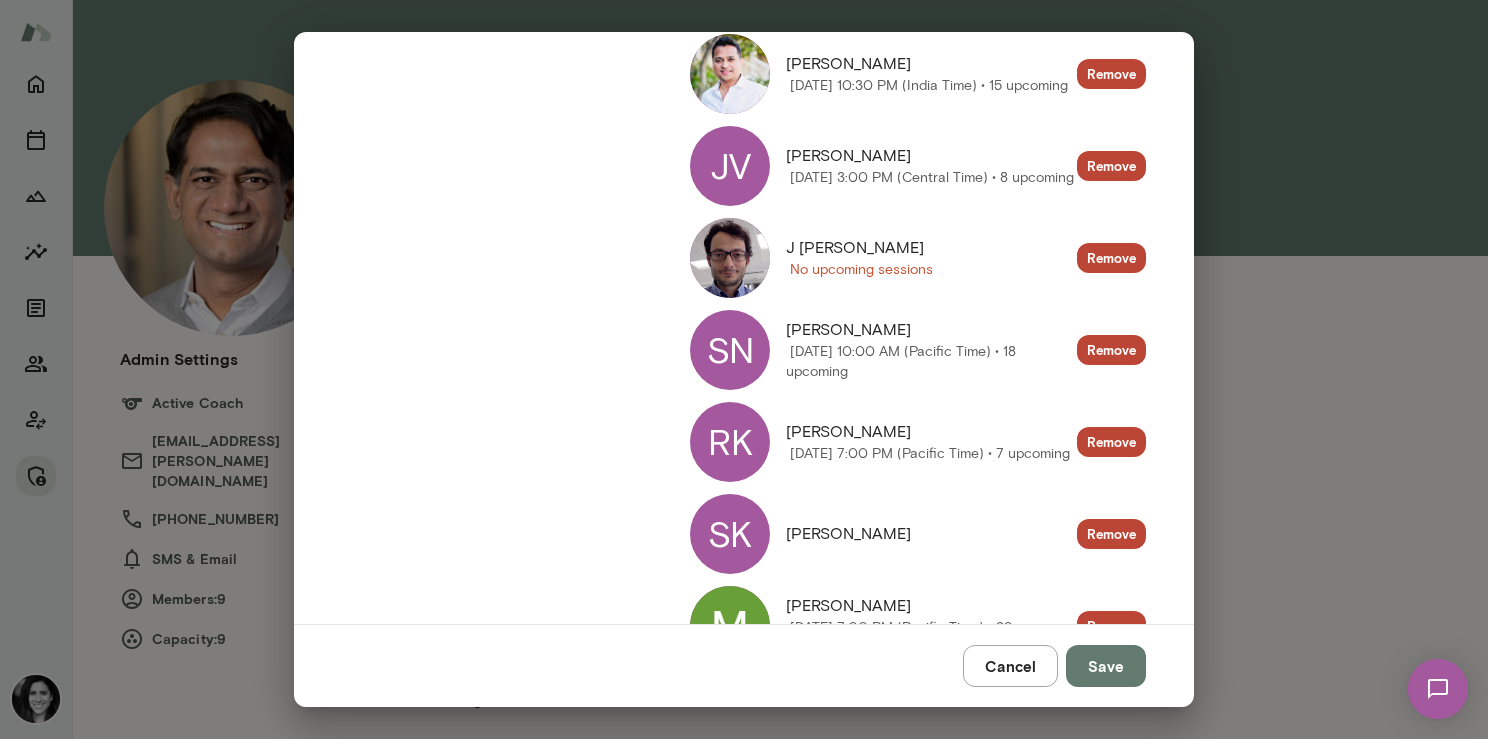 scroll, scrollTop: 593, scrollLeft: 0, axis: vertical 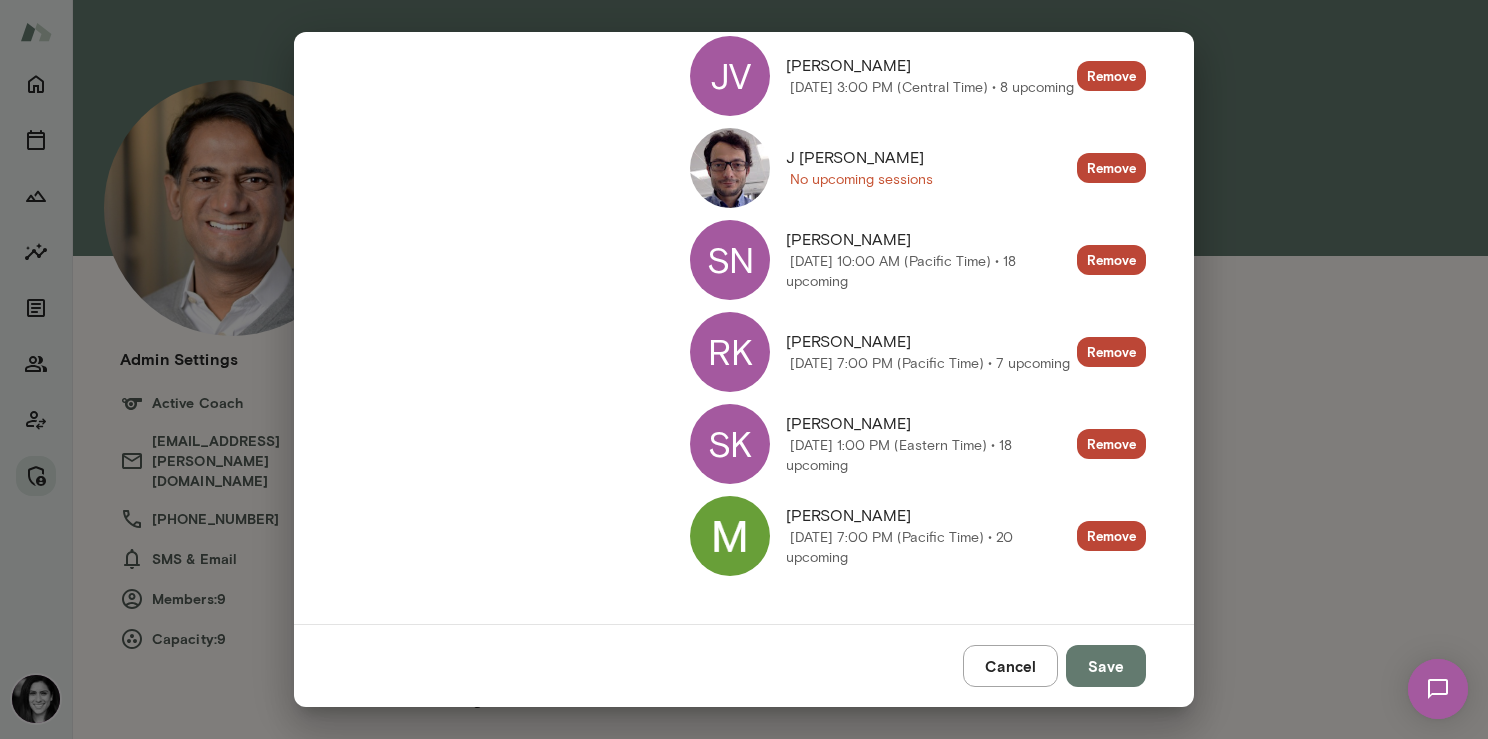 click at bounding box center (730, 168) 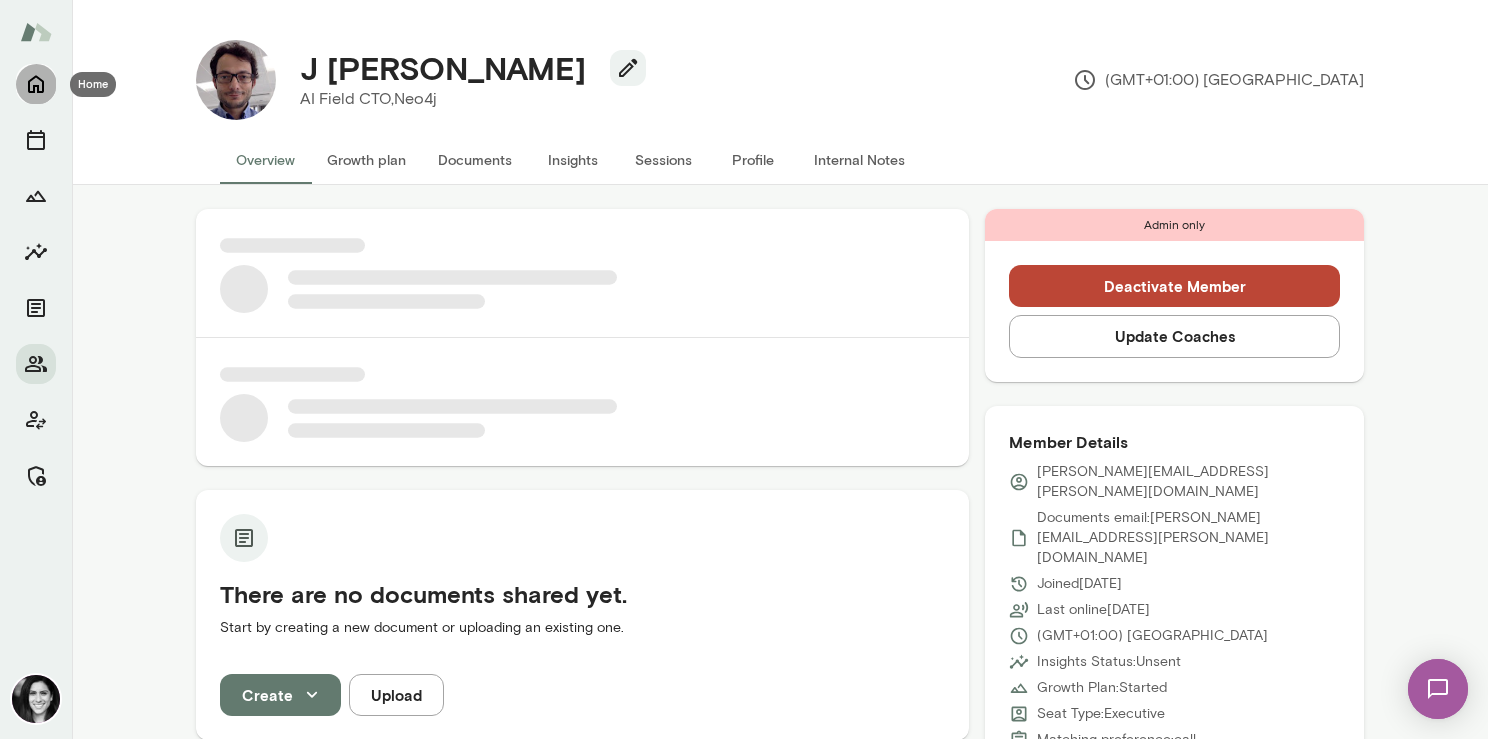 click at bounding box center (36, 84) 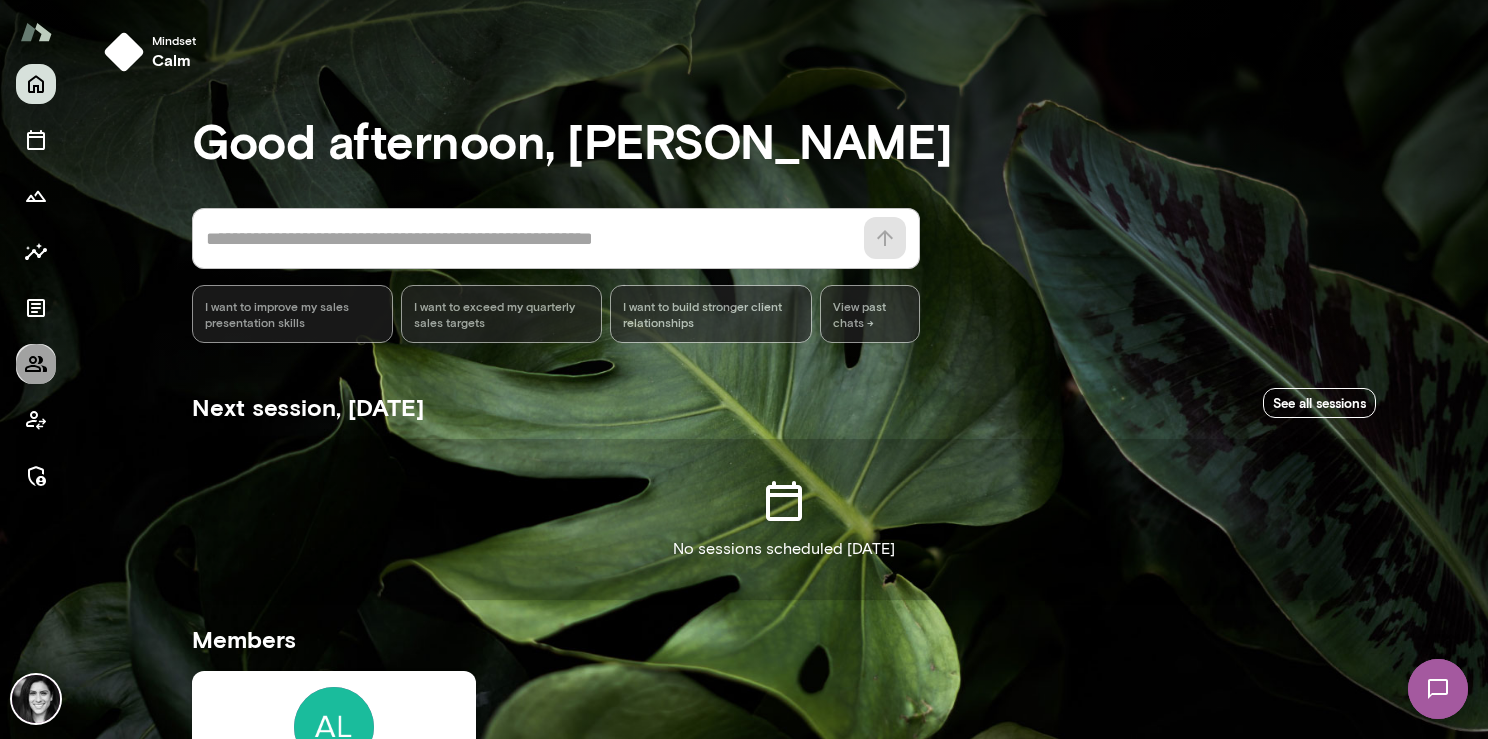 click 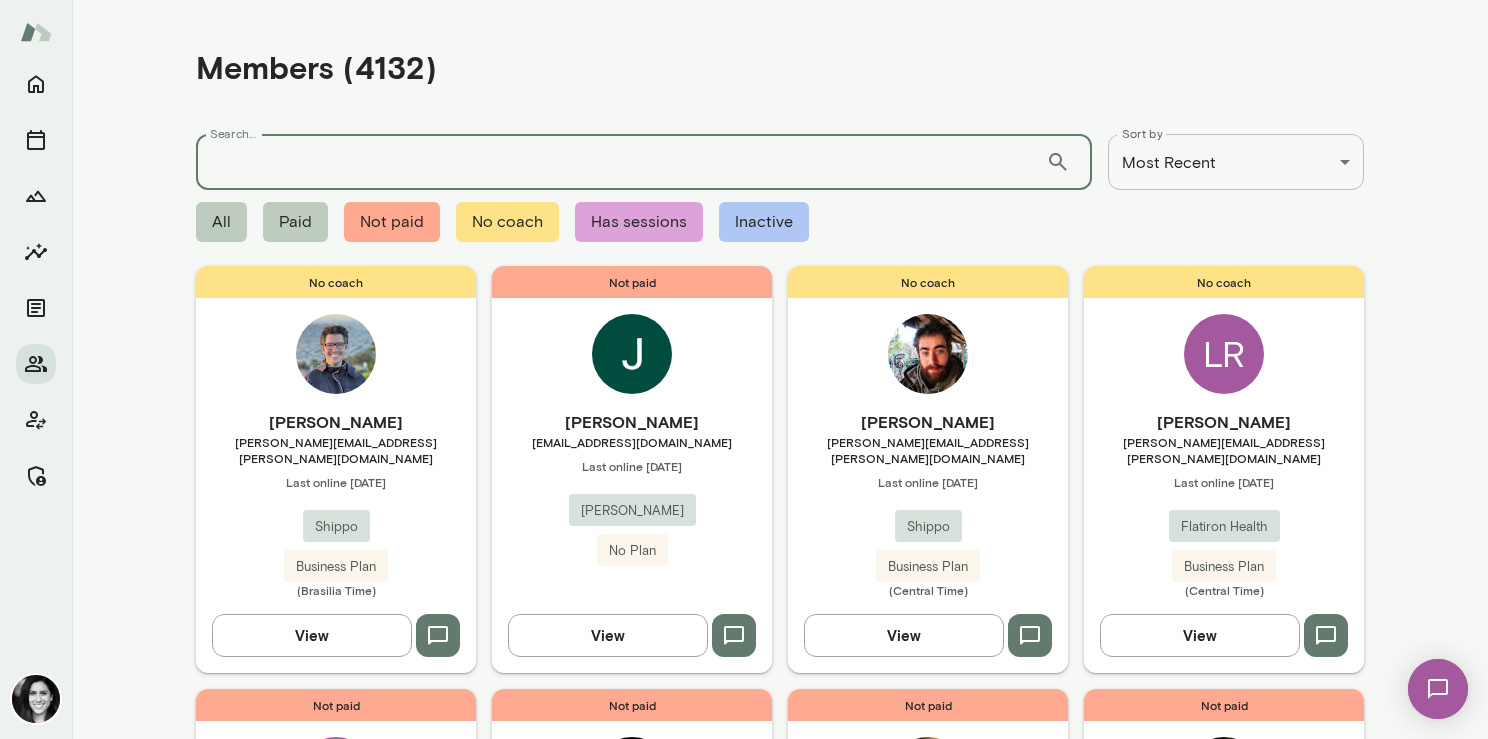 click on "Search..." at bounding box center [621, 162] 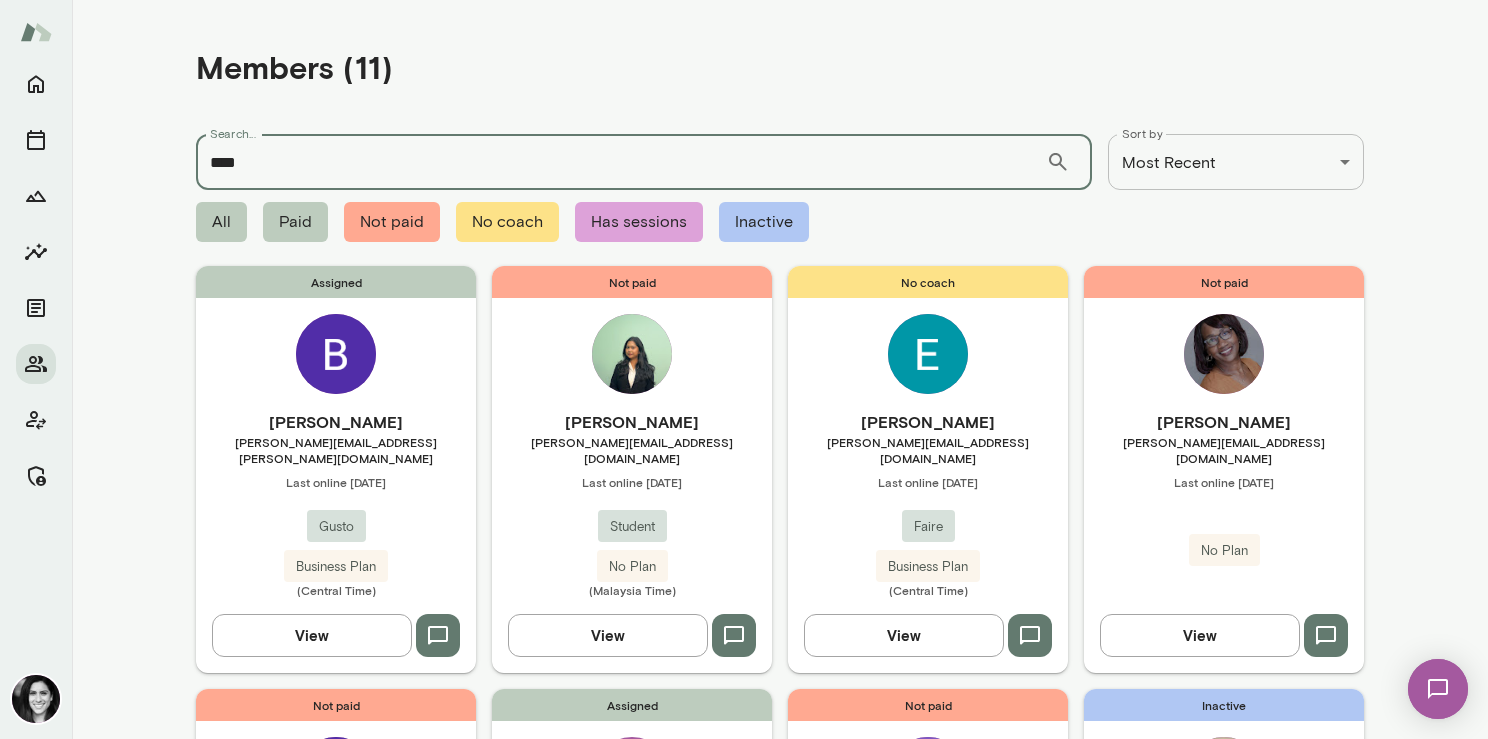type on "****" 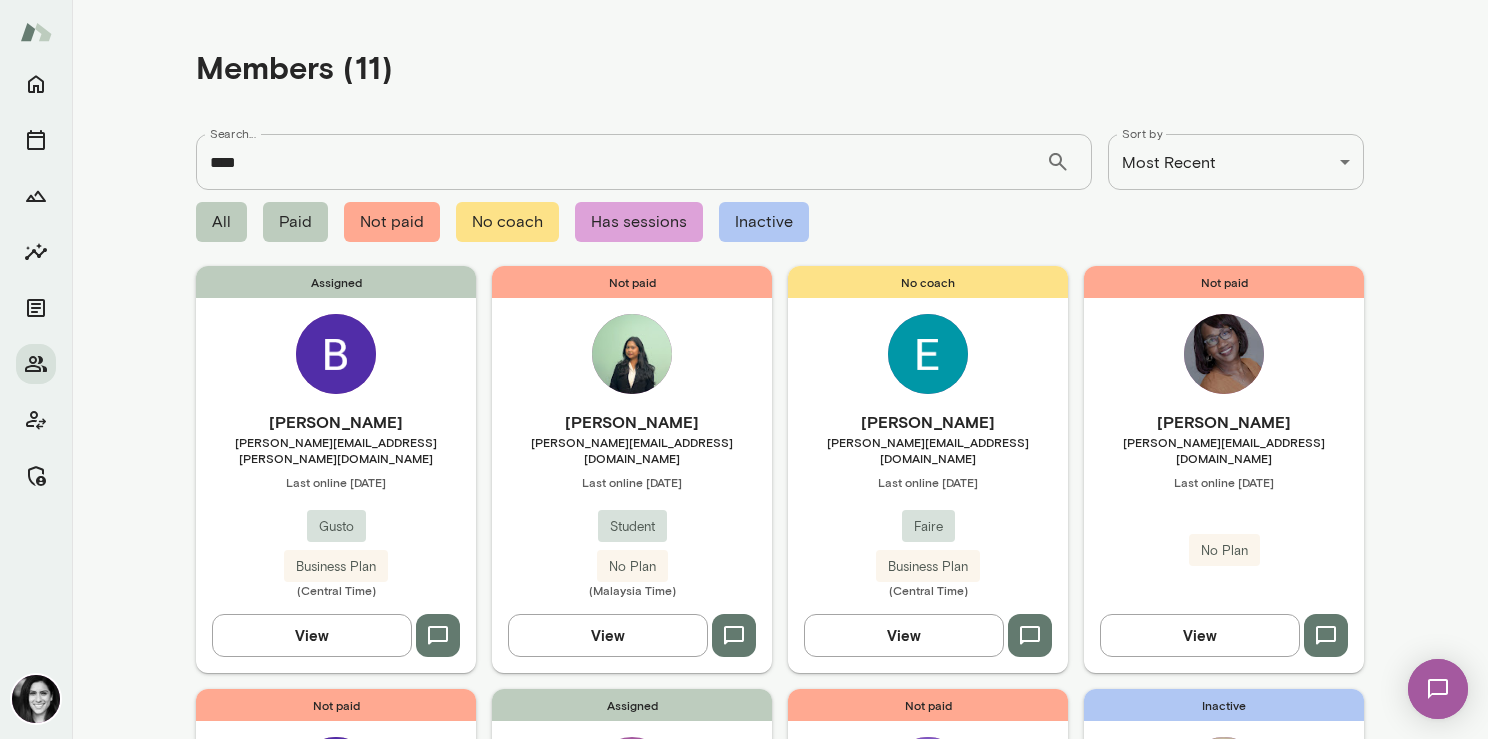 click on "No coach Ethan Root ethan.root@faire.com Last online June 30 Faire Business Plan (Central Time) View" at bounding box center (928, 469) 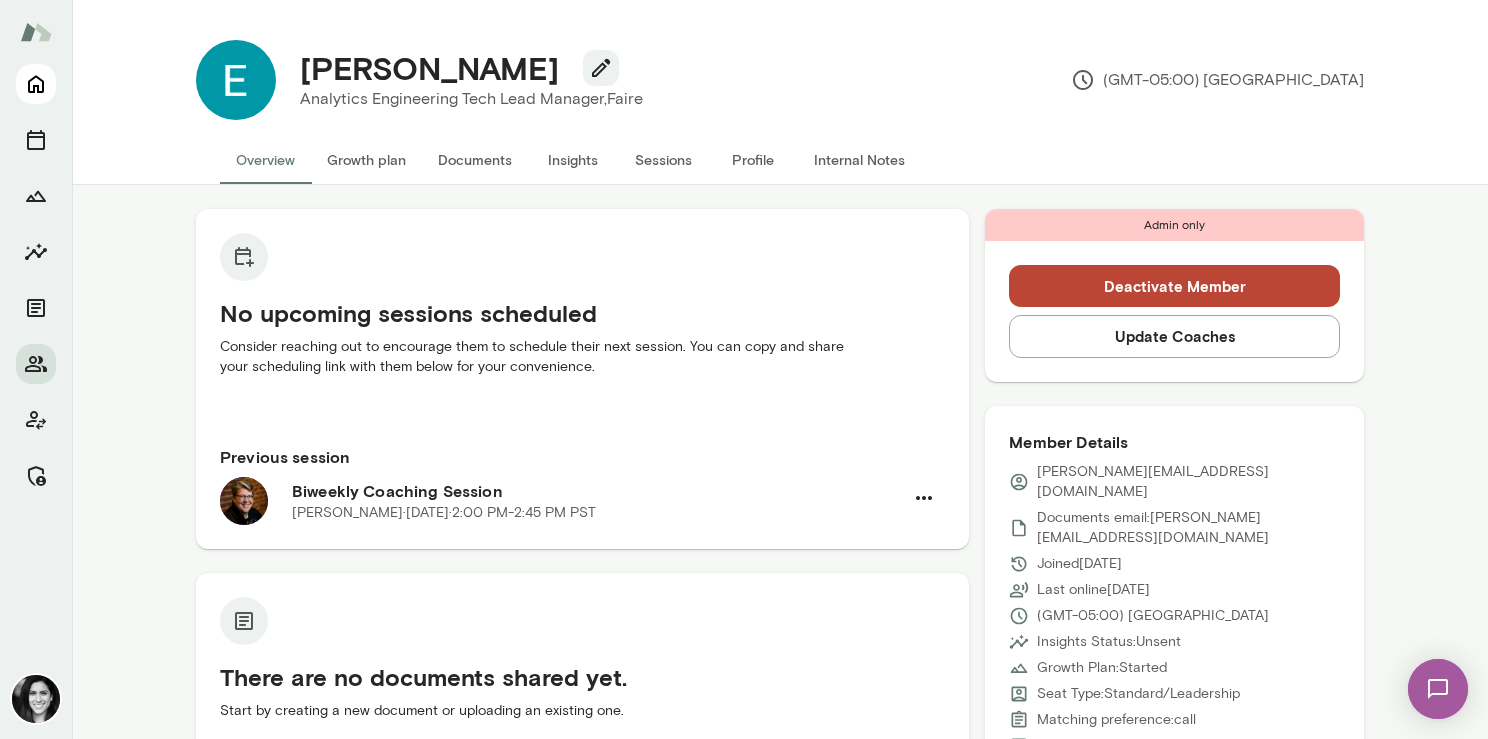 click 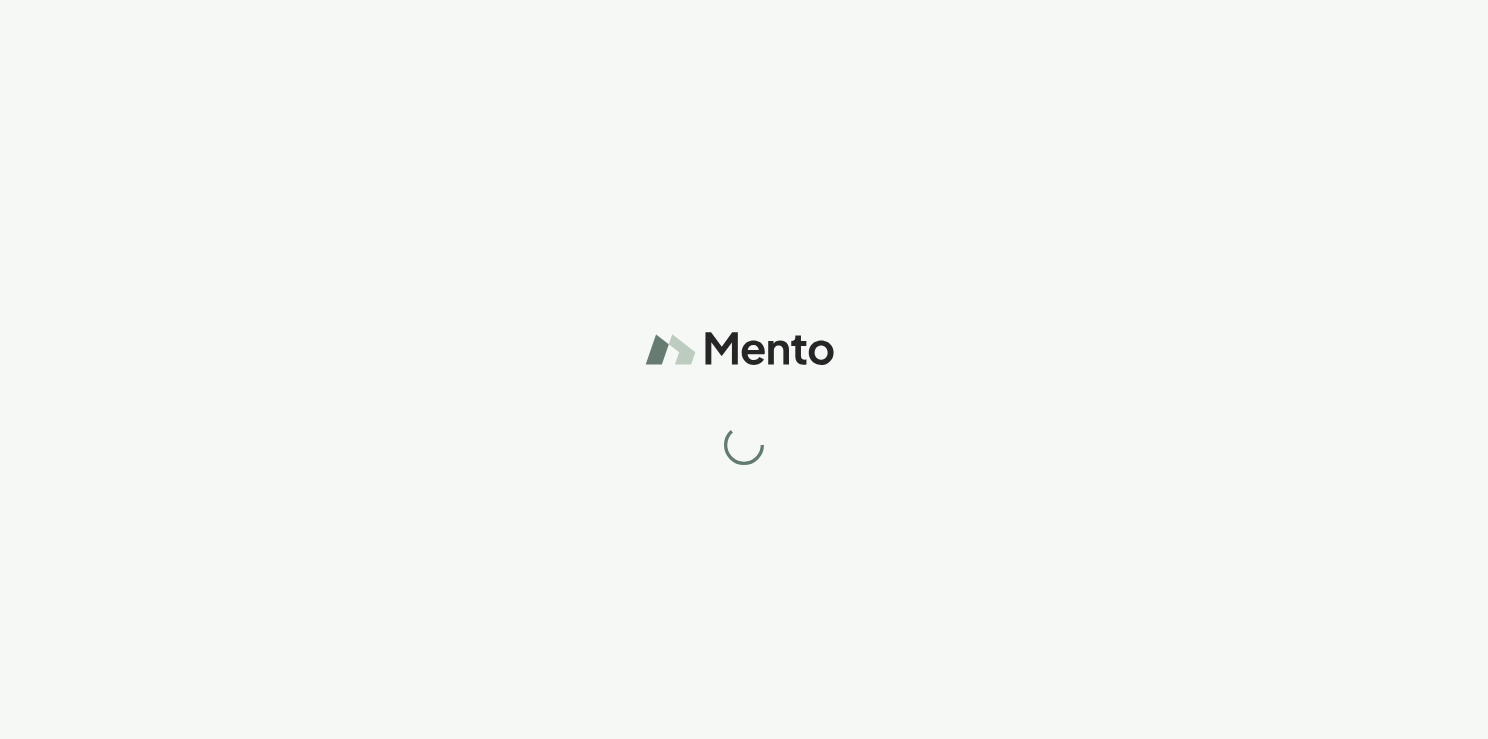 scroll, scrollTop: 0, scrollLeft: 0, axis: both 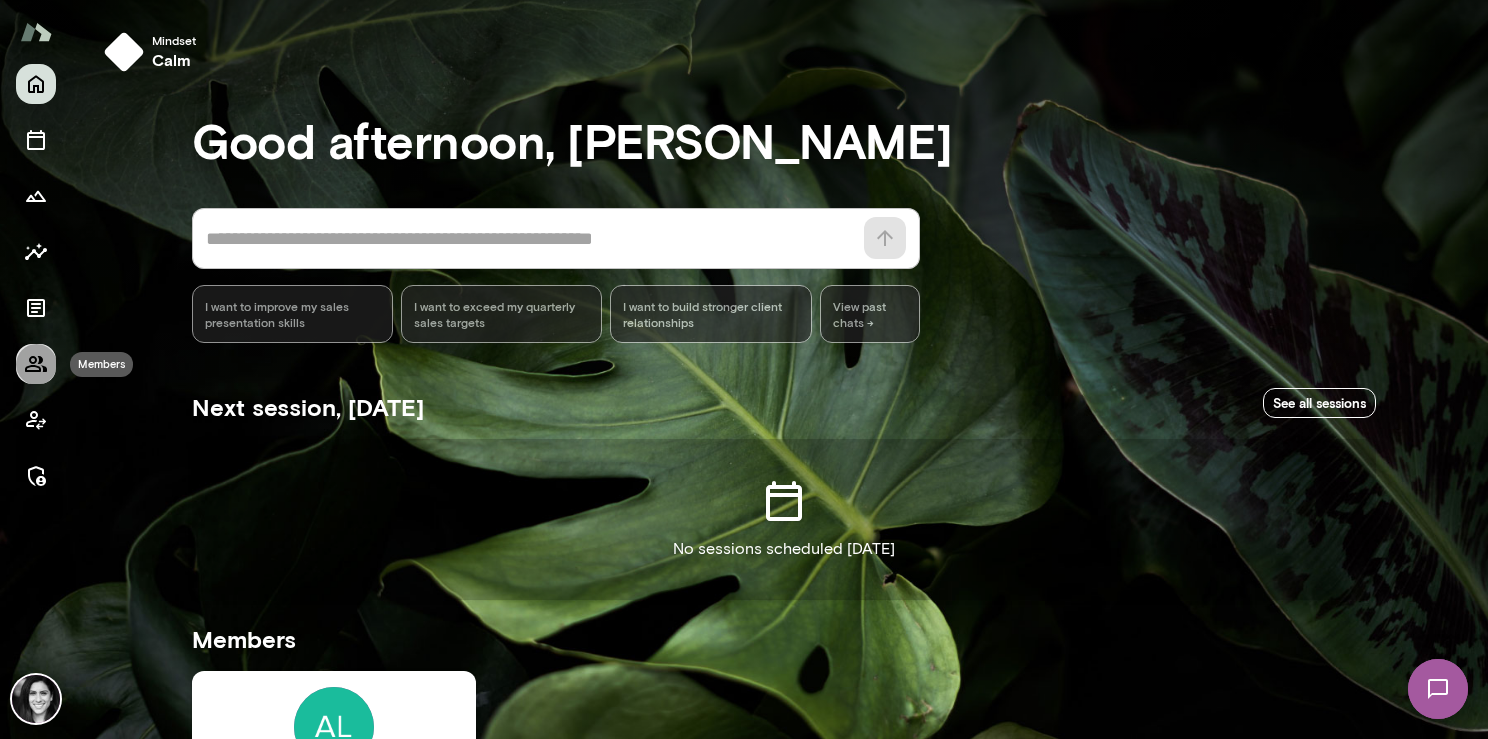 click 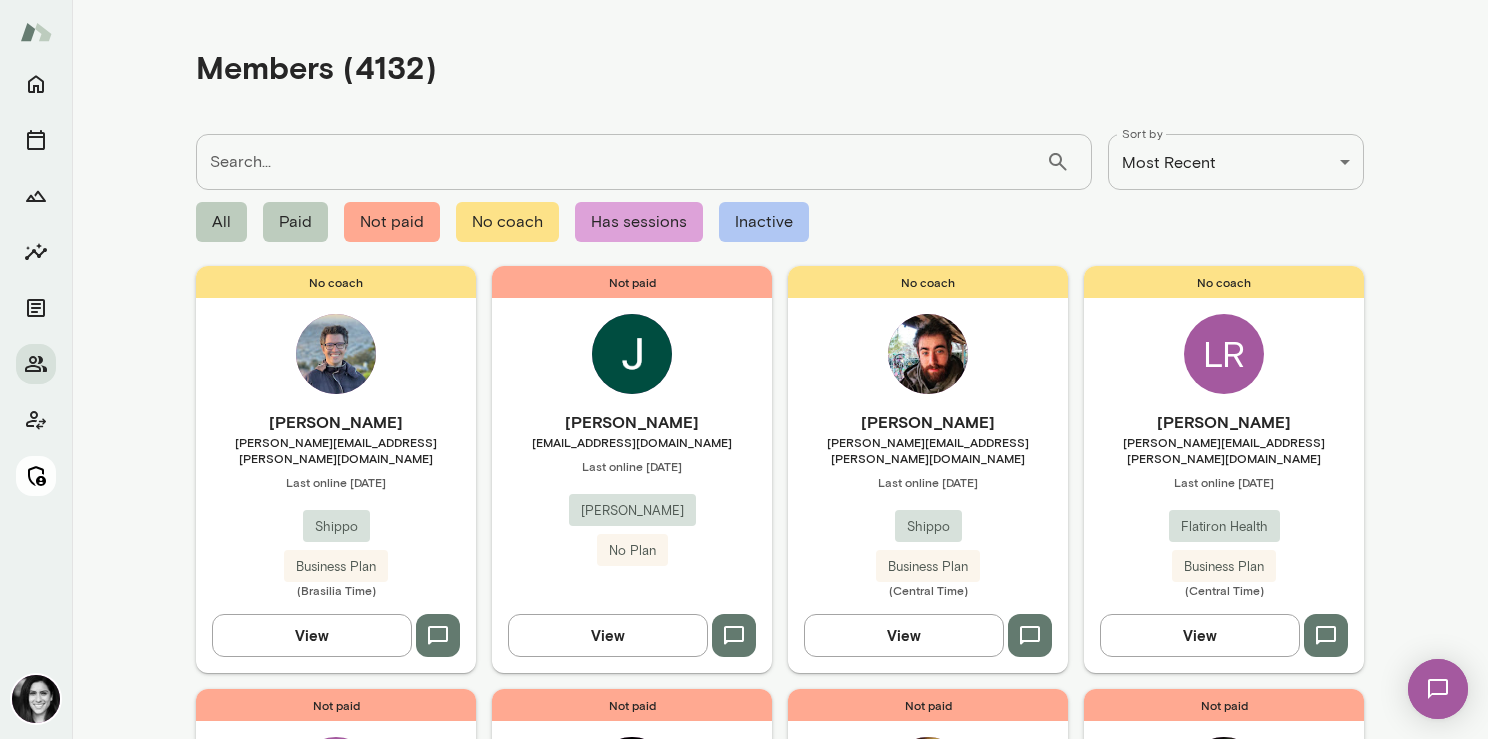click 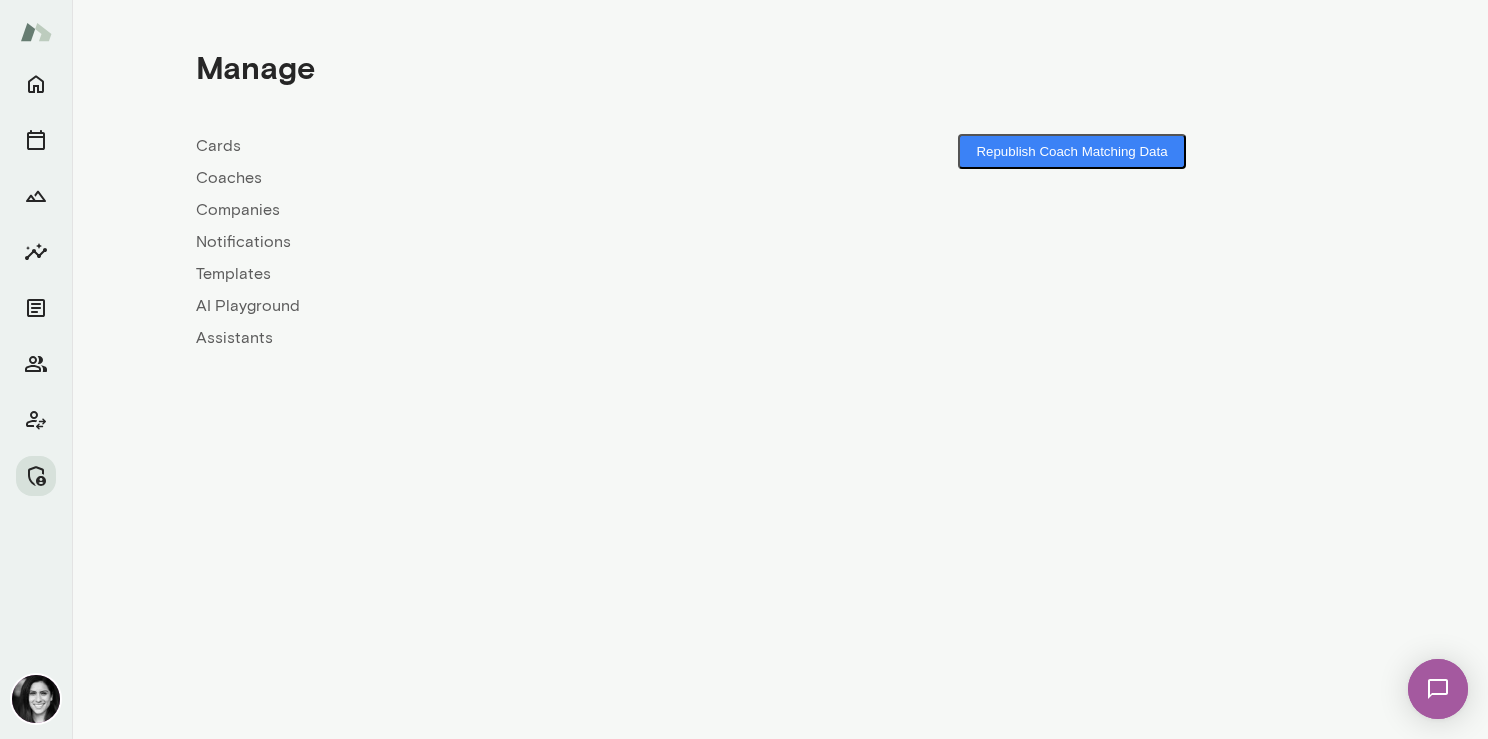 click on "Coaches" at bounding box center (488, 178) 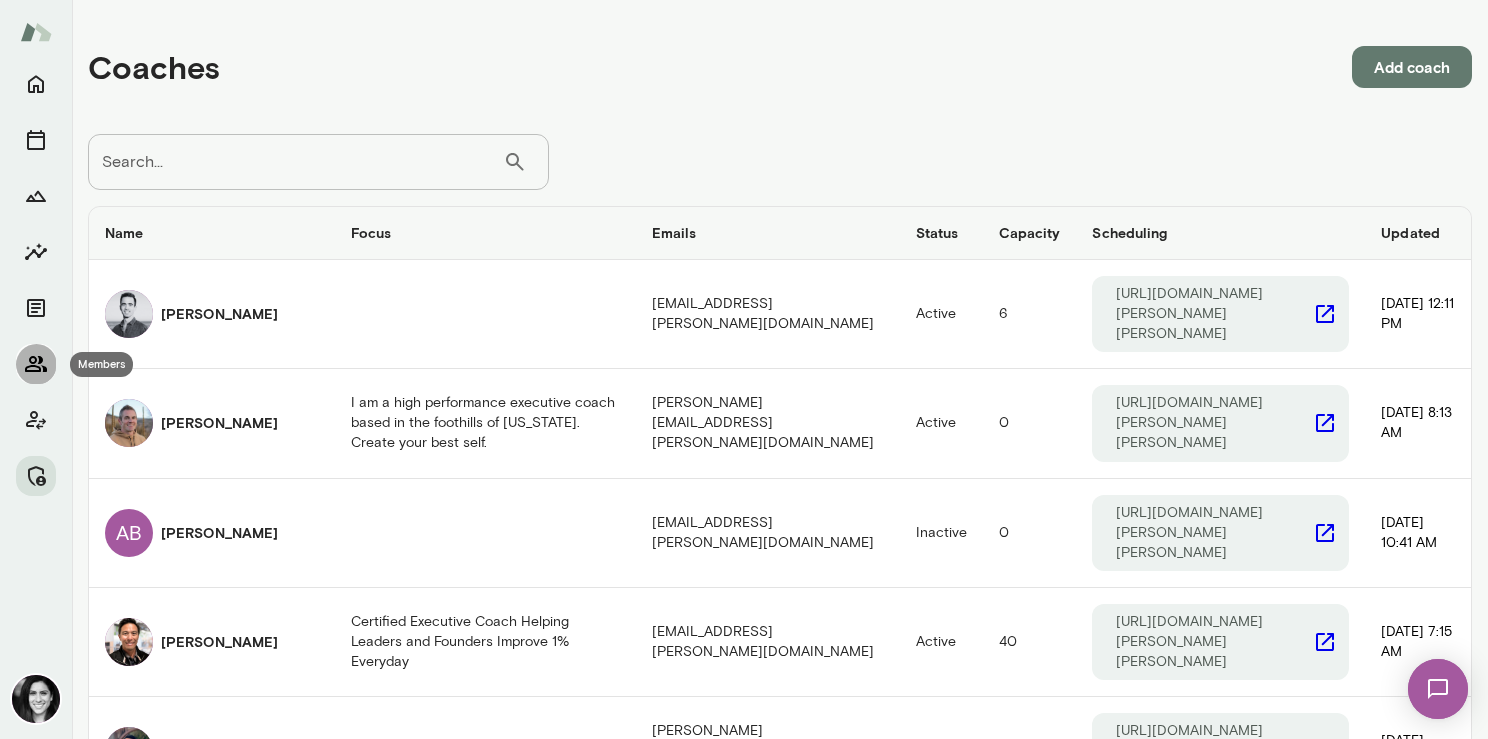 click at bounding box center [36, 364] 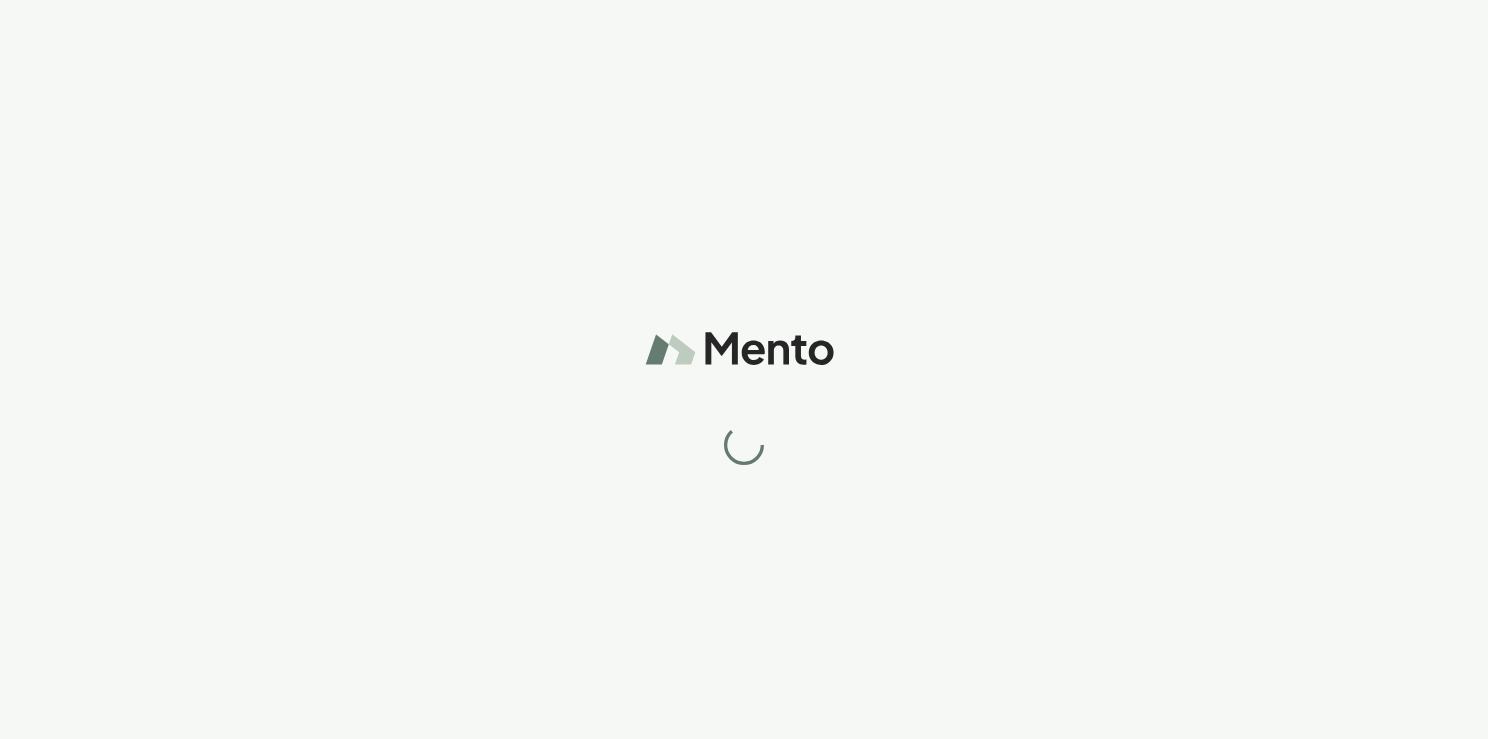 scroll, scrollTop: 0, scrollLeft: 0, axis: both 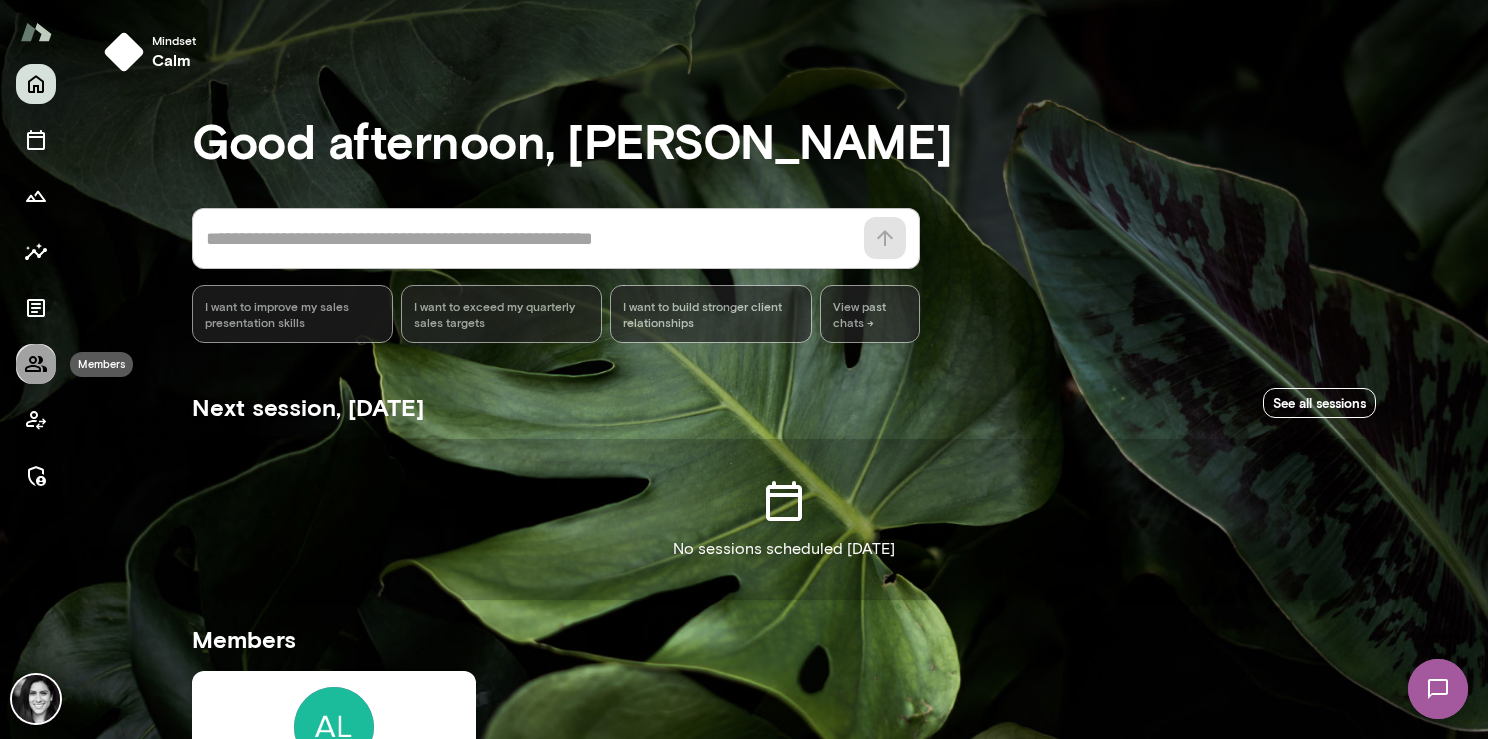 click at bounding box center [36, 364] 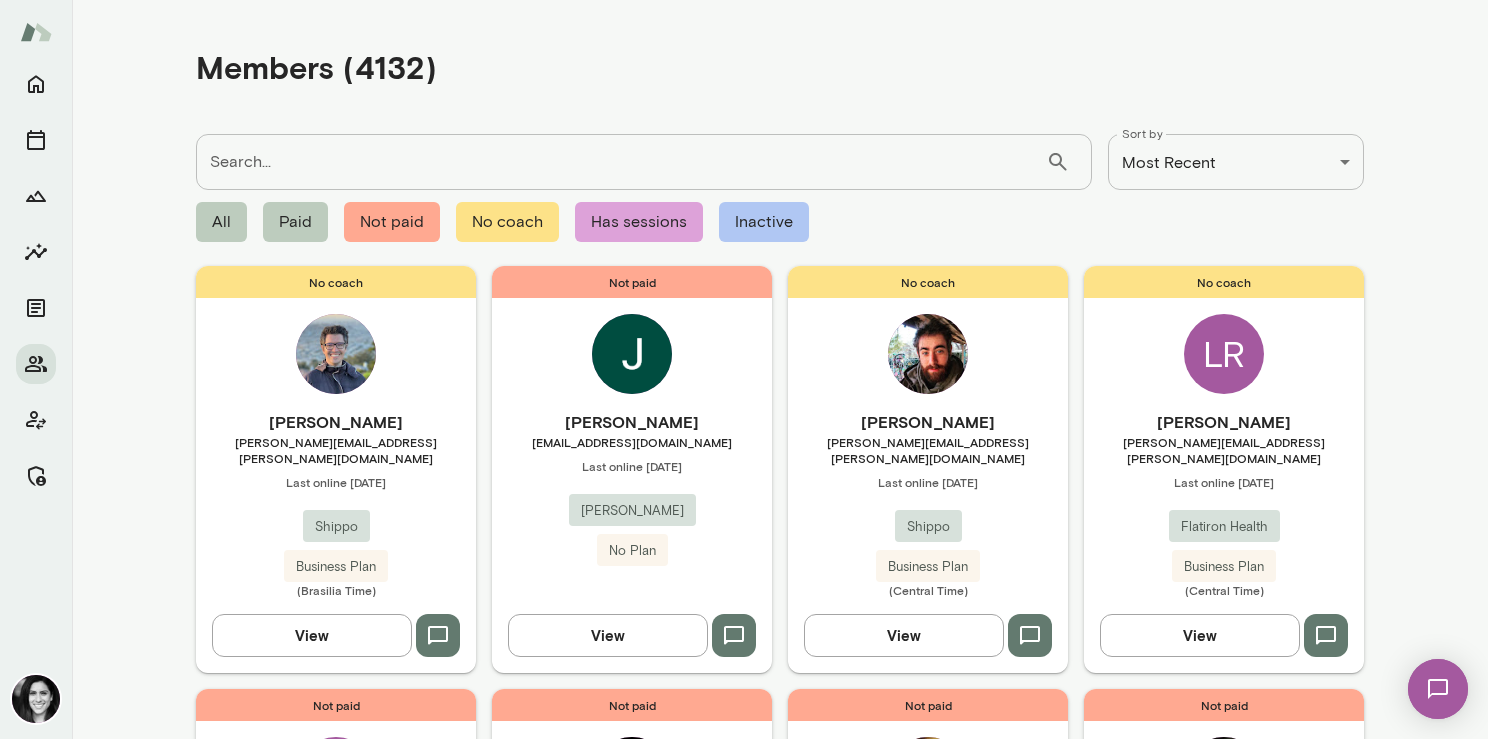 drag, startPoint x: 32, startPoint y: 476, endPoint x: 77, endPoint y: 417, distance: 74.20242 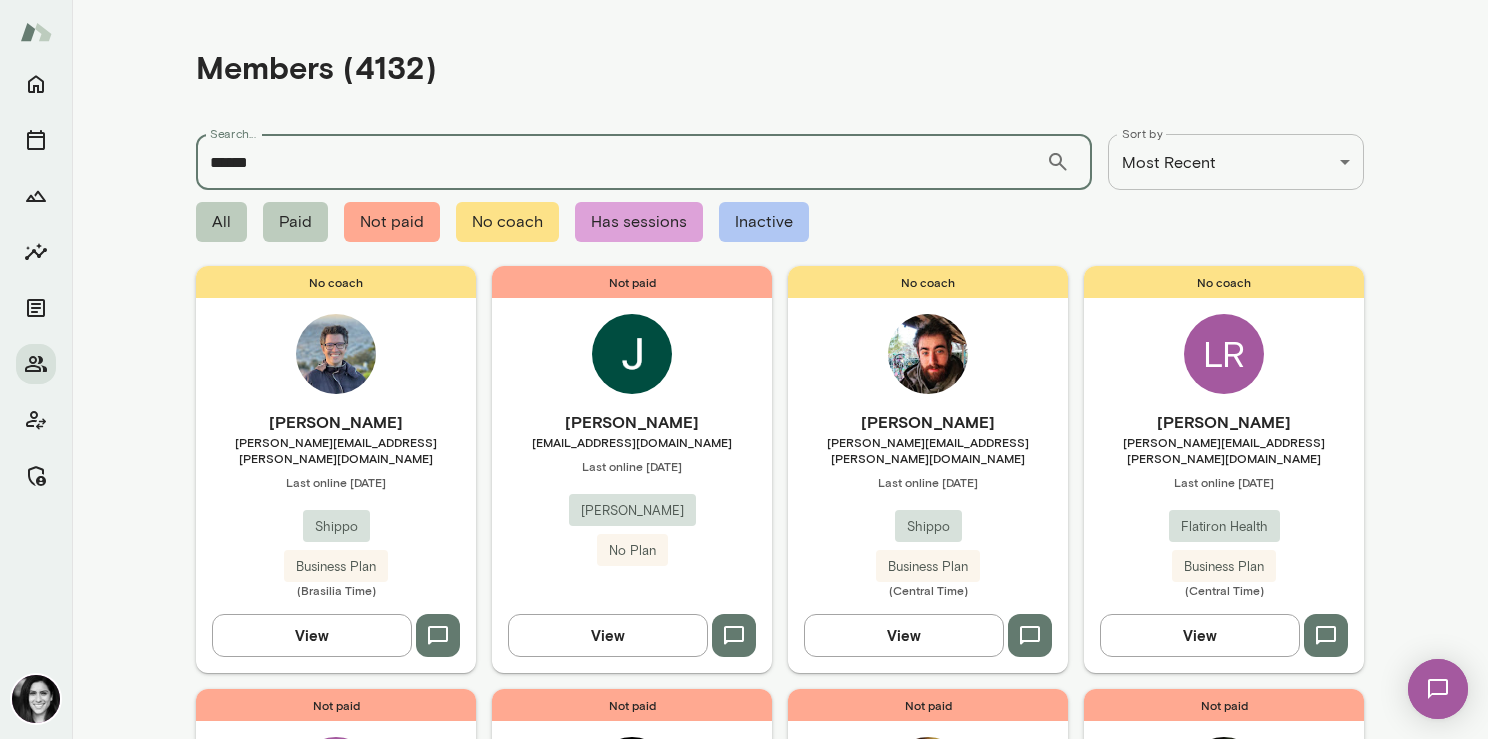 type on "******" 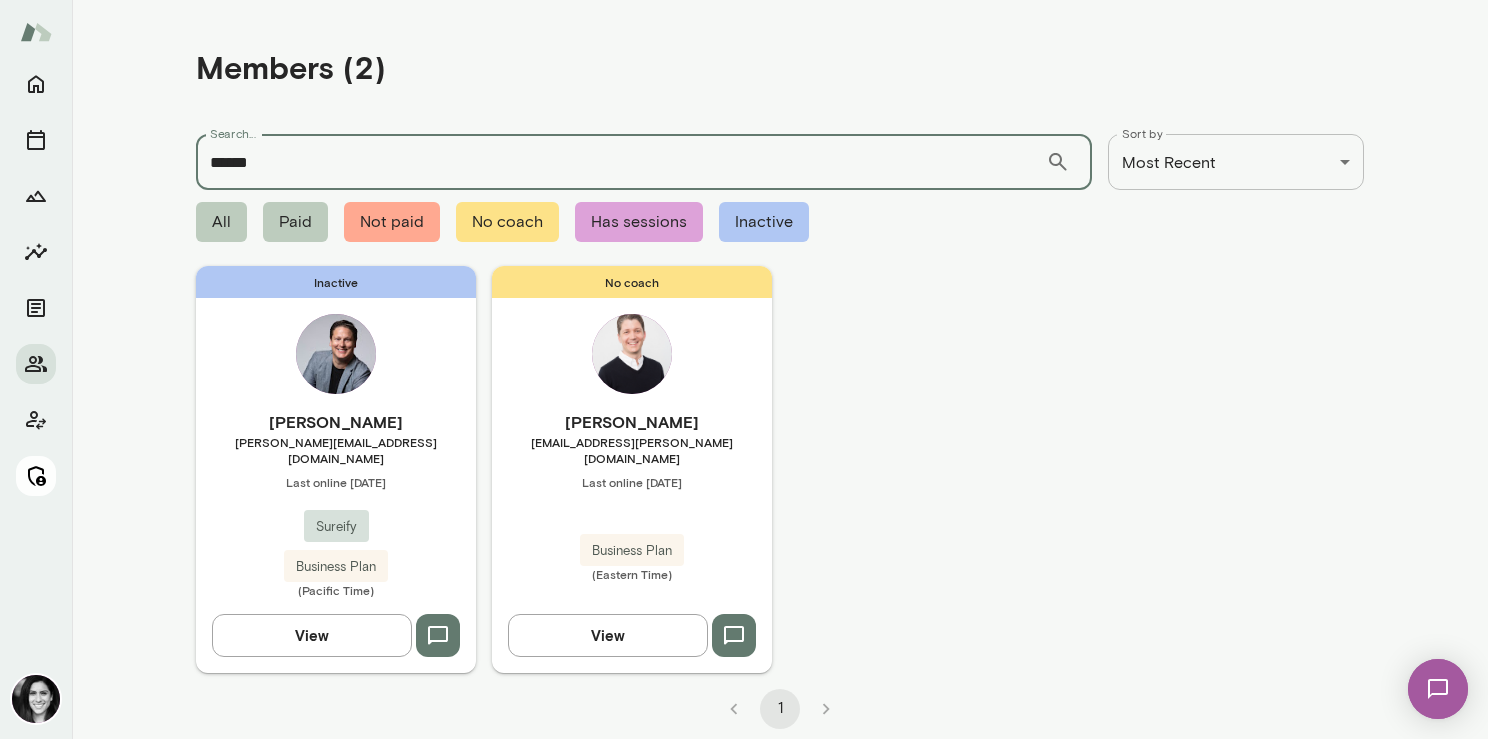 click 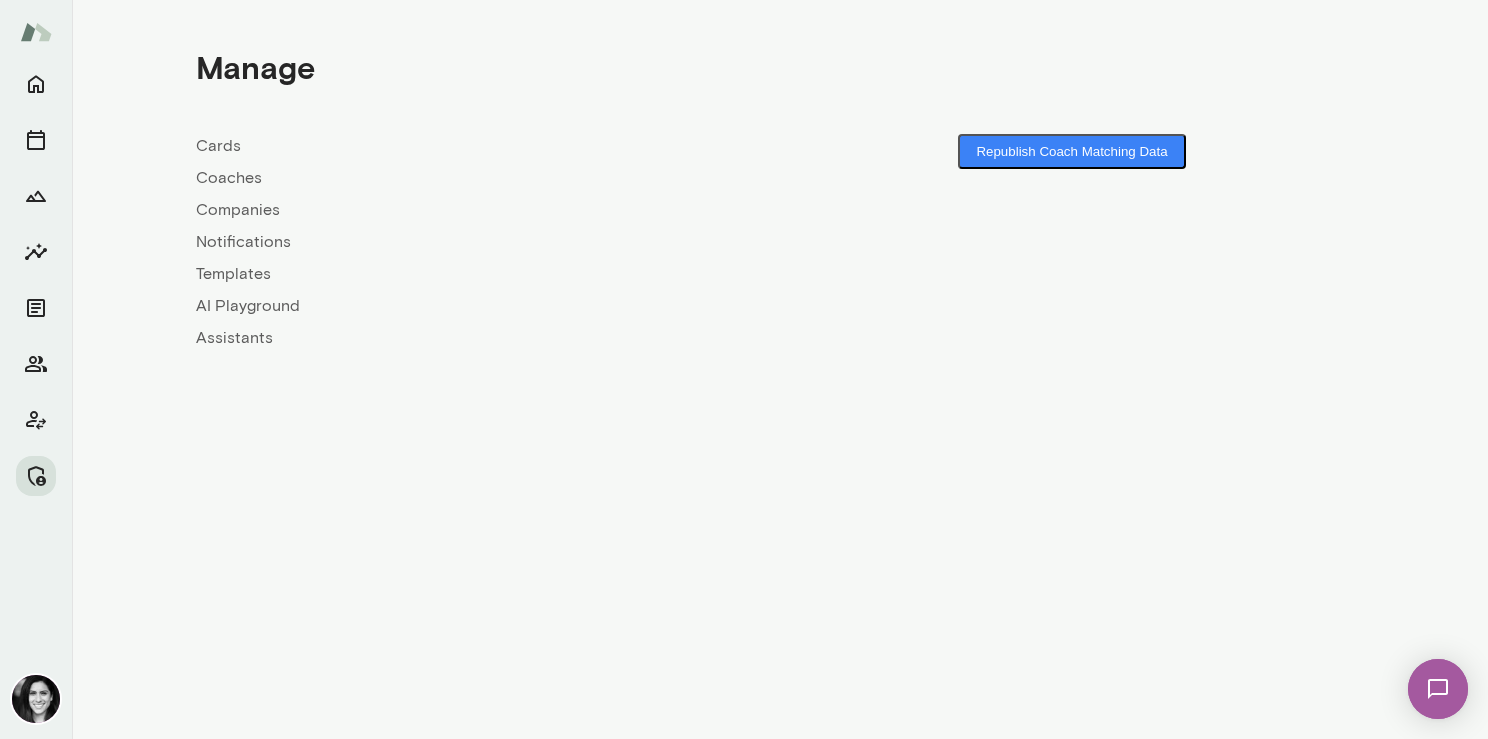 click on "Coaches" at bounding box center [488, 178] 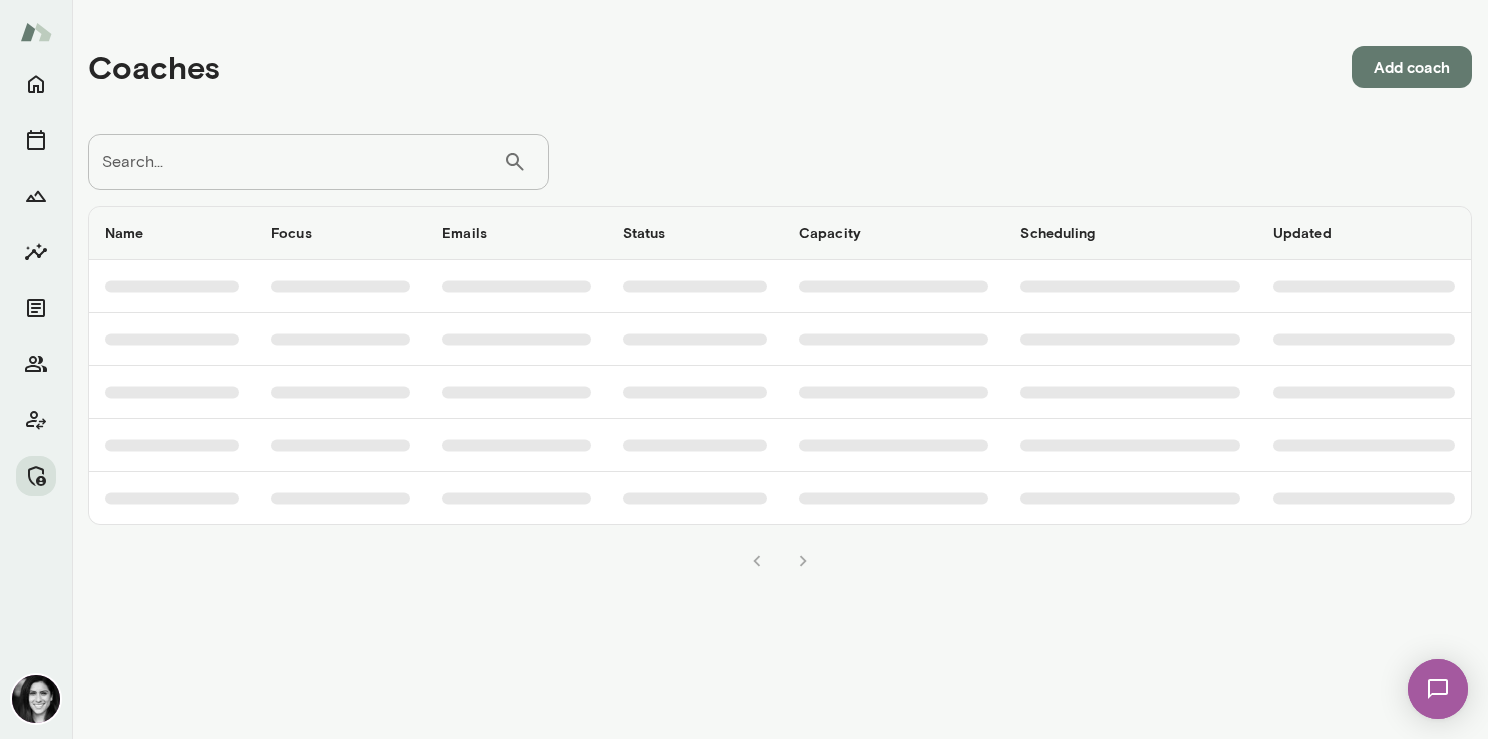 click on "Search..." at bounding box center (295, 162) 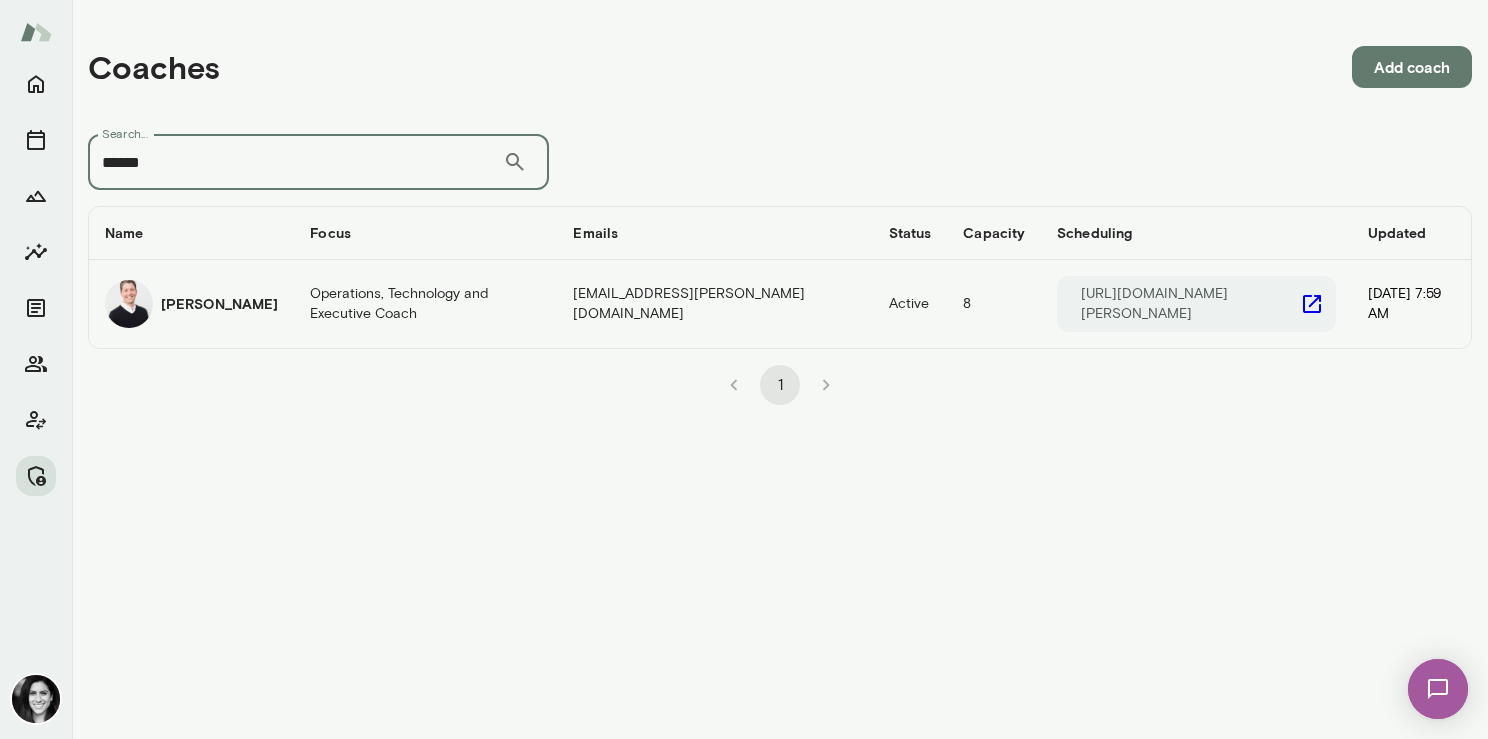 type on "******" 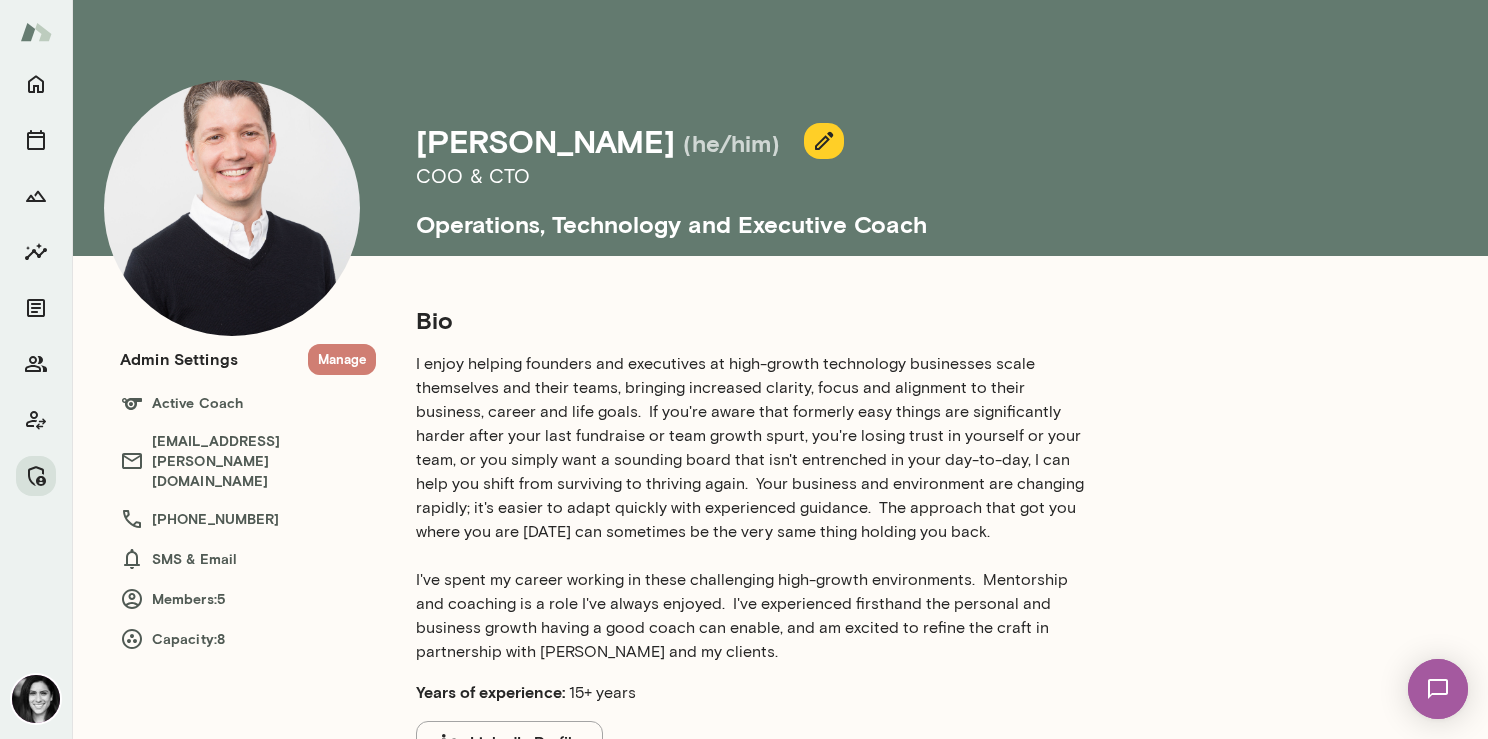 click on "Manage" at bounding box center [342, 359] 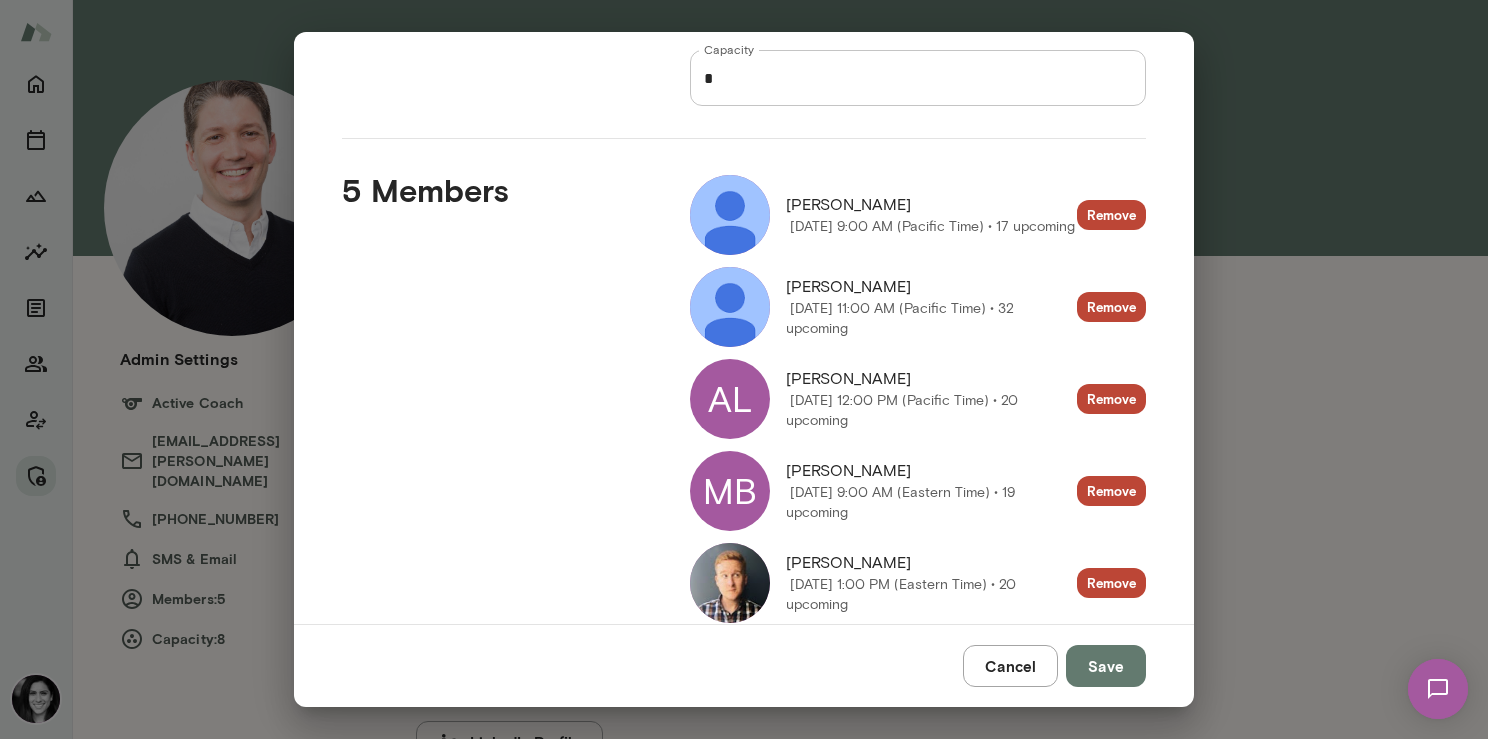 scroll, scrollTop: 225, scrollLeft: 0, axis: vertical 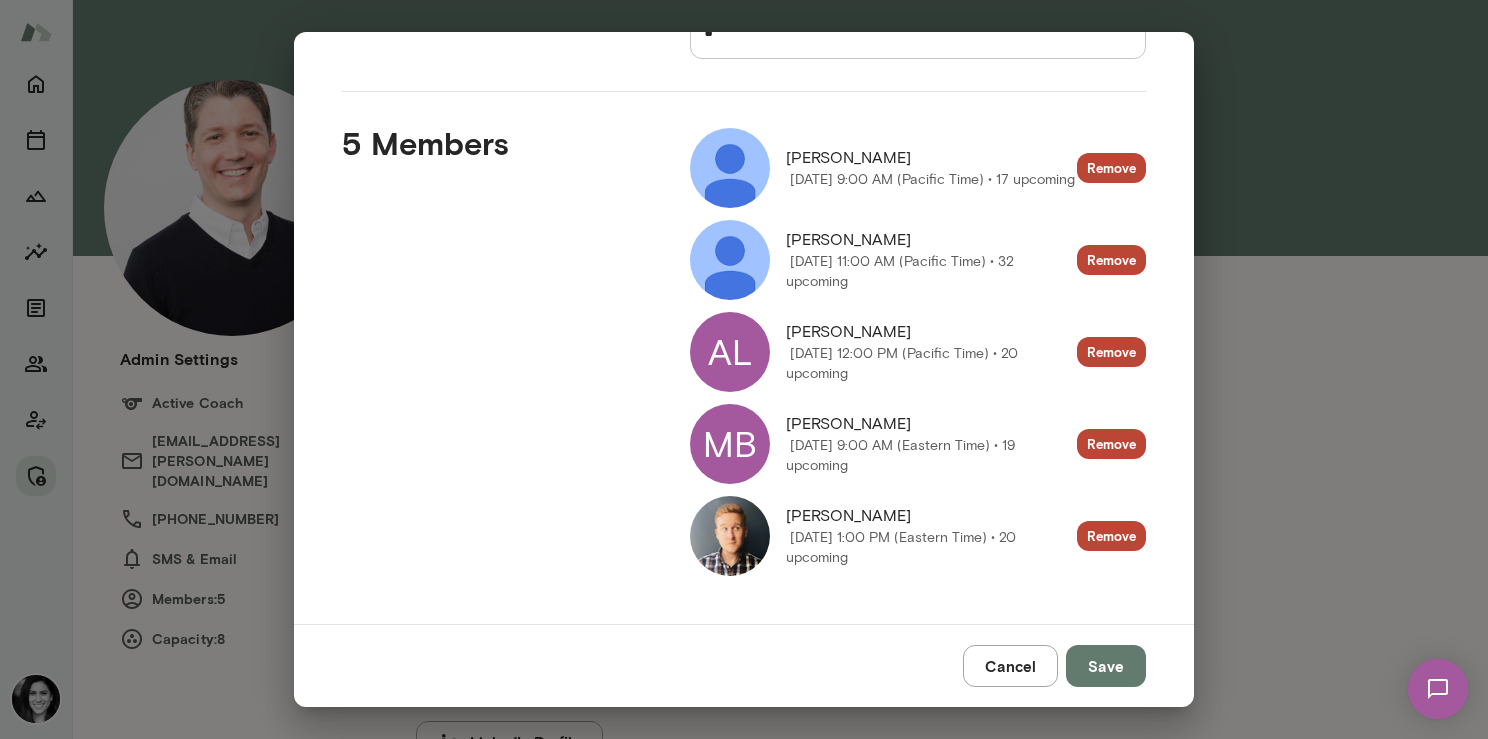 click on "Cancel Save" at bounding box center (744, 665) 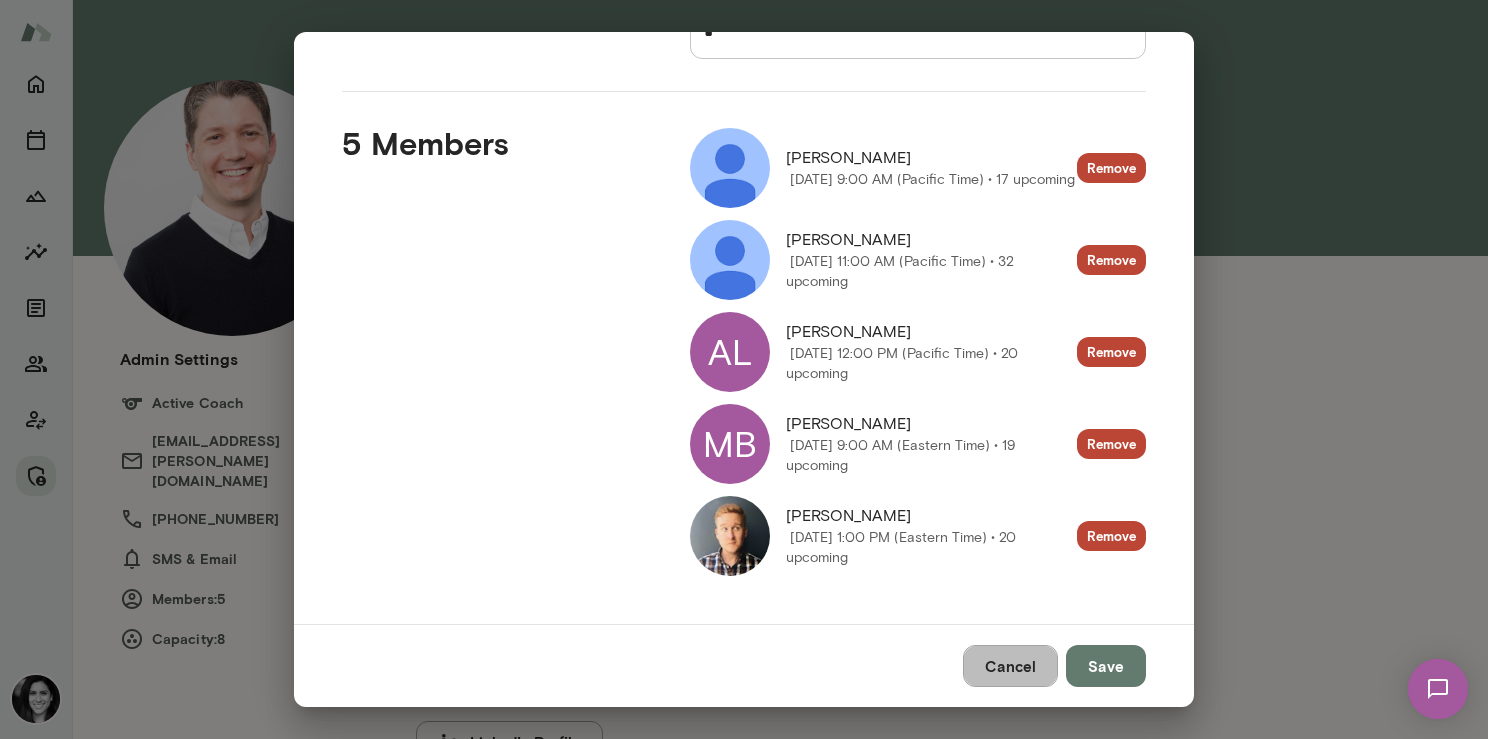 click on "Cancel" at bounding box center [1010, 666] 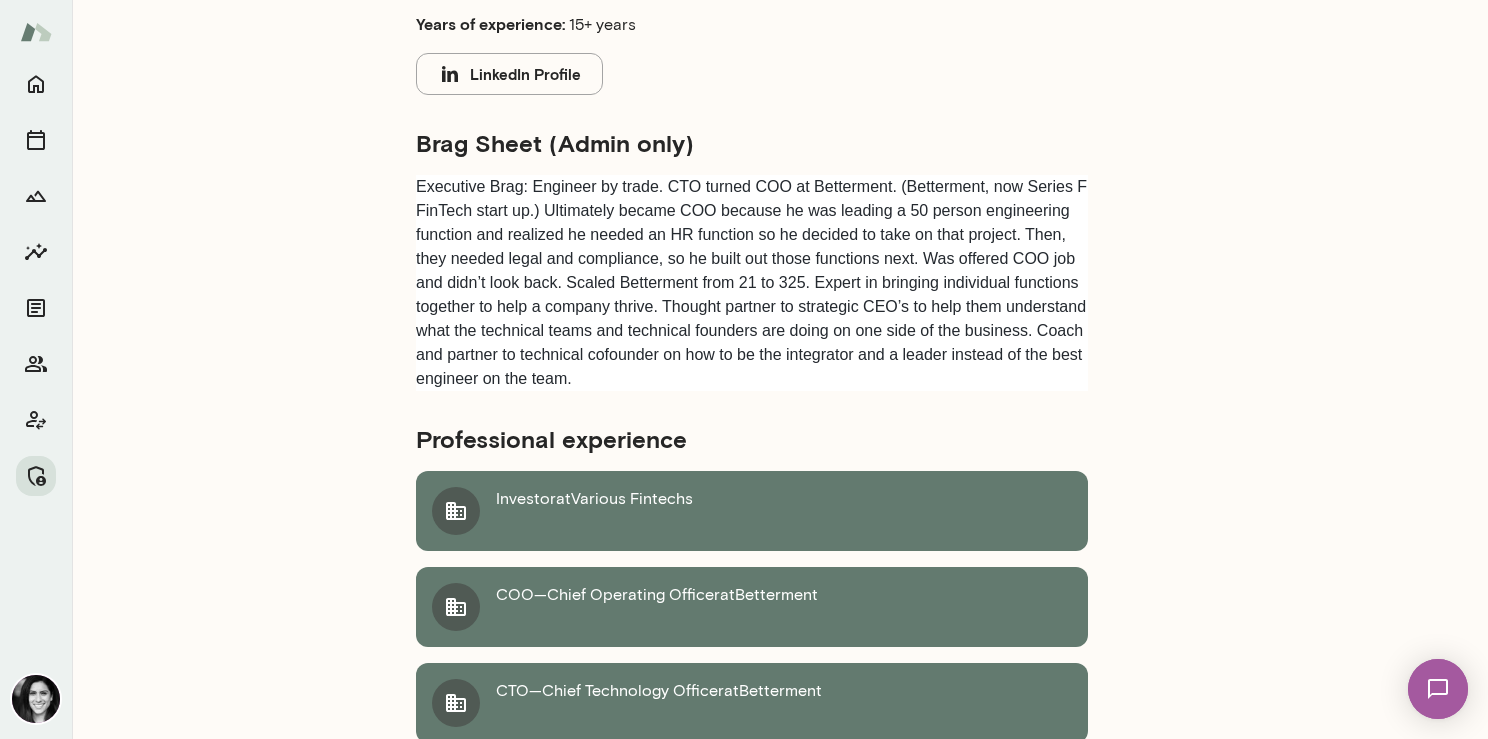 scroll, scrollTop: 0, scrollLeft: 0, axis: both 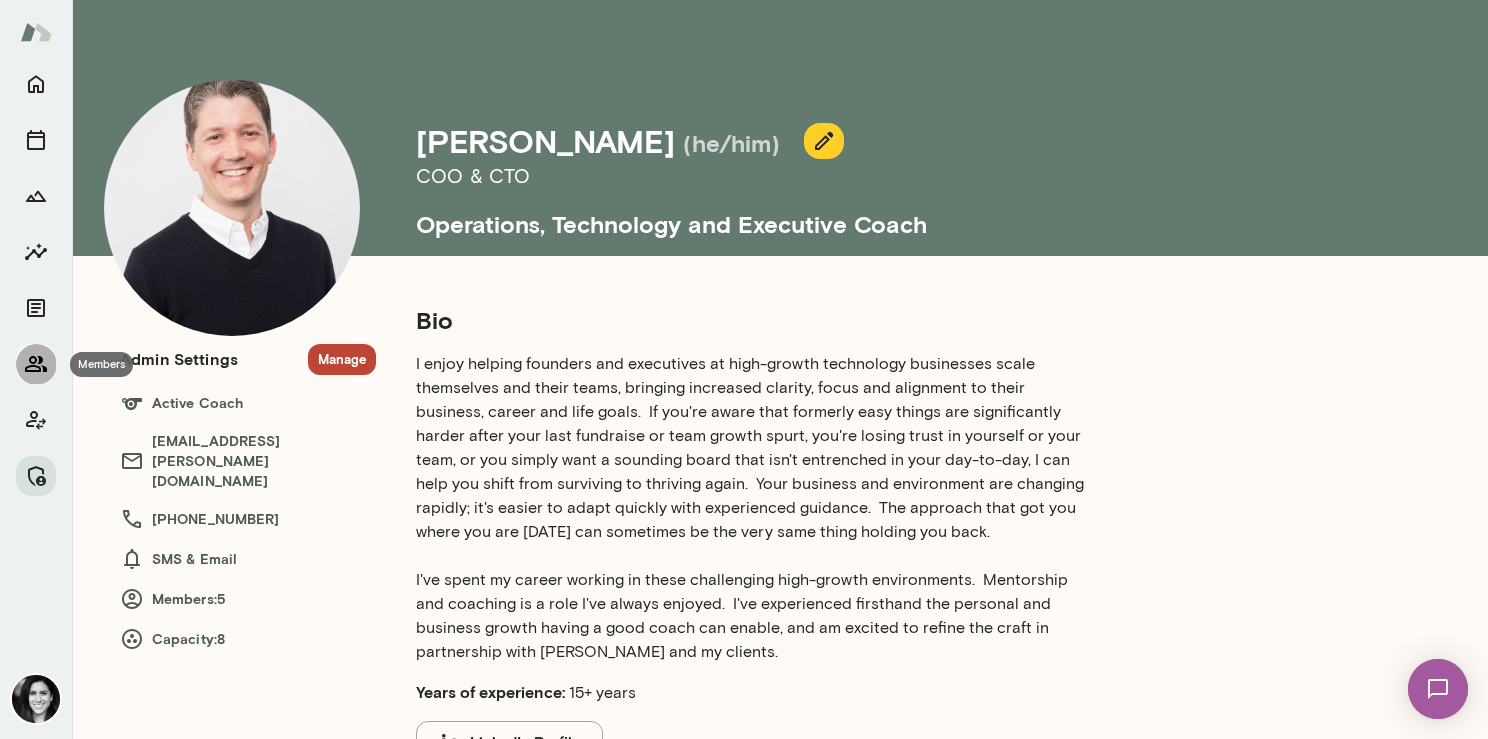 click 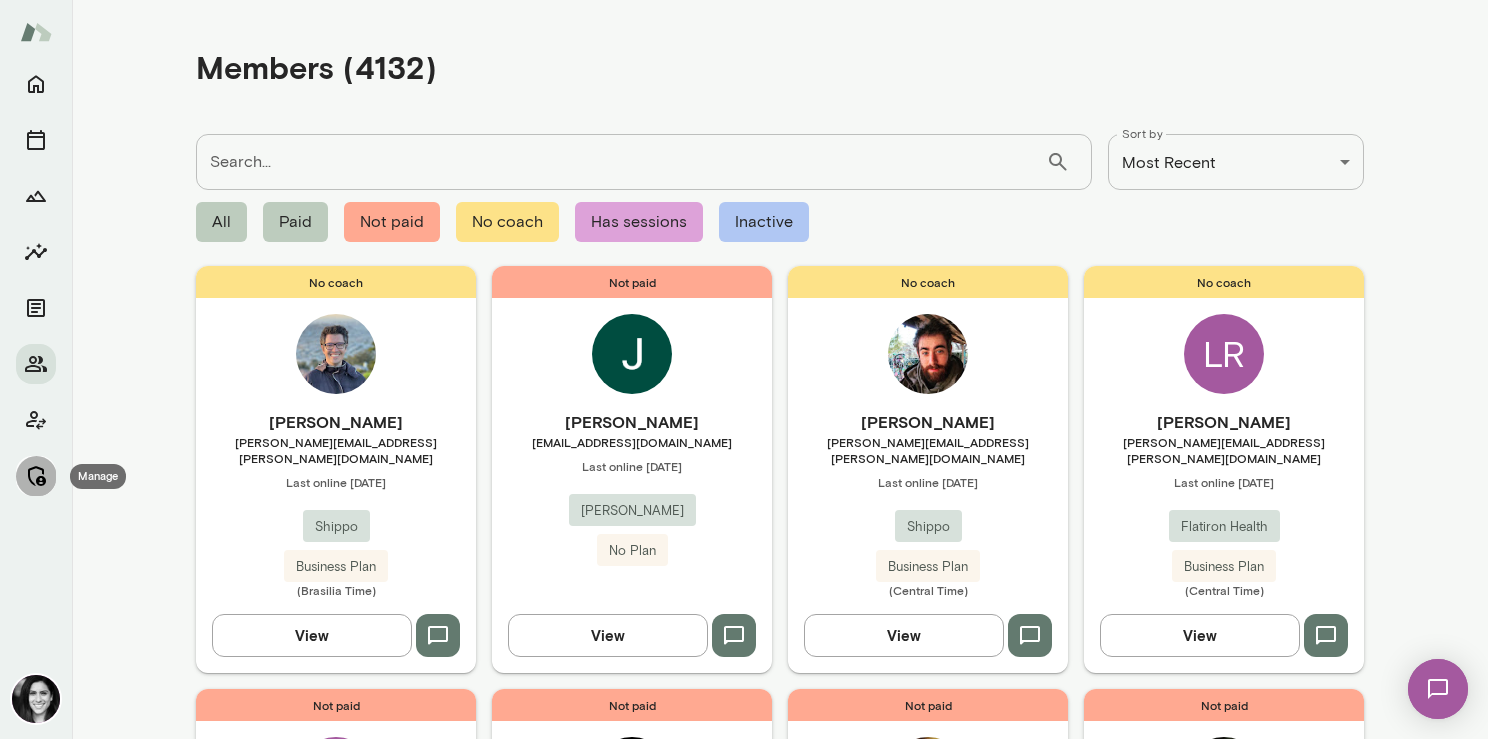 click 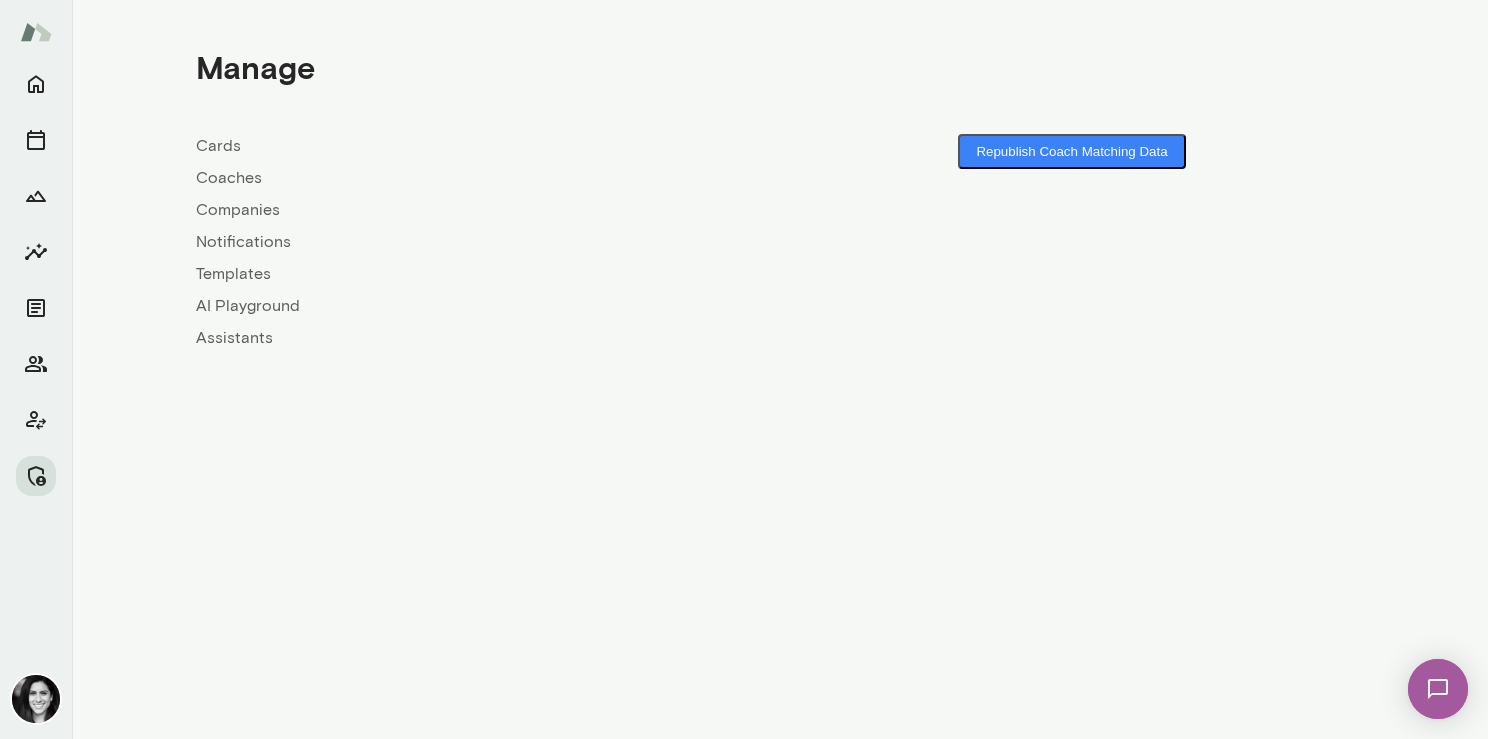 click on "Coaches" at bounding box center [488, 178] 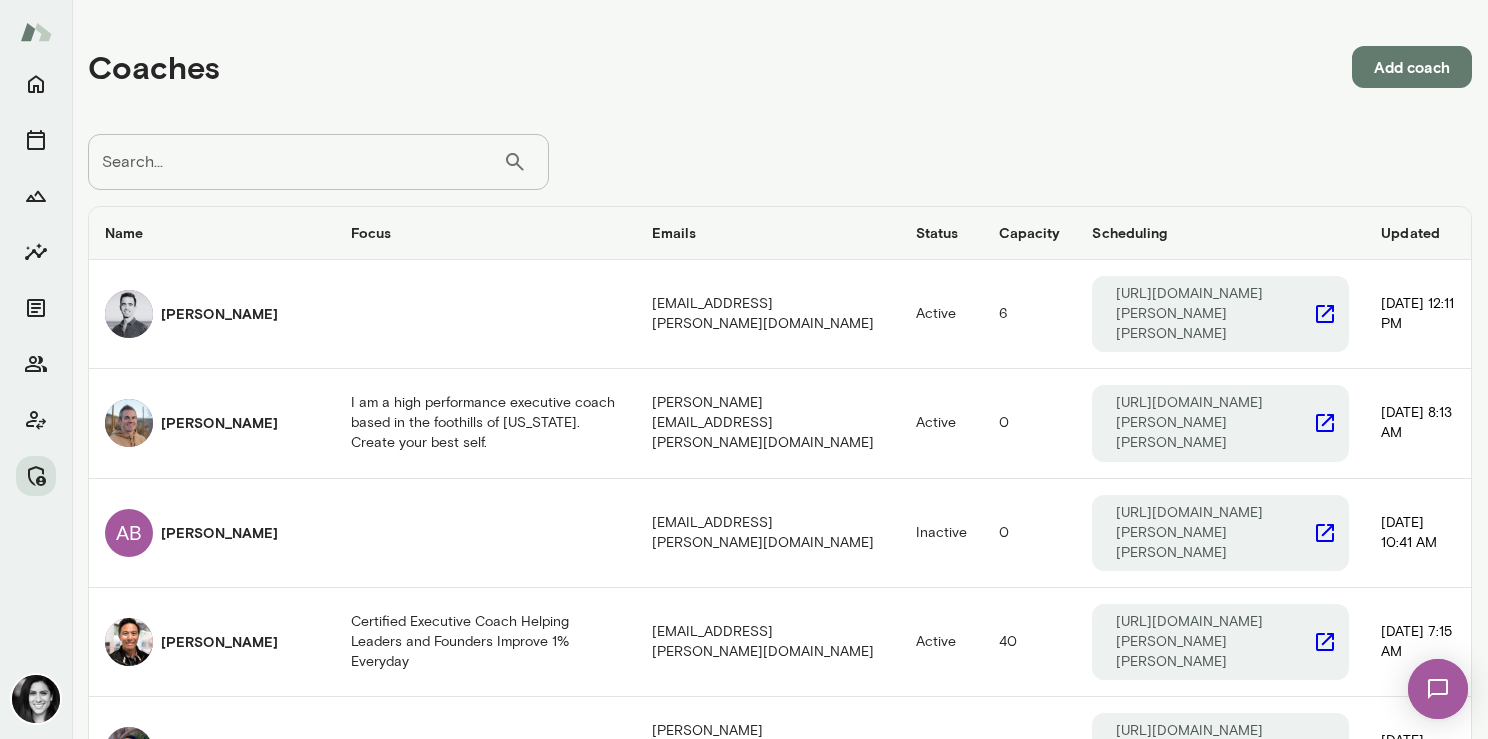 click on "Search..." at bounding box center (295, 162) 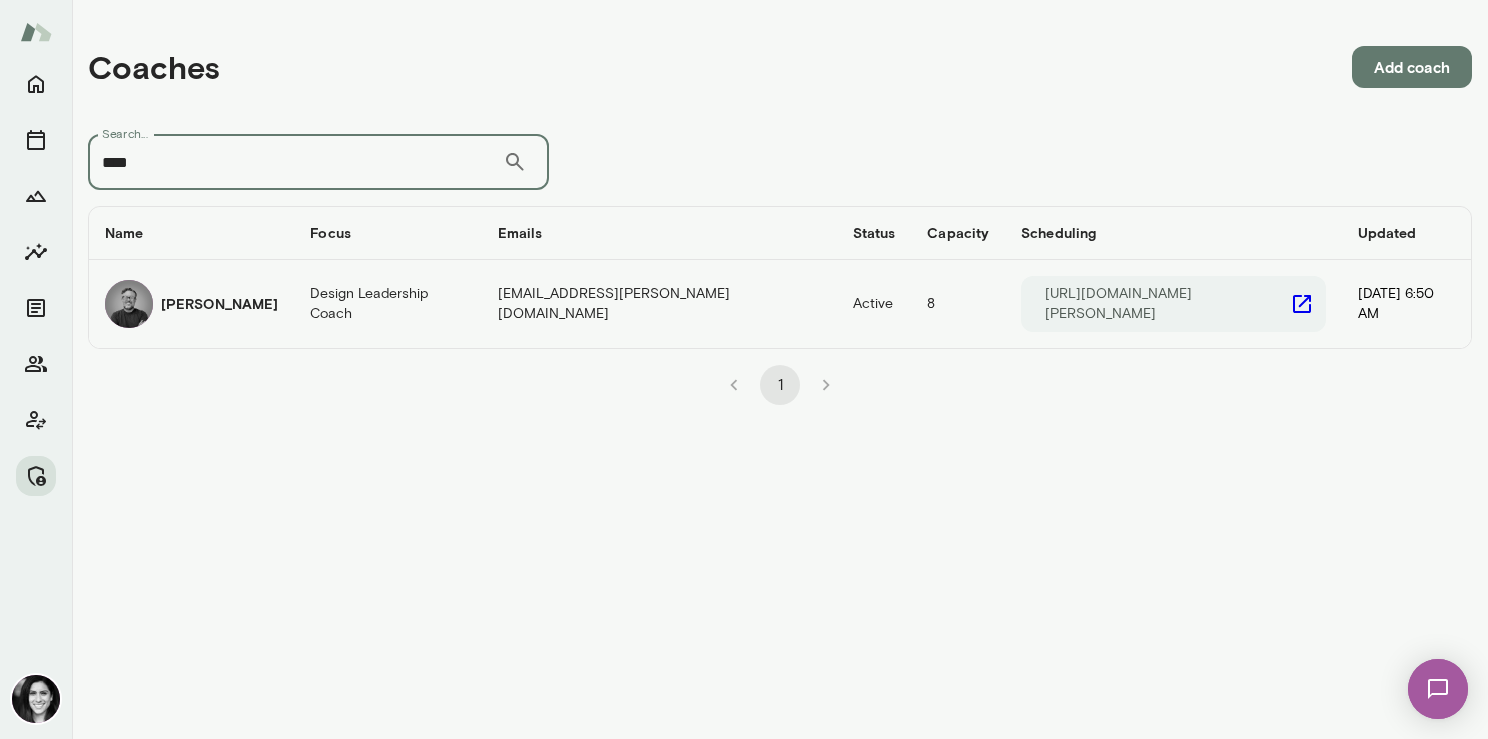 type on "****" 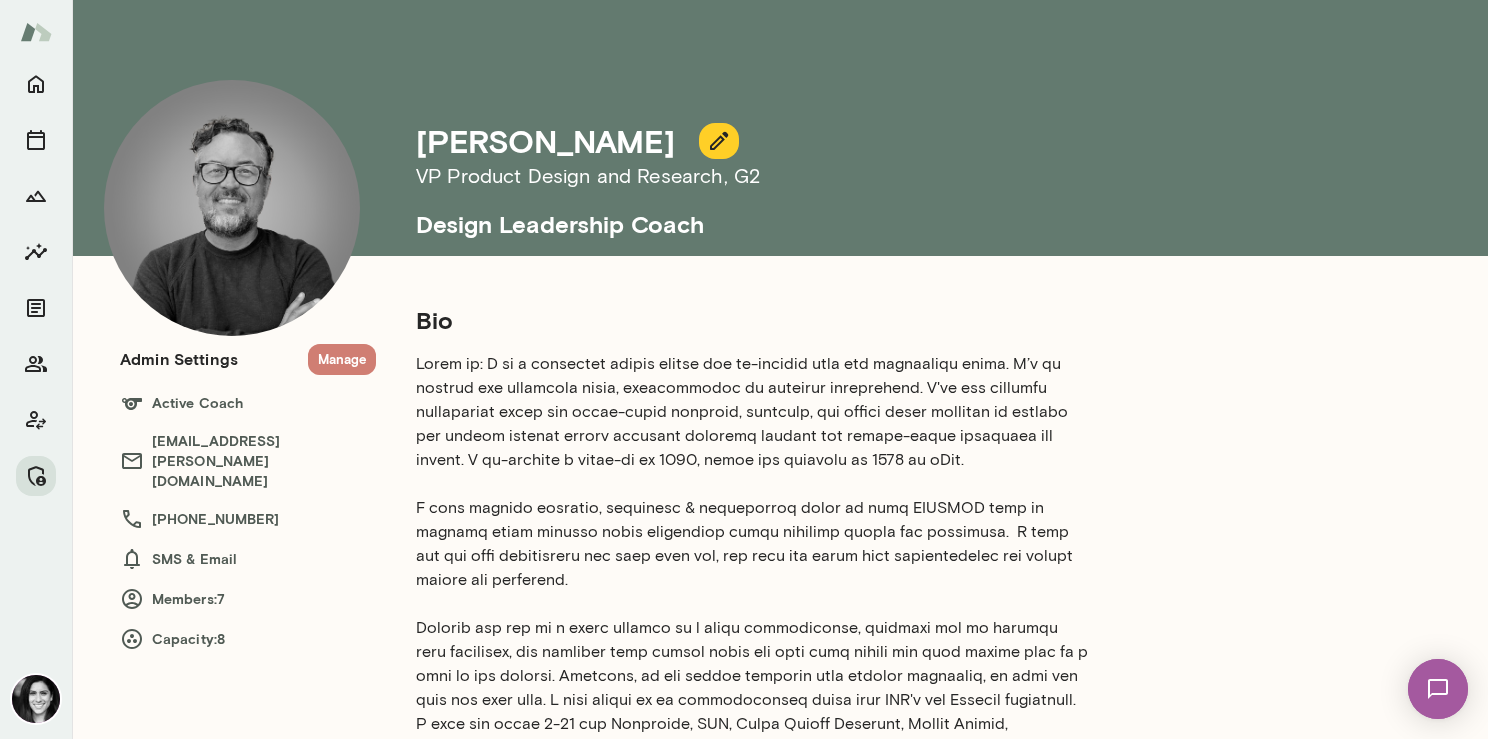 click on "Manage" at bounding box center (342, 359) 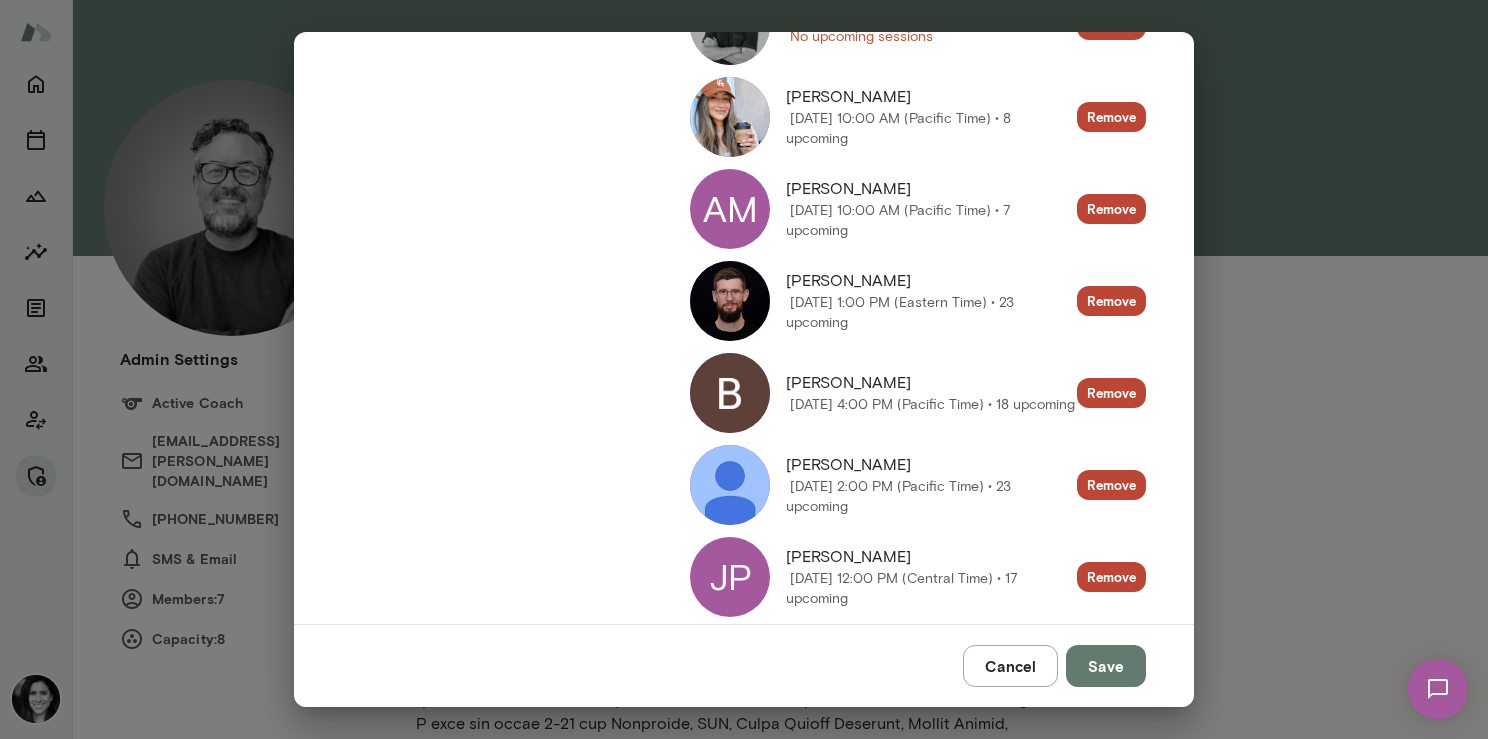 scroll, scrollTop: 409, scrollLeft: 0, axis: vertical 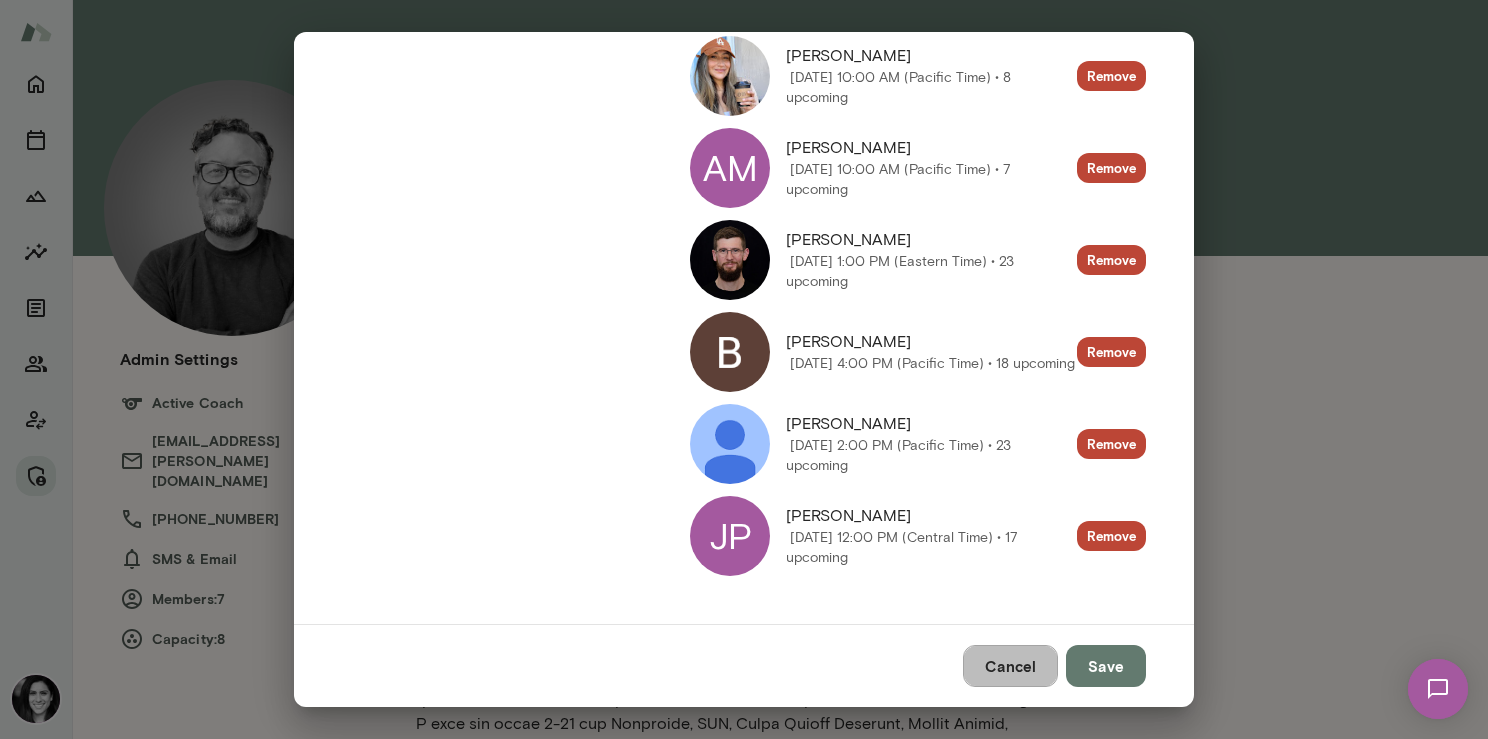 click on "Cancel" at bounding box center (1010, 666) 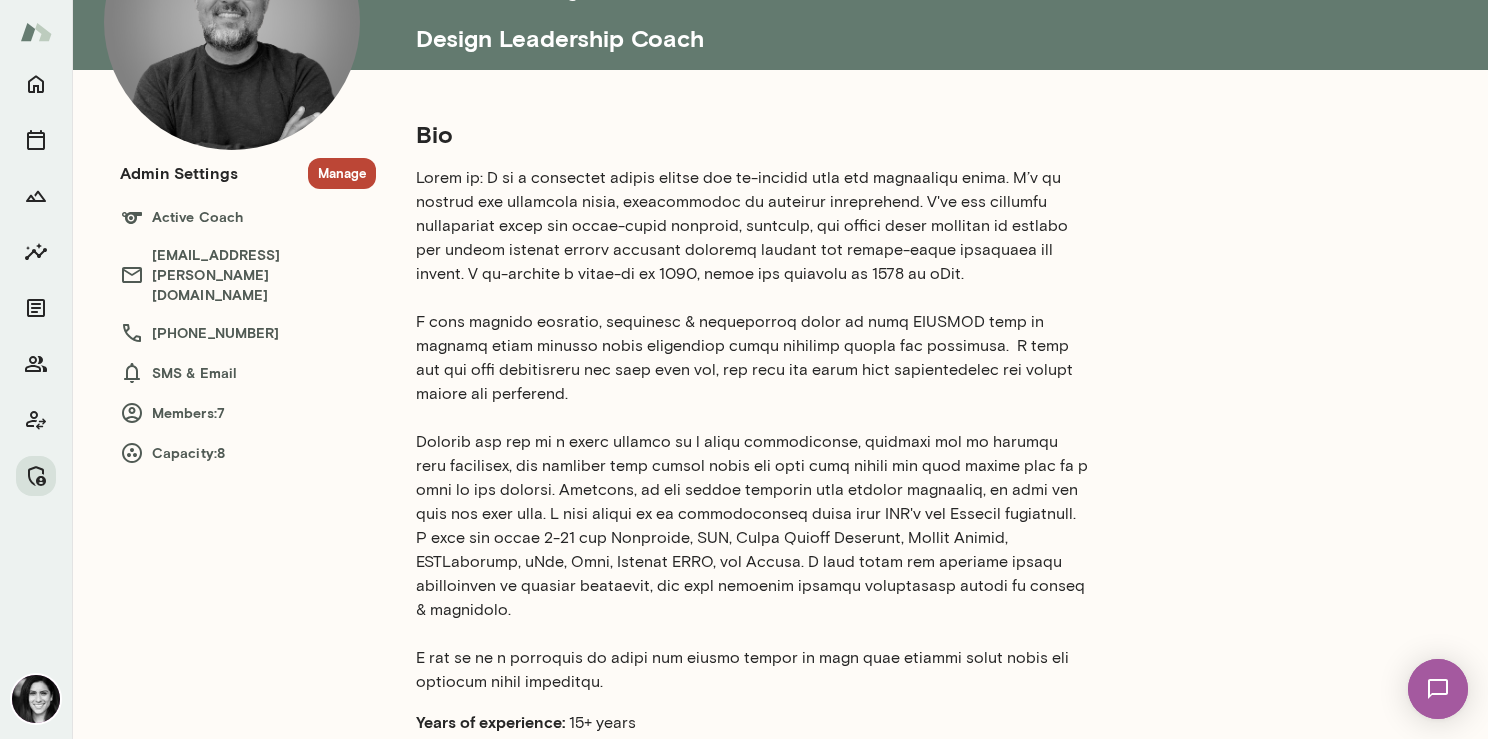 scroll, scrollTop: 195, scrollLeft: 0, axis: vertical 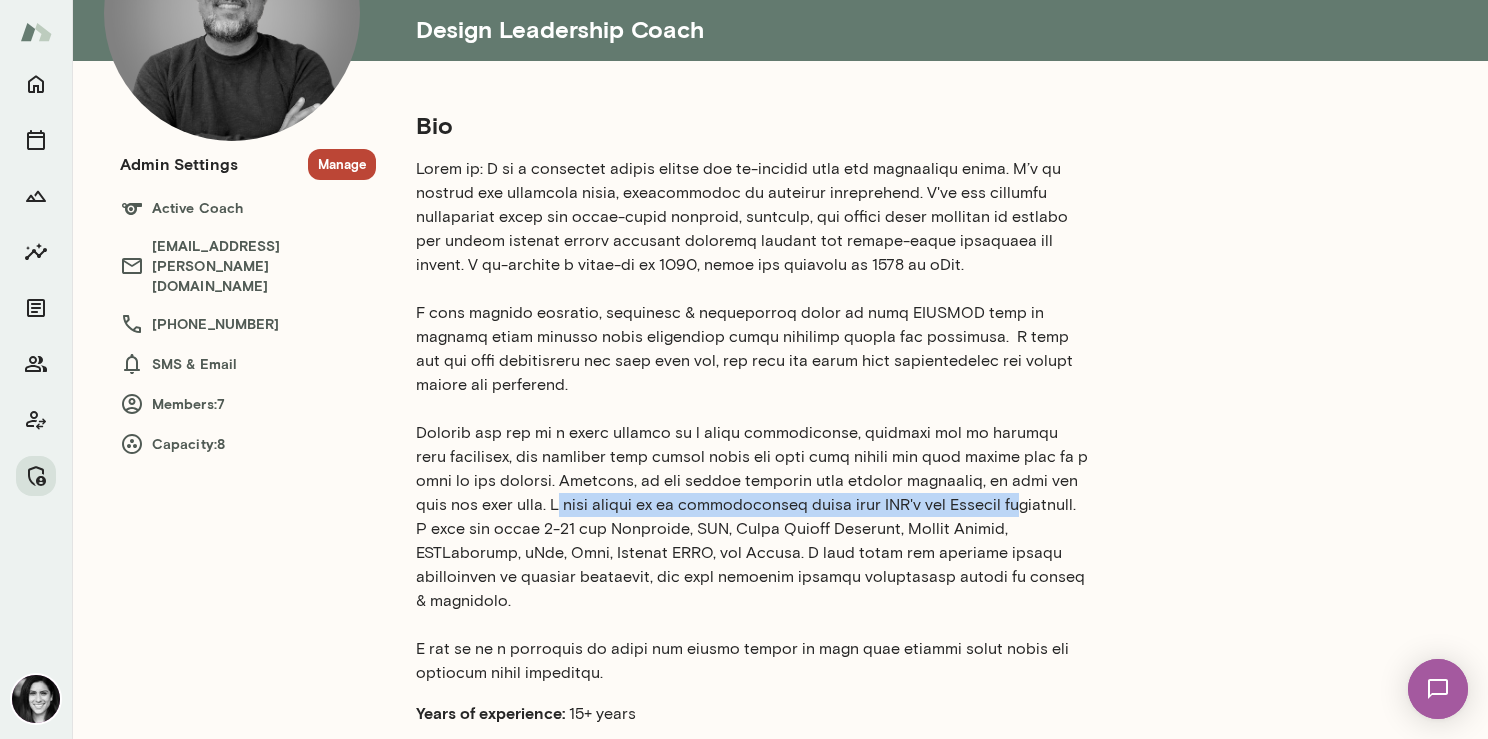 drag, startPoint x: 499, startPoint y: 504, endPoint x: 959, endPoint y: 504, distance: 460 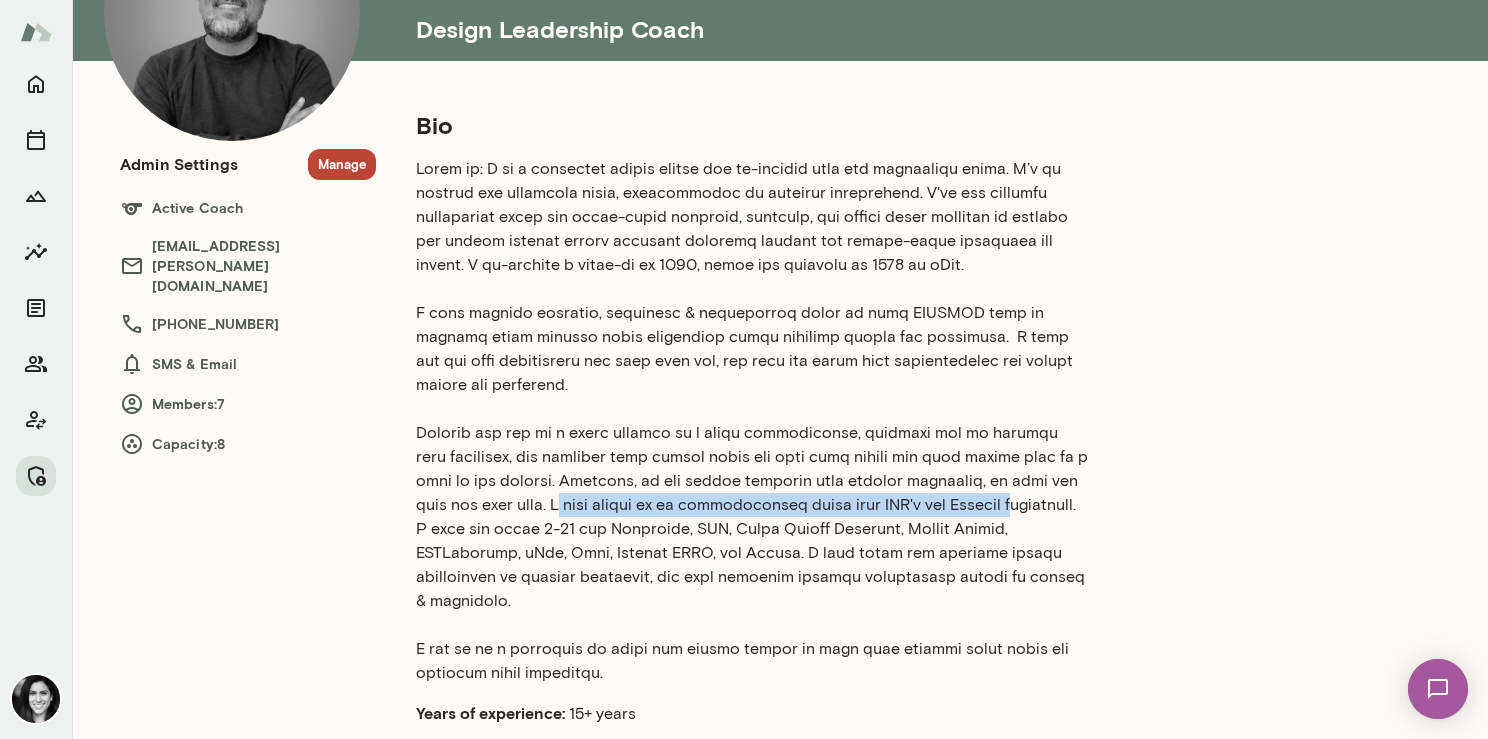 click at bounding box center [752, 421] 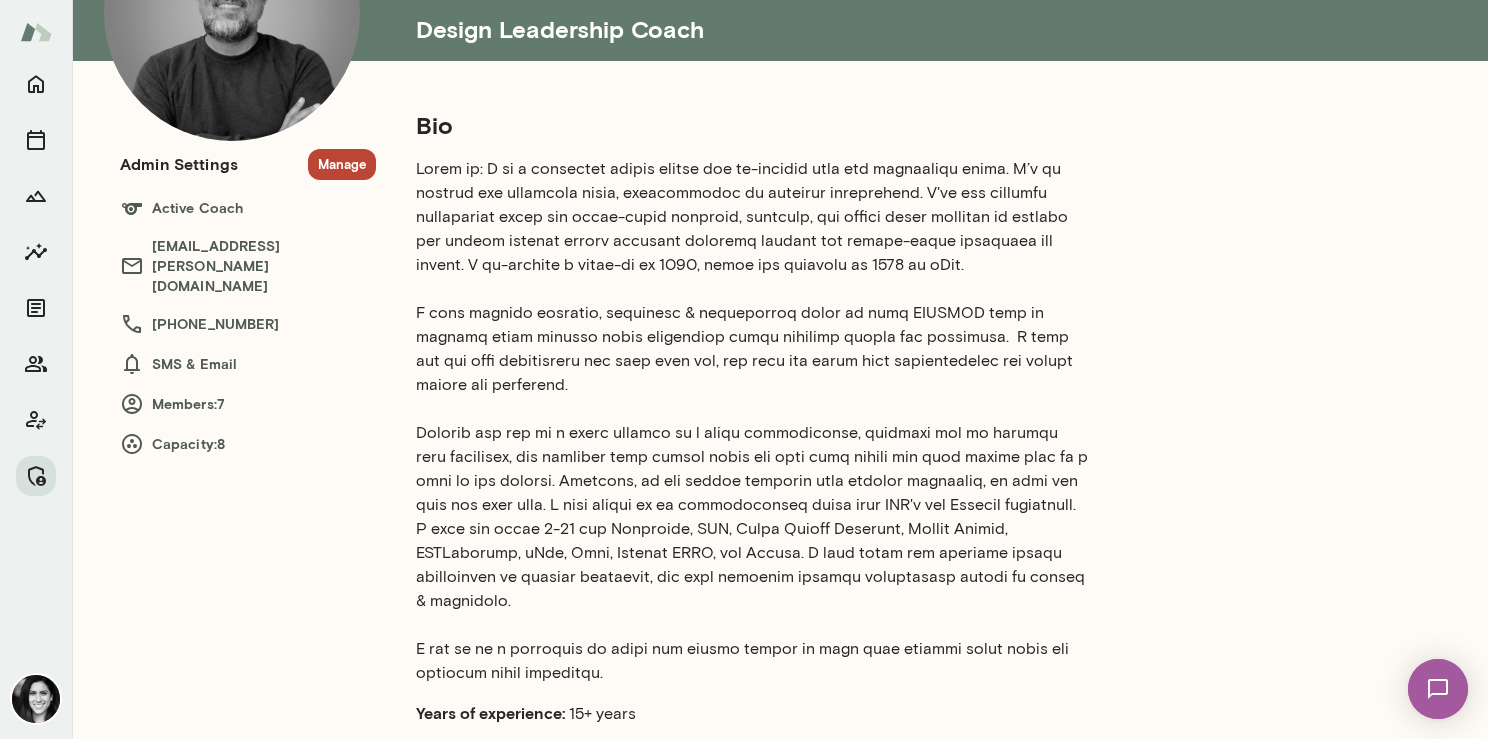 click at bounding box center (752, 421) 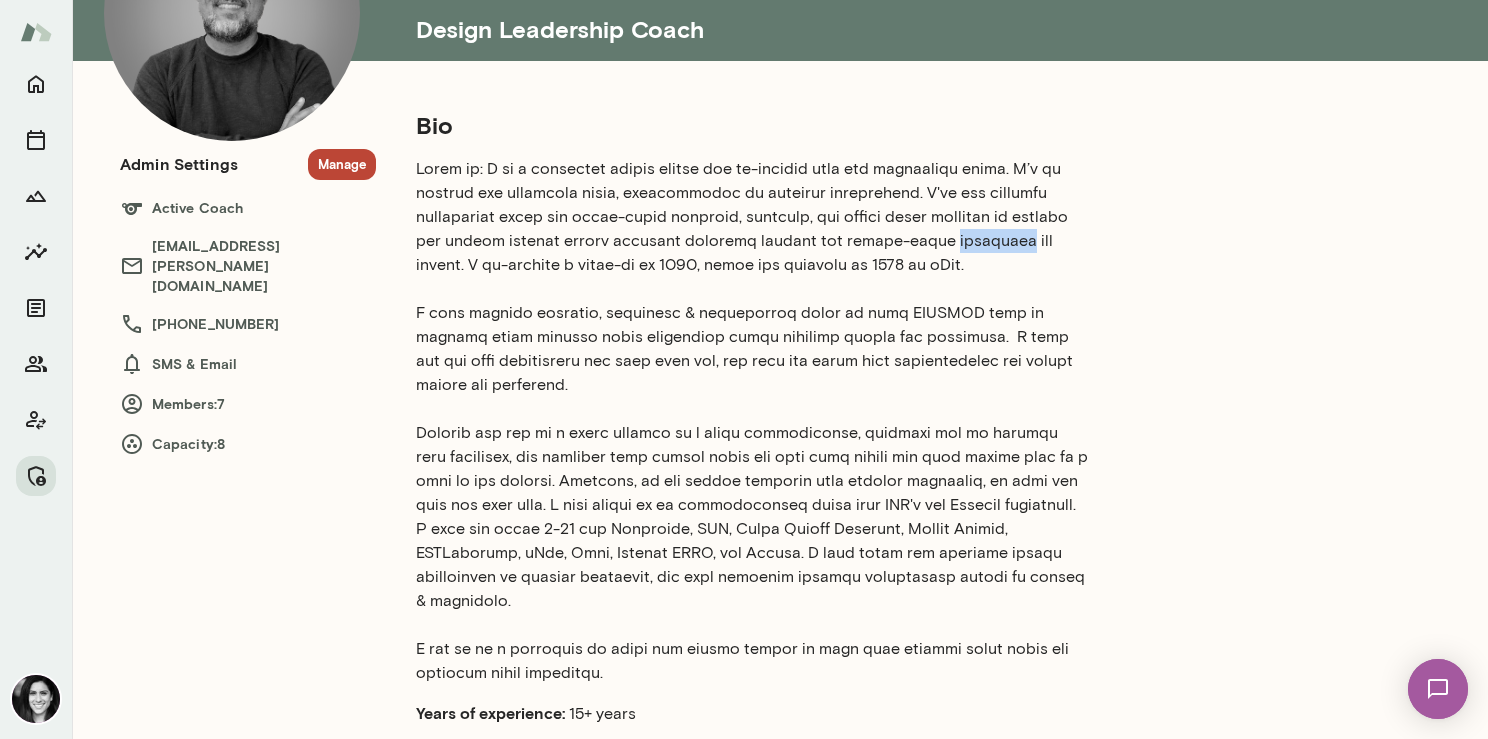 click at bounding box center (752, 421) 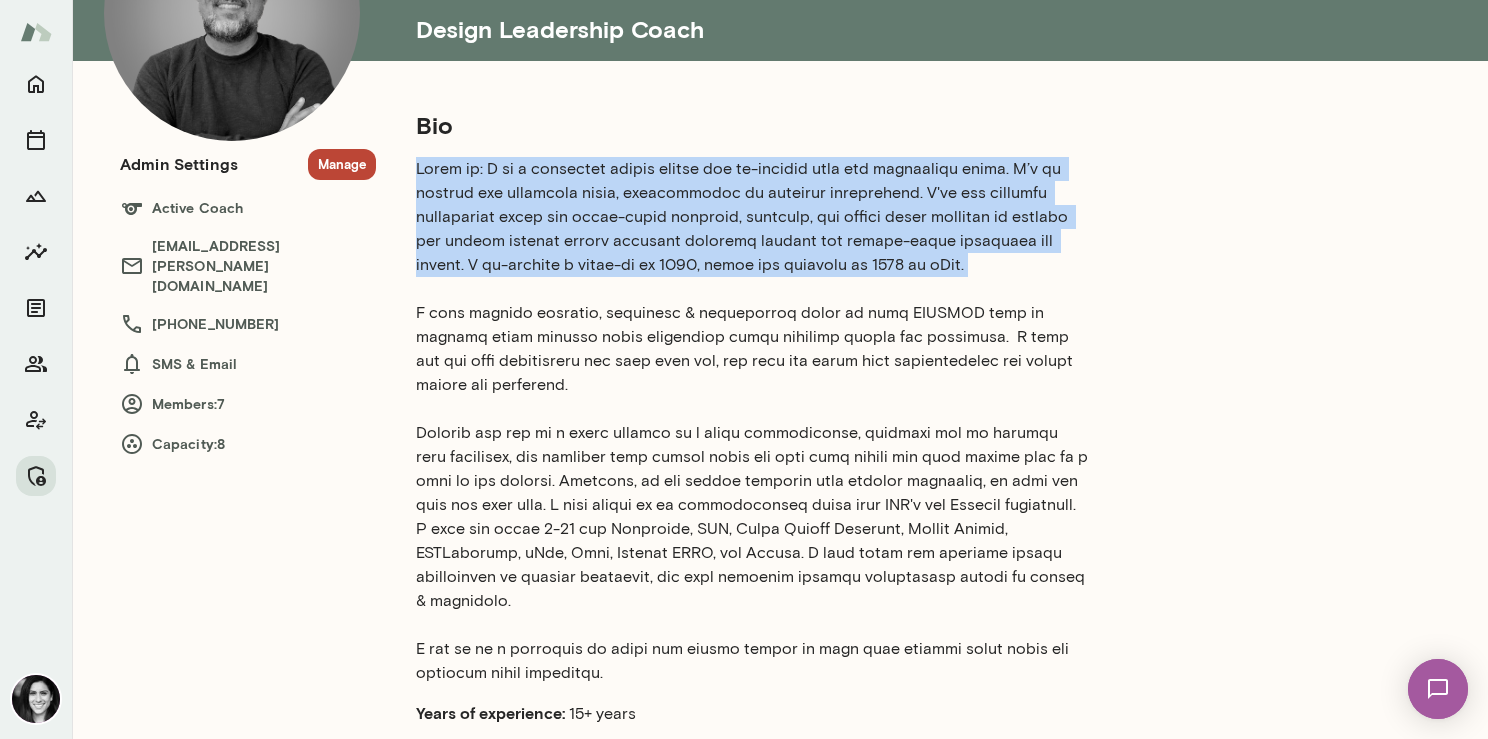 click at bounding box center [752, 421] 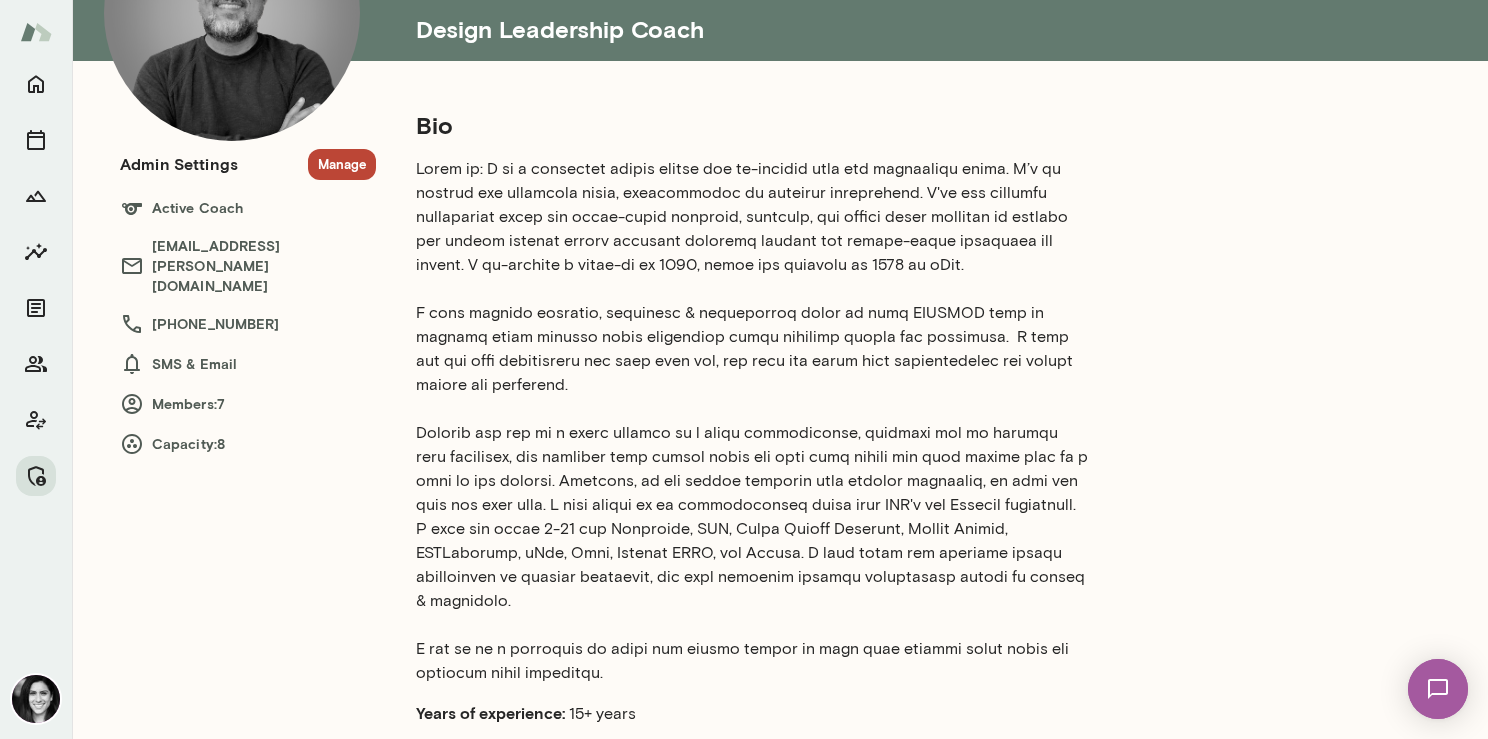click at bounding box center [752, 421] 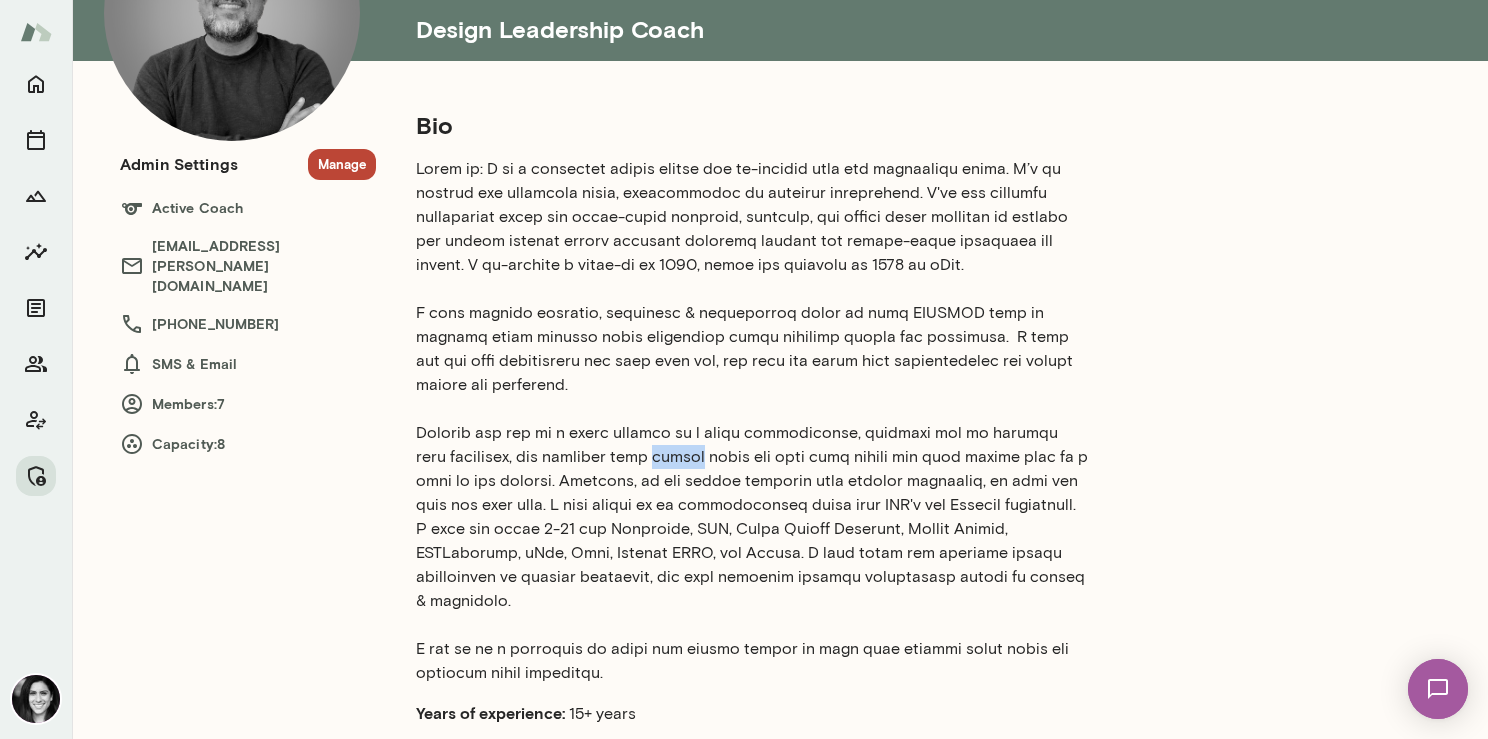 click at bounding box center (752, 421) 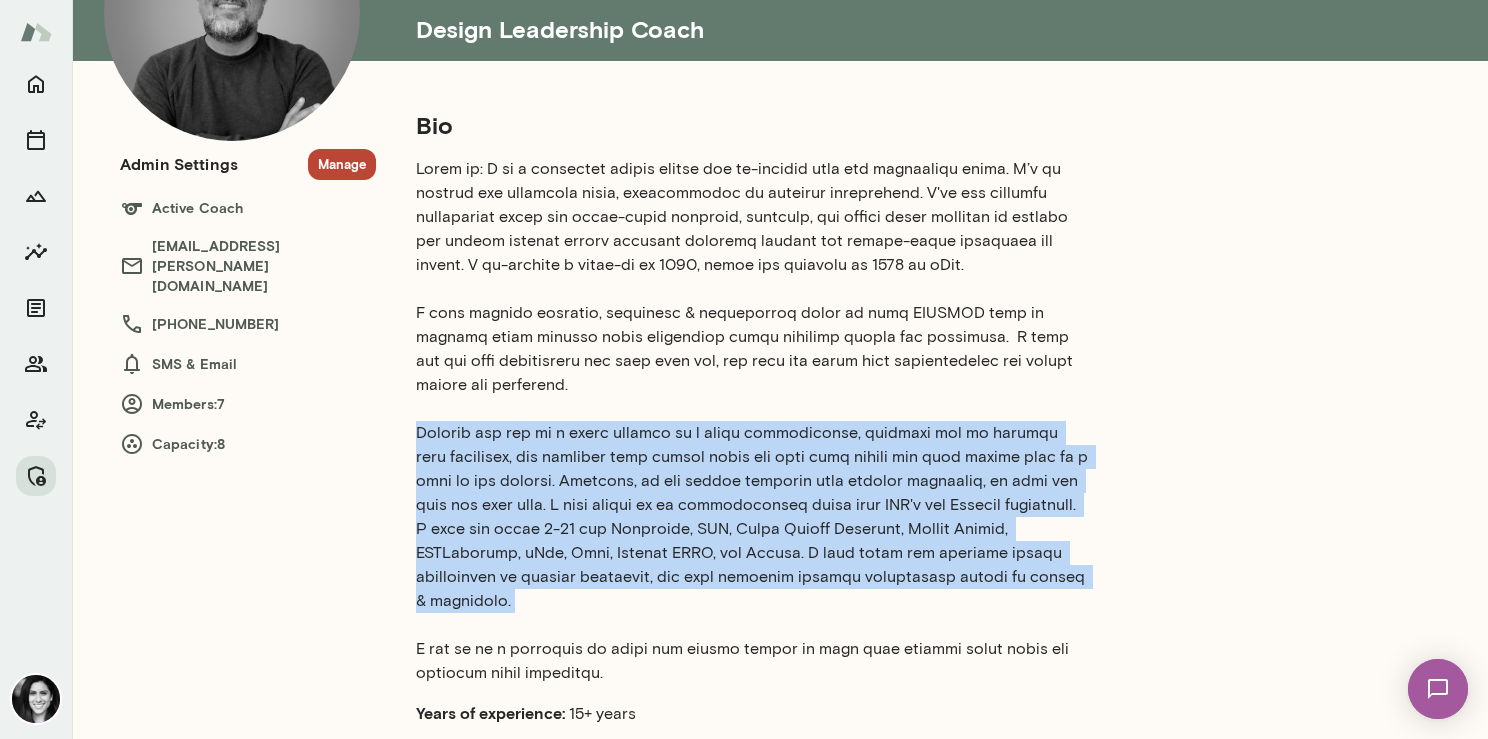click at bounding box center (752, 421) 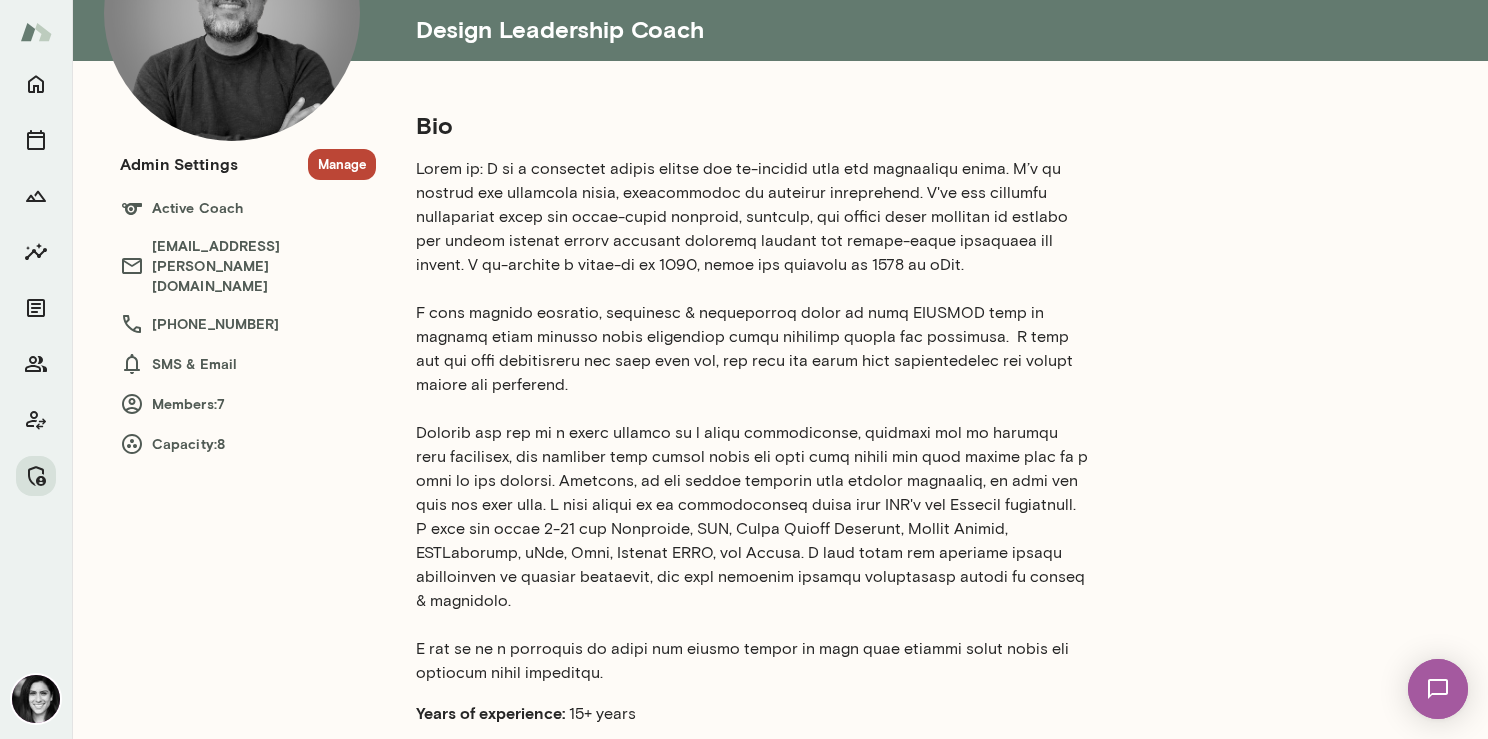click at bounding box center (752, 421) 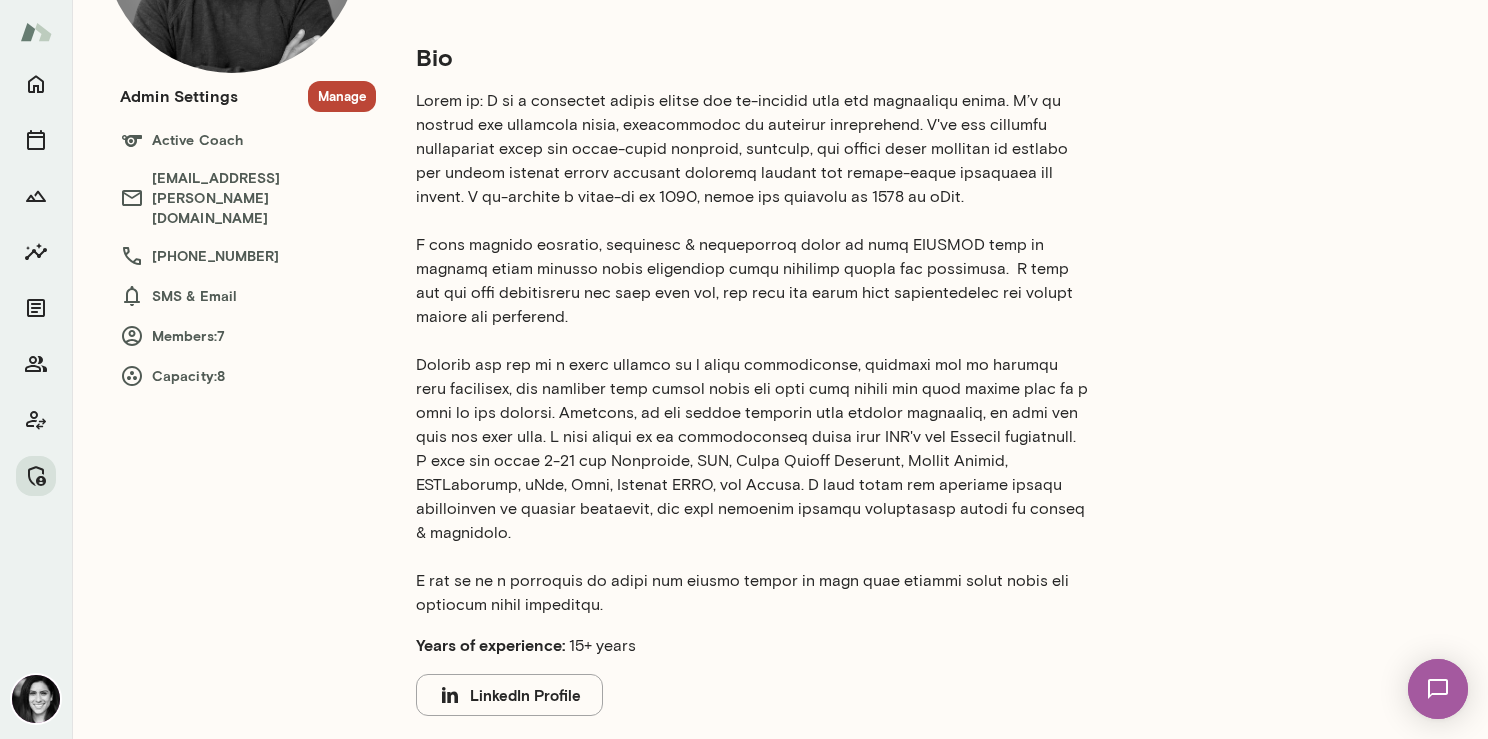 scroll, scrollTop: 262, scrollLeft: 0, axis: vertical 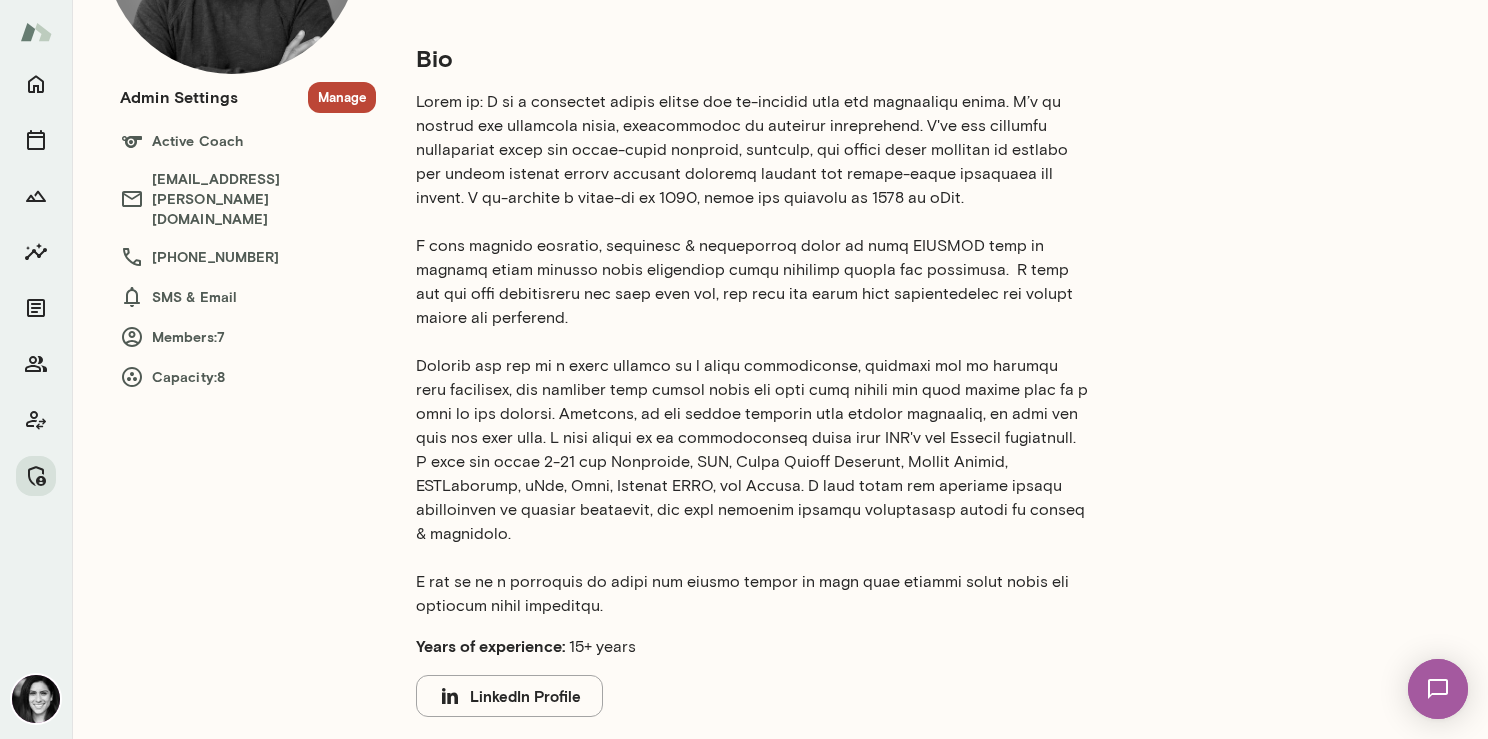 click at bounding box center (752, 354) 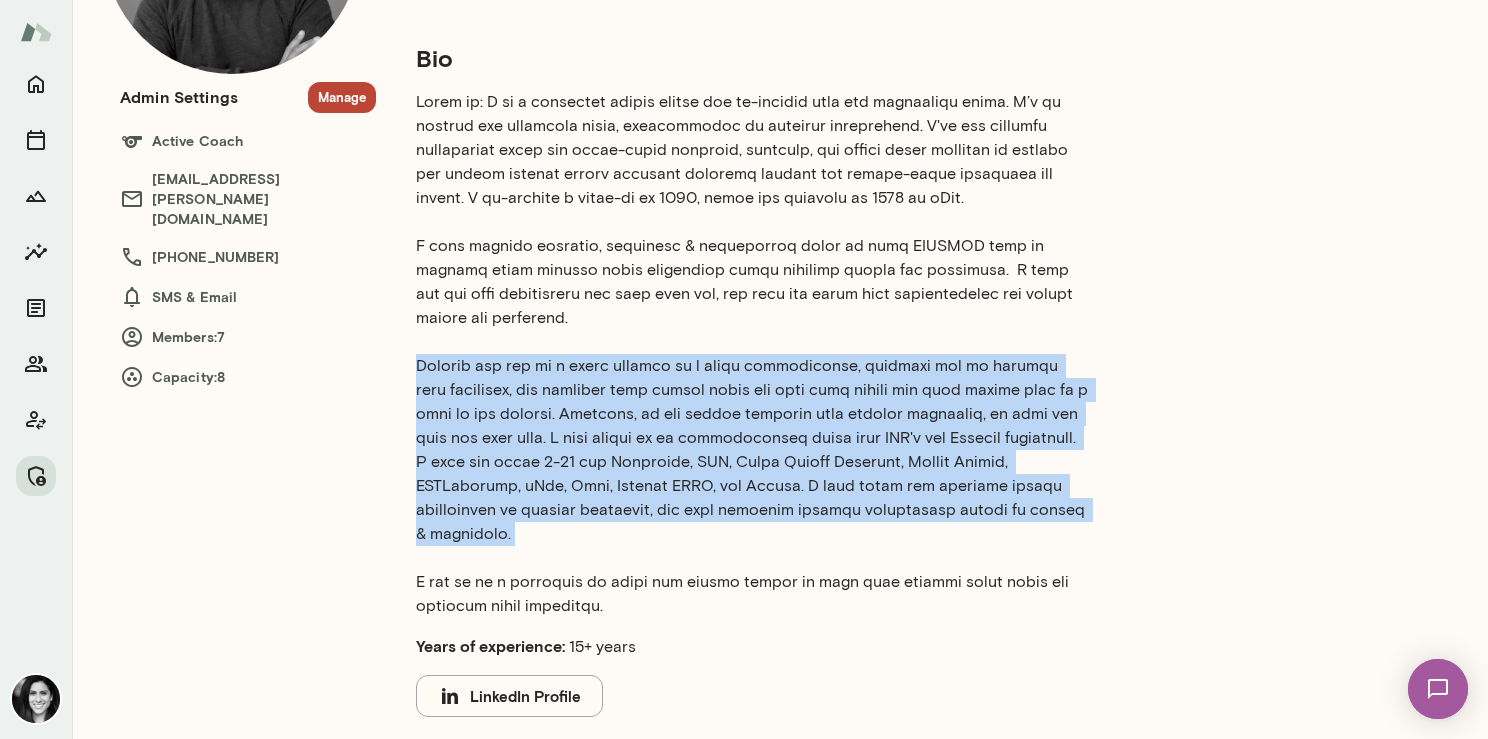 click at bounding box center [752, 354] 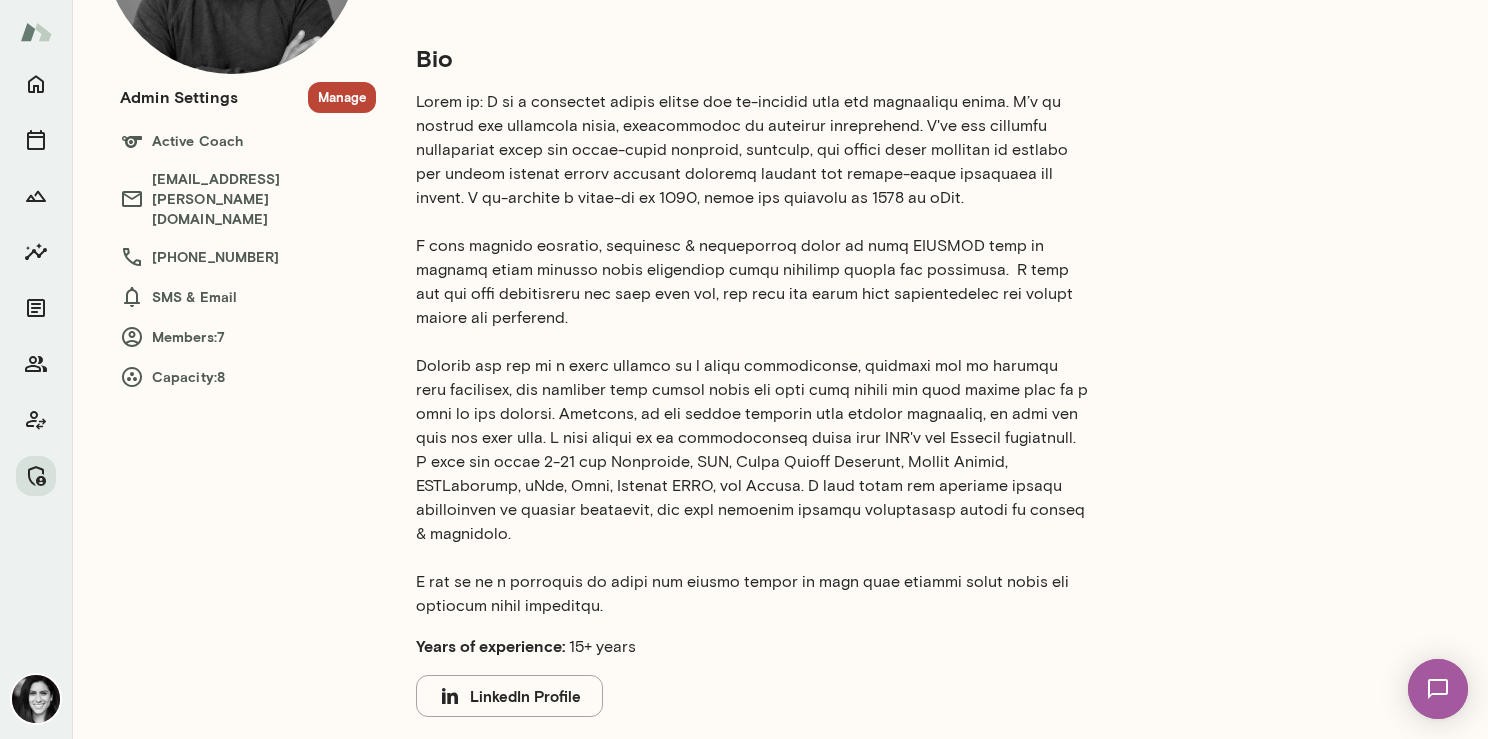 click at bounding box center (752, 354) 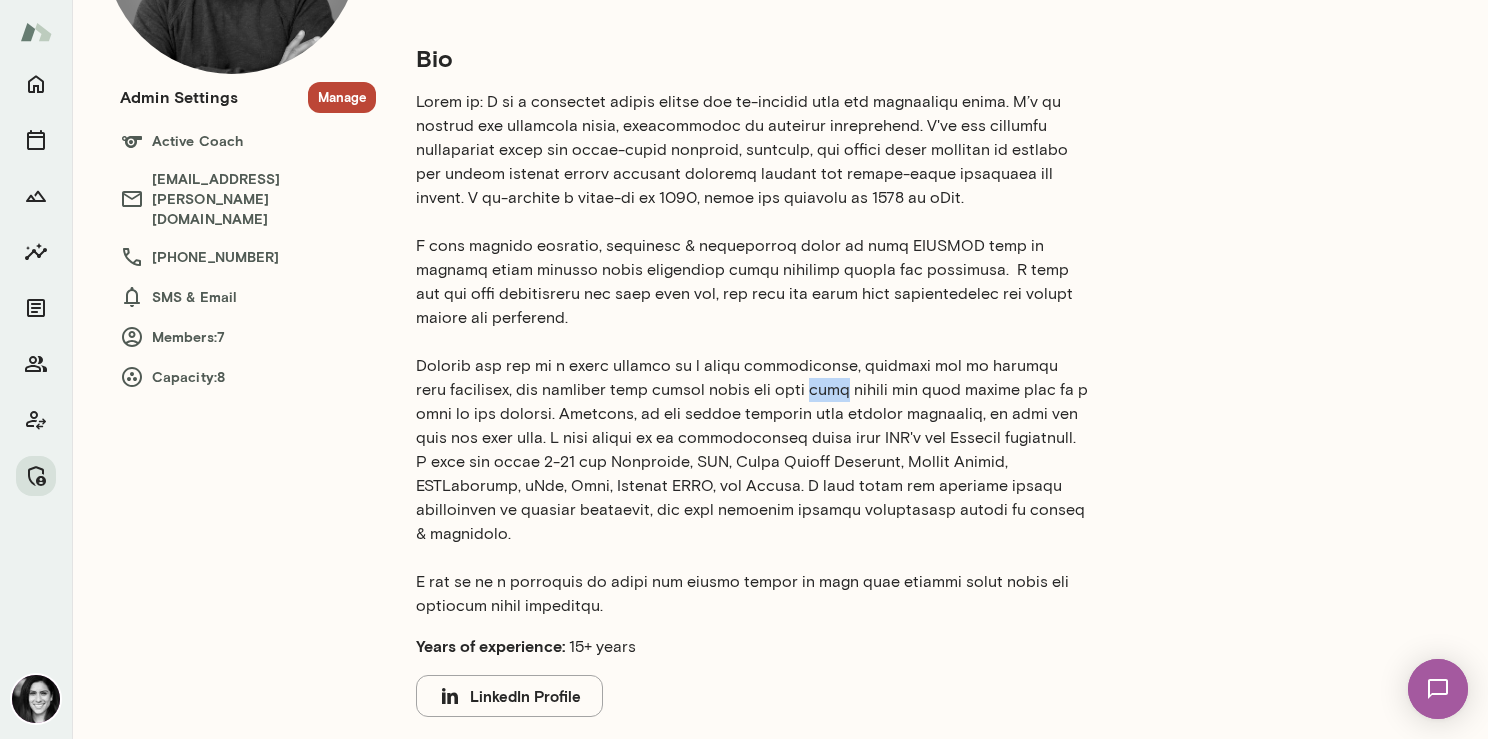 click at bounding box center (752, 354) 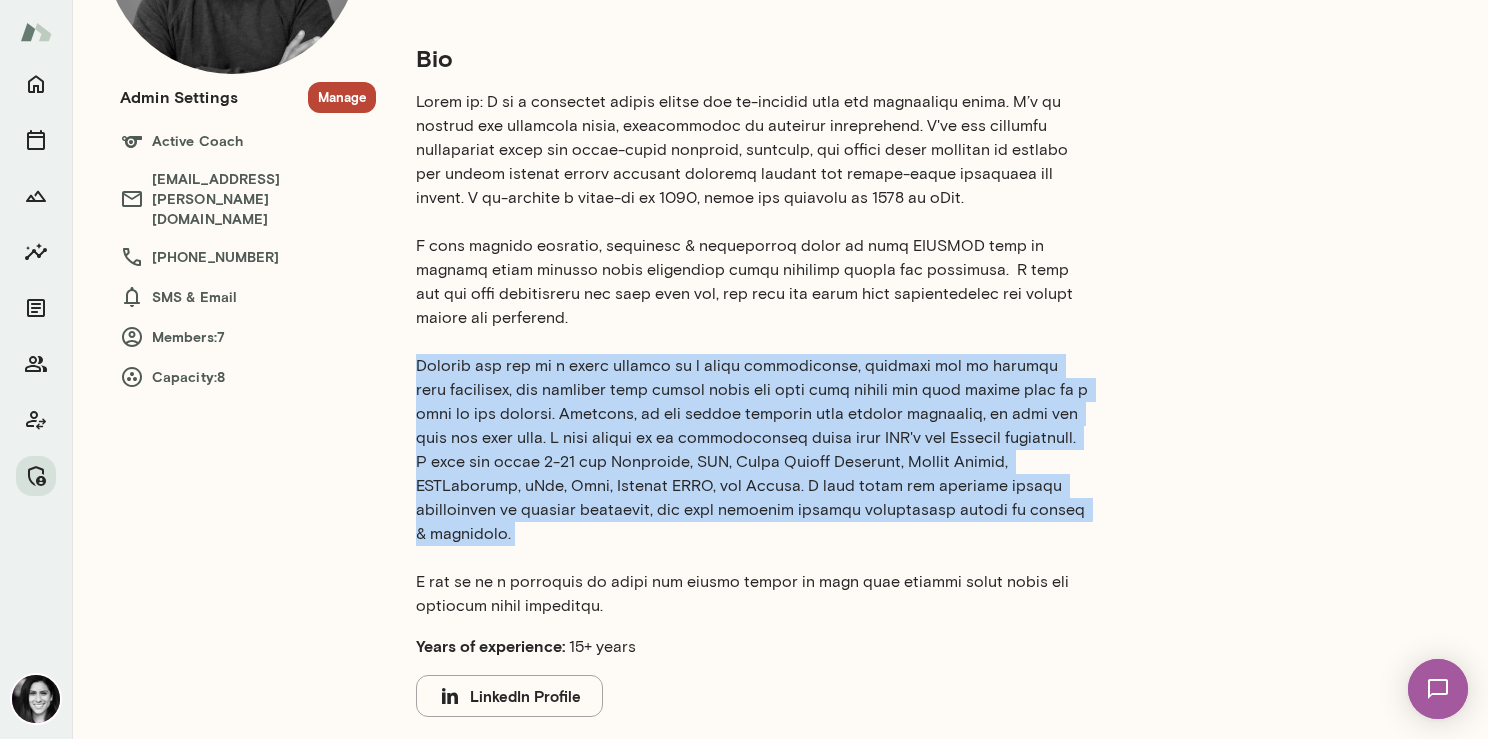 click at bounding box center (752, 354) 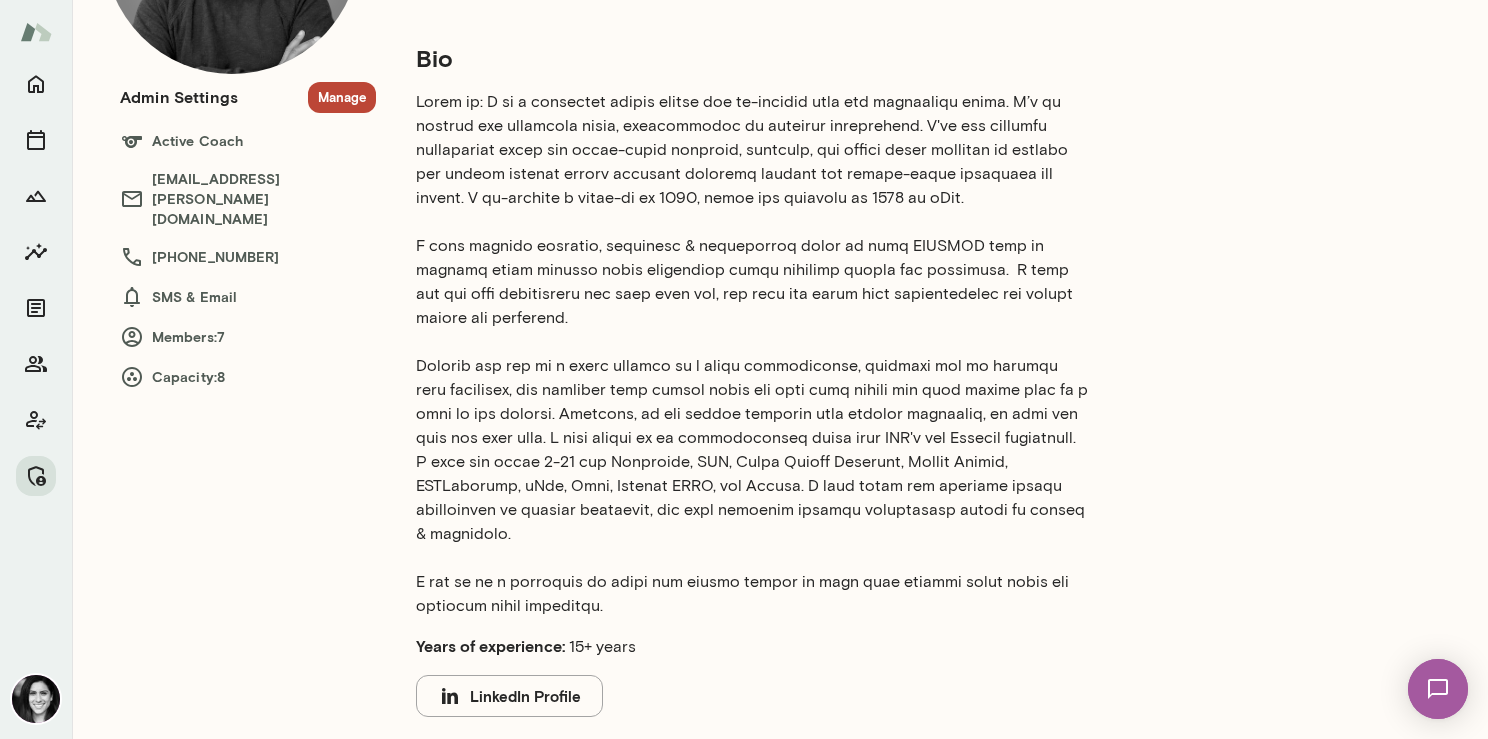 click at bounding box center (752, 354) 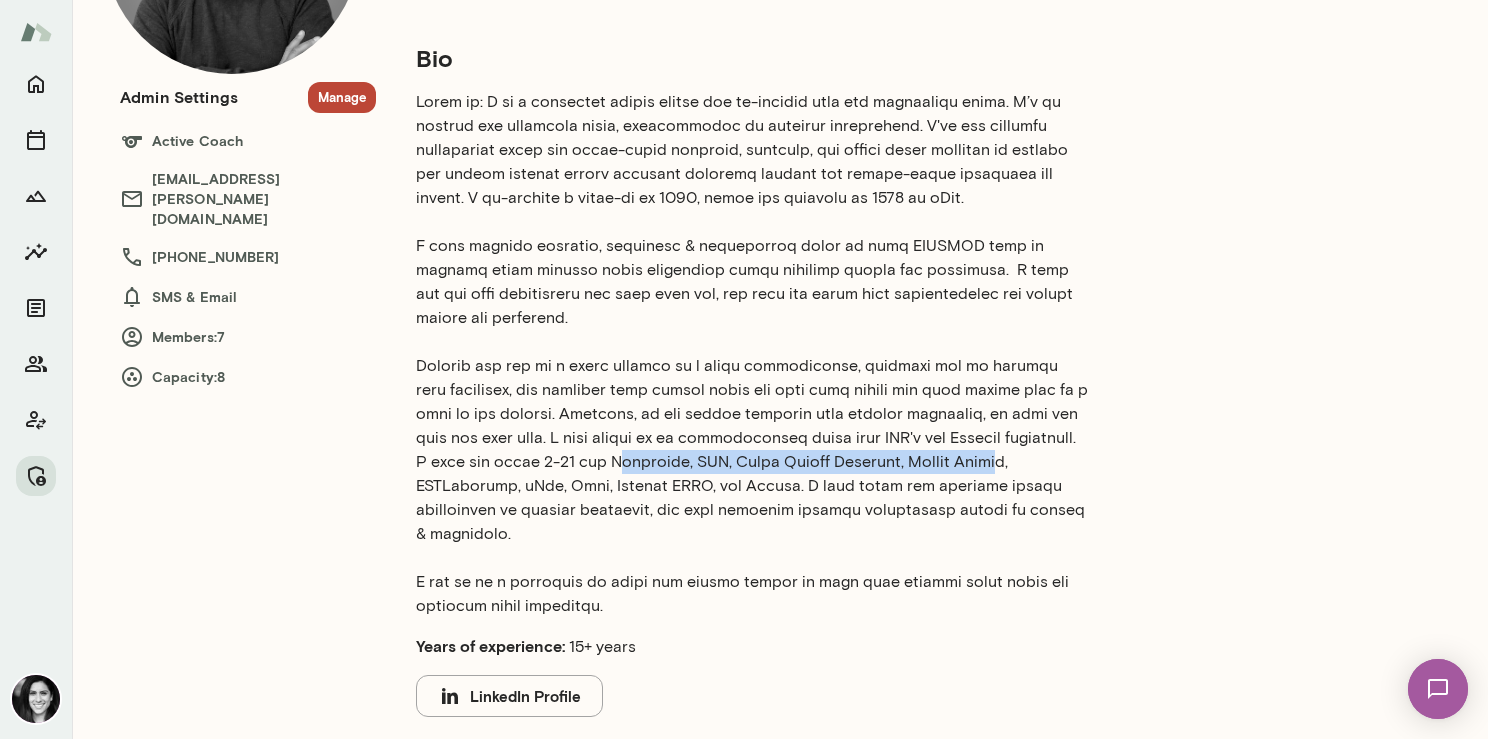 drag, startPoint x: 564, startPoint y: 458, endPoint x: 945, endPoint y: 461, distance: 381.0118 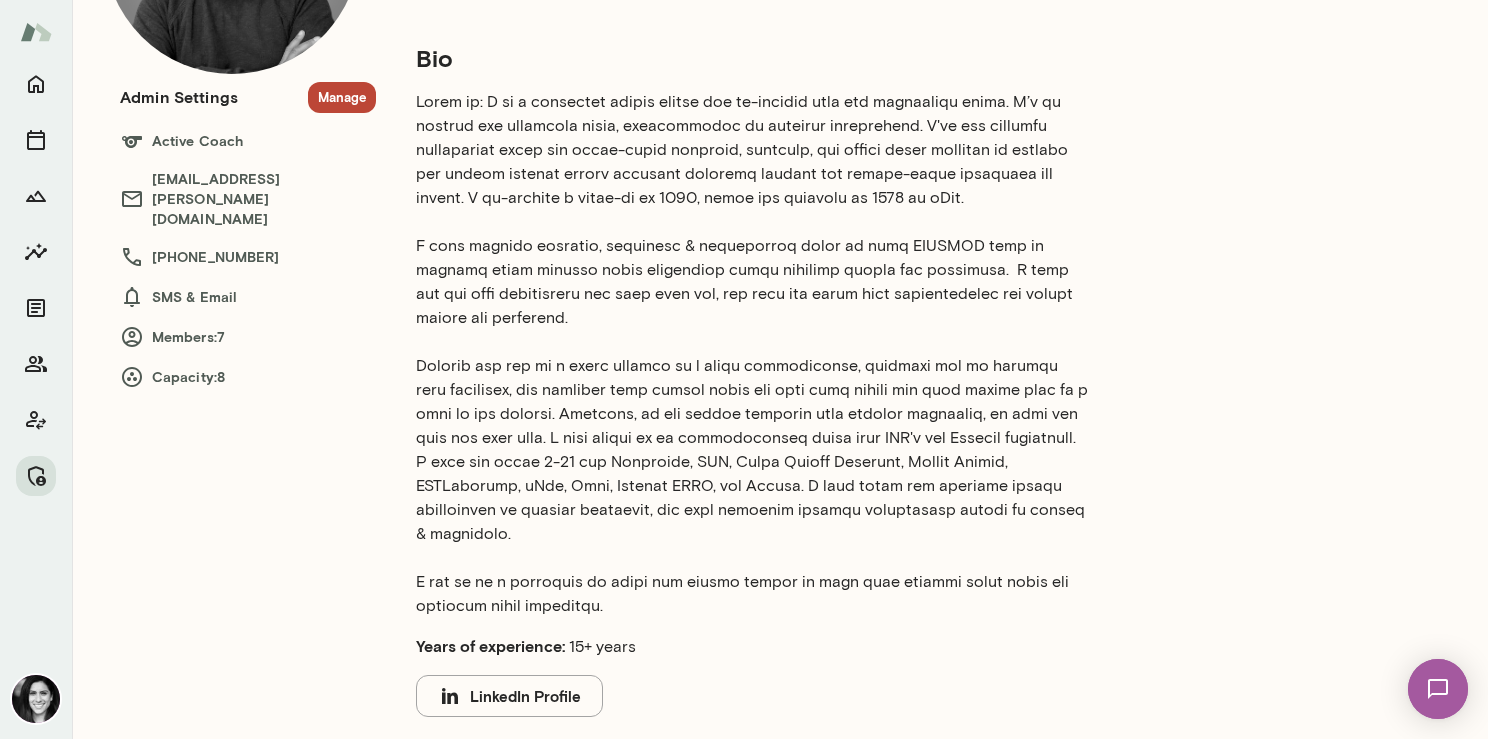 click at bounding box center (752, 354) 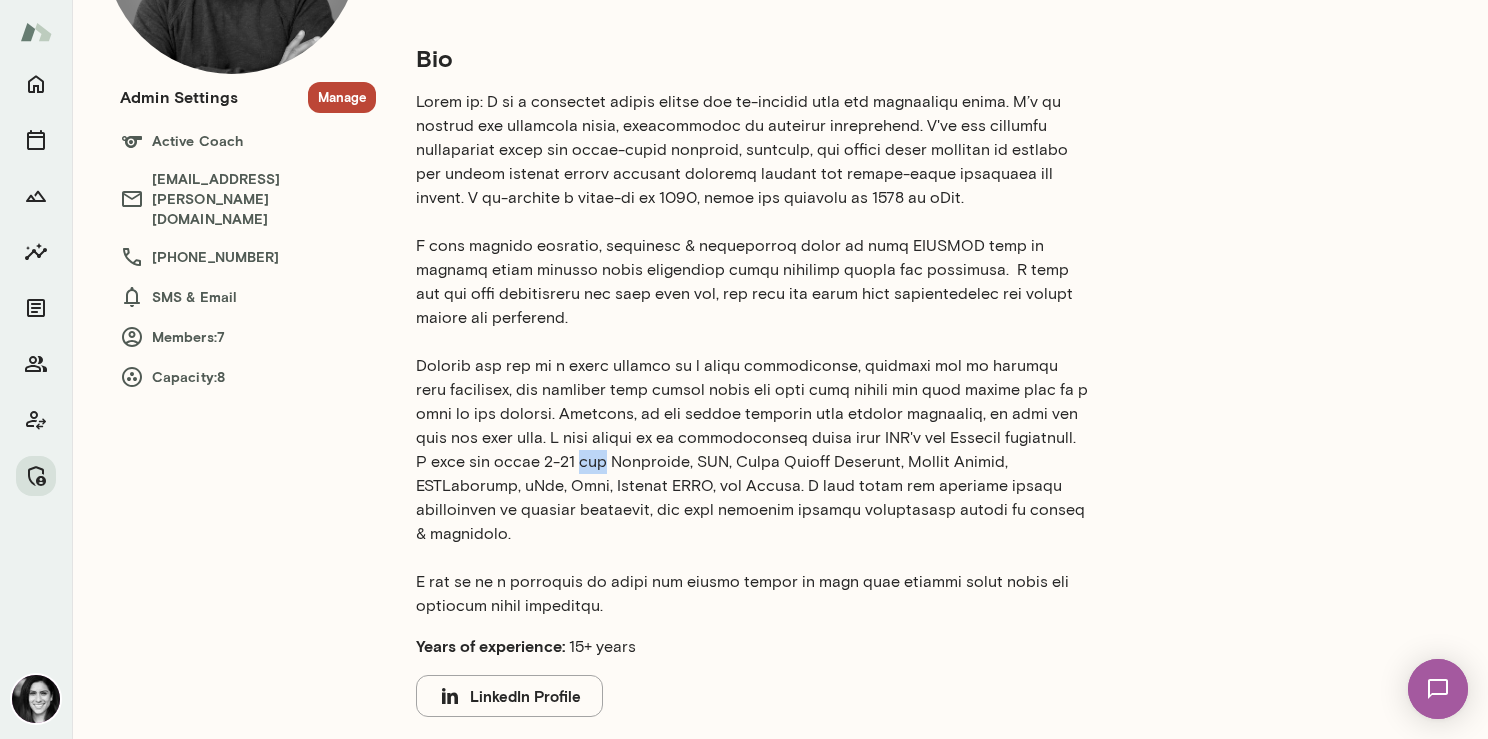 click at bounding box center (752, 354) 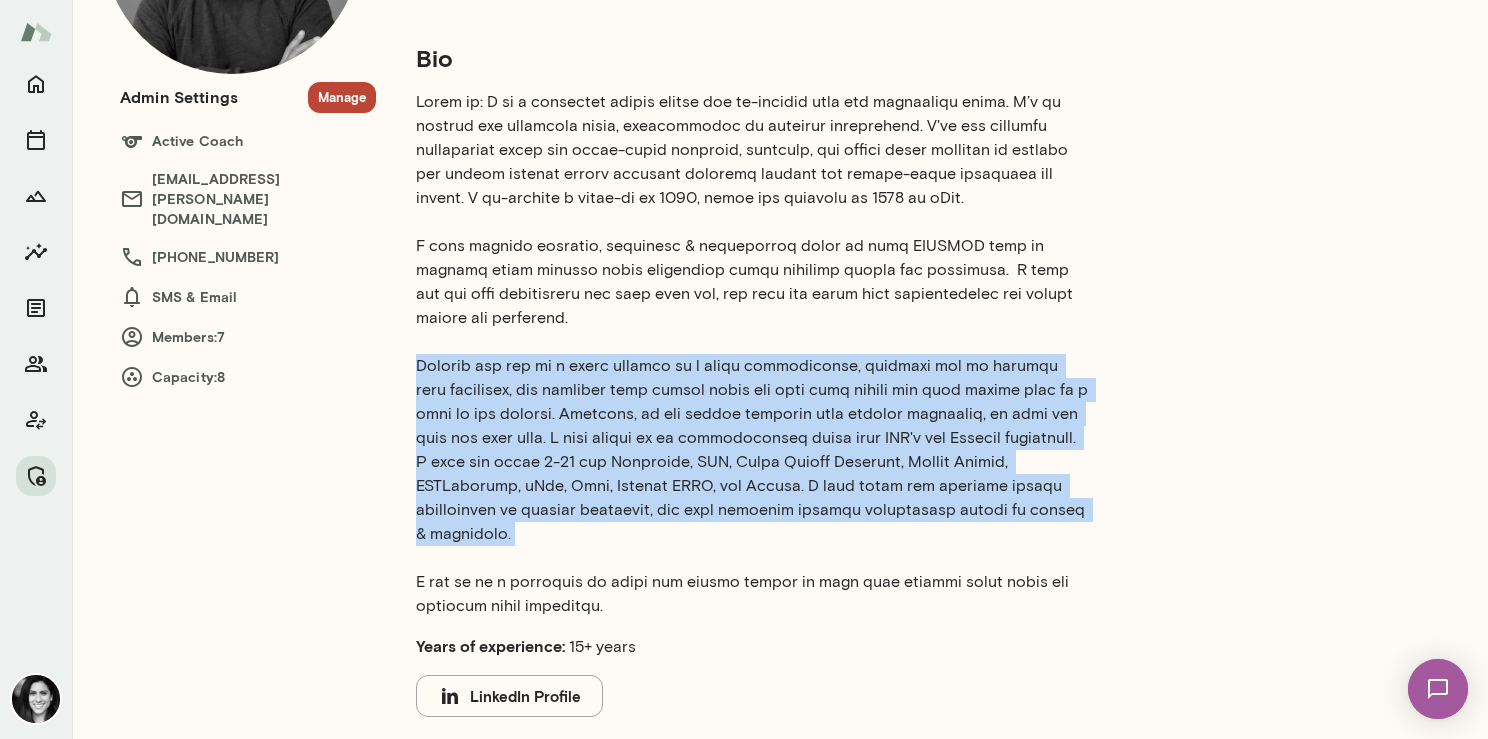 click at bounding box center (752, 354) 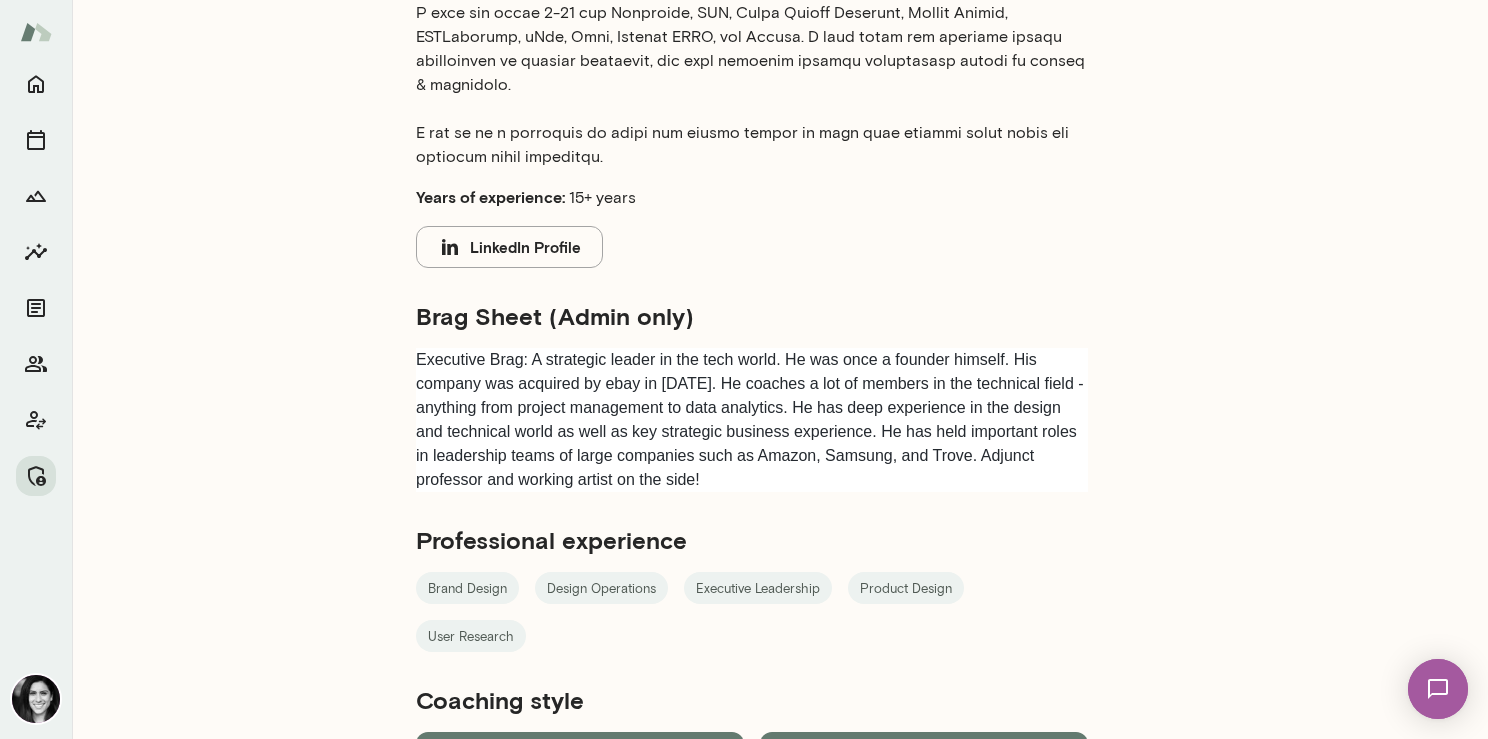 scroll, scrollTop: 844, scrollLeft: 0, axis: vertical 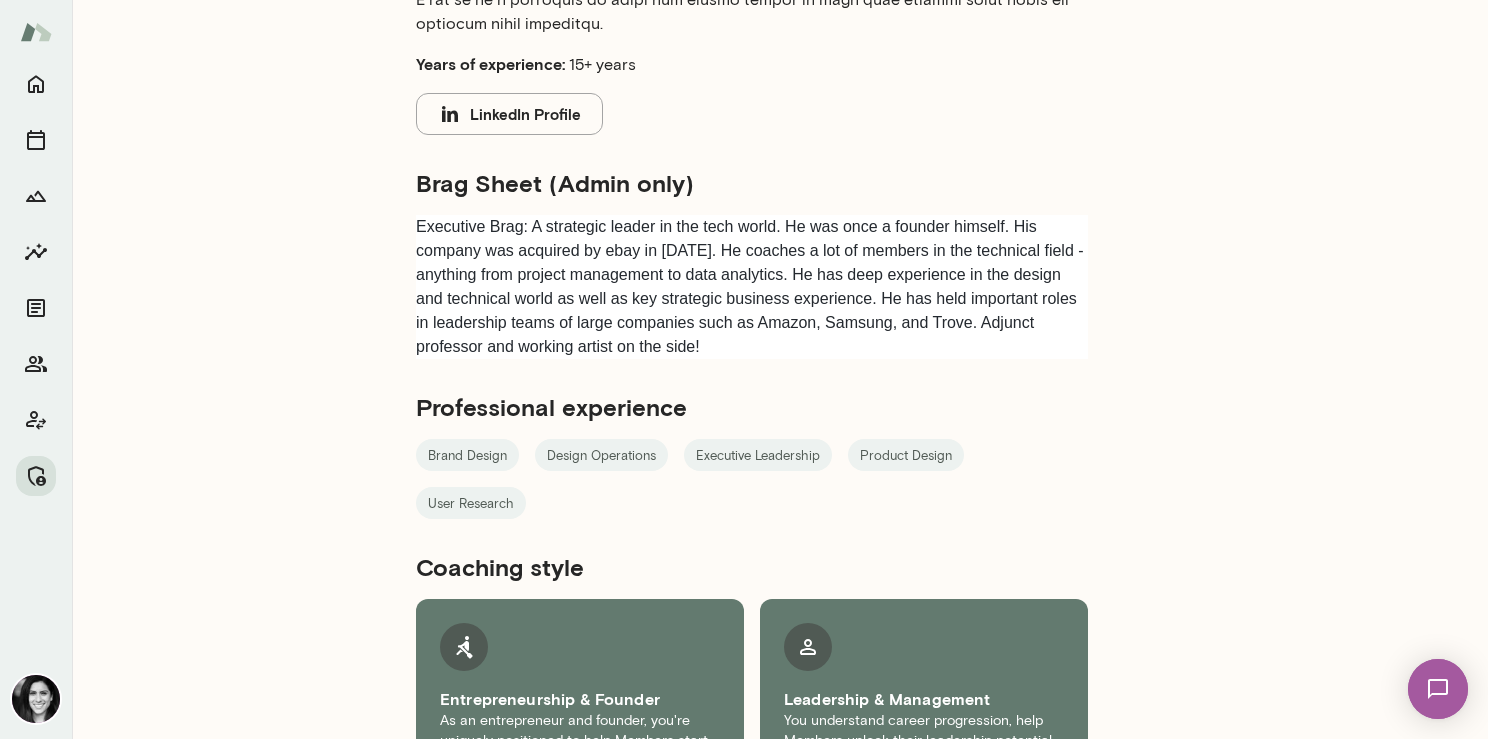 click on "Executive Brag: A strategic leader in the tech world. He was once a founder himself. His company was acquired by ebay in 2008. He coaches a lot of members in the technical field - anything from project management to data analytics. He has deep experience in the design and technical world as well as key strategic business experience. He has held important roles in leadership teams of large companies such as Amazon, Samsung, and Trove. Adjunct professor and working artist on the side!" at bounding box center [752, 287] 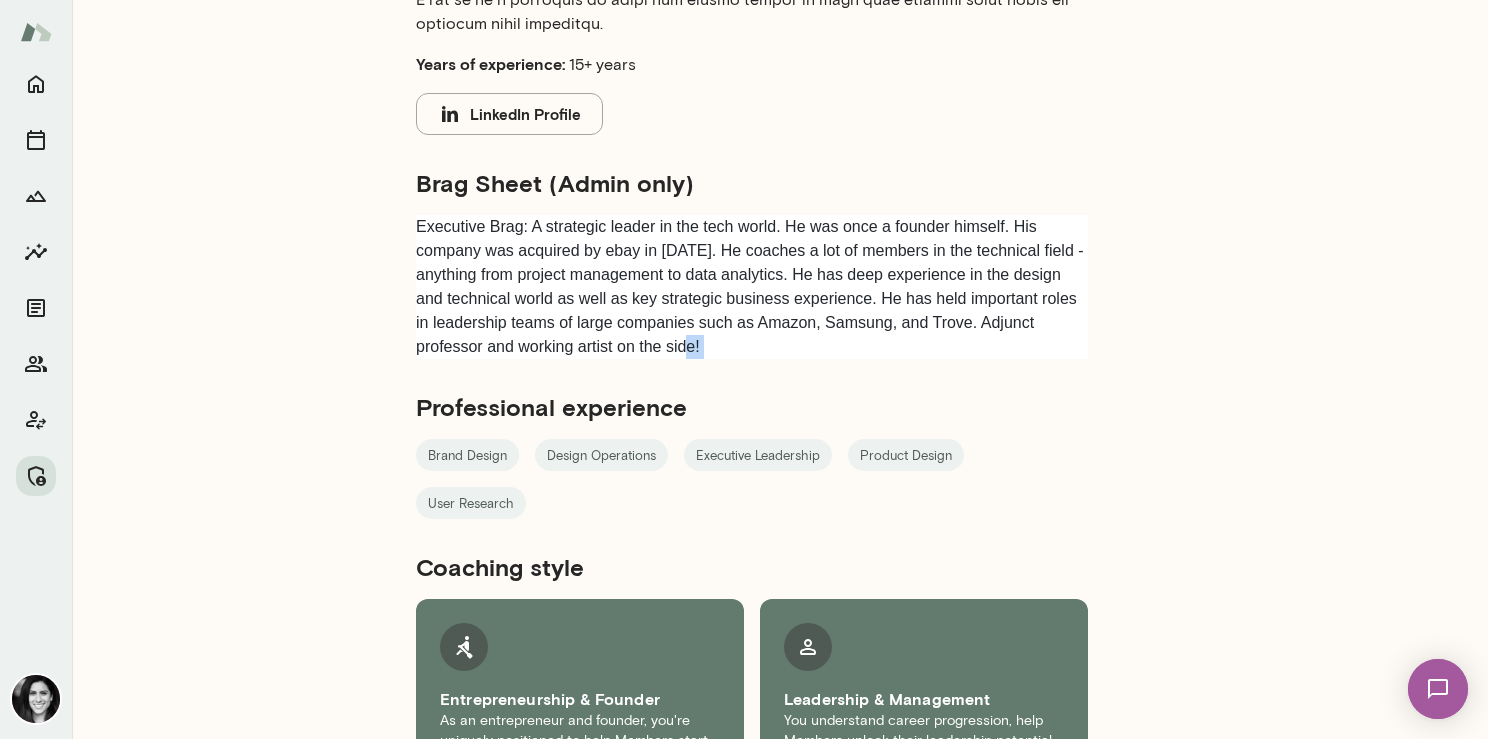click on "Executive Brag: A strategic leader in the tech world. He was once a founder himself. His company was acquired by ebay in 2008. He coaches a lot of members in the technical field - anything from project management to data analytics. He has deep experience in the design and technical world as well as key strategic business experience. He has held important roles in leadership teams of large companies such as Amazon, Samsung, and Trove. Adjunct professor and working artist on the side!" at bounding box center [752, 287] 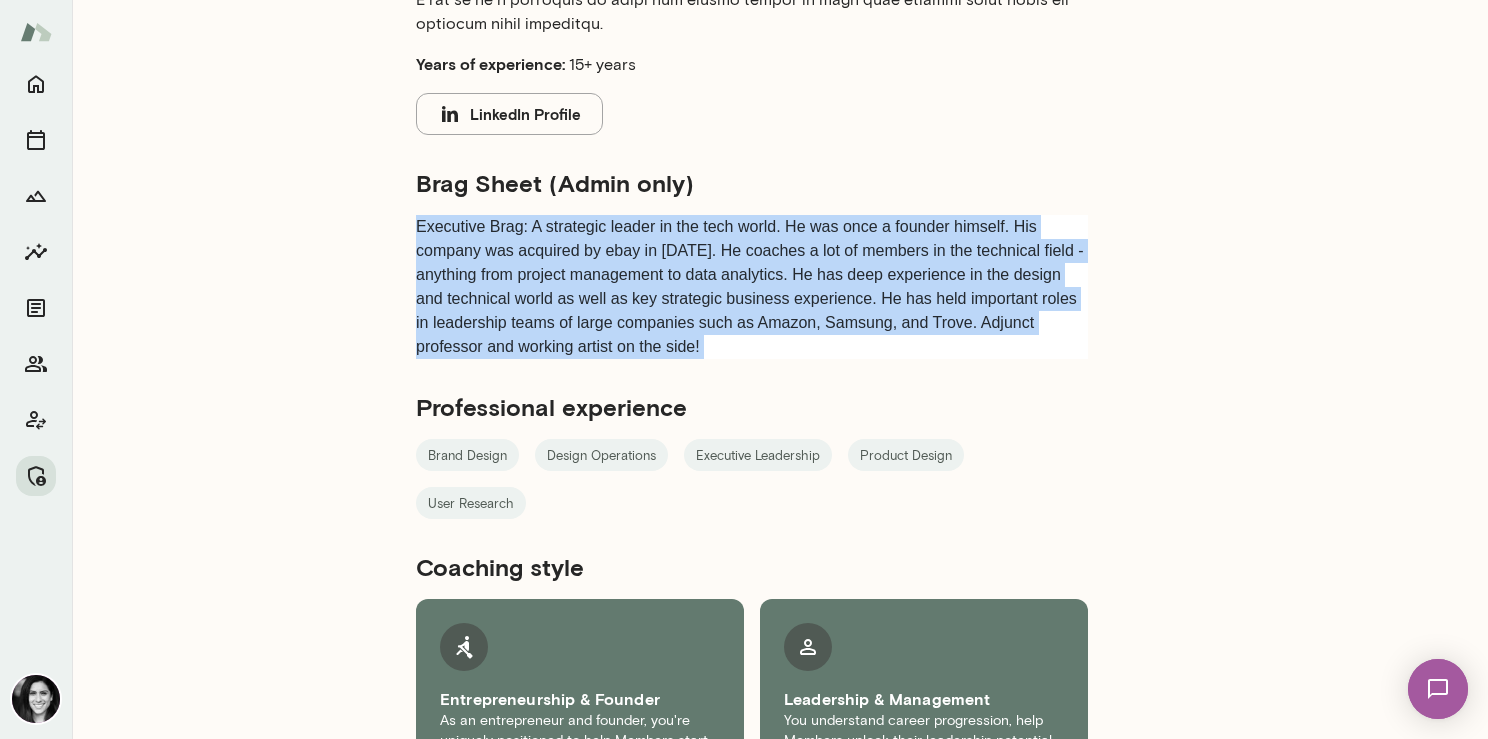 click on "Executive Brag: A strategic leader in the tech world. He was once a founder himself. His company was acquired by ebay in 2008. He coaches a lot of members in the technical field - anything from project management to data analytics. He has deep experience in the design and technical world as well as key strategic business experience. He has held important roles in leadership teams of large companies such as Amazon, Samsung, and Trove. Adjunct professor and working artist on the side!" at bounding box center [752, 287] 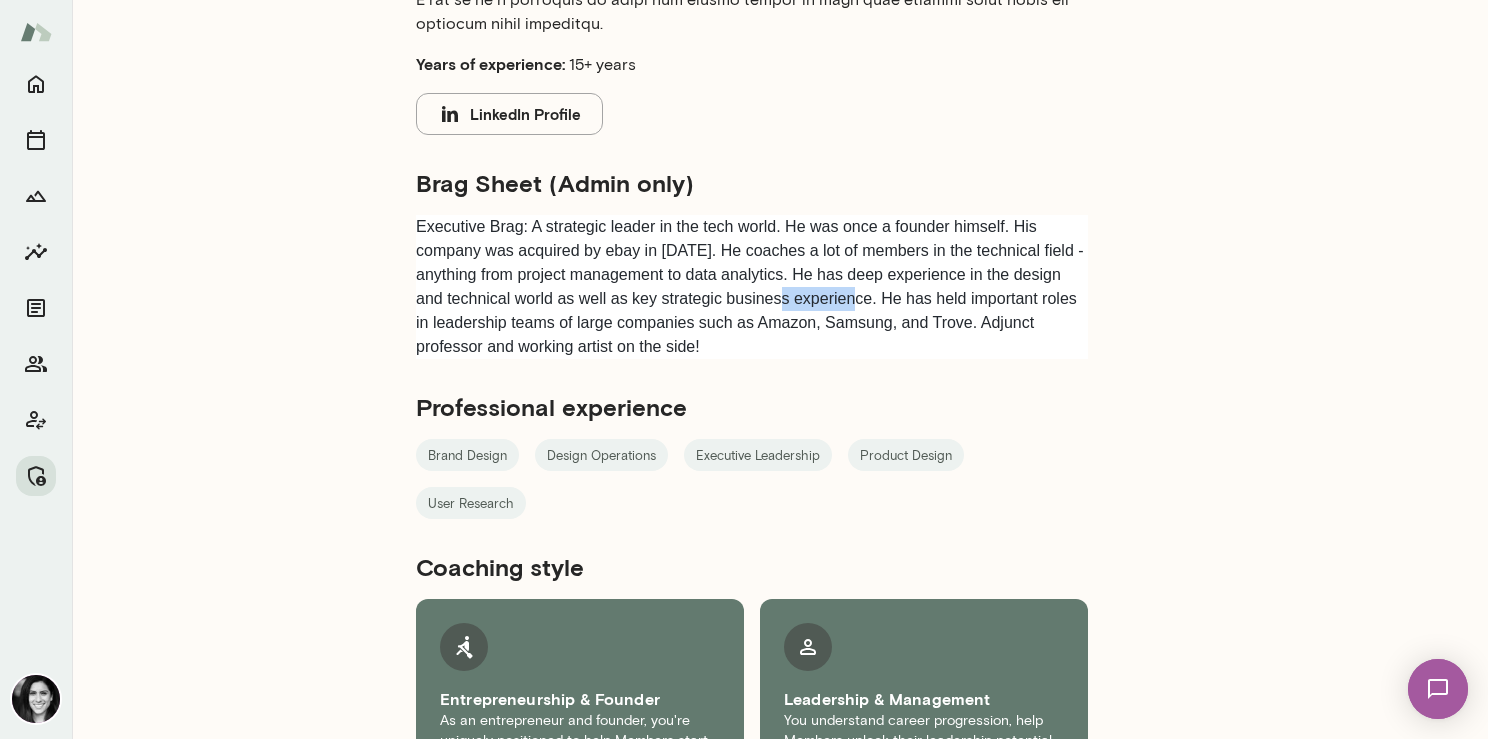click on "Executive Brag: A strategic leader in the tech world. He was once a founder himself. His company was acquired by ebay in 2008. He coaches a lot of members in the technical field - anything from project management to data analytics. He has deep experience in the design and technical world as well as key strategic business experience. He has held important roles in leadership teams of large companies such as Amazon, Samsung, and Trove. Adjunct professor and working artist on the side!" at bounding box center [752, 287] 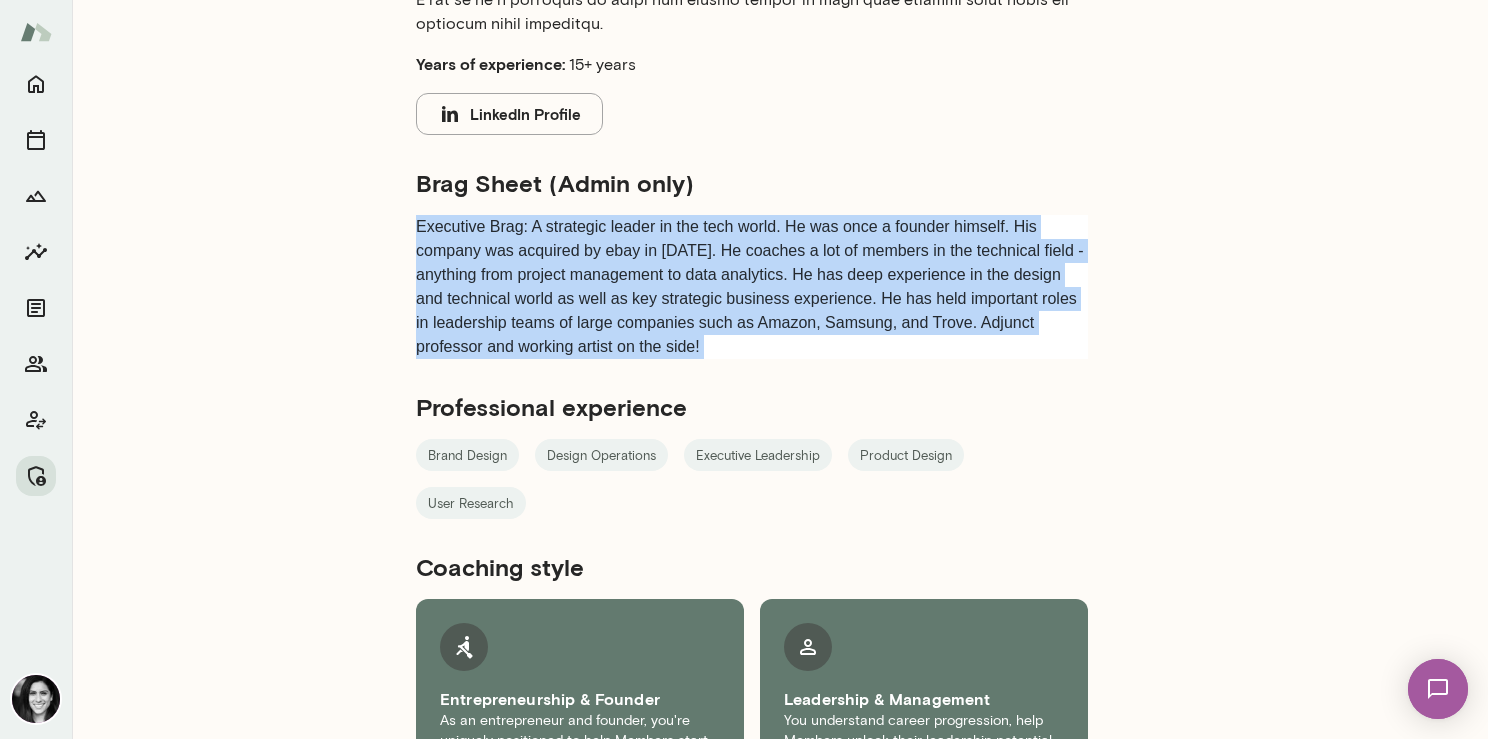 click on "Executive Brag: A strategic leader in the tech world. He was once a founder himself. His company was acquired by ebay in 2008. He coaches a lot of members in the technical field - anything from project management to data analytics. He has deep experience in the design and technical world as well as key strategic business experience. He has held important roles in leadership teams of large companies such as Amazon, Samsung, and Trove. Adjunct professor and working artist on the side!" at bounding box center [752, 287] 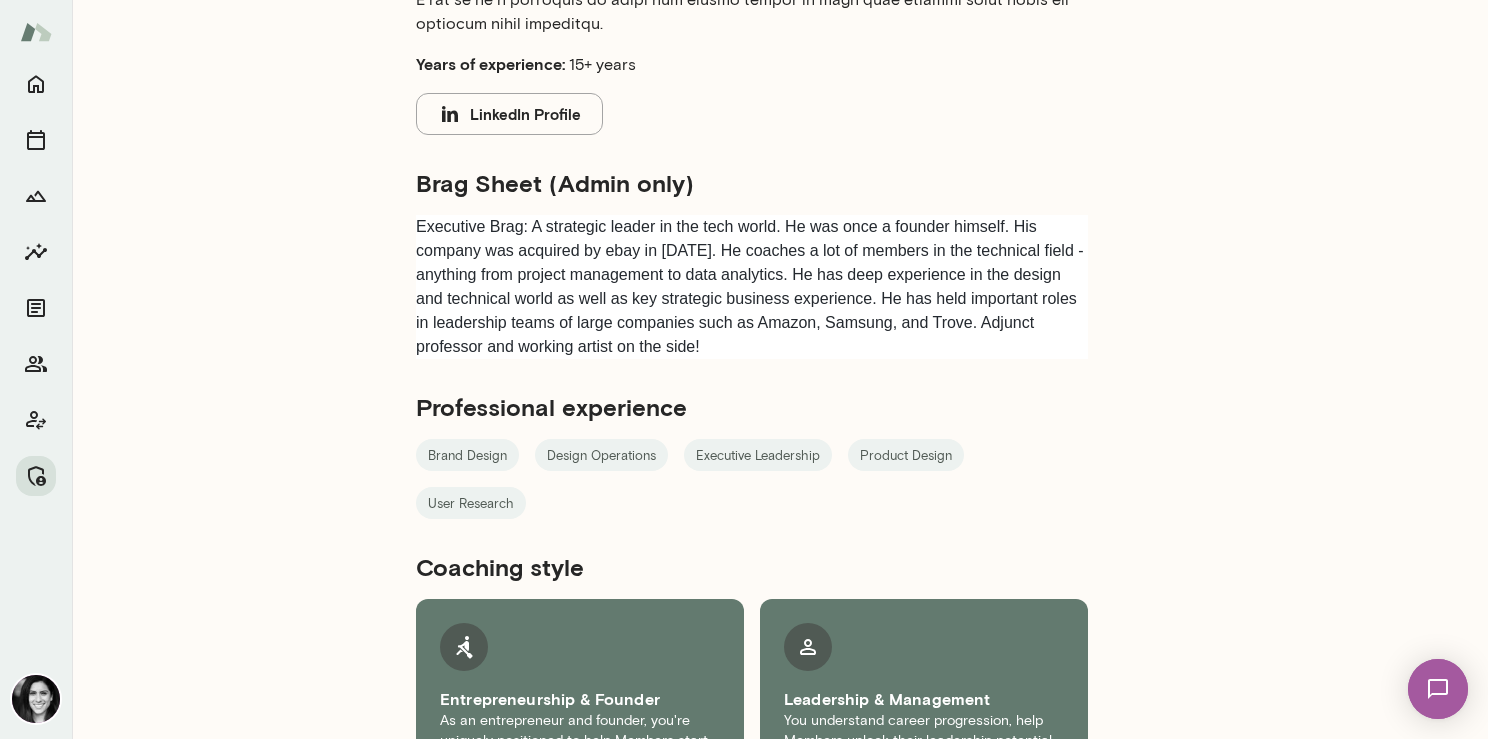 scroll, scrollTop: 493, scrollLeft: 0, axis: vertical 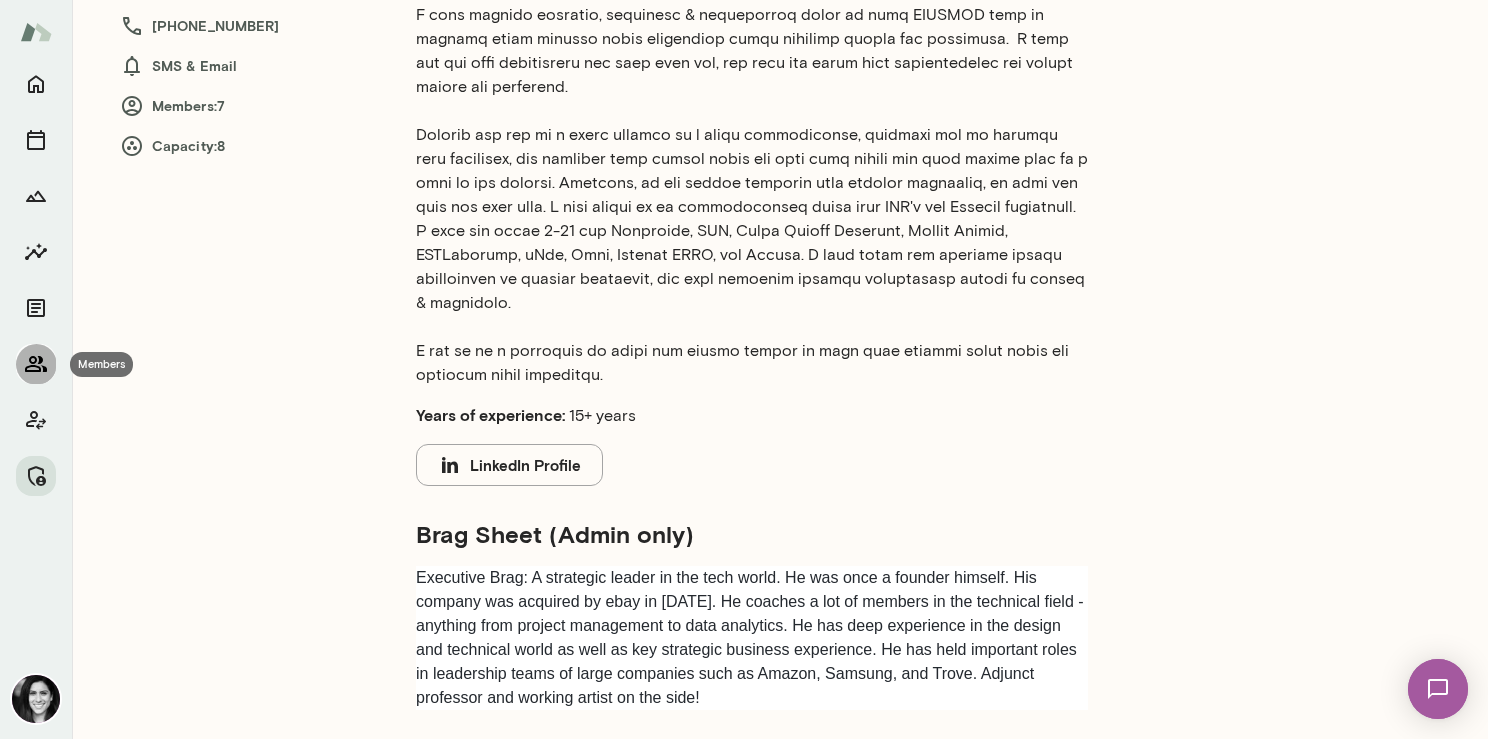 click 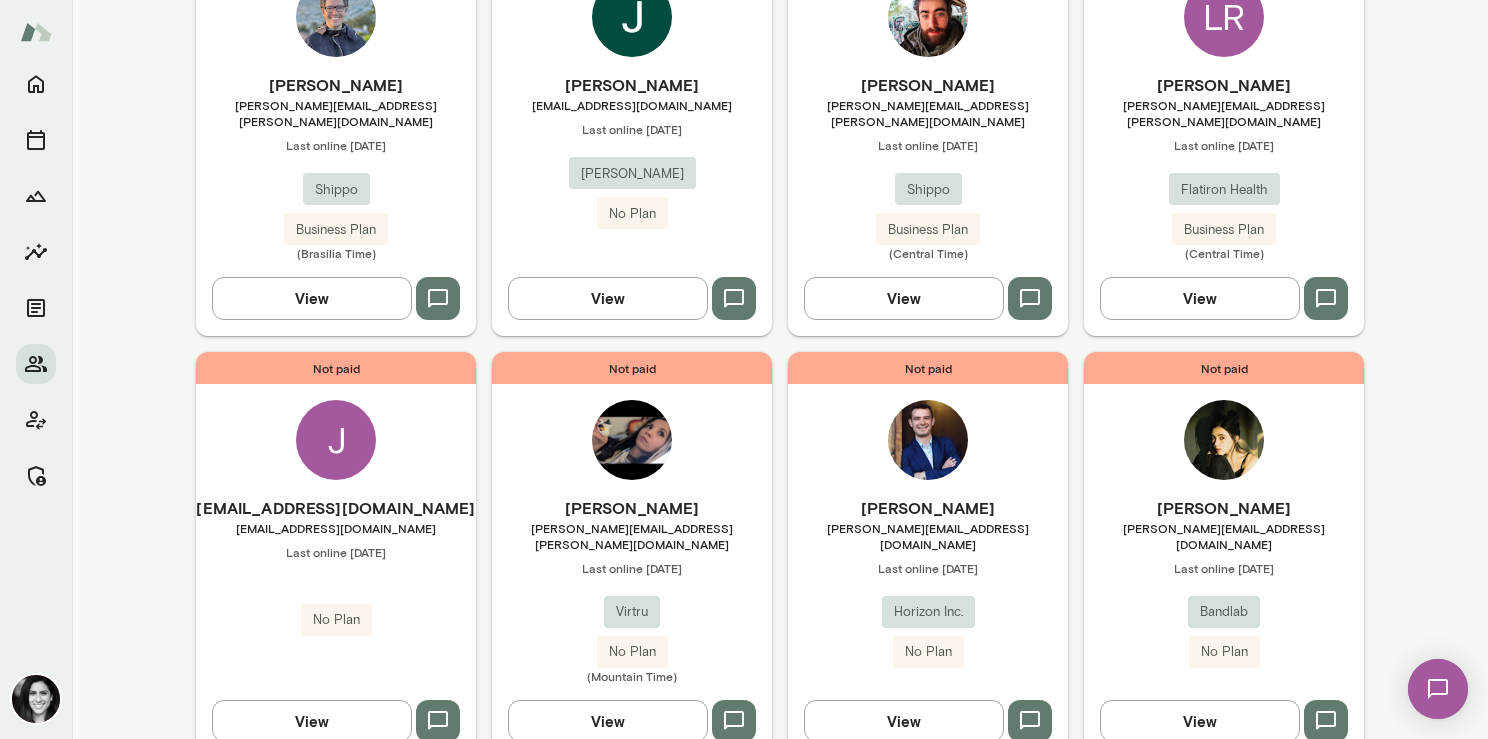 scroll, scrollTop: 0, scrollLeft: 0, axis: both 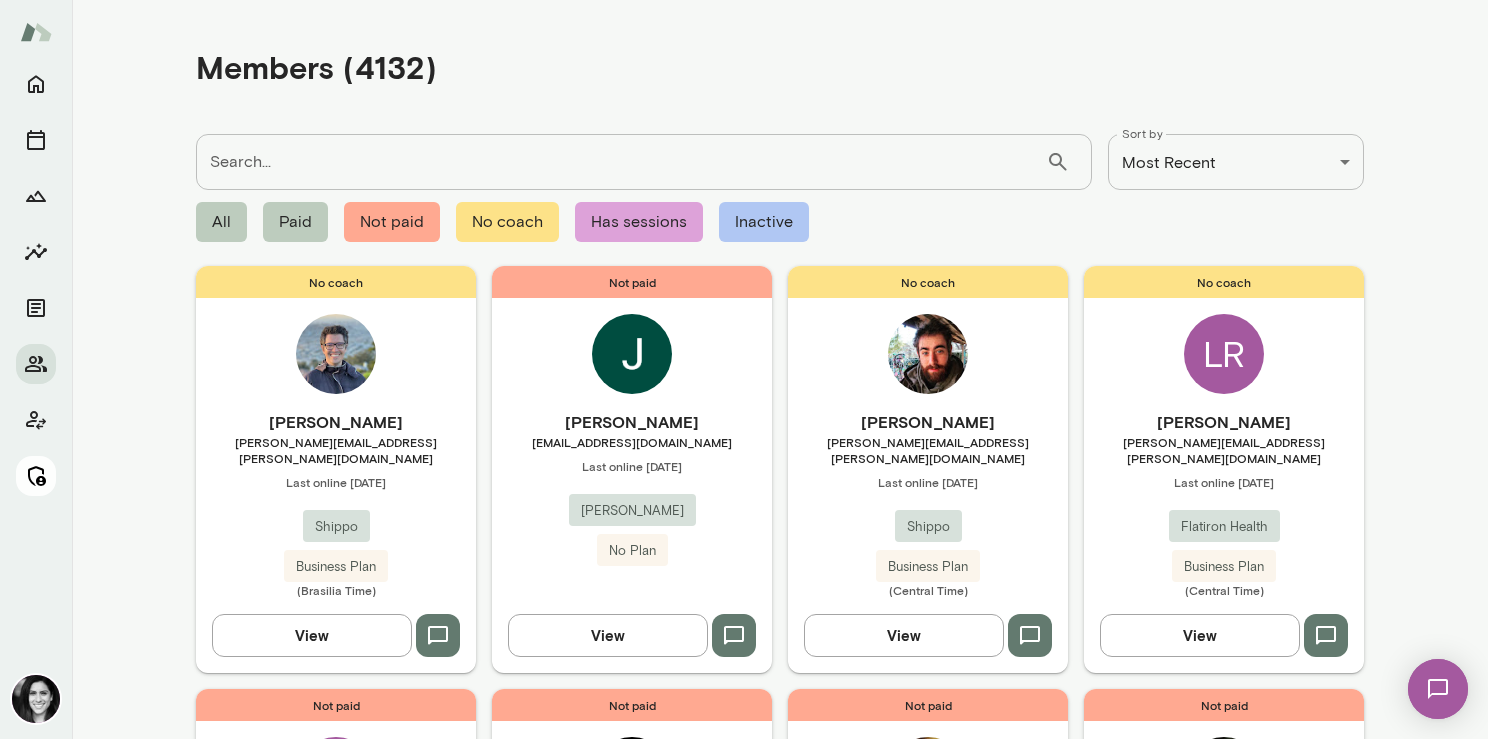 click 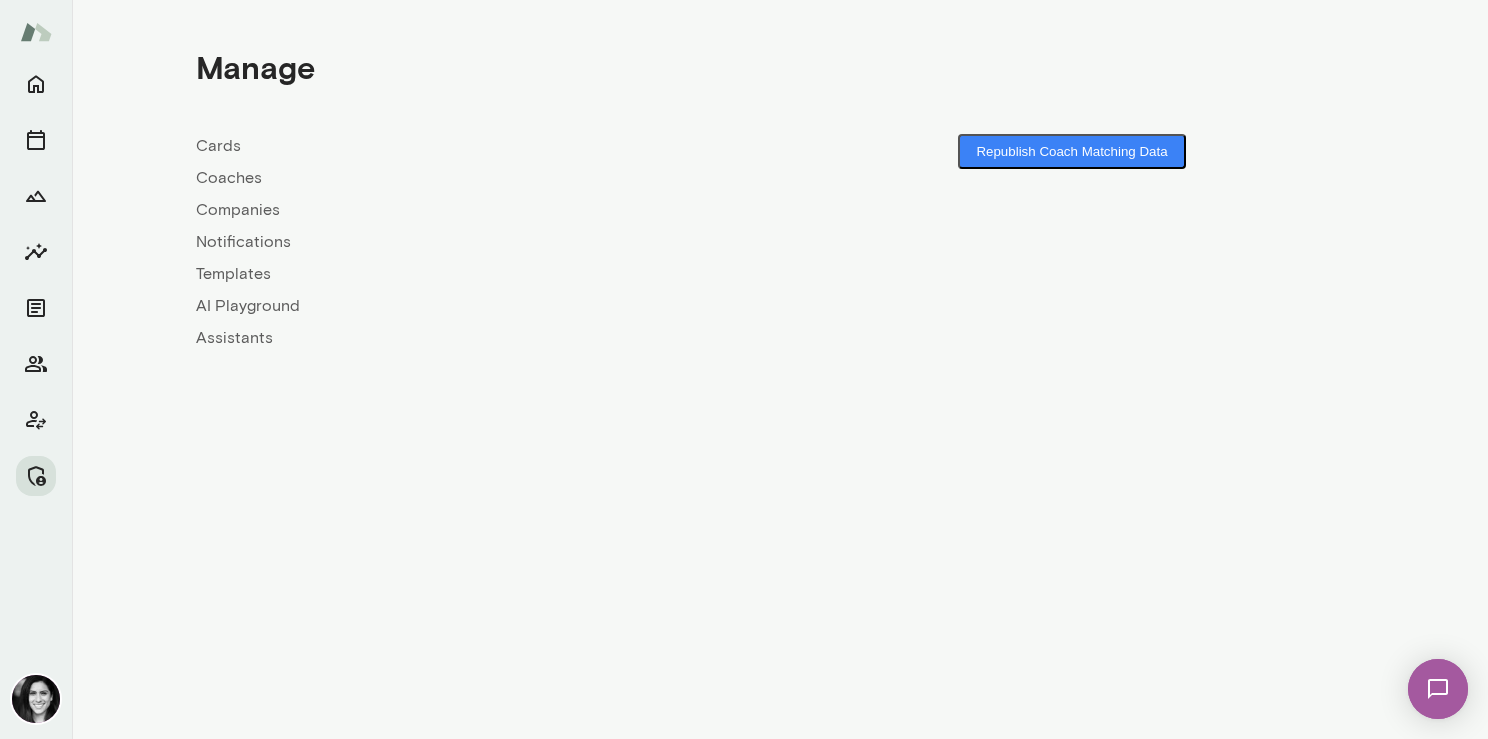click on "Coaches" at bounding box center (488, 178) 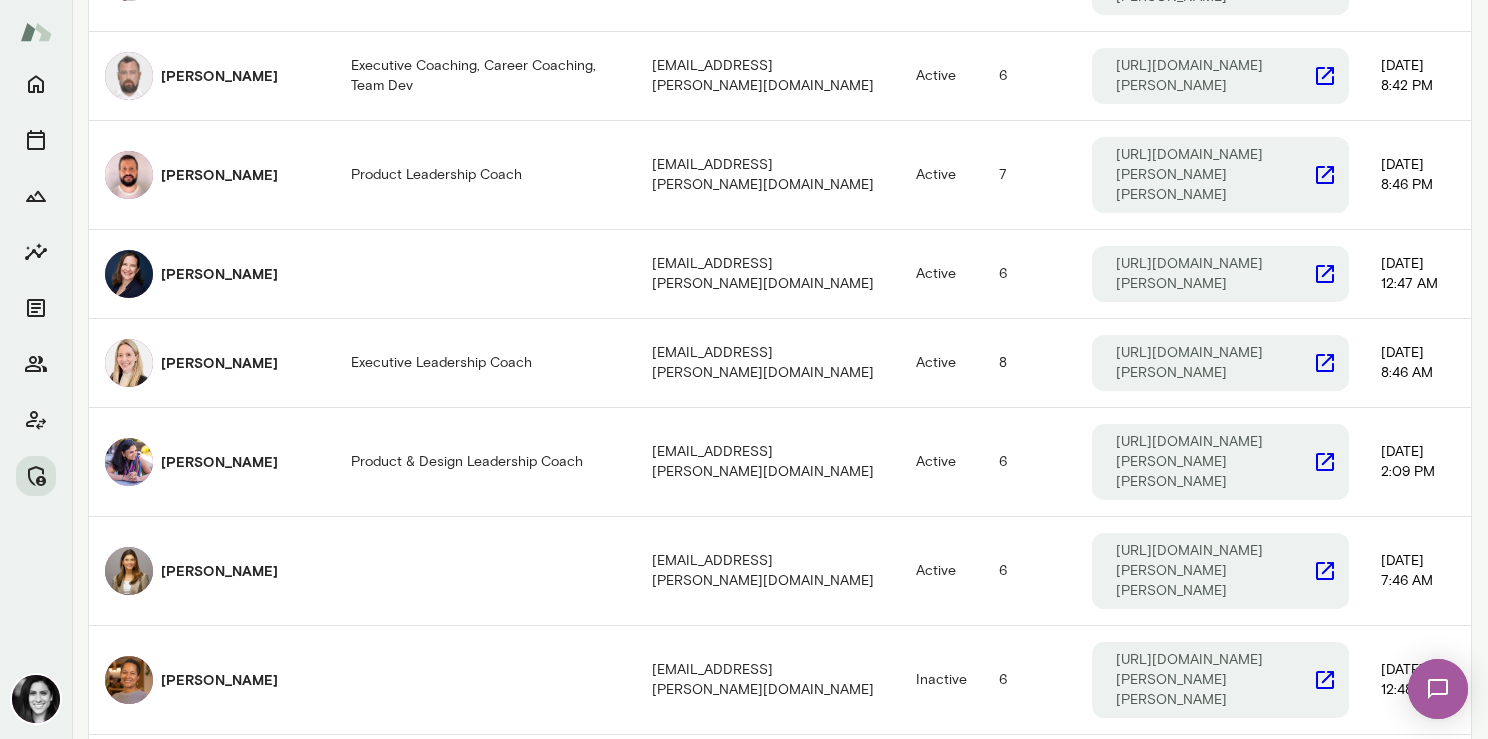 scroll, scrollTop: 1330, scrollLeft: 0, axis: vertical 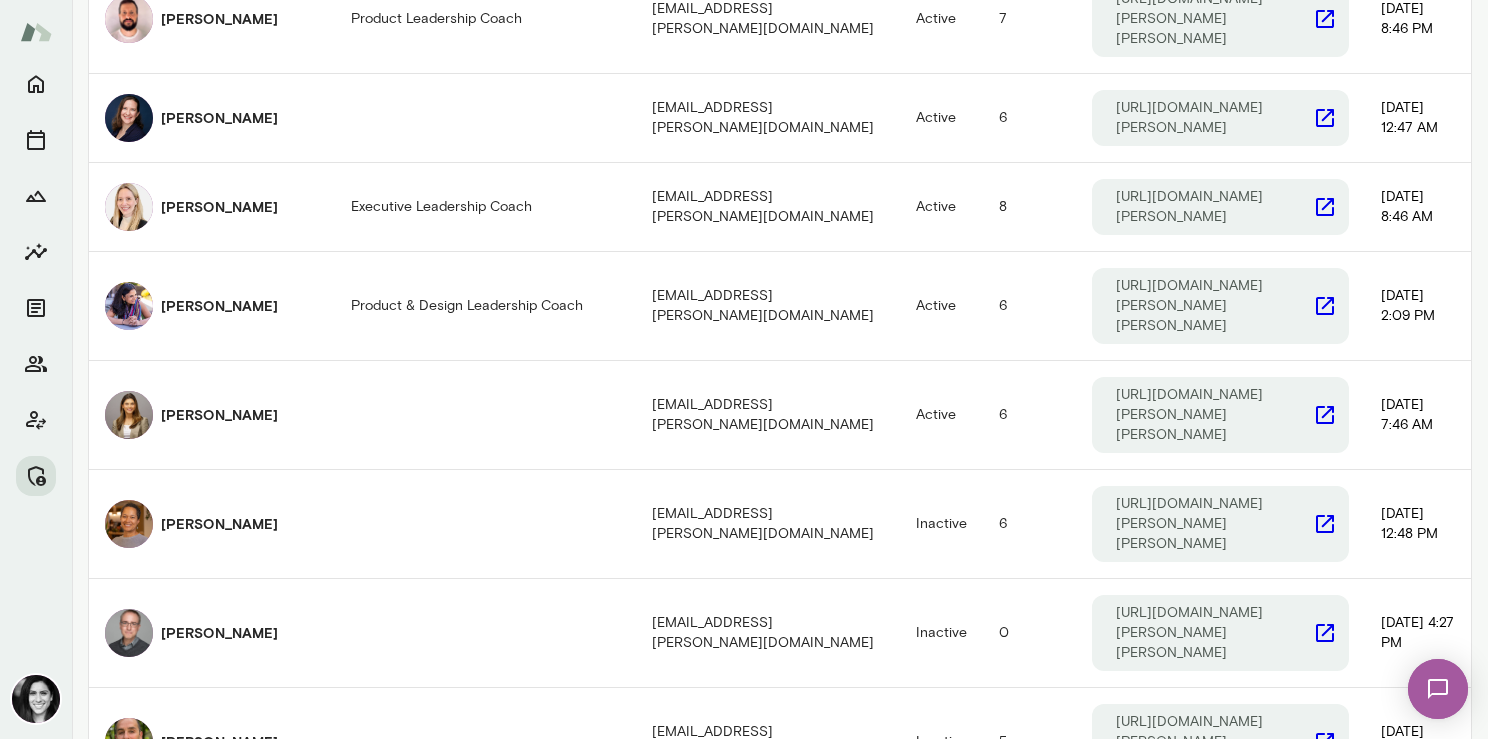 click on "2" at bounding box center [688, 1051] 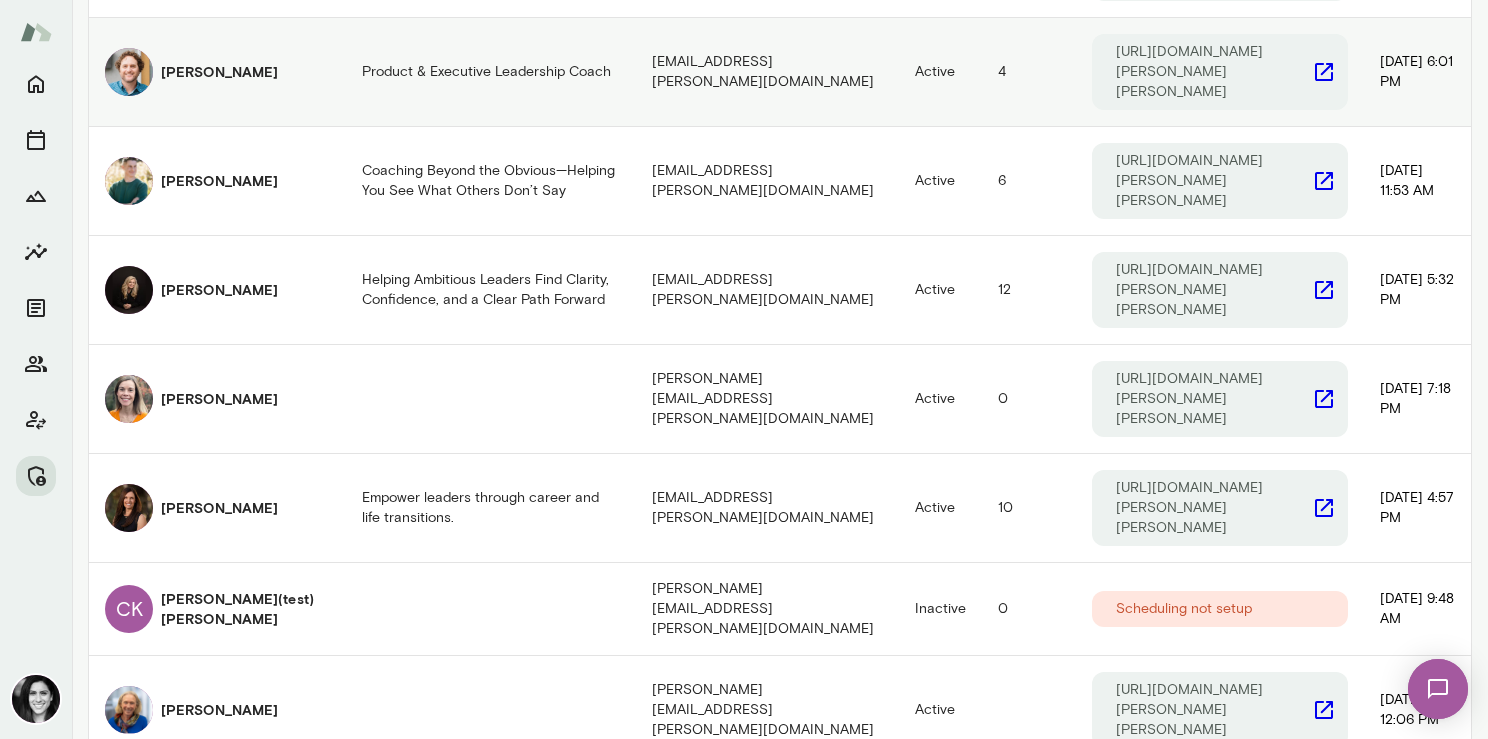 scroll, scrollTop: 1285, scrollLeft: 0, axis: vertical 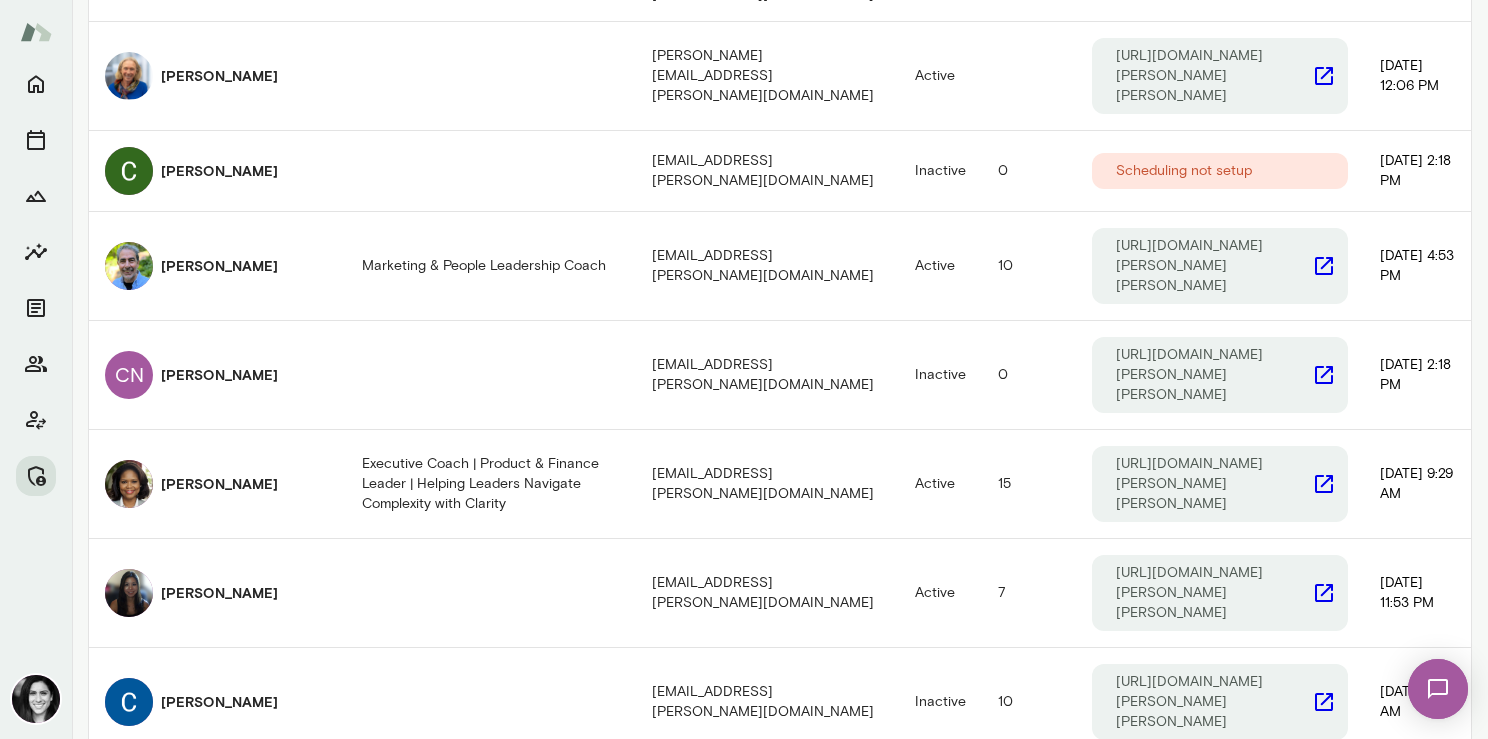 click on "3" at bounding box center (734, 1084) 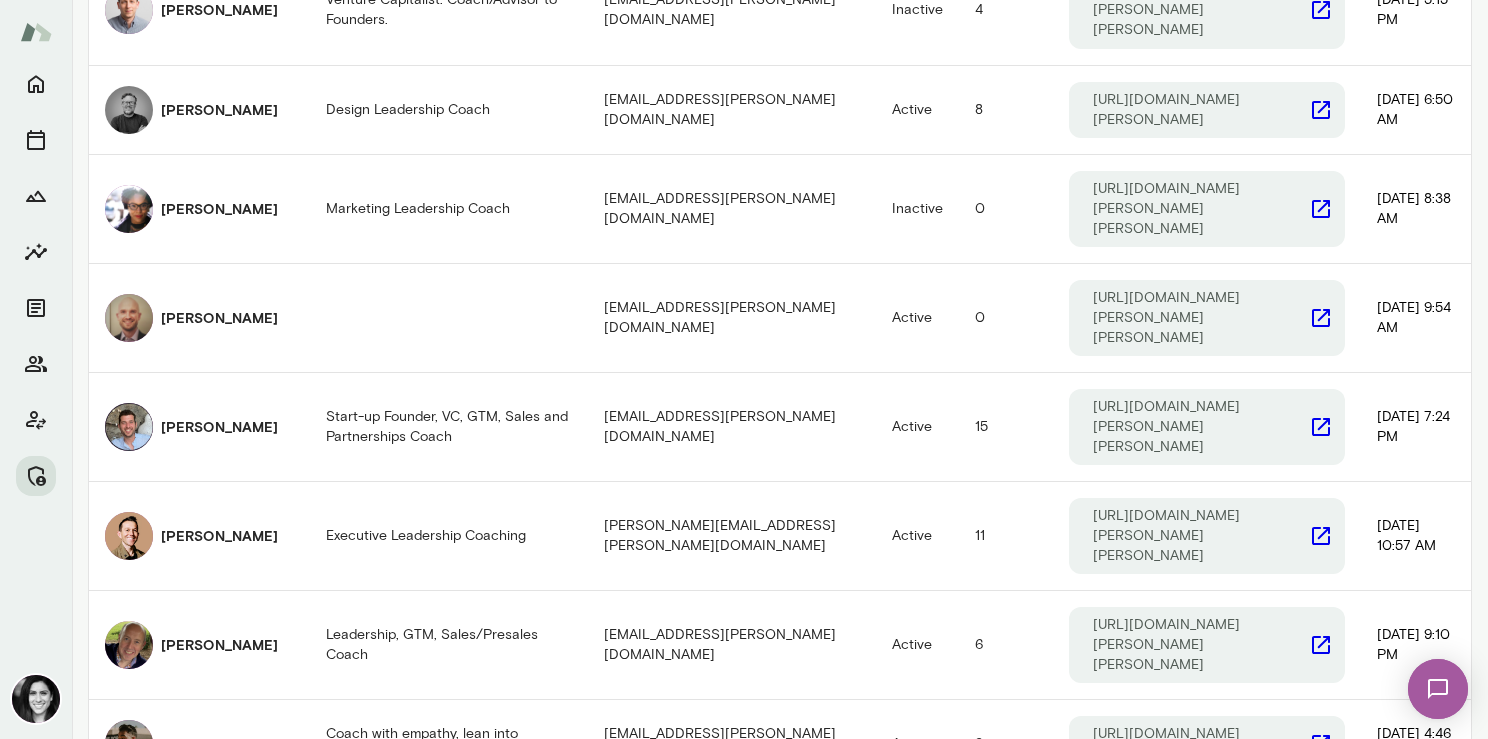scroll, scrollTop: 0, scrollLeft: 0, axis: both 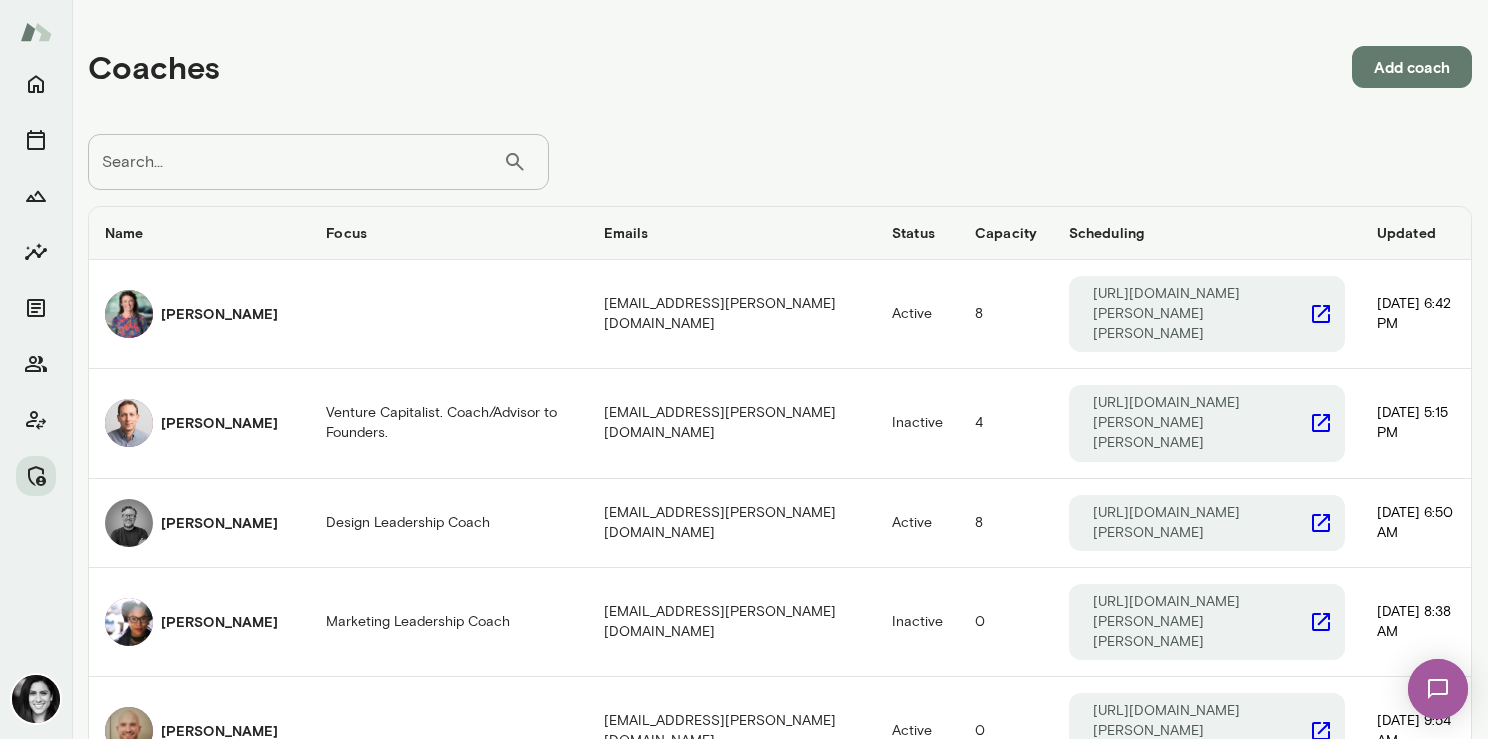 click on "Coaches Add coach Search... ​ Search... Name Focus Emails Status Capacity Scheduling Updated Christina Knoll christinaknoll@mento.co Active 8   https://cal.mento.co/christina-knoll Tuesday, October 15 6:42 PM  Dan Mindus Venture Capitalist. Coach/Advisor to Founders.  danmindus@mento.co Inactive 4   https://cal.mento.co/dan-mindus Monday, March 25 5:15 PM  Dane Howard Design Leadership Coach danehoward@mento.co Active 8   https://cal.mento.co/danemhoward Saturday, September 14 6:50 AM  Dara Wilson Marketing Leadership Coach darawilson@mento.co Inactive 0   https://cal.mento.co/dara-wilson Thursday, October 17 8:38 AM  Dave Fisher davefisher@mento.co Active 0   https://cal.mento.co/dave-fisher Thursday, January 30 9:54 AM  David Sferlazza Start-up Founder, VC, GTM, Sales and Partnerships Coach davidsferlazza@mento.co Active 15   https://cal.mento.co/david-sferlazza Wednesday, February 14 7:24 PM  David Mitchell Executive Leadership Coaching davidmitchell@mento.co Active 11   David McPherson Active 6 2" at bounding box center (780, 1202) 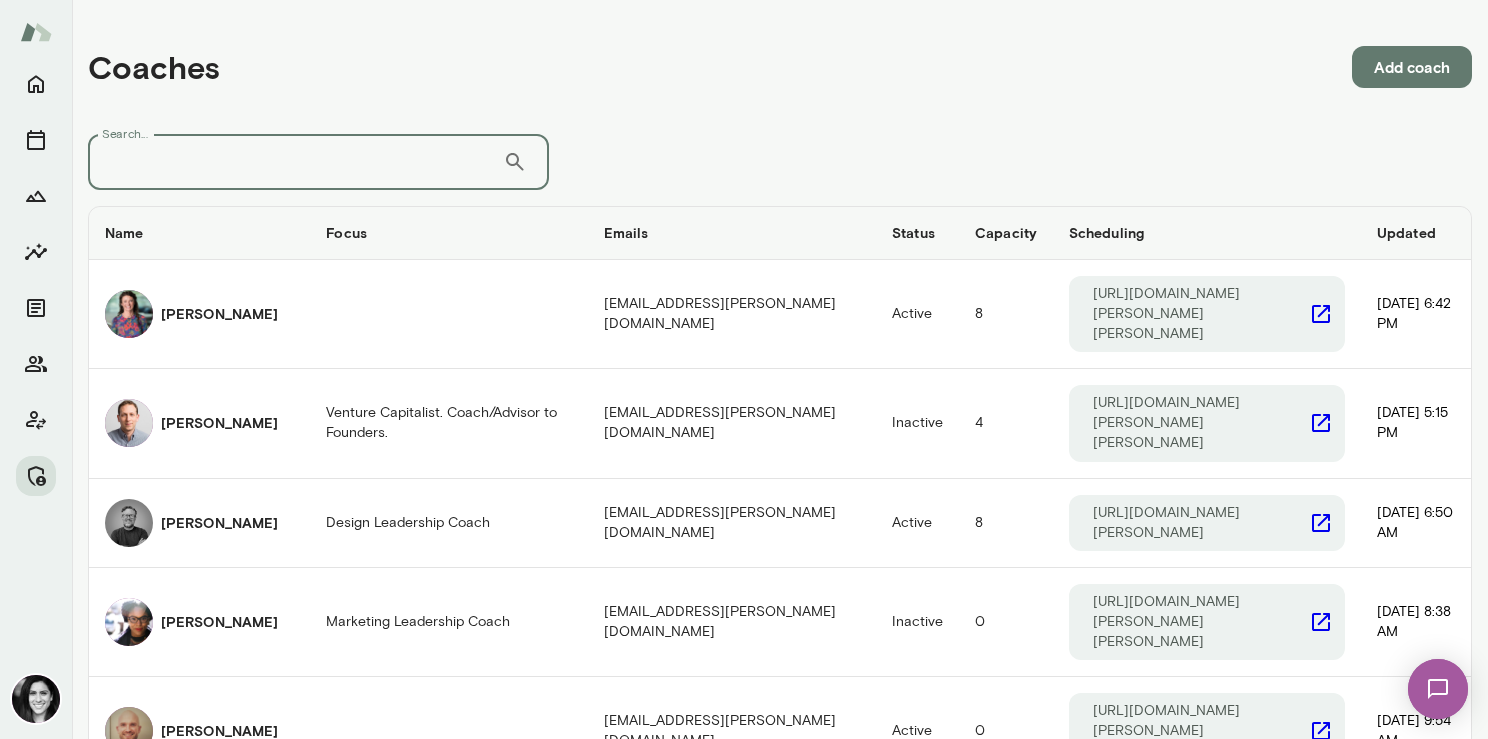 click on "Search..." at bounding box center (295, 162) 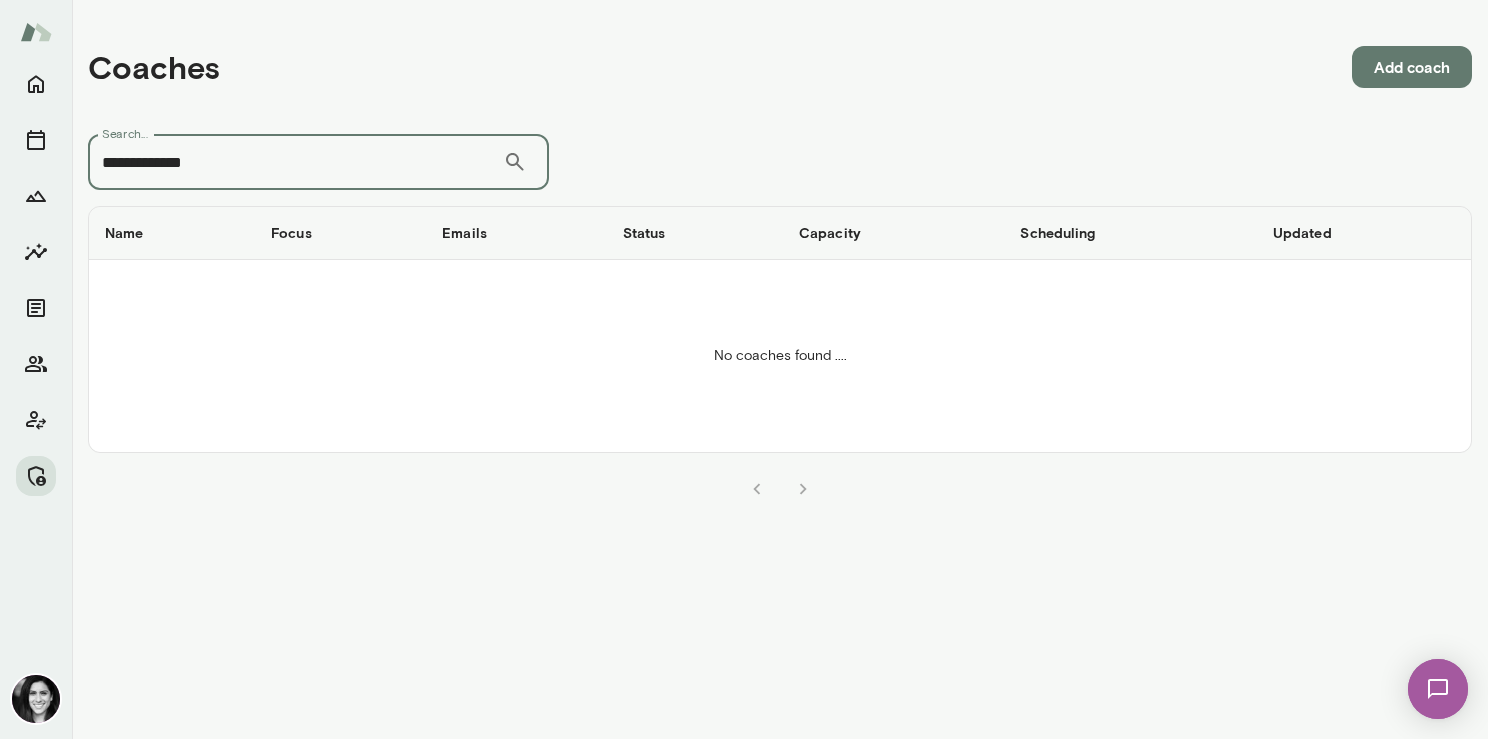 click on "**********" at bounding box center (295, 162) 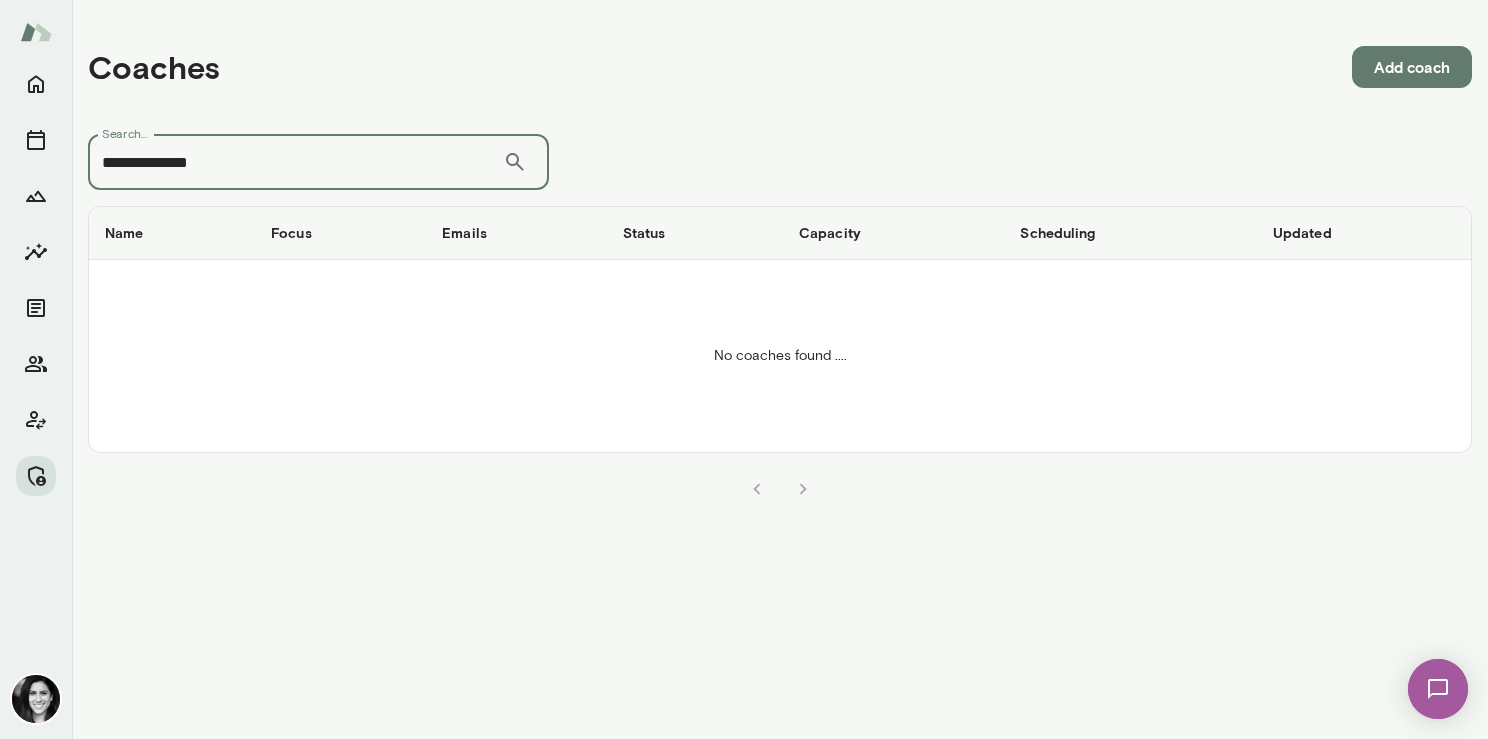type on "**********" 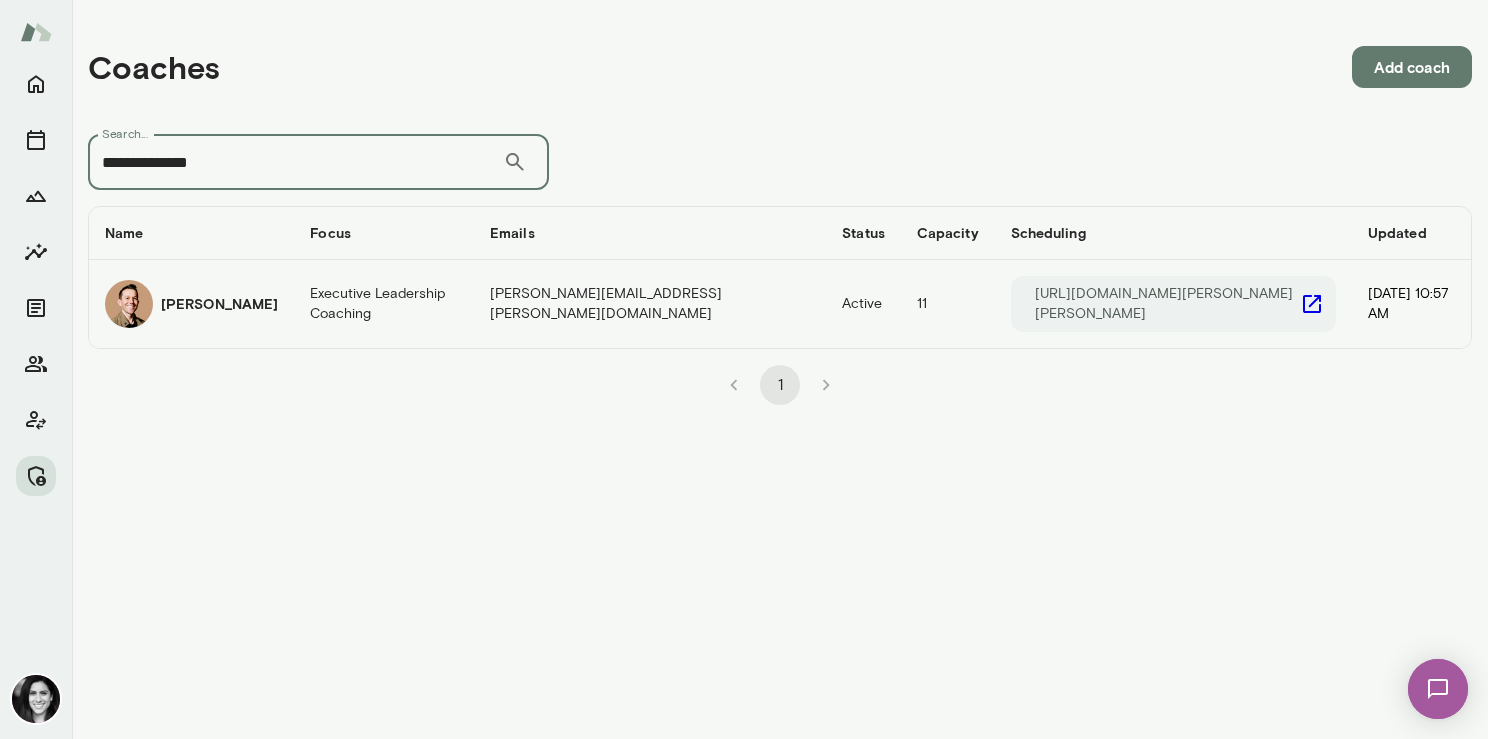 click on "David Mitchell" at bounding box center (219, 304) 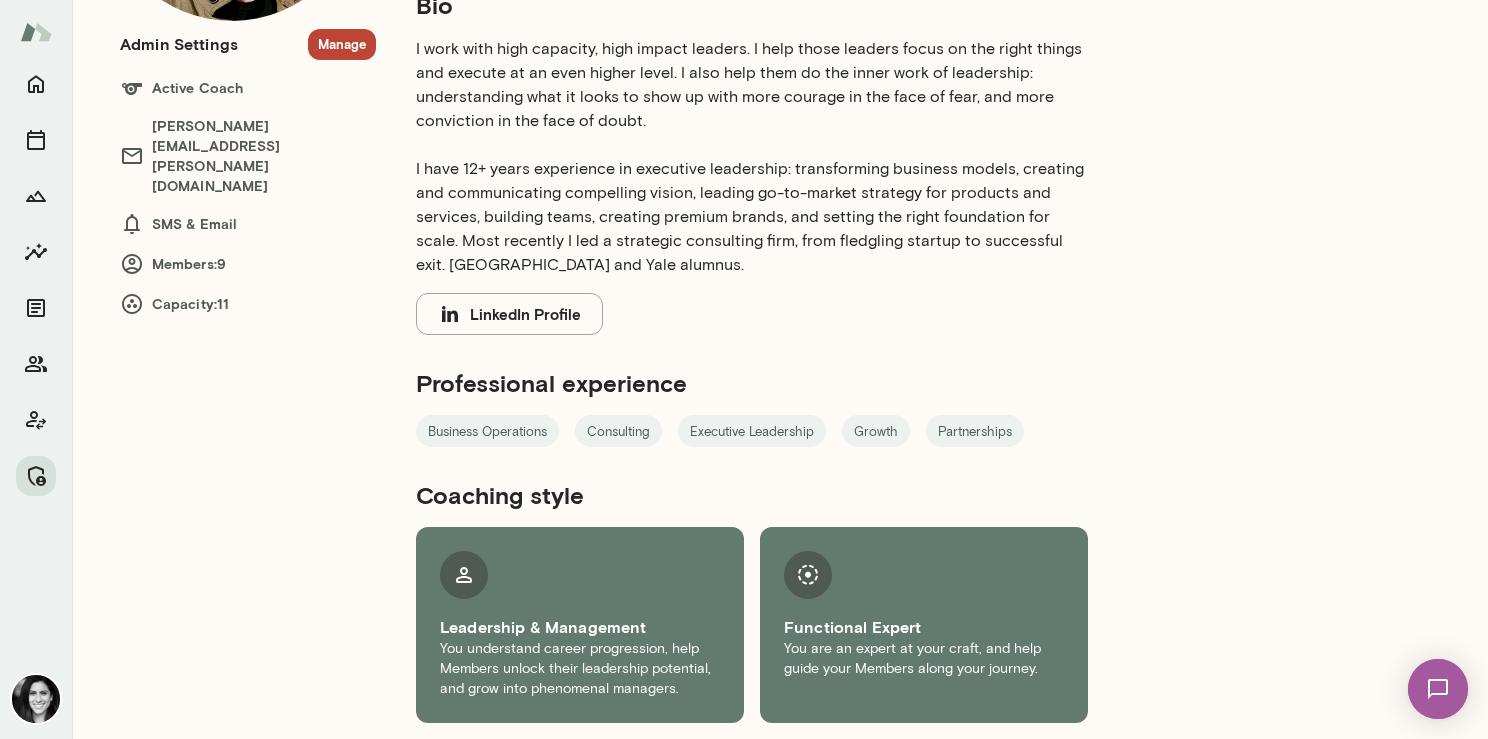 scroll, scrollTop: 0, scrollLeft: 0, axis: both 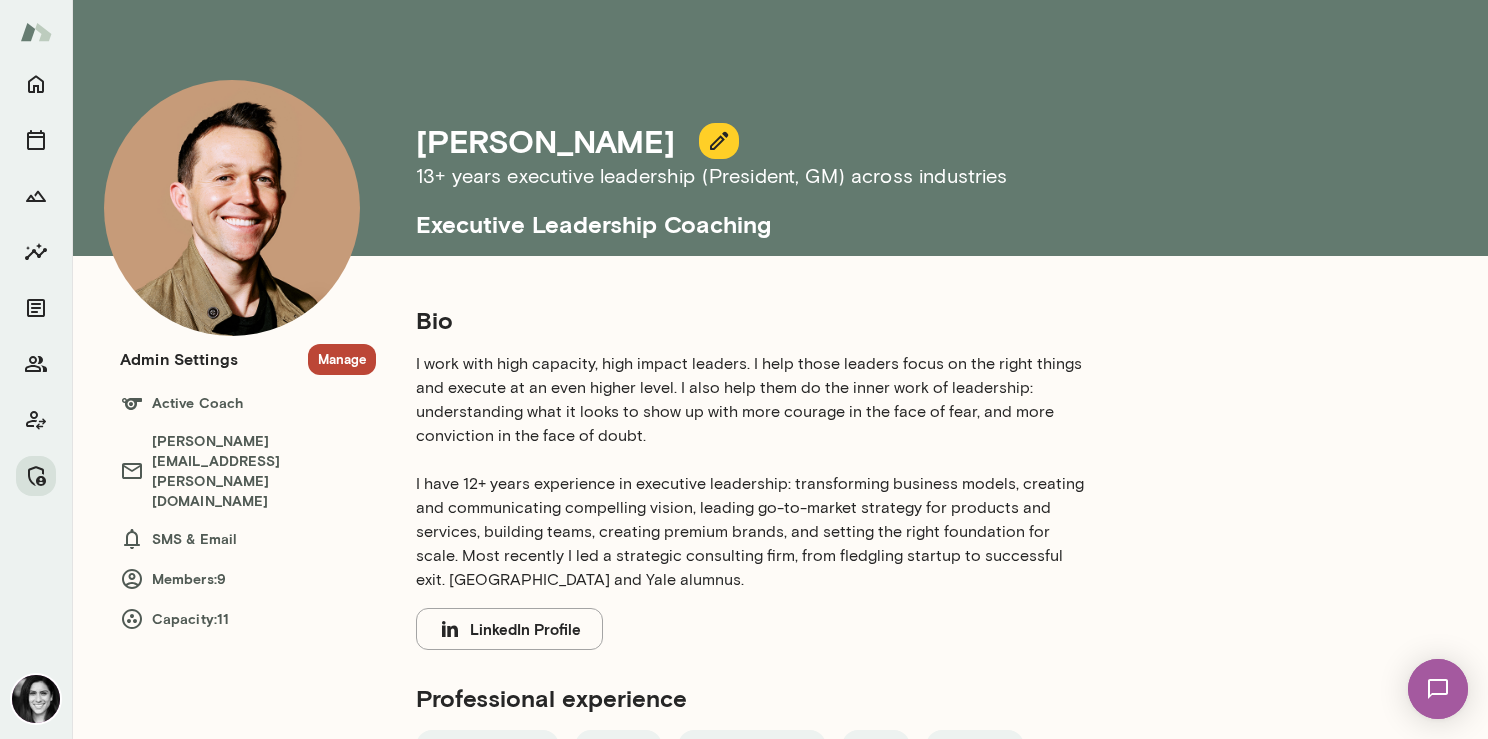 click on "Manage" at bounding box center (342, 359) 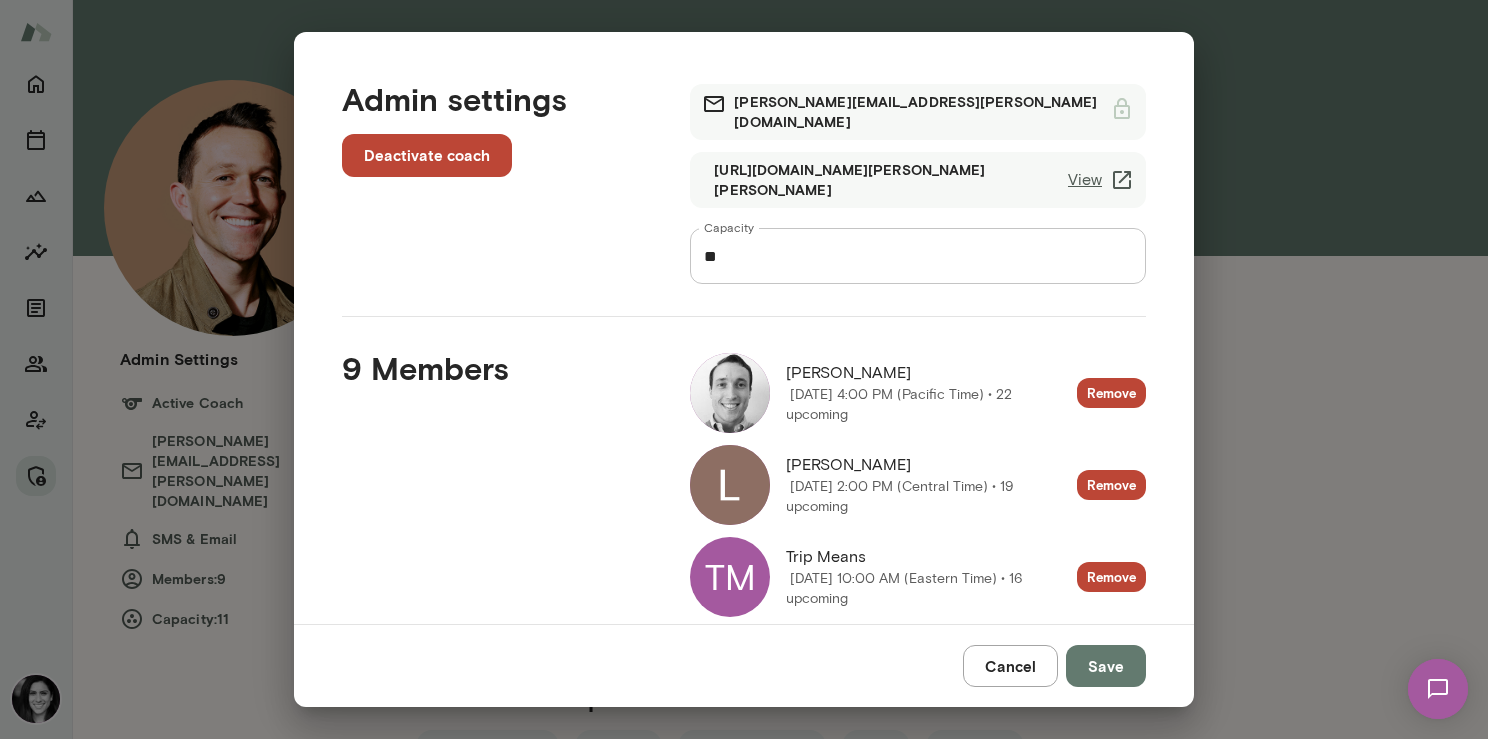 scroll, scrollTop: 593, scrollLeft: 0, axis: vertical 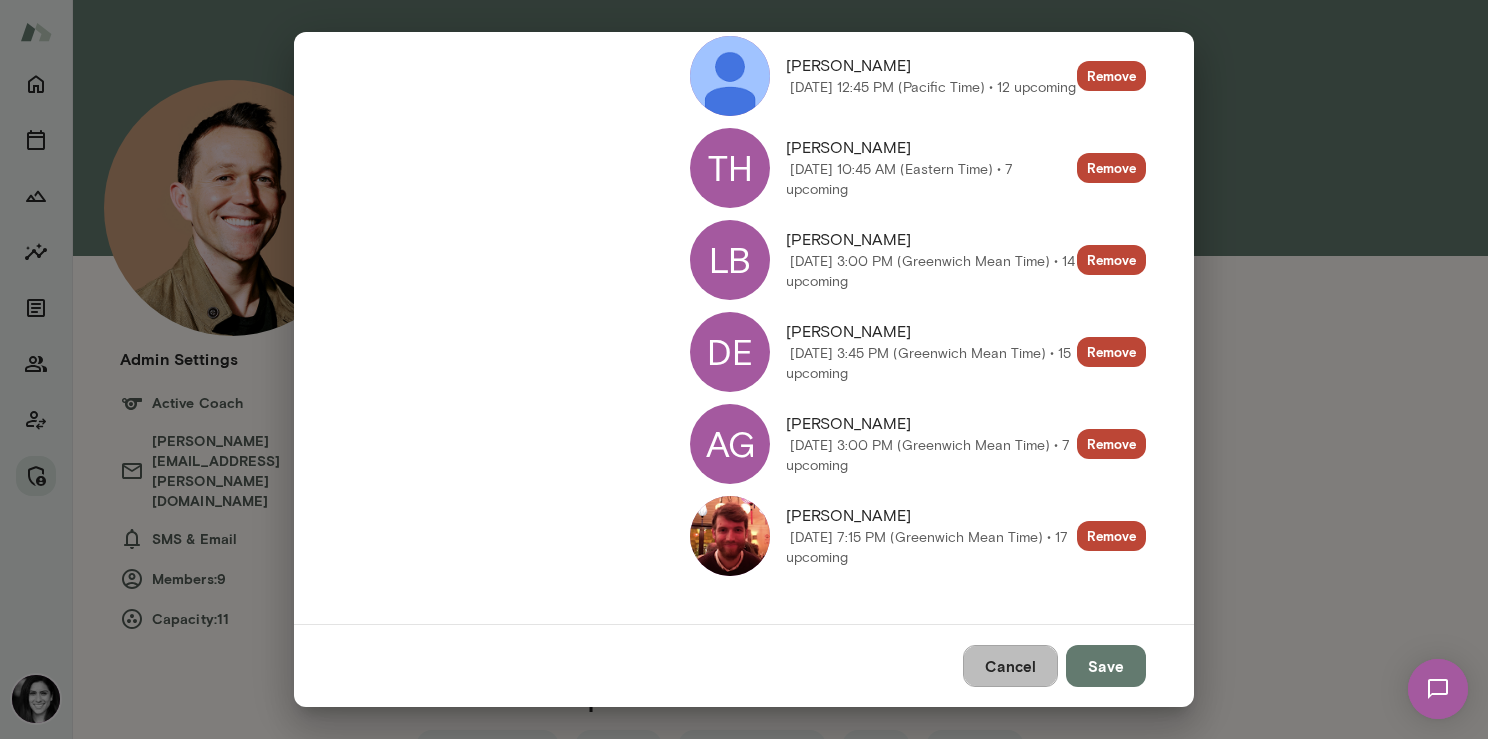 click on "Cancel" at bounding box center [1010, 666] 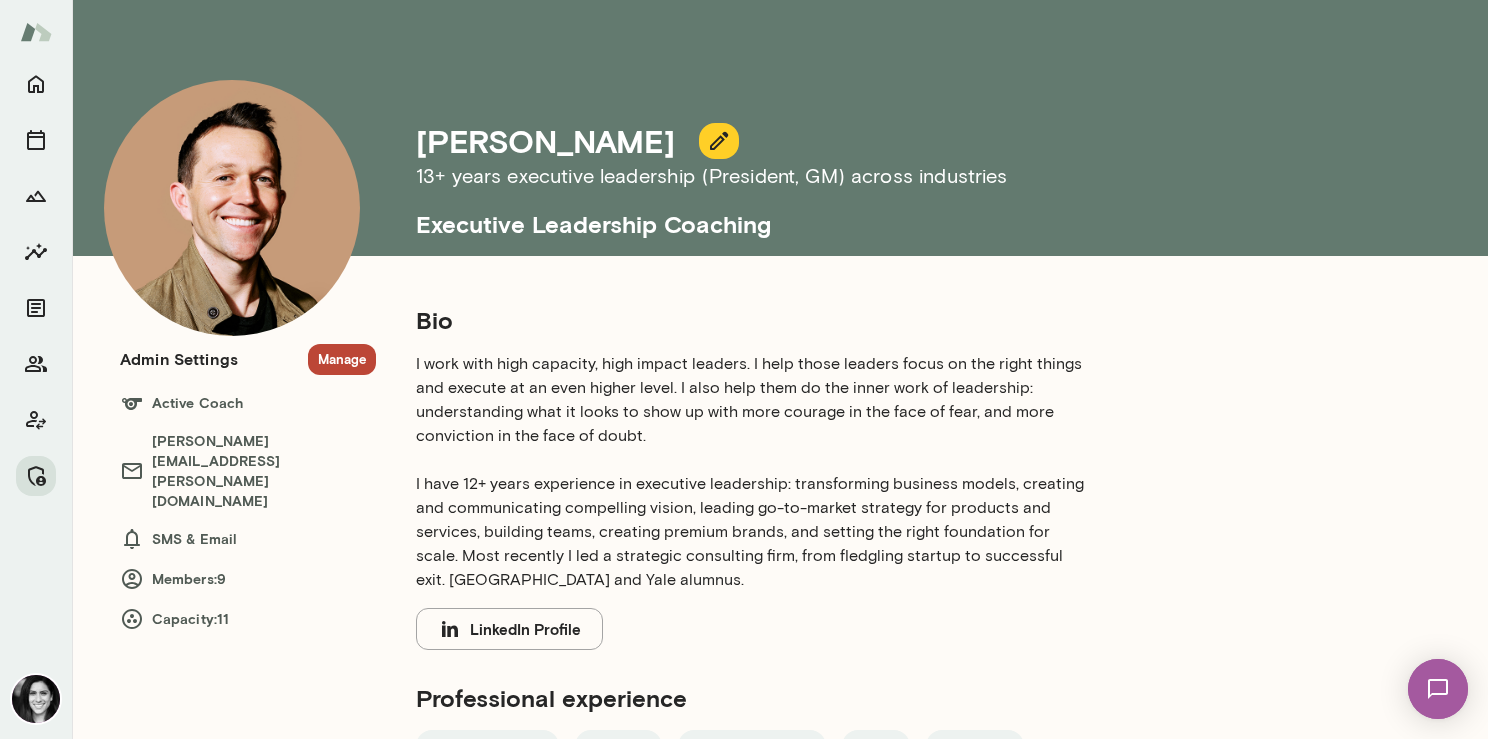 click on "Executive Leadership Coaching" at bounding box center [848, 216] 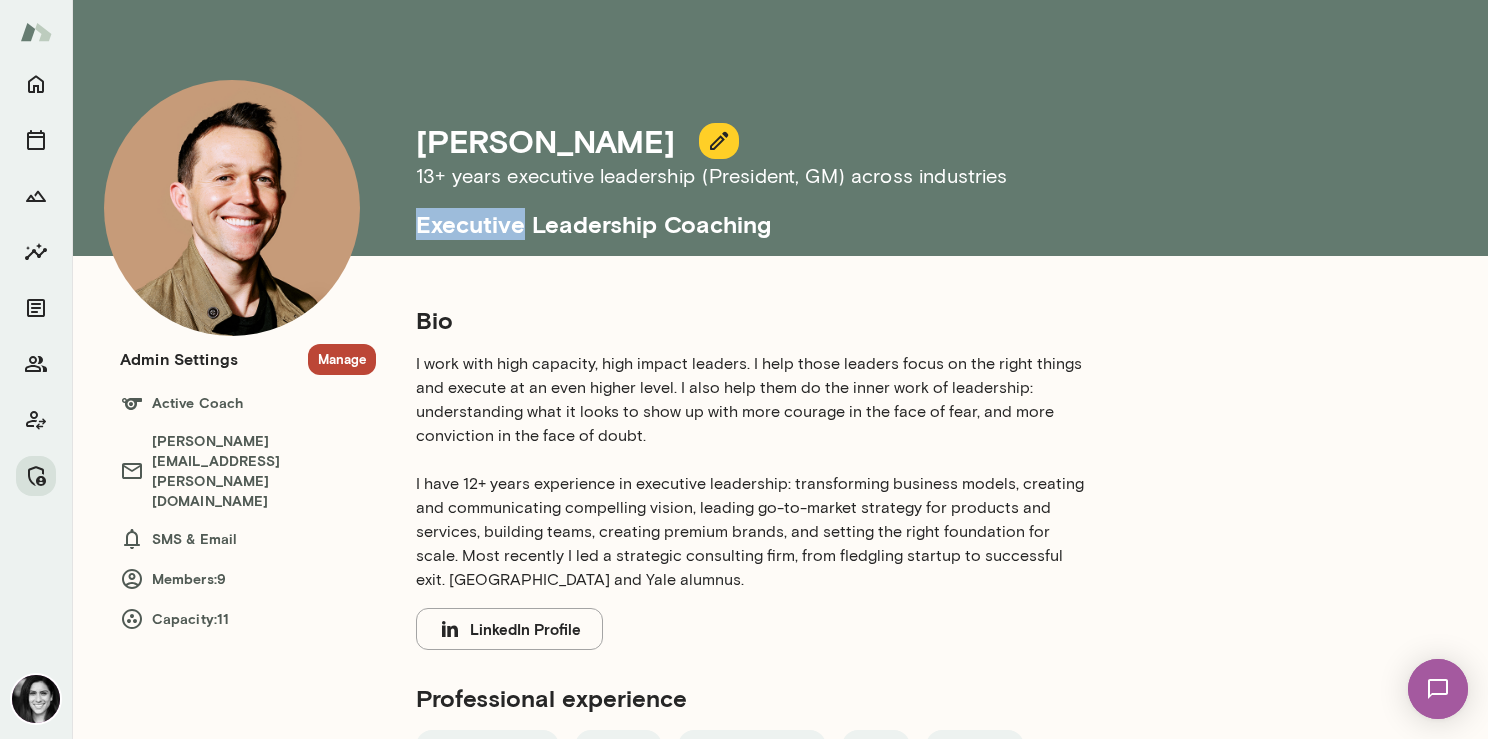 click on "Executive Leadership Coaching" at bounding box center (848, 216) 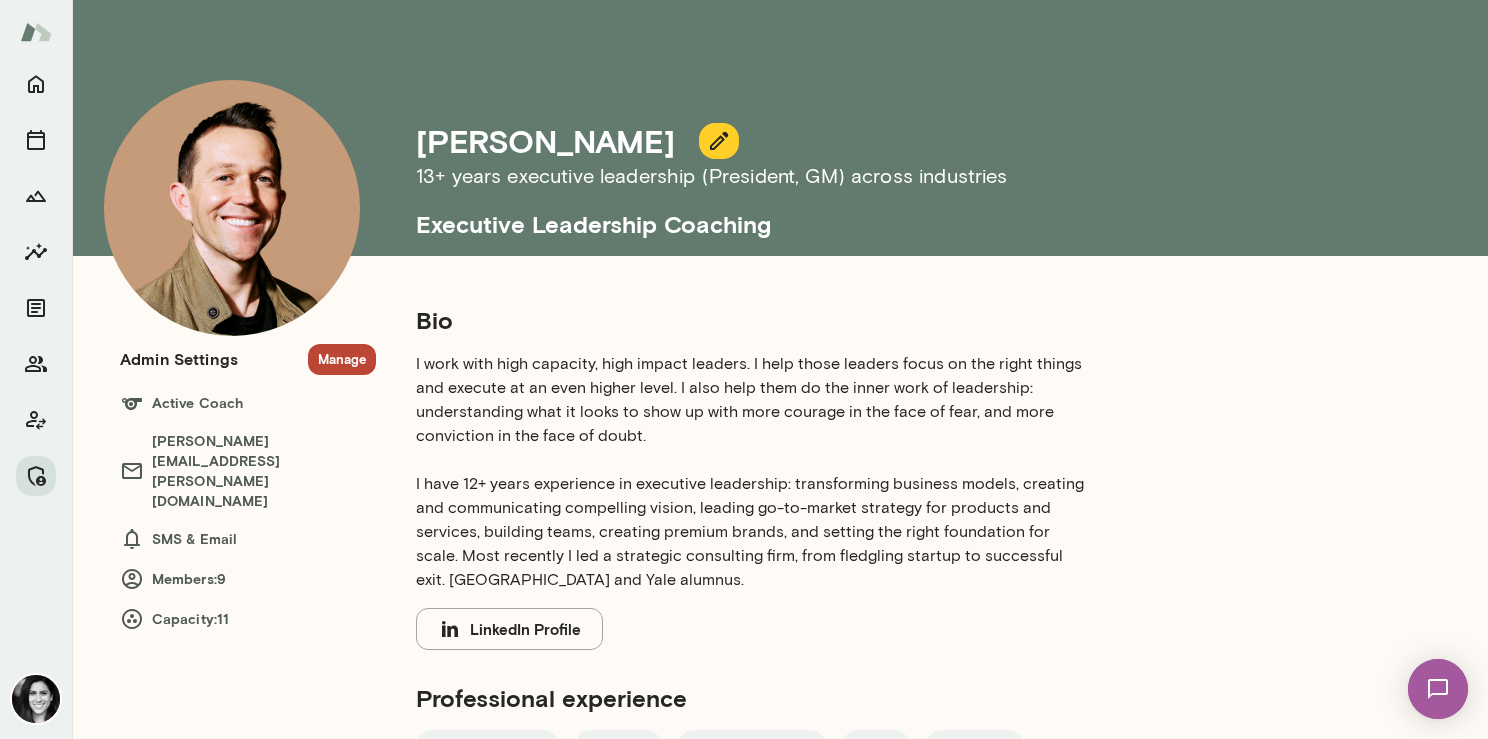 click on "13+ years executive leadership (President, GM) across industries" at bounding box center [848, 176] 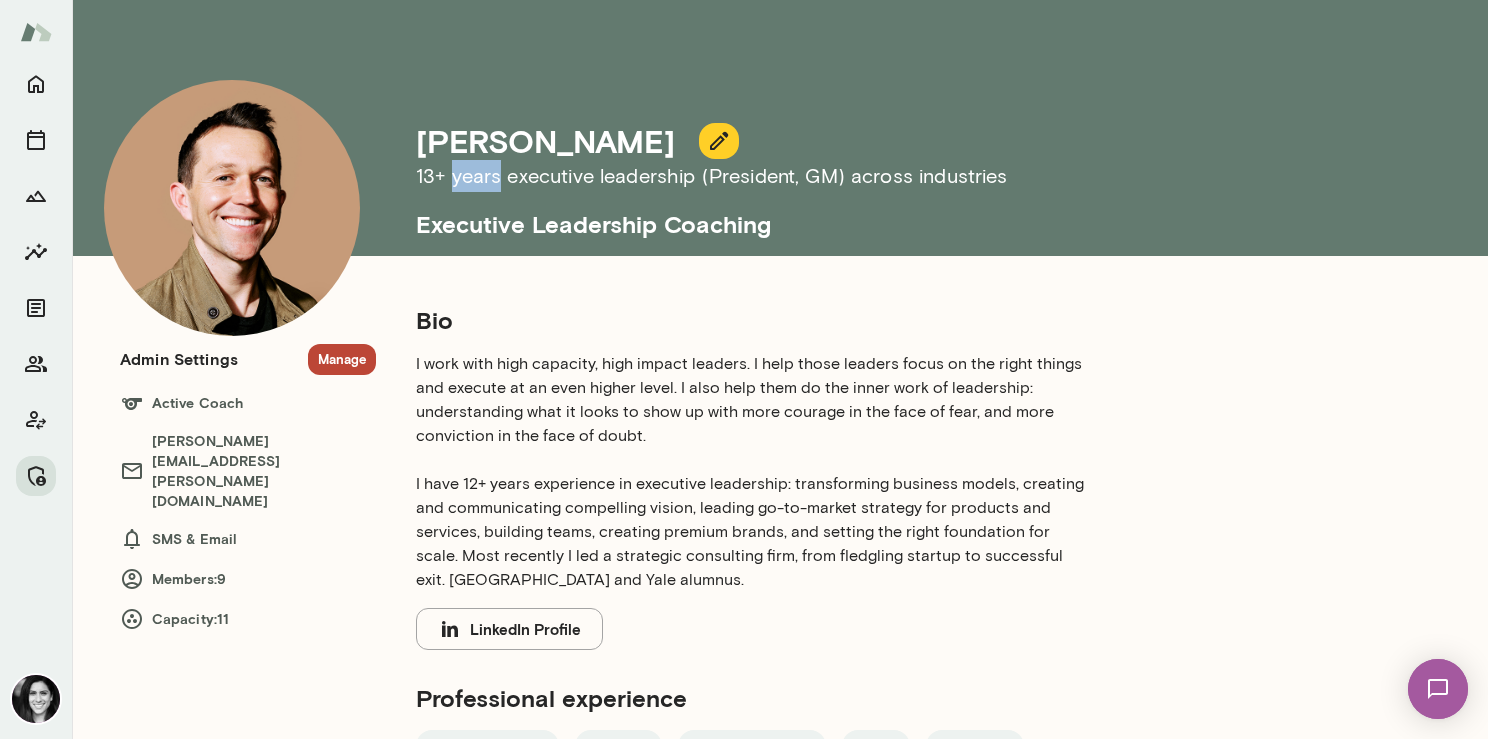 click on "13+ years executive leadership (President, GM) across industries" at bounding box center (848, 176) 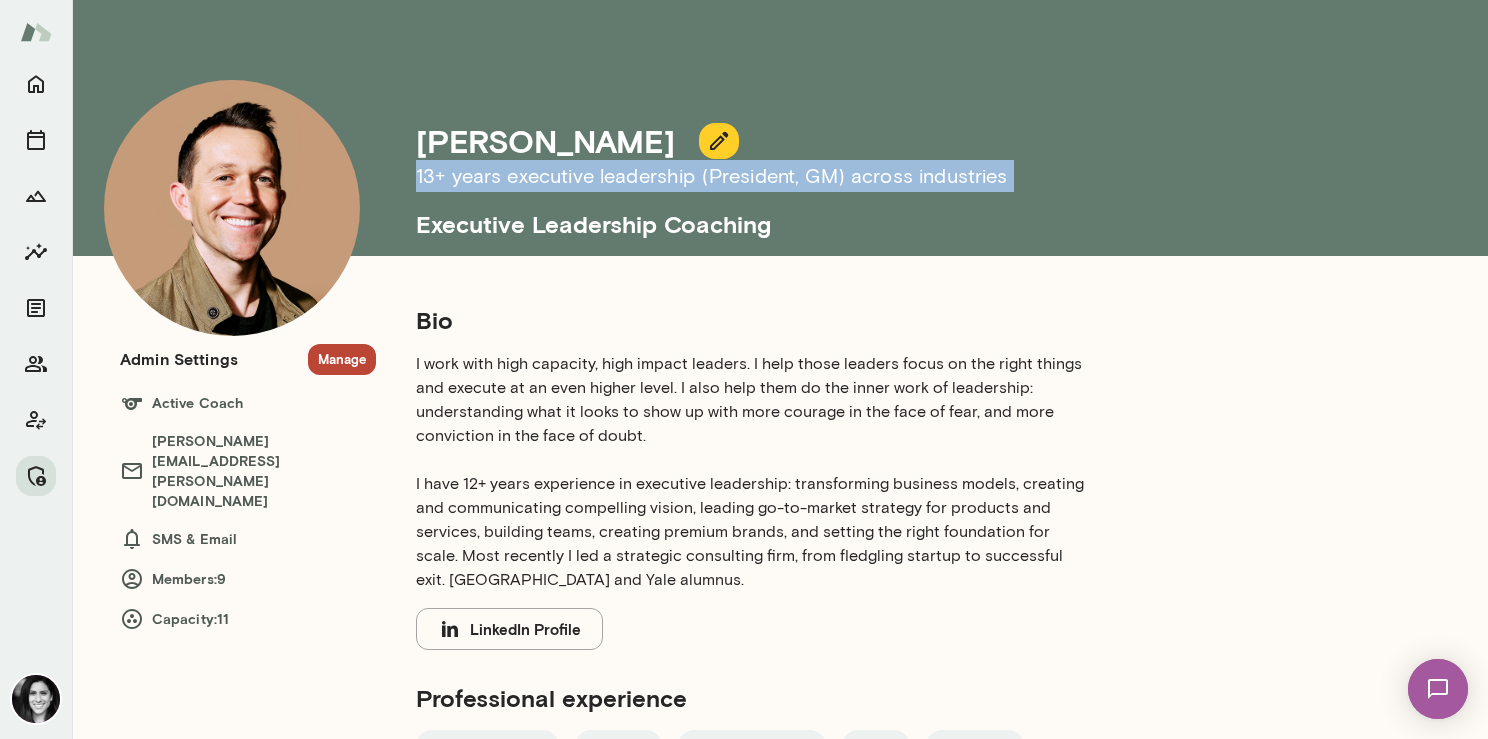 click on "13+ years executive leadership (President, GM) across industries" at bounding box center [848, 176] 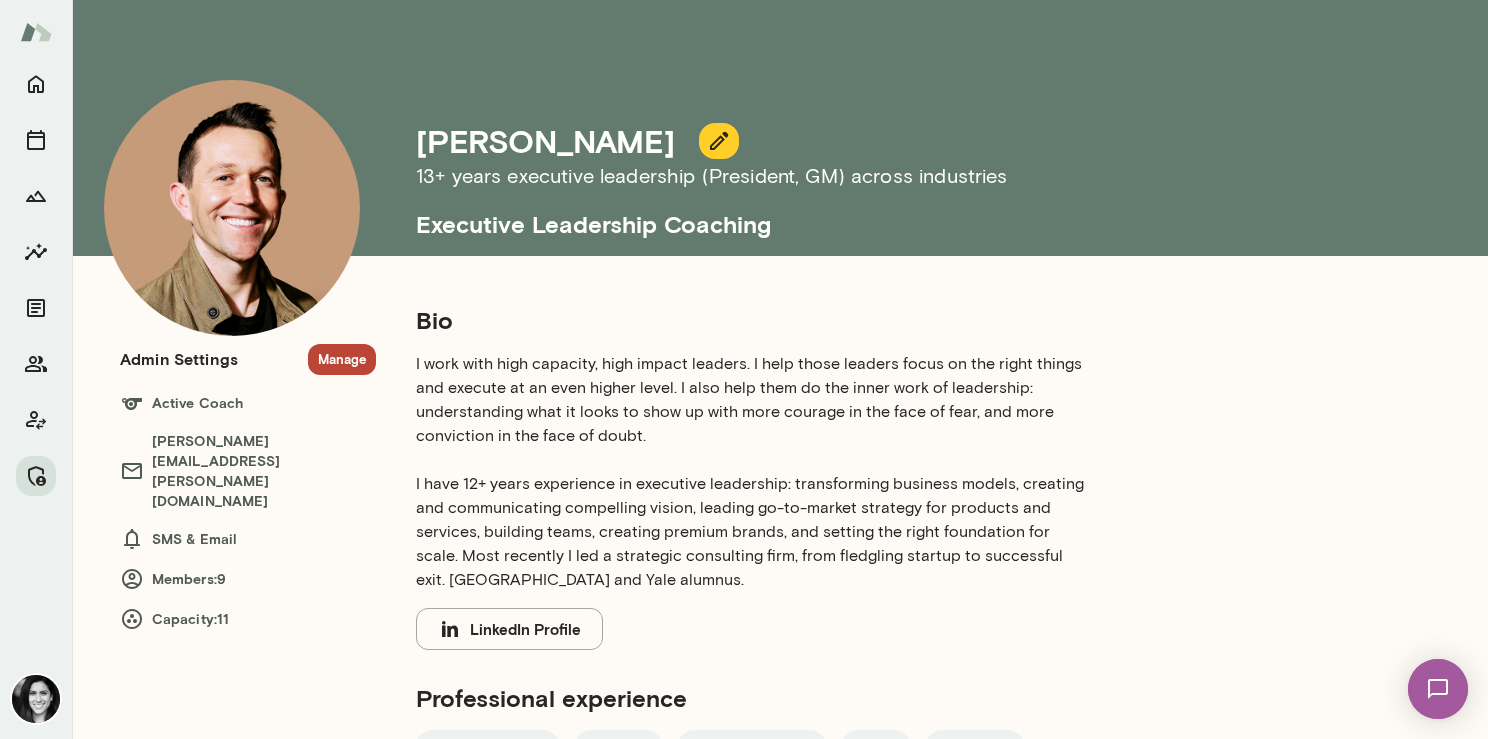 click on "Bio I work with high capacity, high impact leaders. I help those leaders focus on the right things and execute at an even higher level. I also help them do the inner work of leadership: understanding what it looks to show up with more courage in the face of fear, and more conviction in the face of doubt.
I have 12+ years experience in executive leadership: transforming business models, creating and communicating compelling vision, leading go-to-market strategy for products and services, building teams, creating premium brands, and setting the right foundation for scale. Most recently I led a strategic consulting firm, from fledgling startup to successful exit. Oxford and Yale alumnus. LinkedIn Profile" at bounding box center [752, 477] 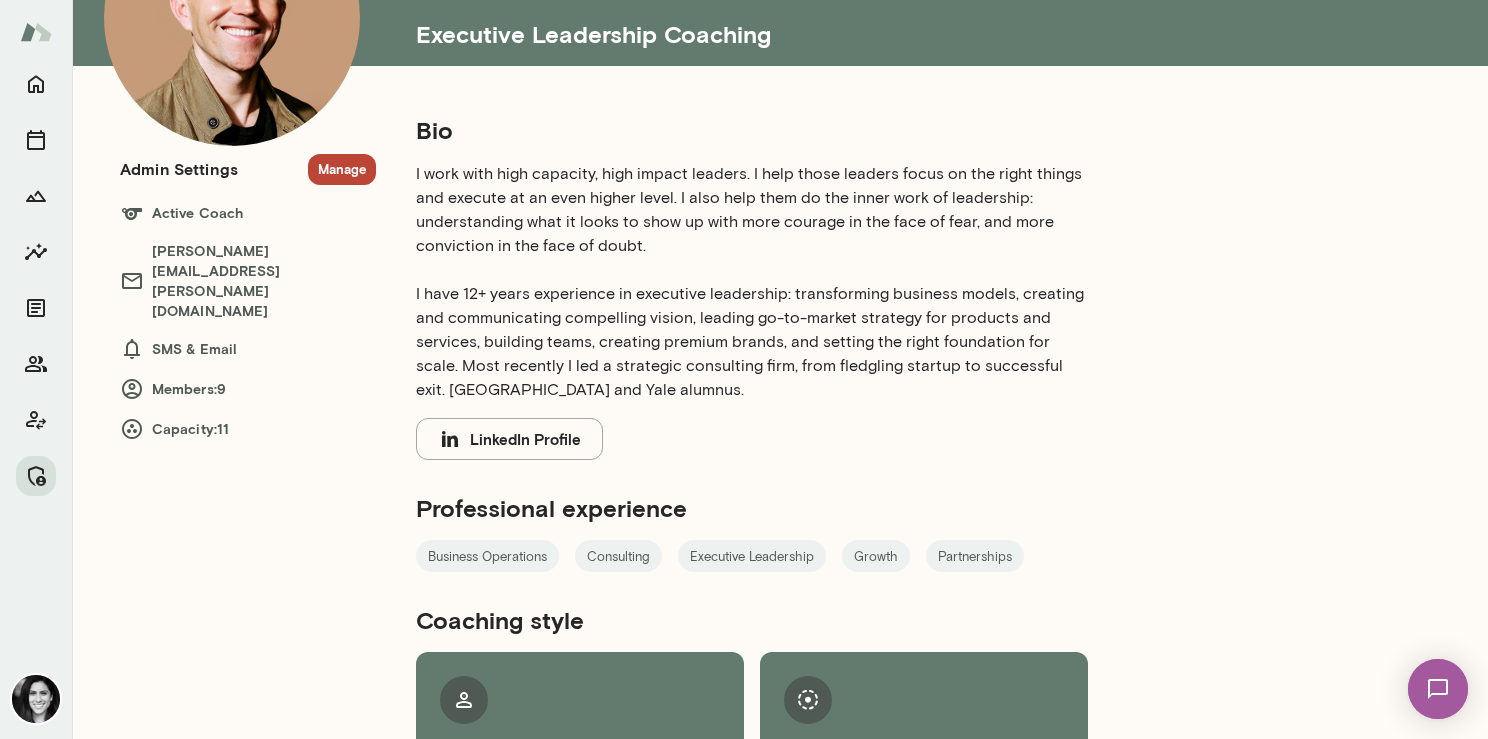 scroll, scrollTop: 0, scrollLeft: 0, axis: both 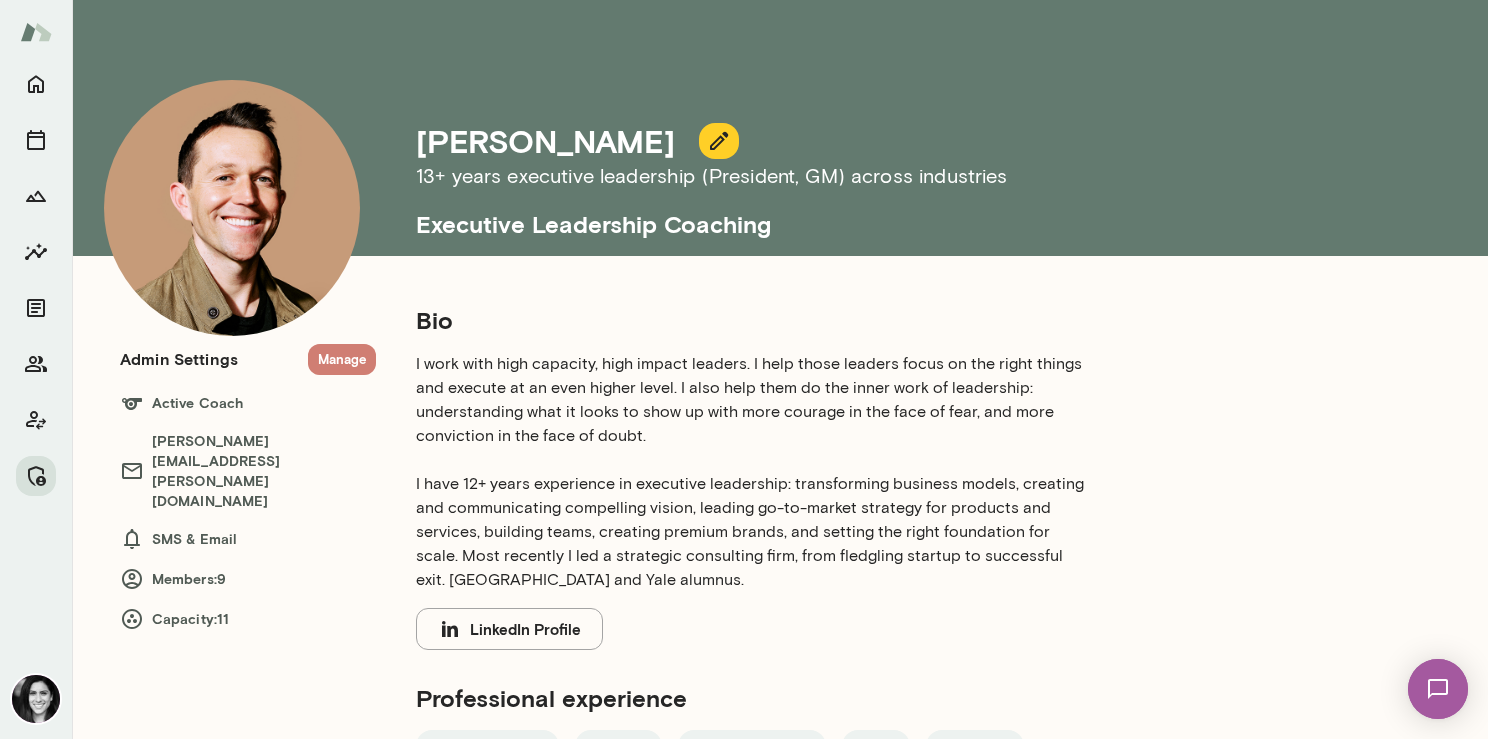 click on "Manage" at bounding box center [342, 359] 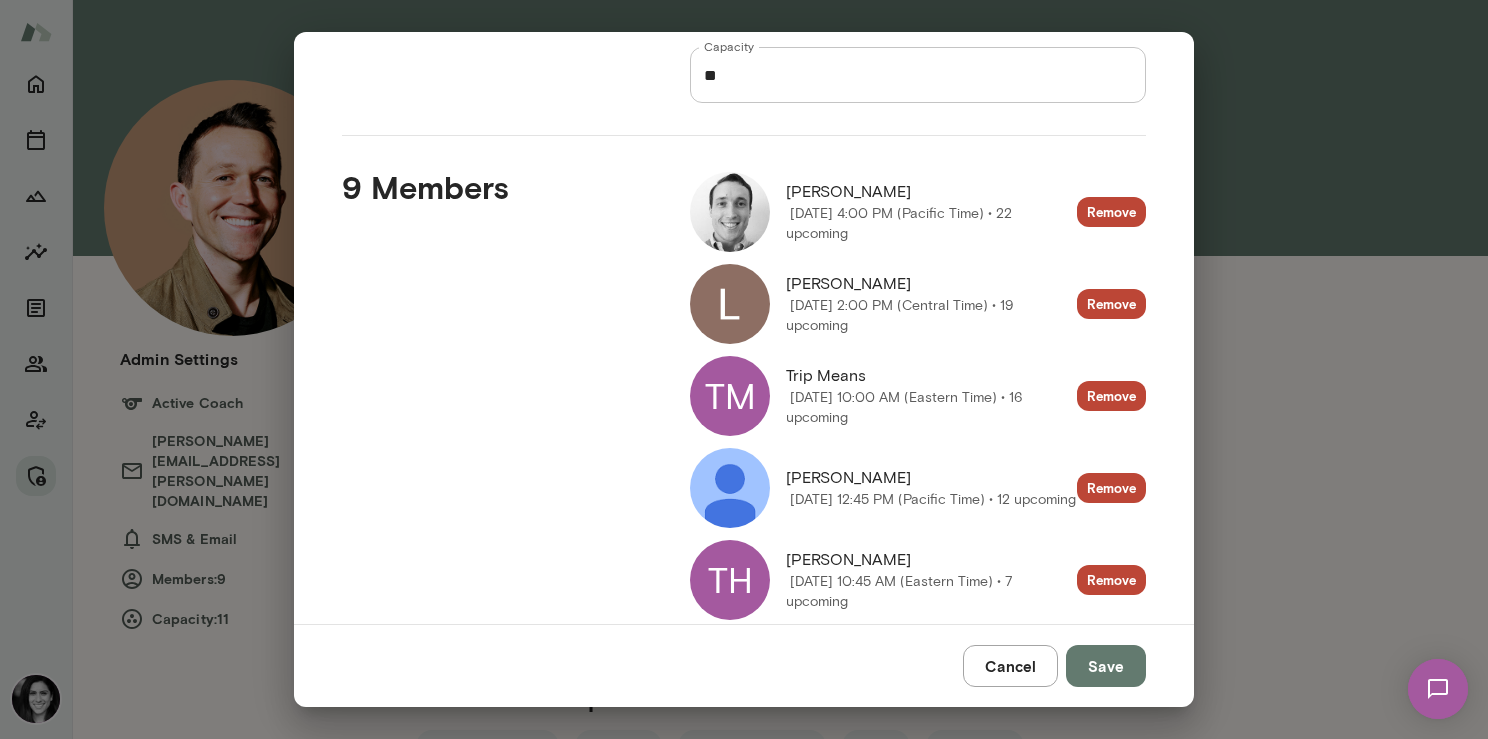 scroll, scrollTop: 593, scrollLeft: 0, axis: vertical 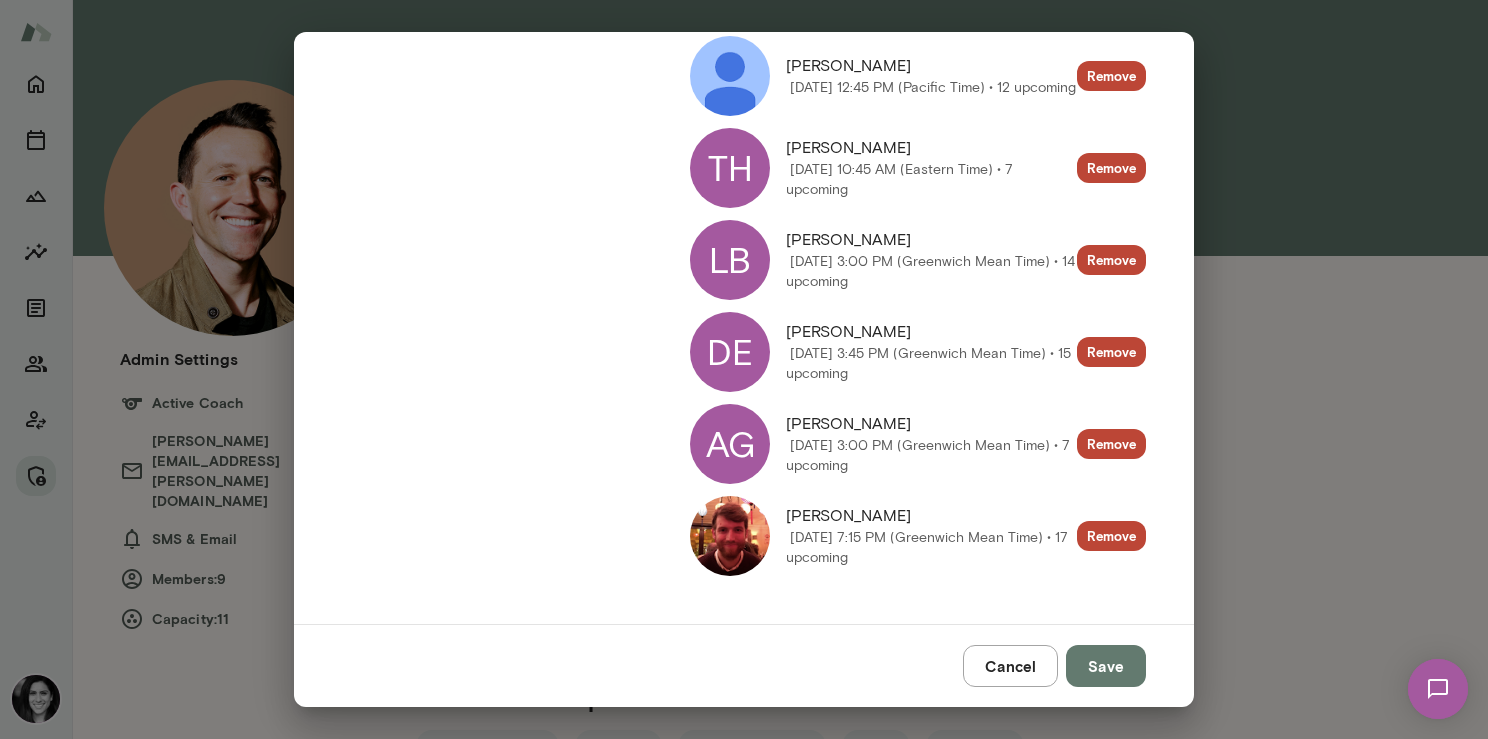 drag, startPoint x: 740, startPoint y: 373, endPoint x: 699, endPoint y: 470, distance: 105.30907 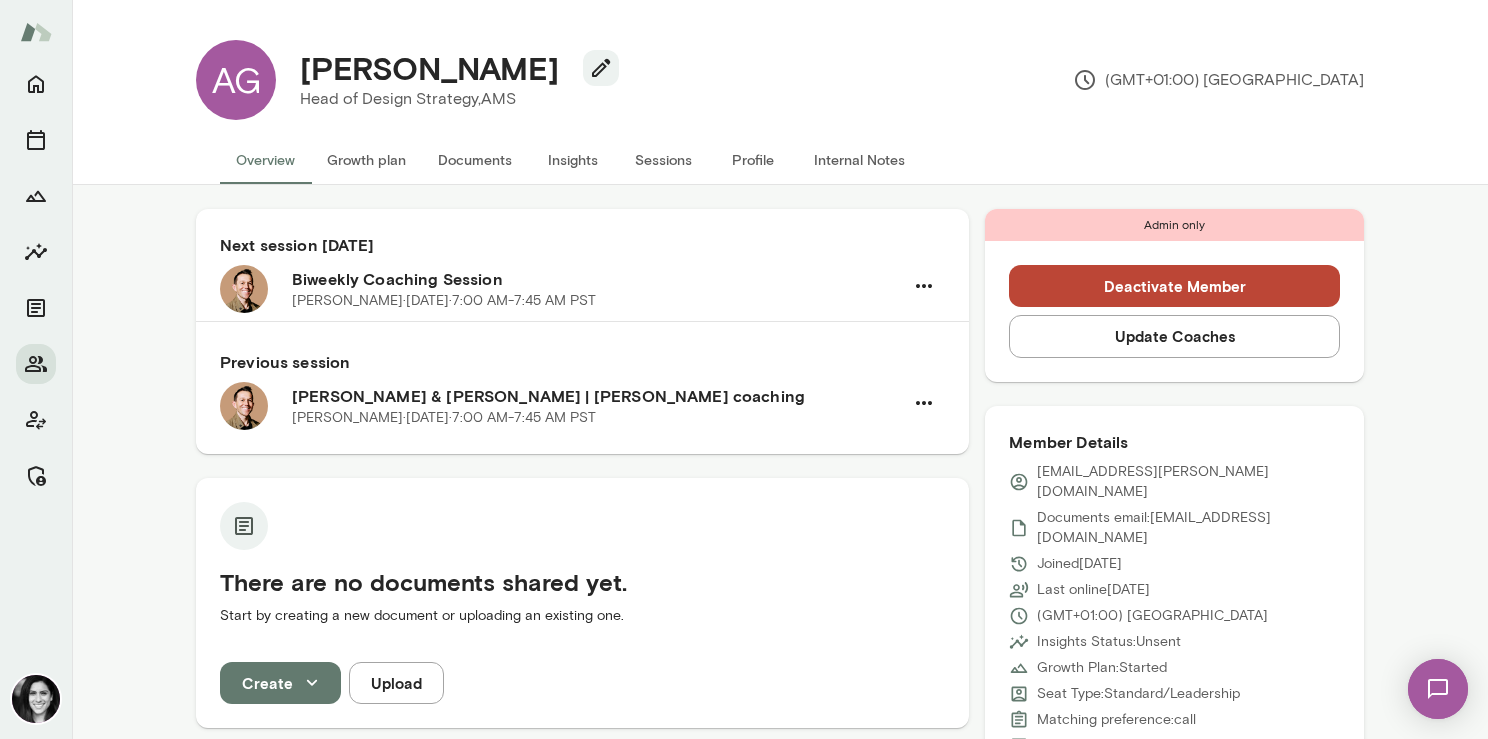 click on "Profile" at bounding box center [753, 160] 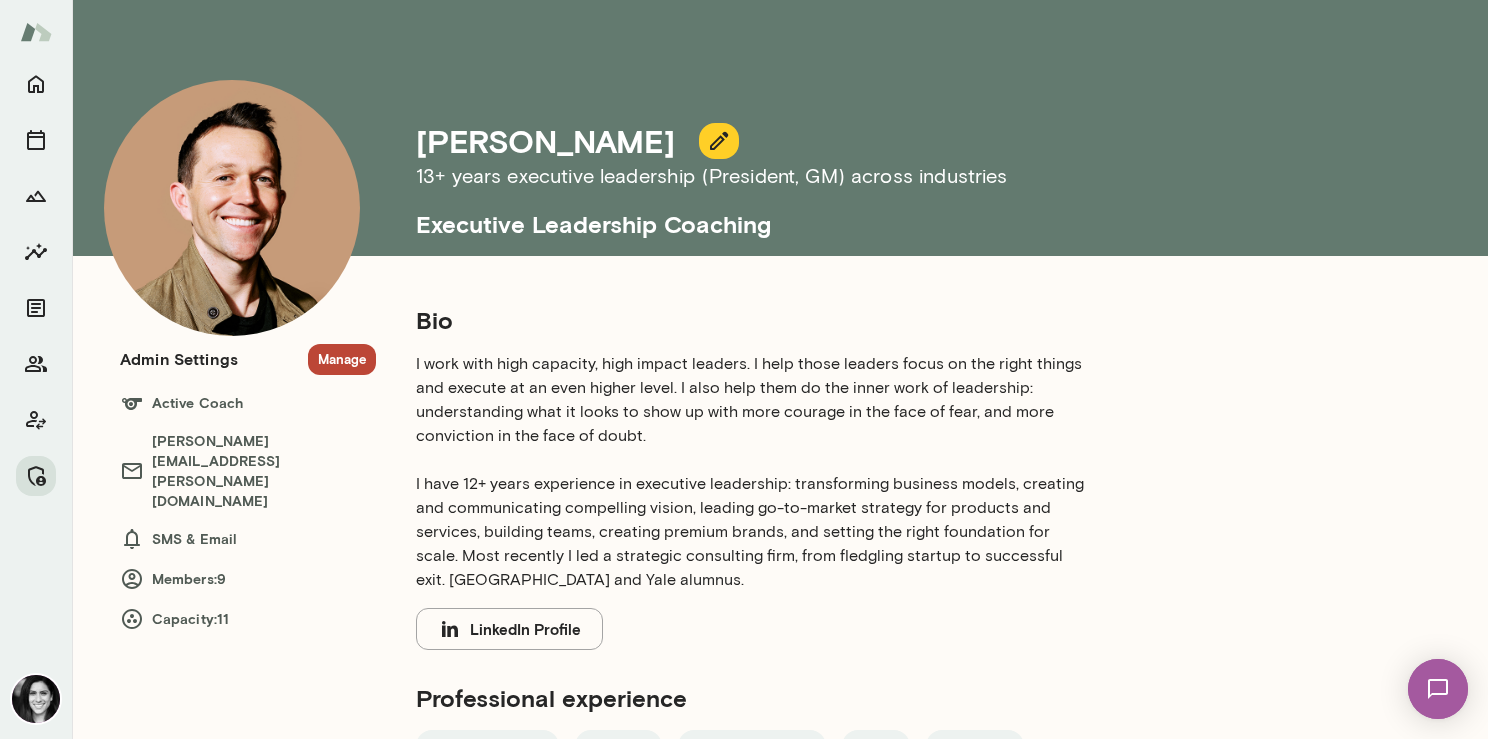 click on "Admin Settings Manage Active Coach davidmitchell@mento.co SMS & Email Members:  9 Capacity:  11" at bounding box center (248, 487) 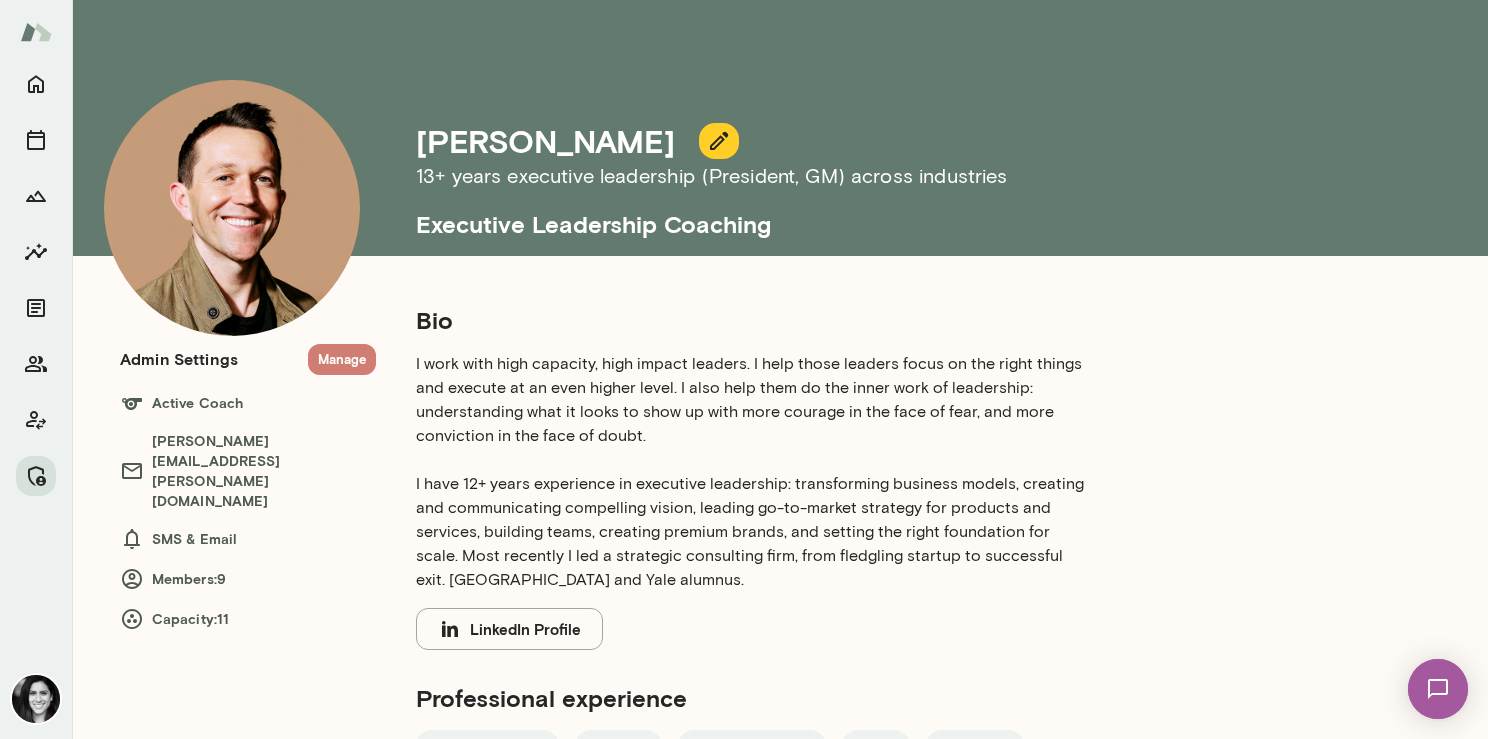 click on "Manage" at bounding box center [342, 359] 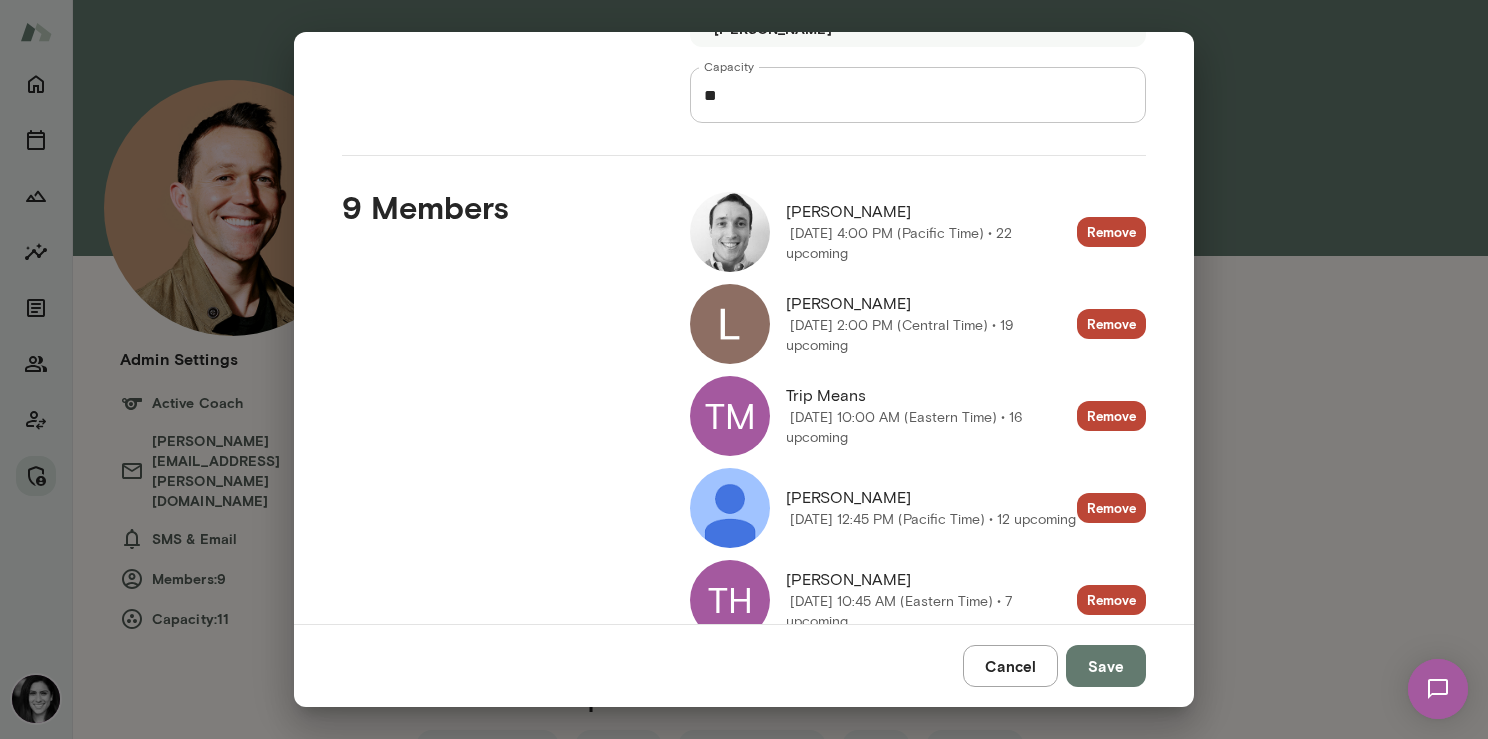scroll, scrollTop: 593, scrollLeft: 0, axis: vertical 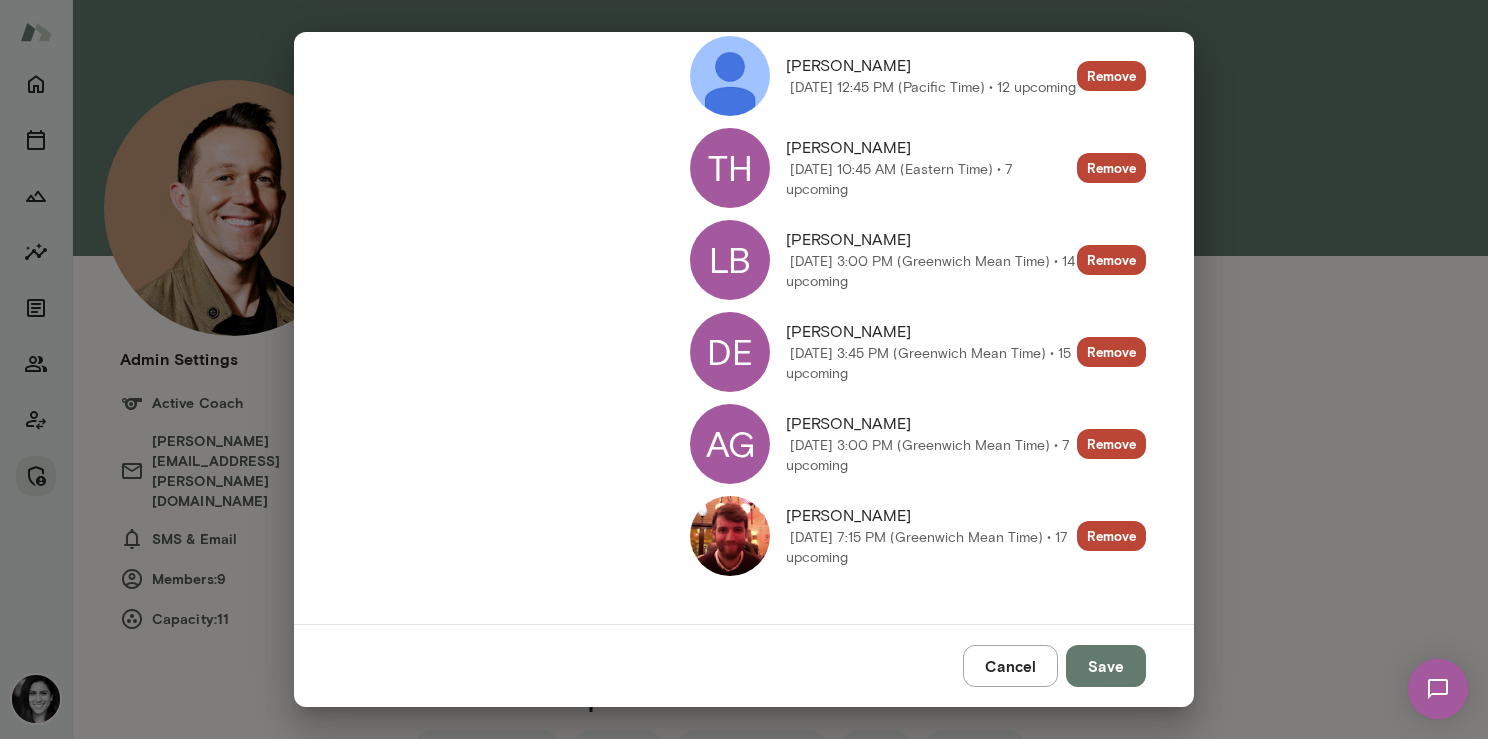 click on "Cancel" at bounding box center (1010, 666) 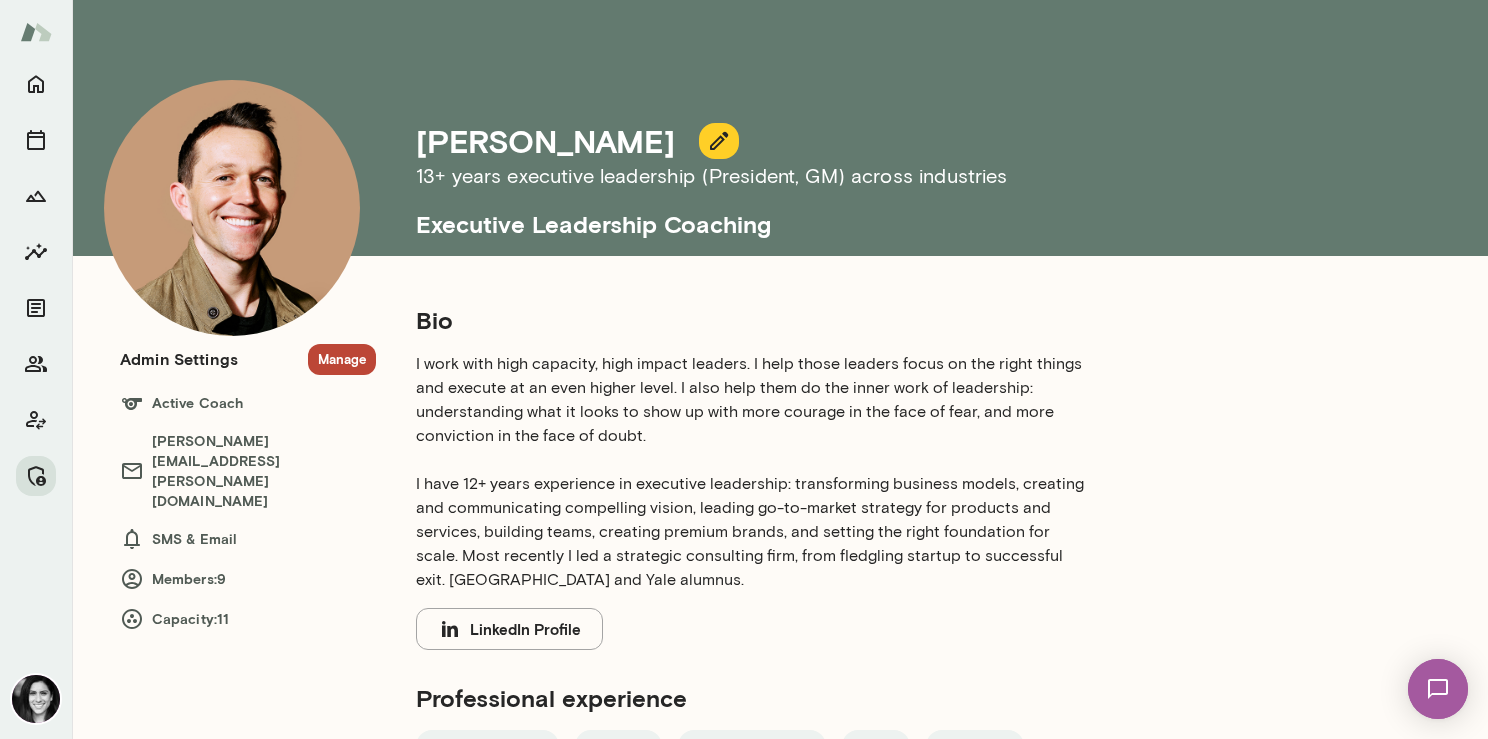 click on "Manage" at bounding box center (342, 359) 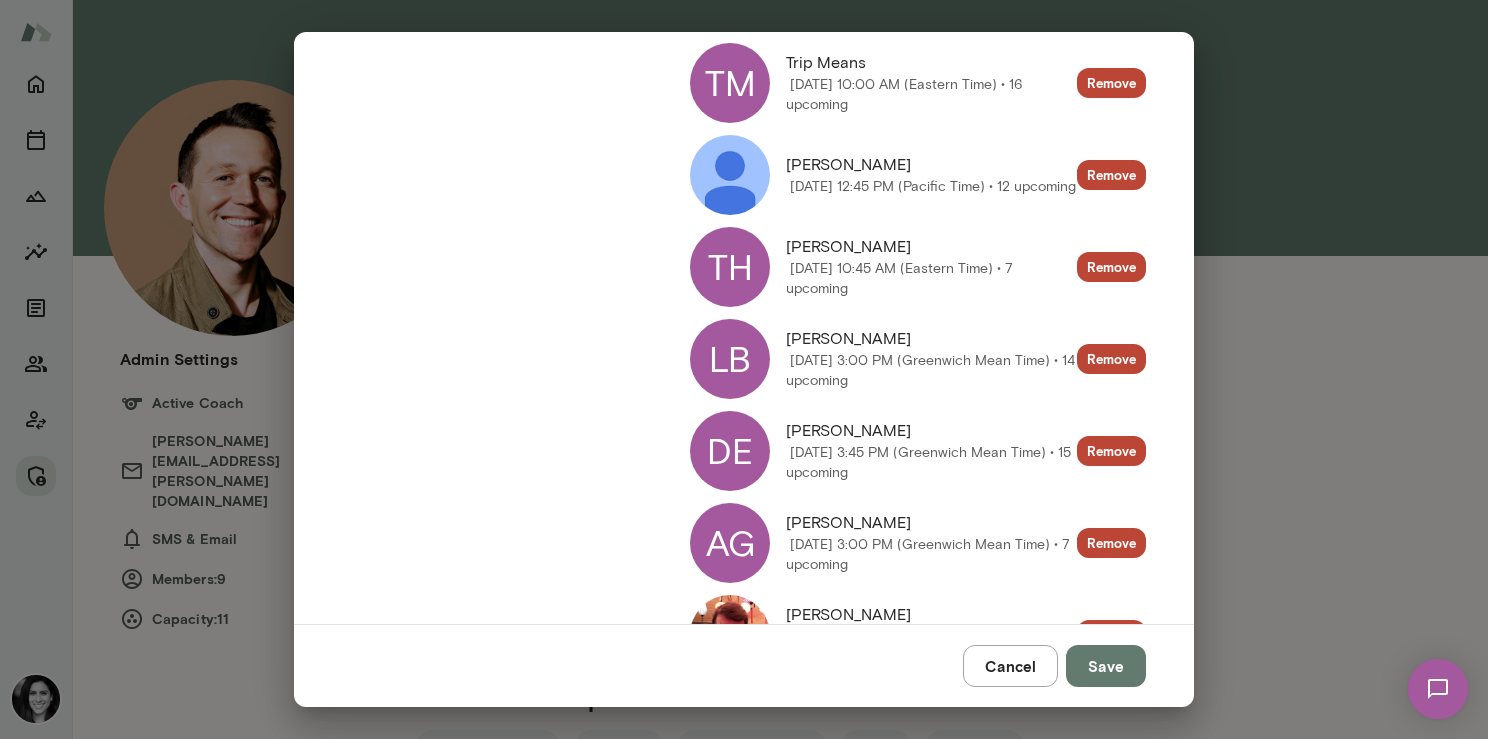 scroll, scrollTop: 493, scrollLeft: 0, axis: vertical 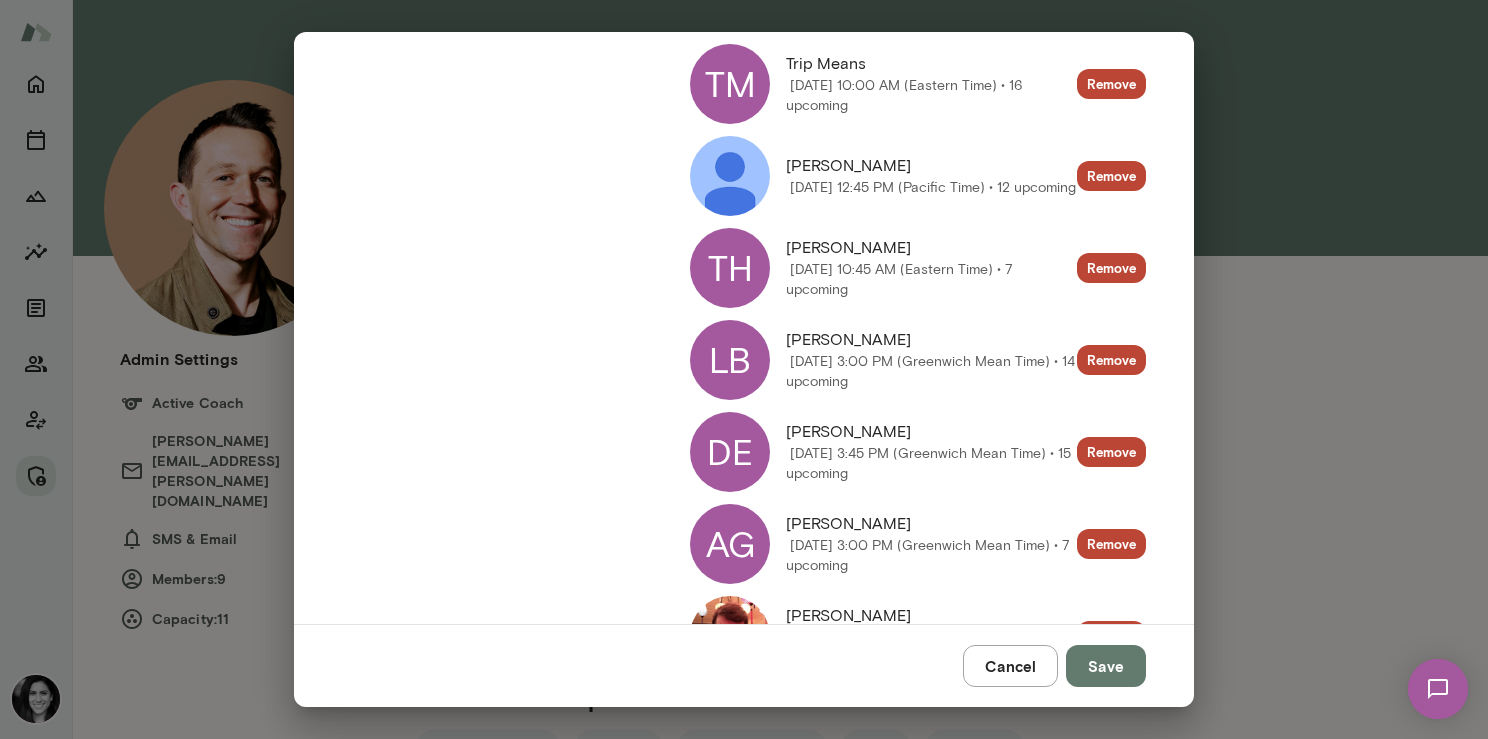 click on "TH" at bounding box center (730, 268) 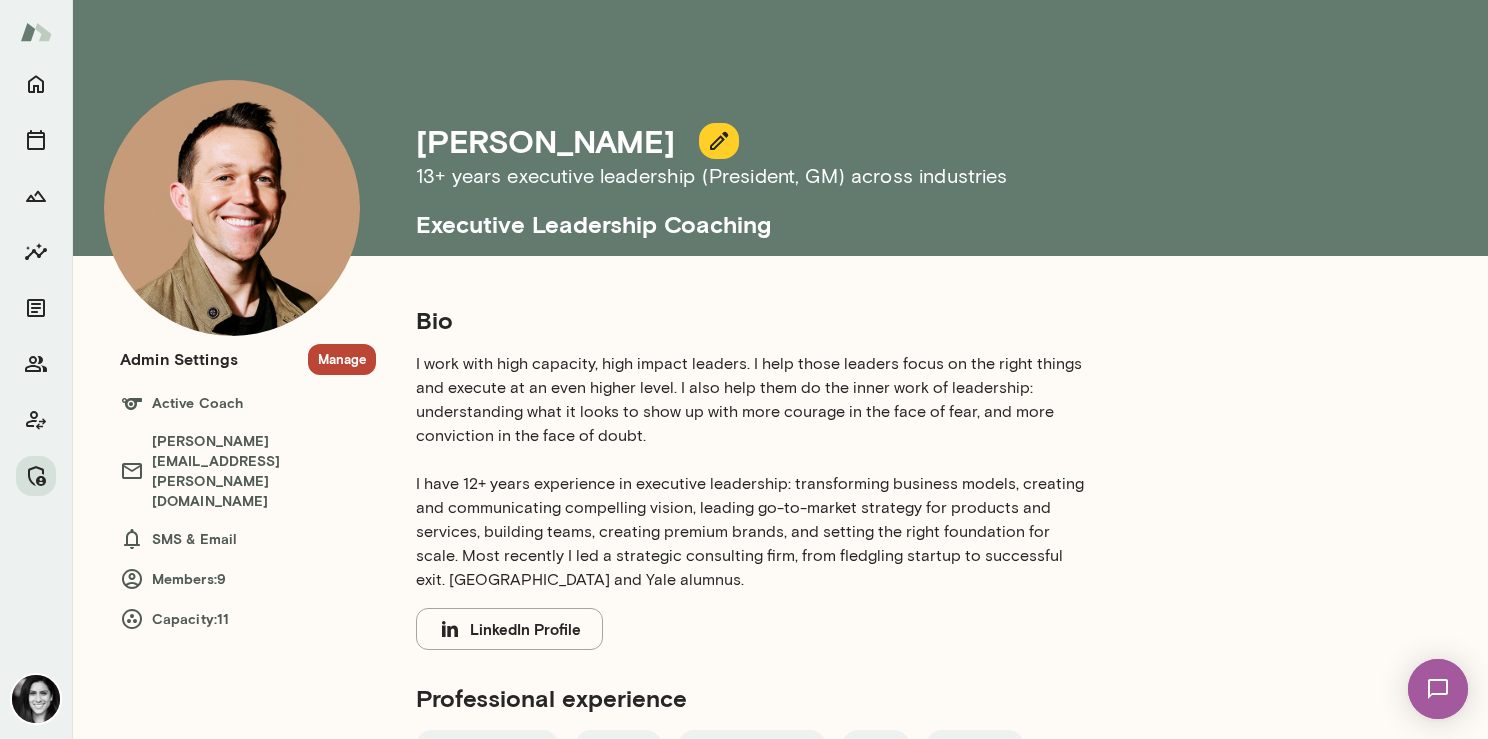 click on "Manage" at bounding box center (342, 359) 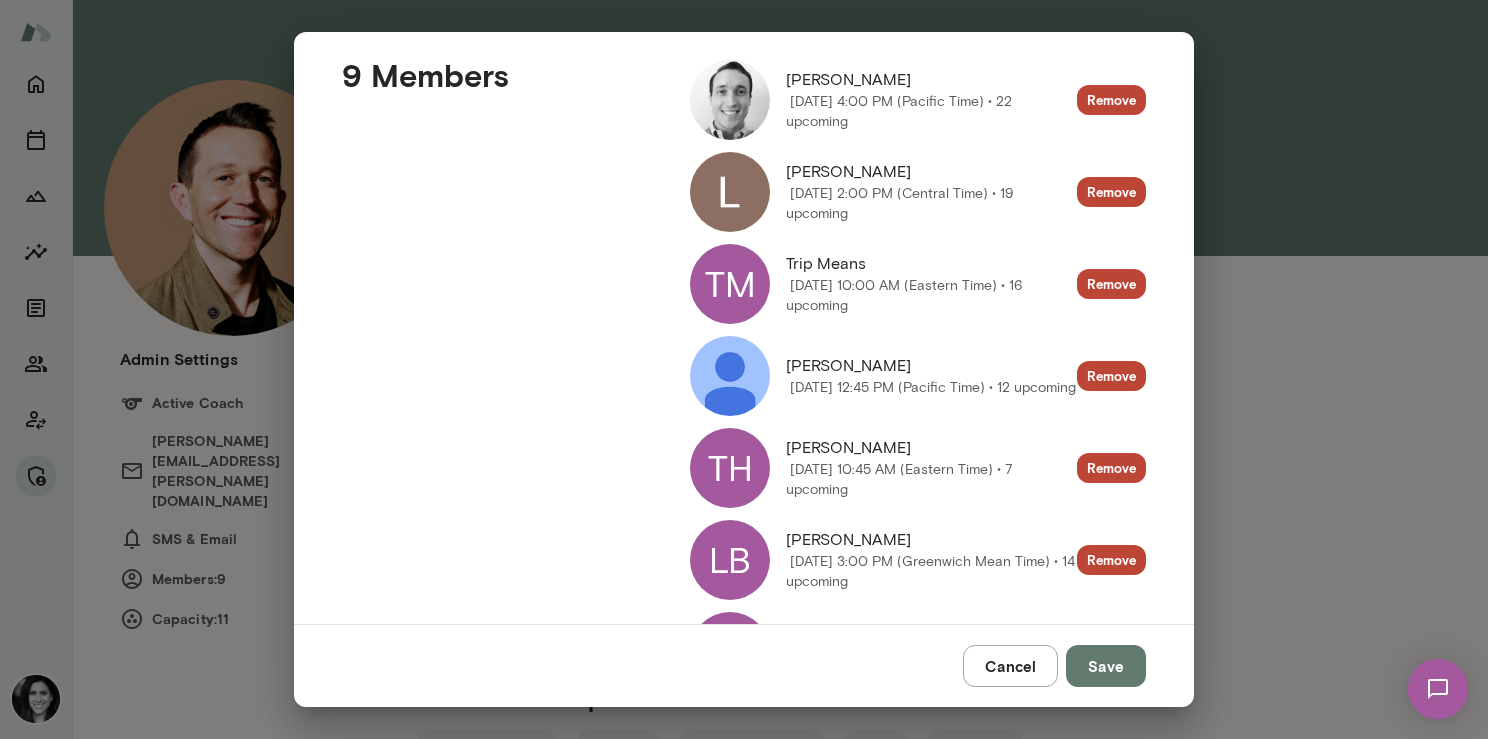 scroll, scrollTop: 345, scrollLeft: 0, axis: vertical 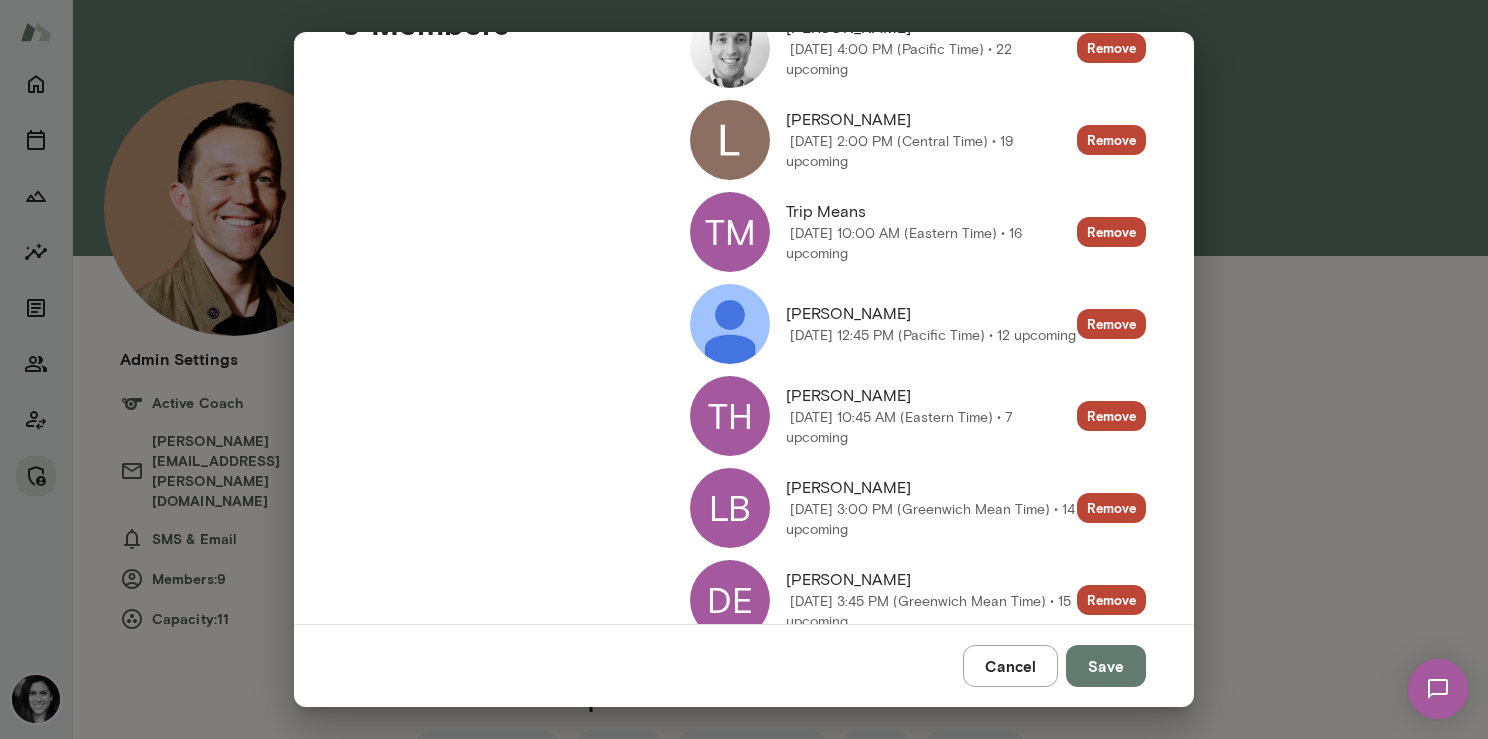 click on "LB" at bounding box center [730, 508] 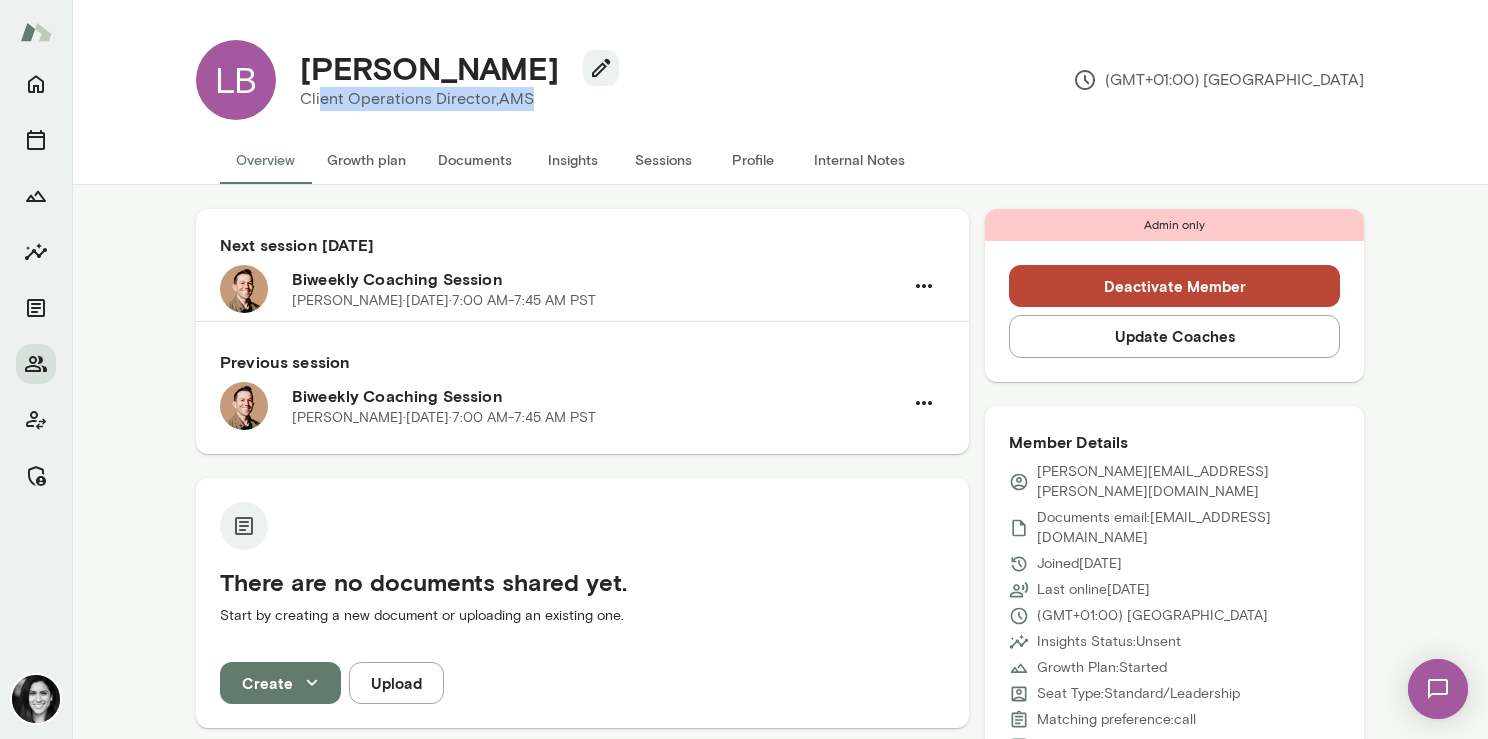 drag, startPoint x: 322, startPoint y: 100, endPoint x: 531, endPoint y: 100, distance: 209 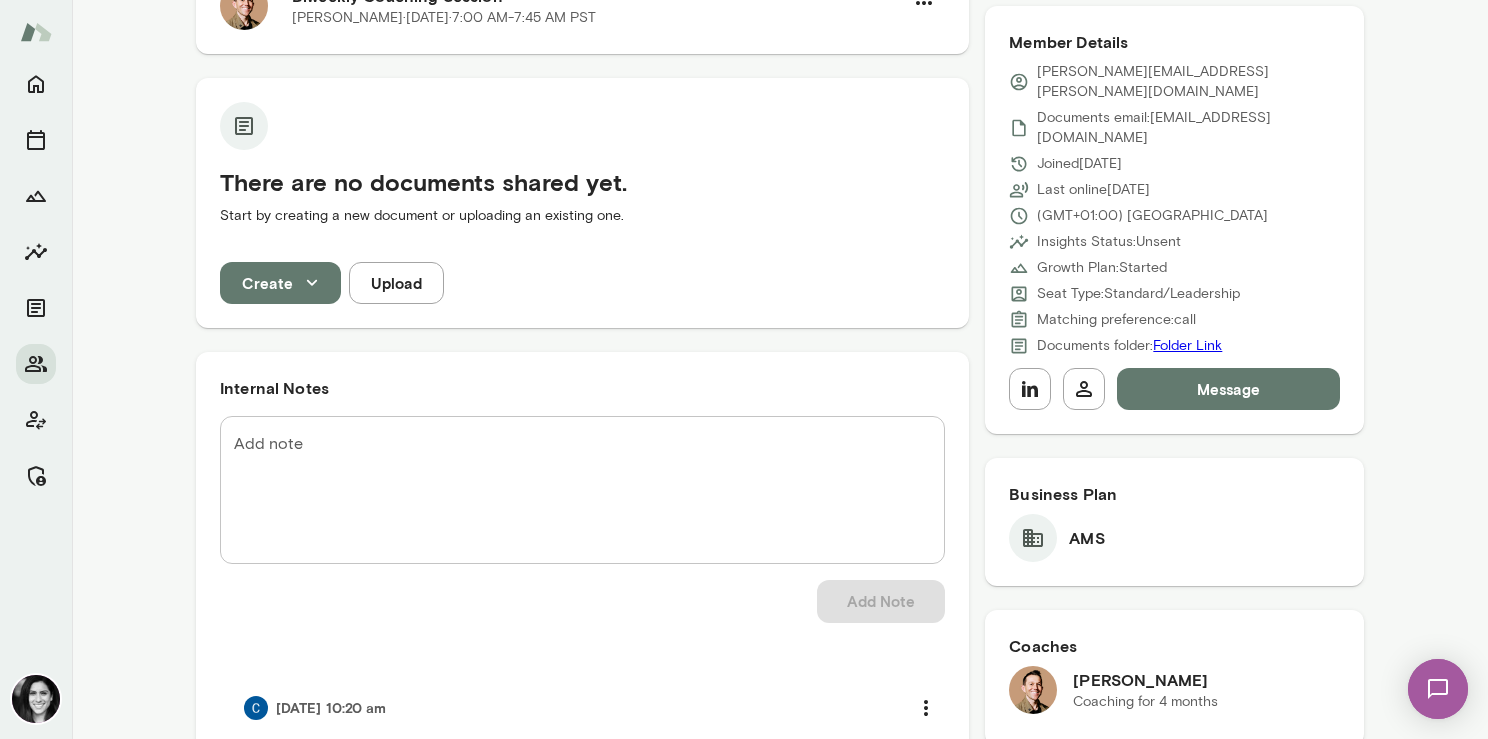 scroll, scrollTop: 0, scrollLeft: 0, axis: both 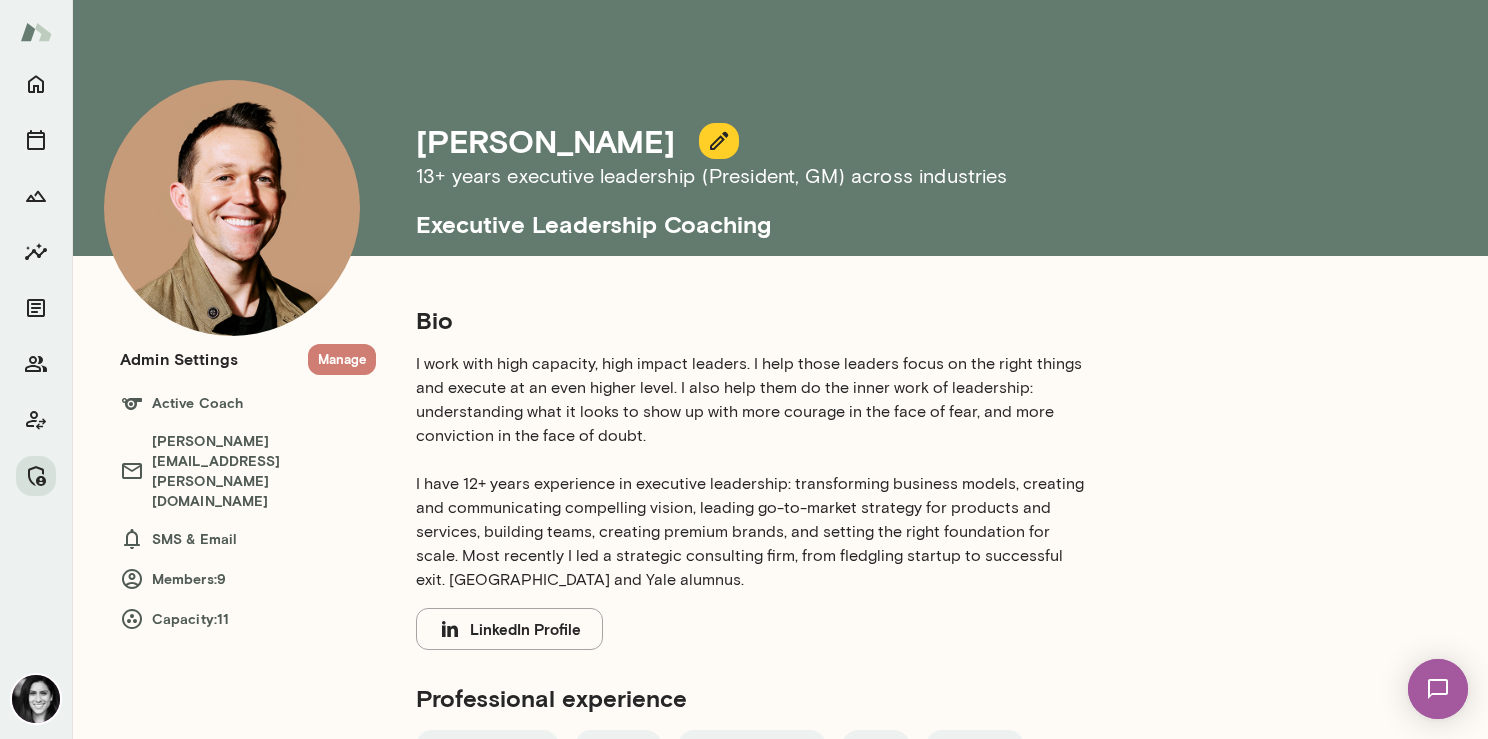 click on "Manage" at bounding box center [342, 359] 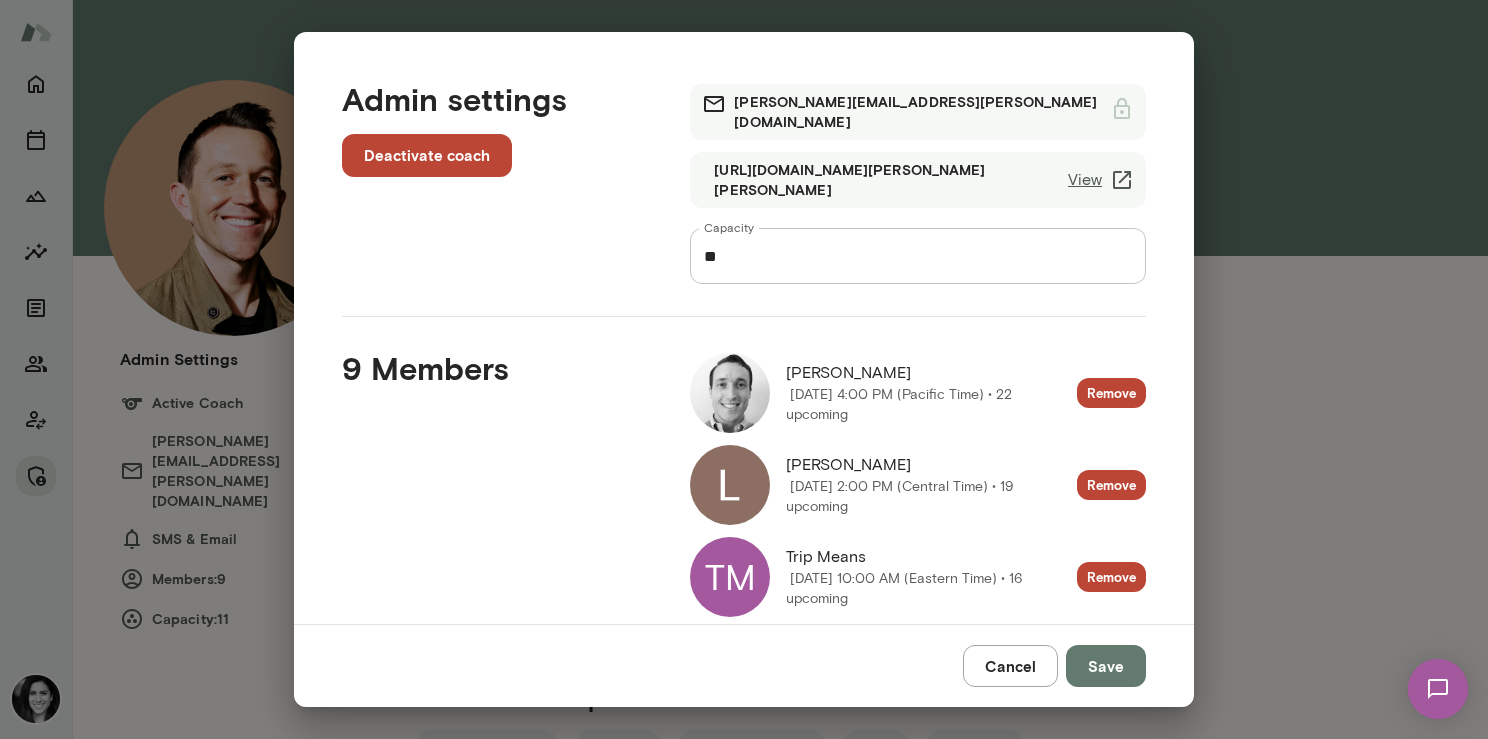 scroll, scrollTop: 593, scrollLeft: 0, axis: vertical 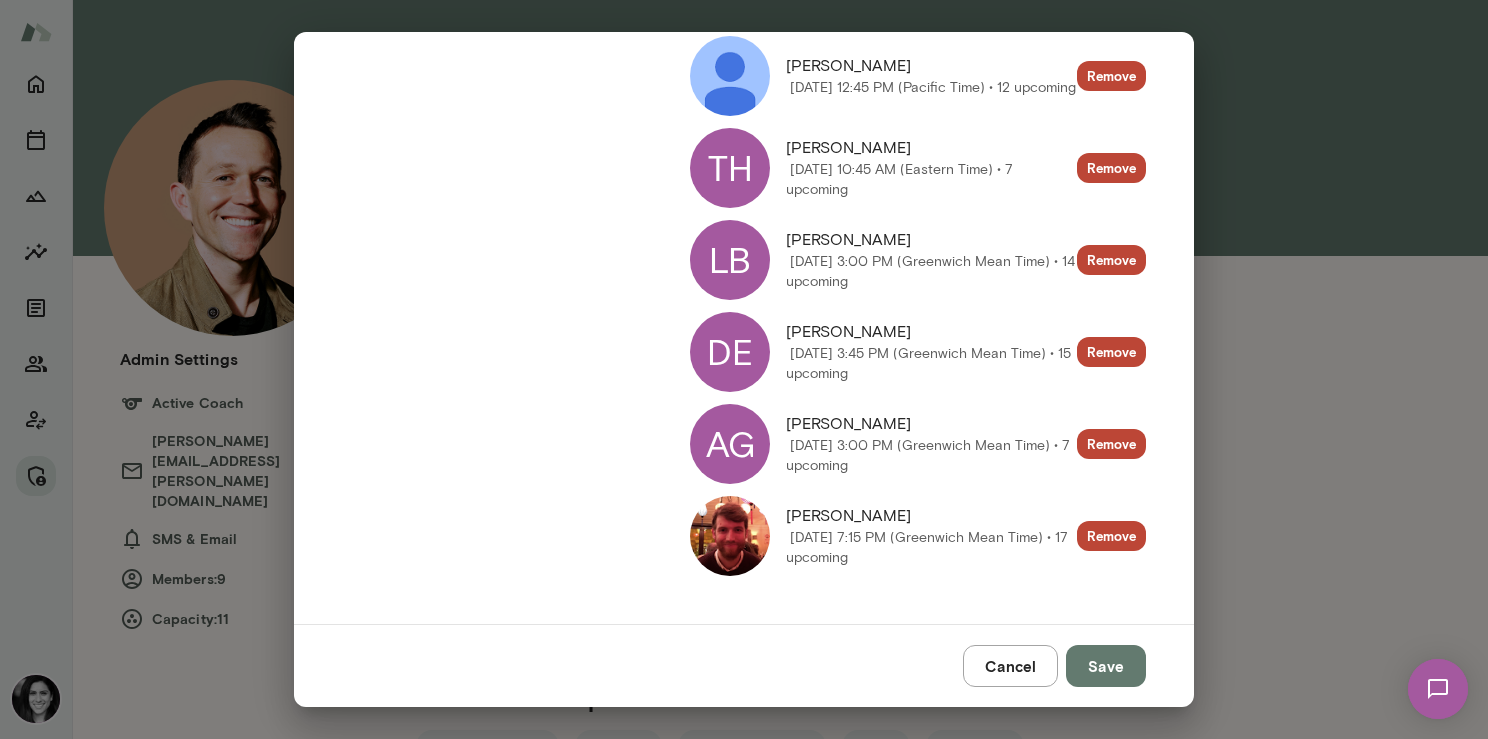 click on "Cancel" at bounding box center [1010, 666] 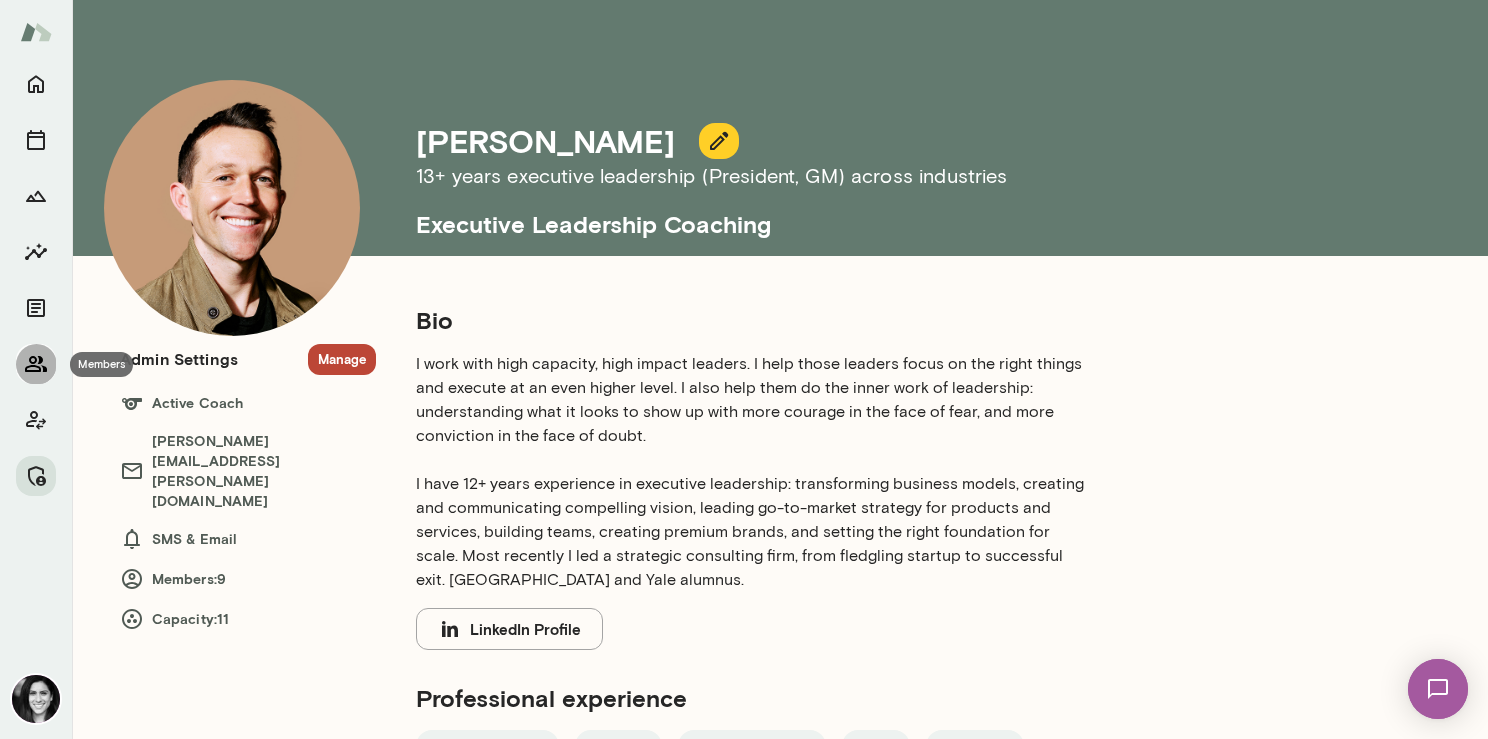 click 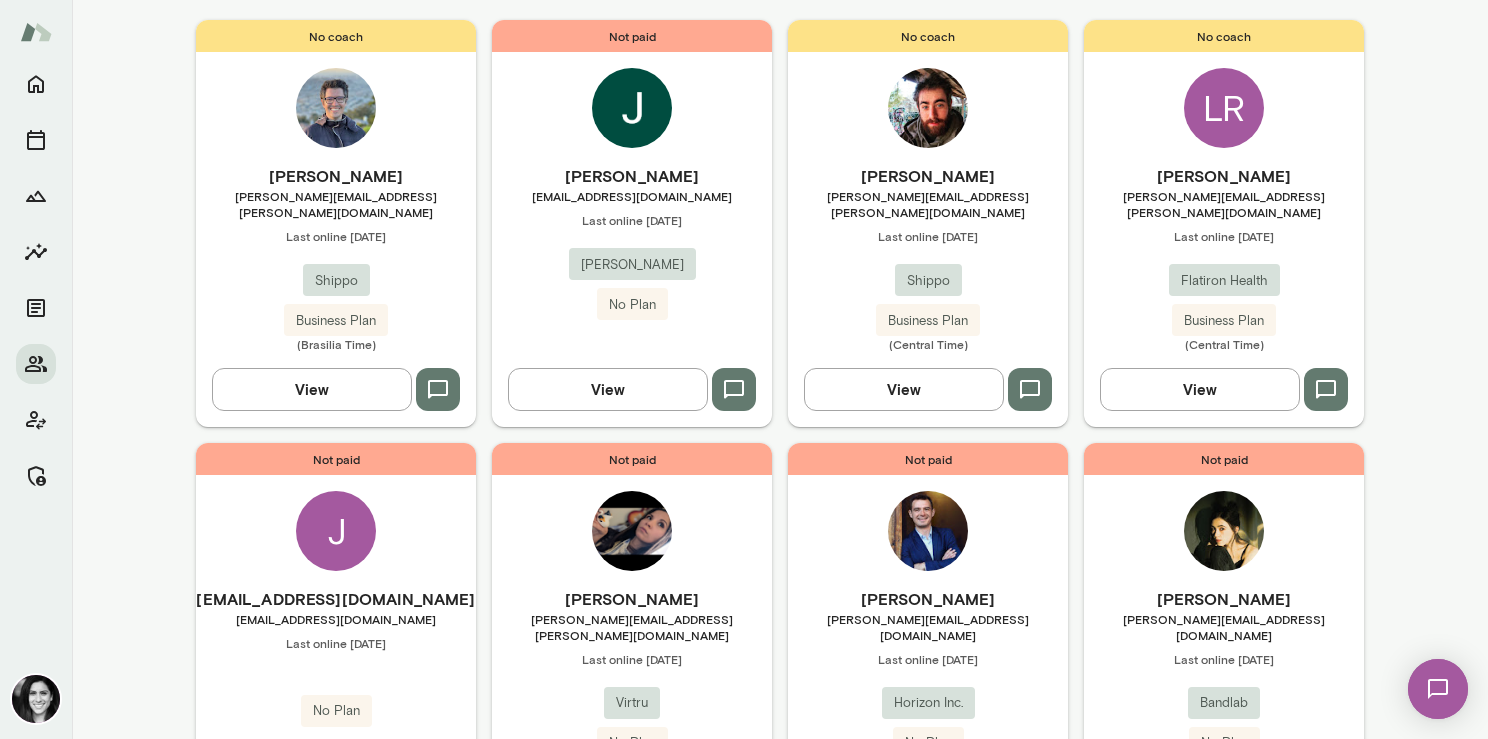 scroll, scrollTop: 0, scrollLeft: 0, axis: both 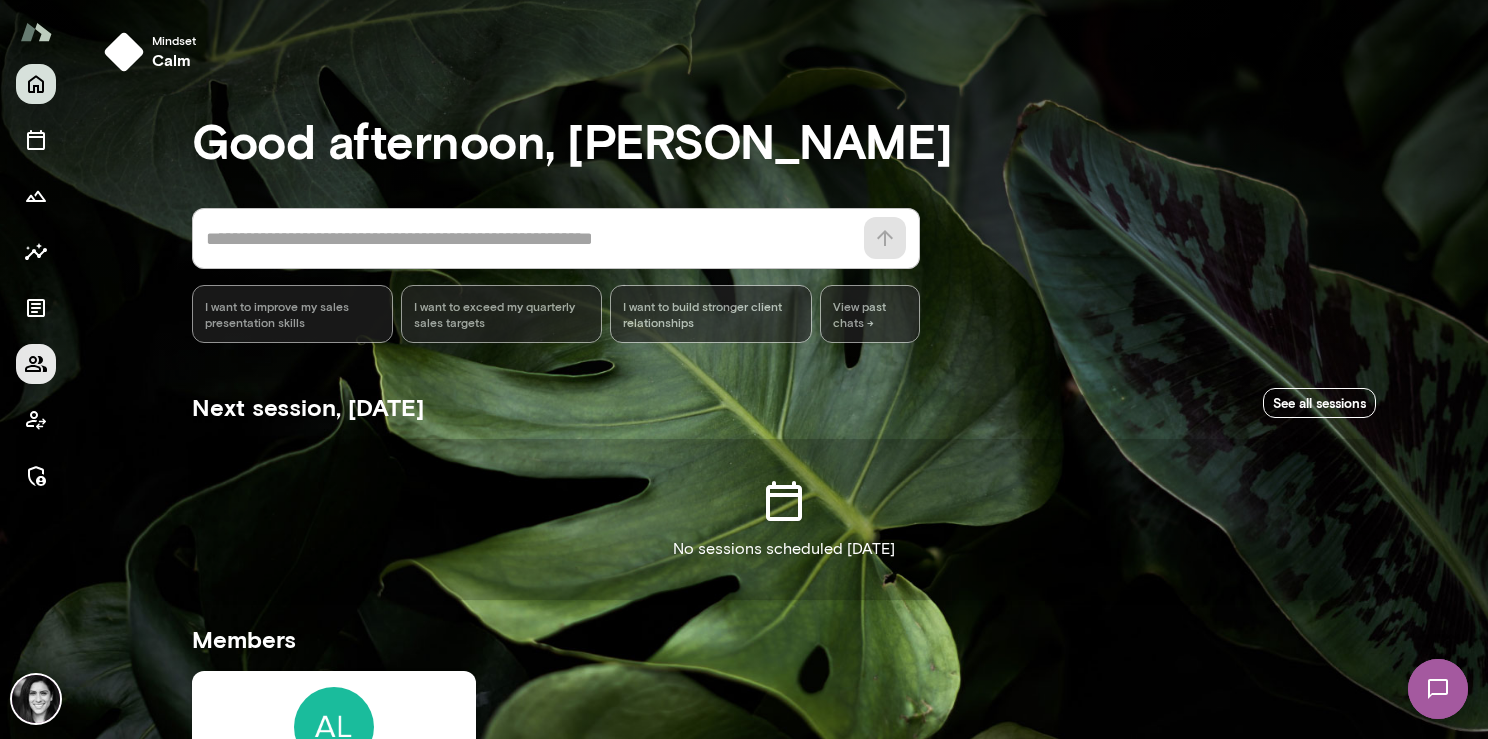 click 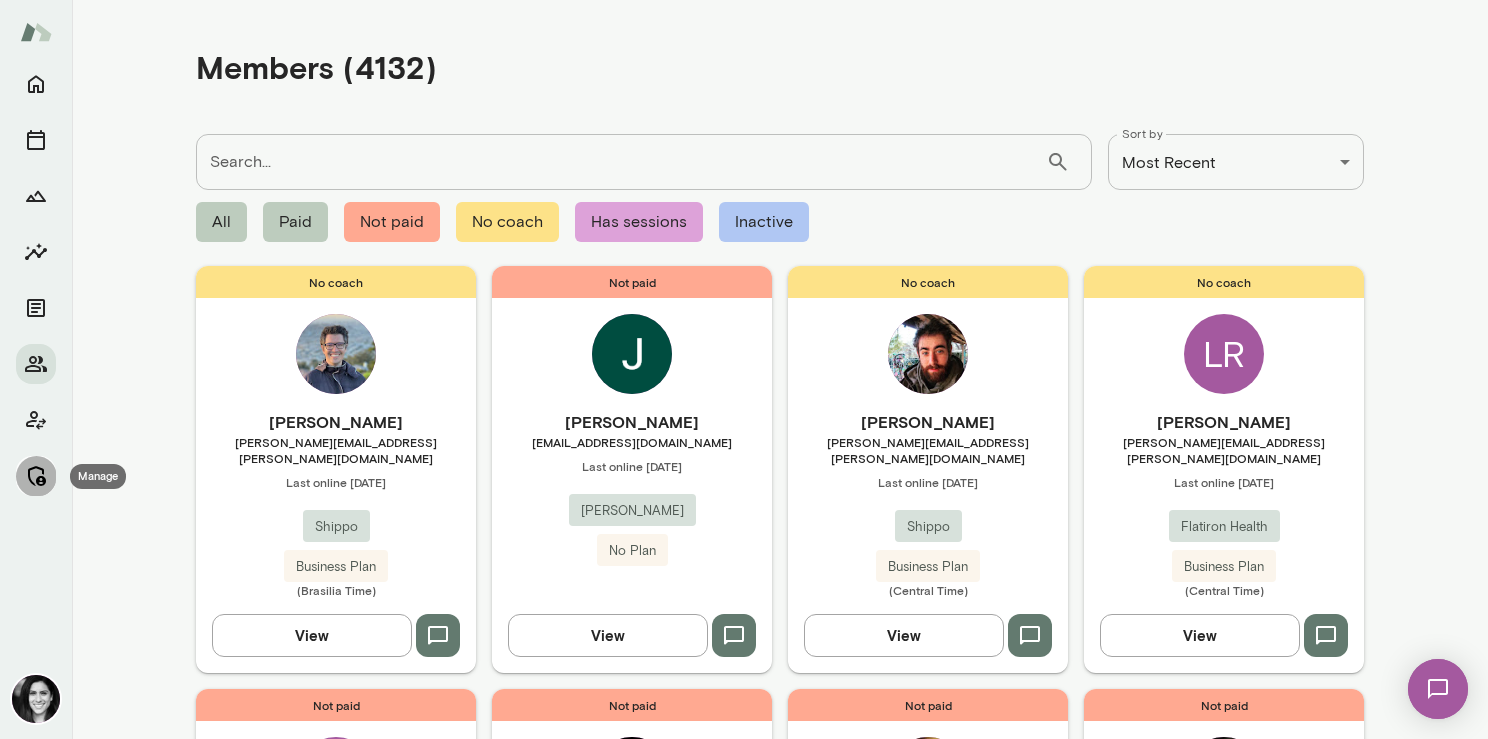 click 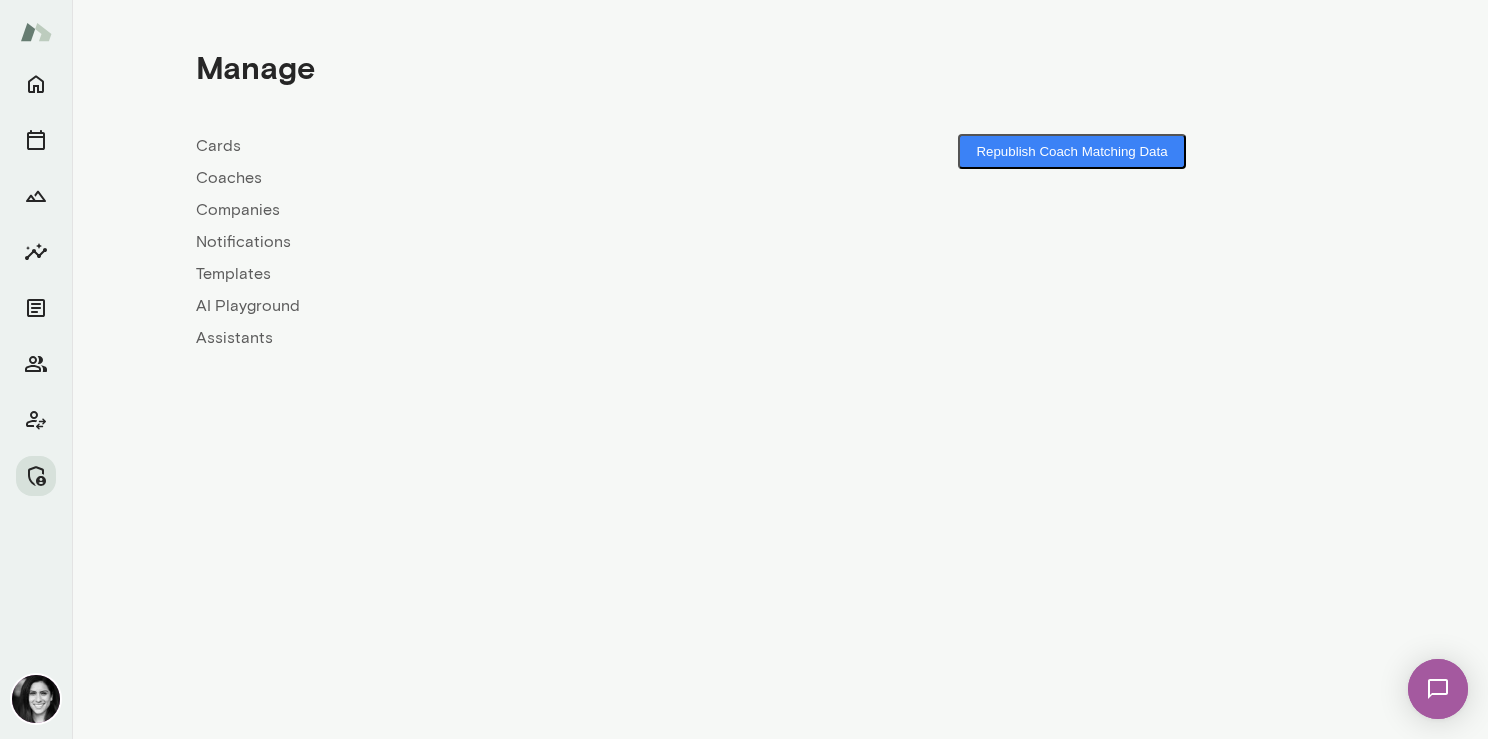 click on "Coaches" at bounding box center (488, 178) 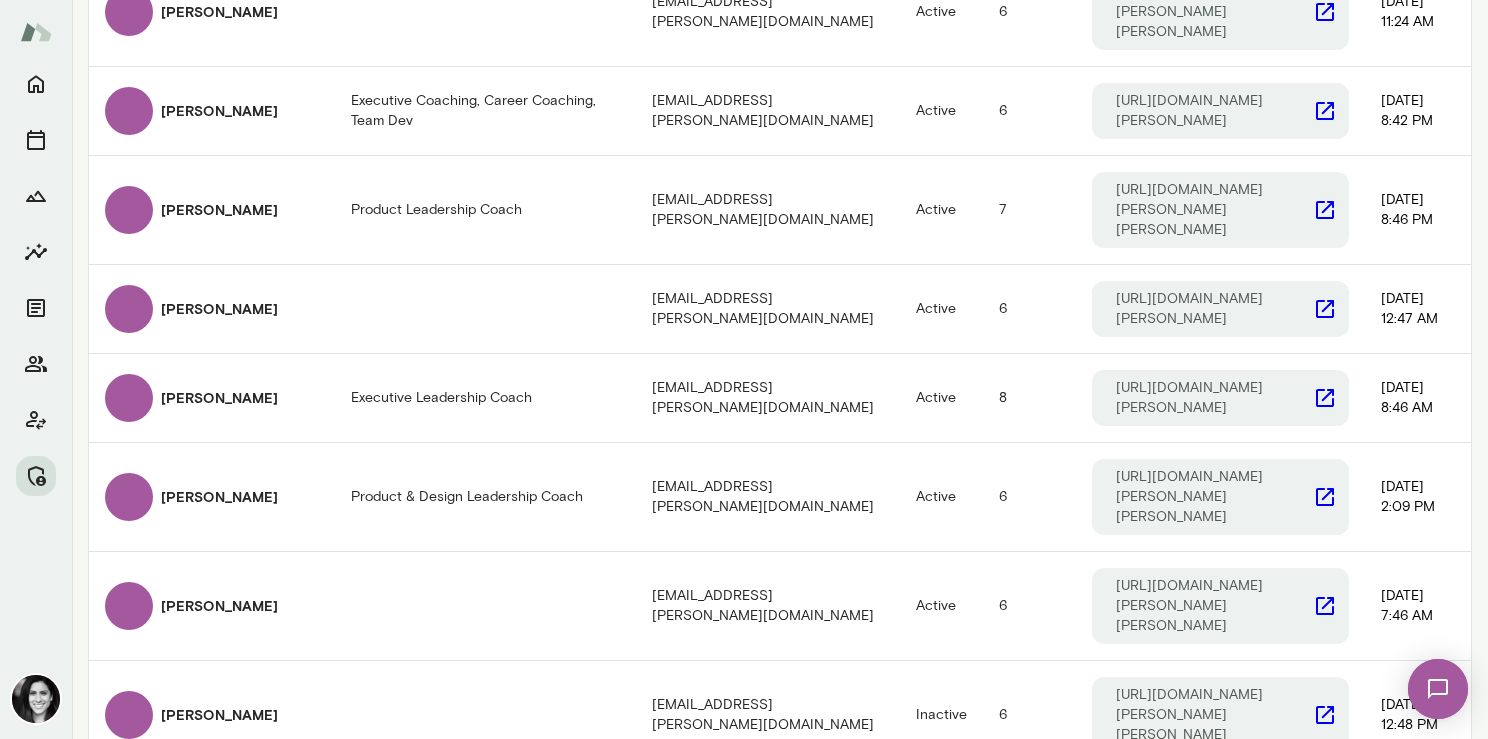 scroll, scrollTop: 1330, scrollLeft: 0, axis: vertical 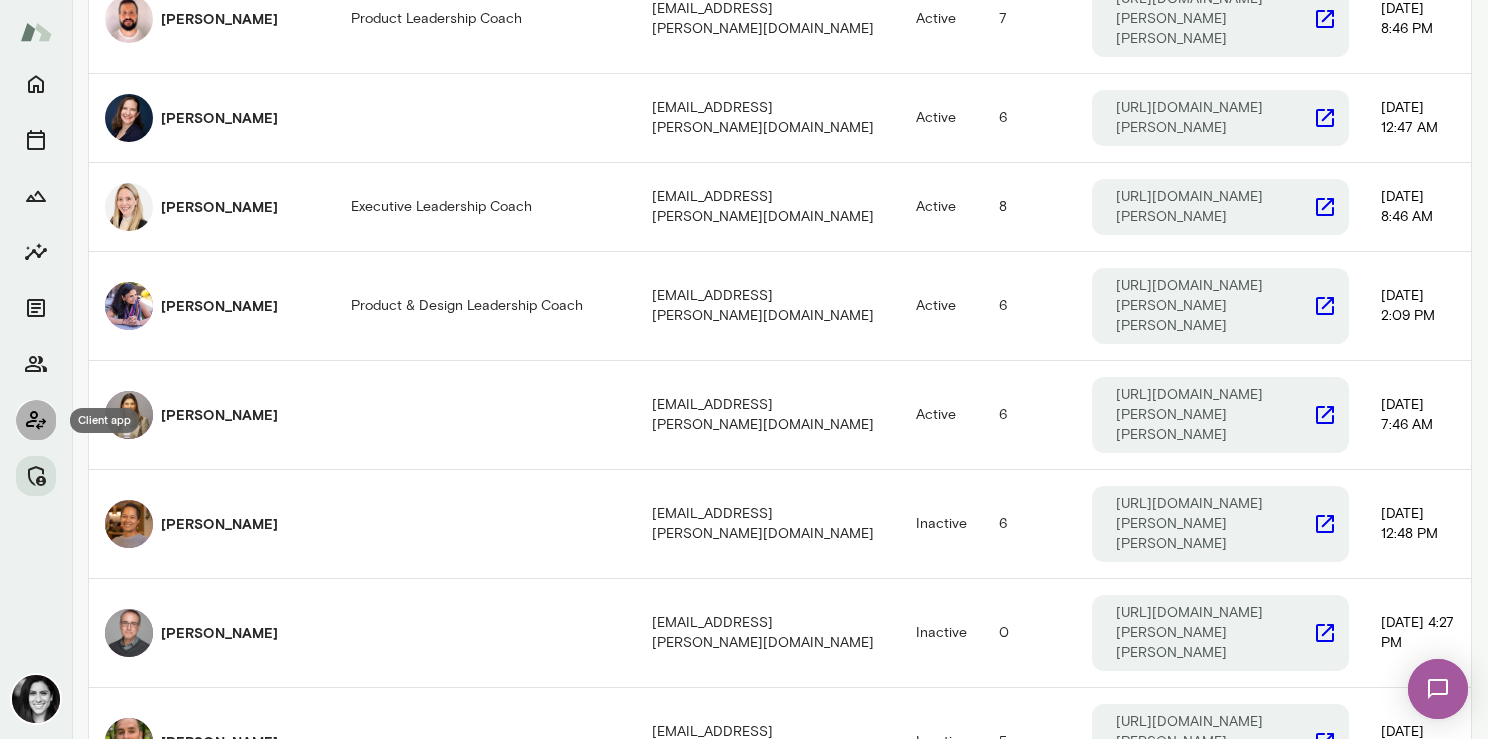 click 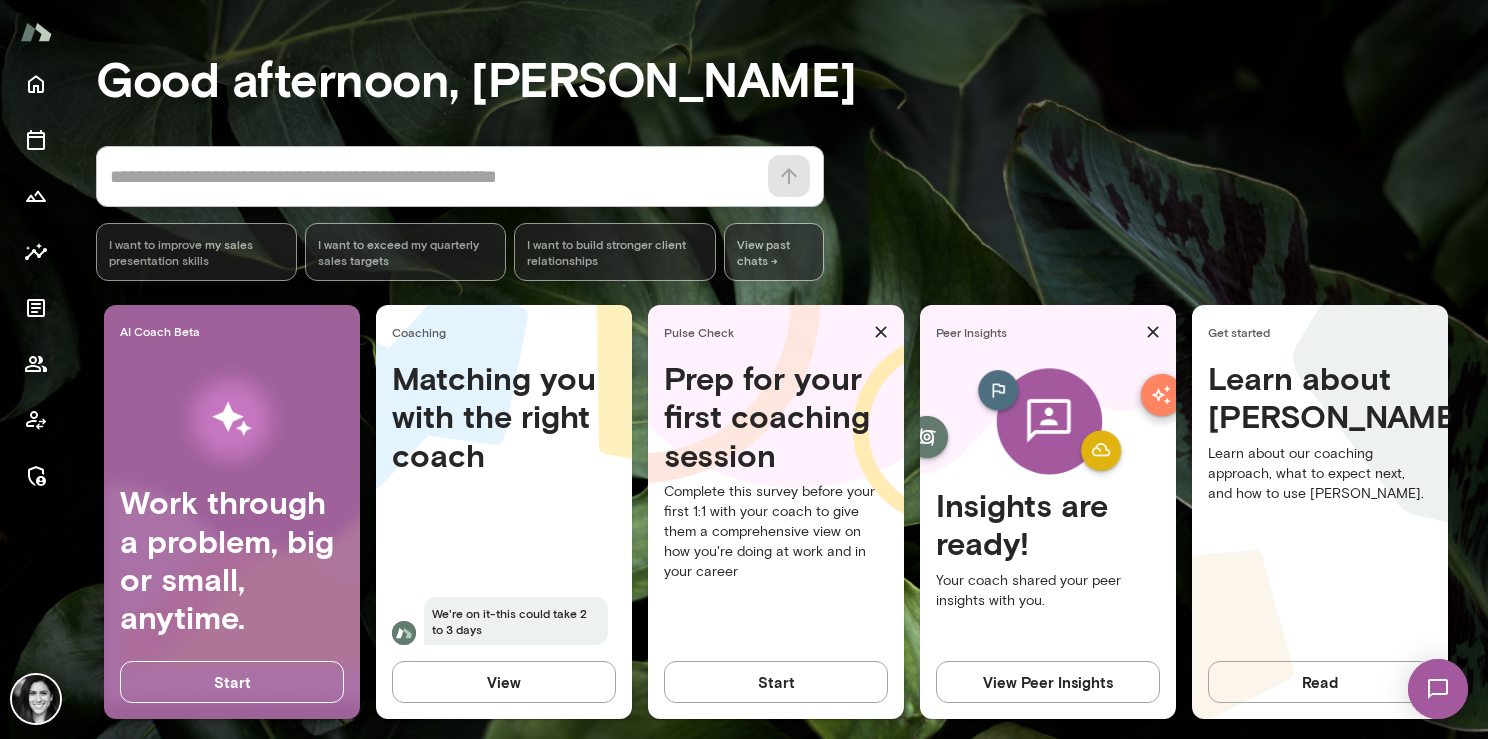scroll, scrollTop: 136, scrollLeft: 0, axis: vertical 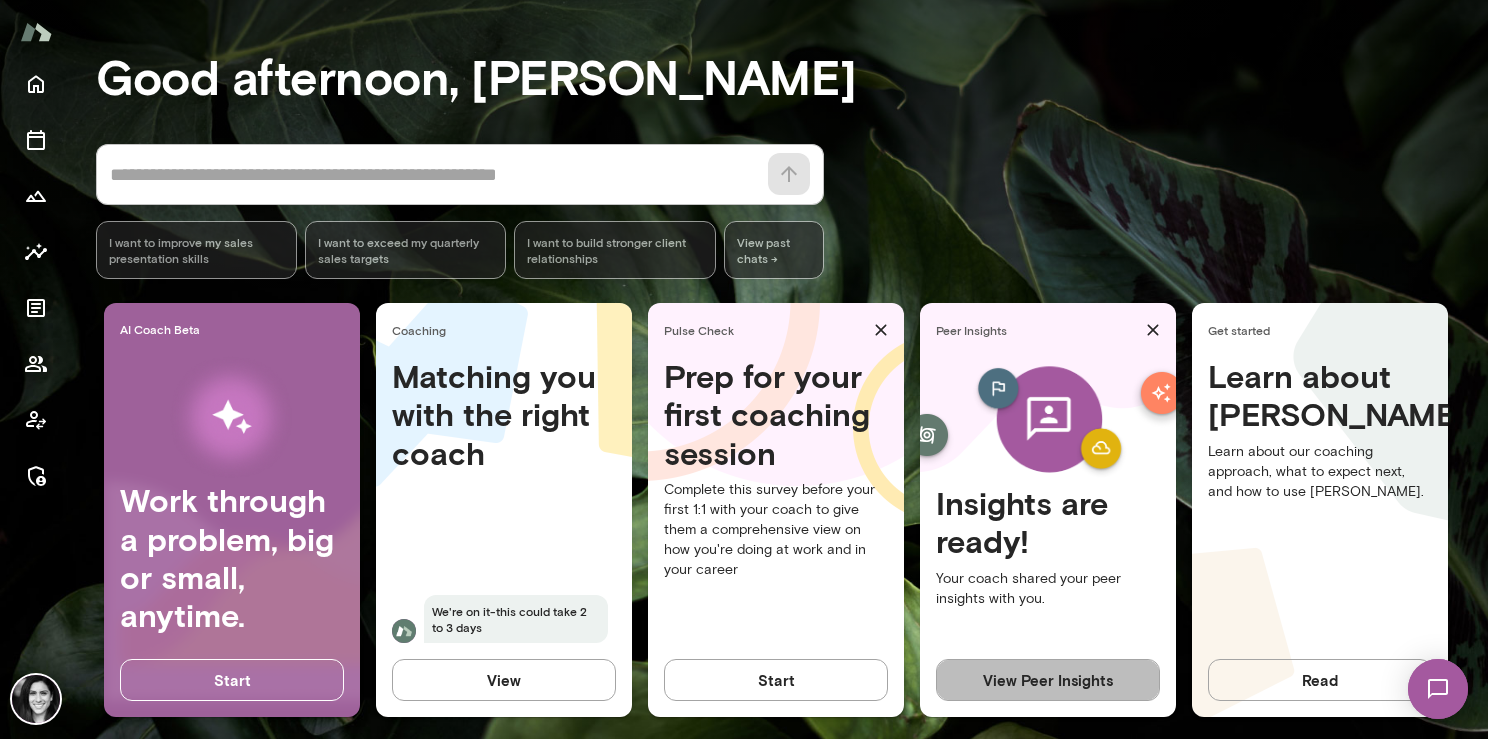 click on "View Peer Insights" at bounding box center (1048, 680) 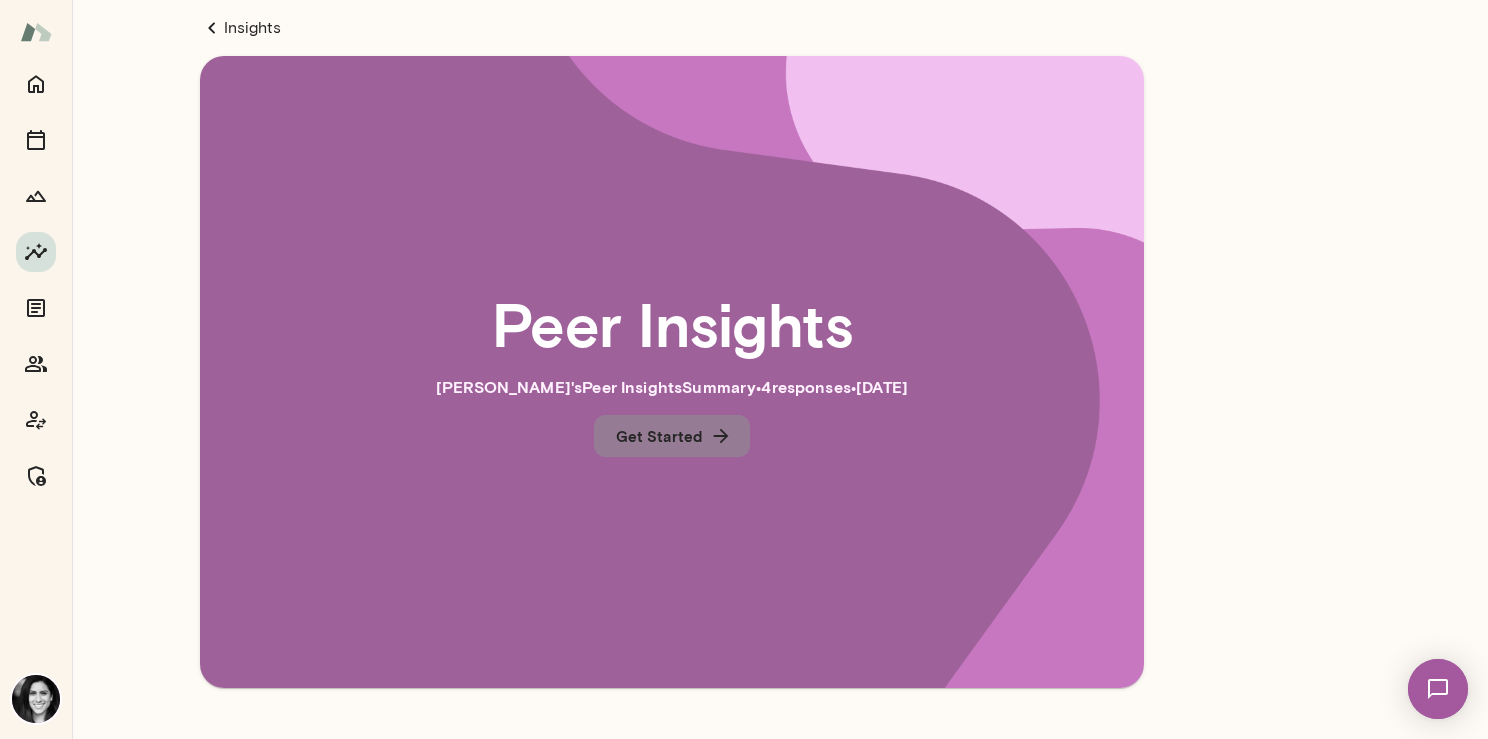 click on "Get Started" at bounding box center (672, 436) 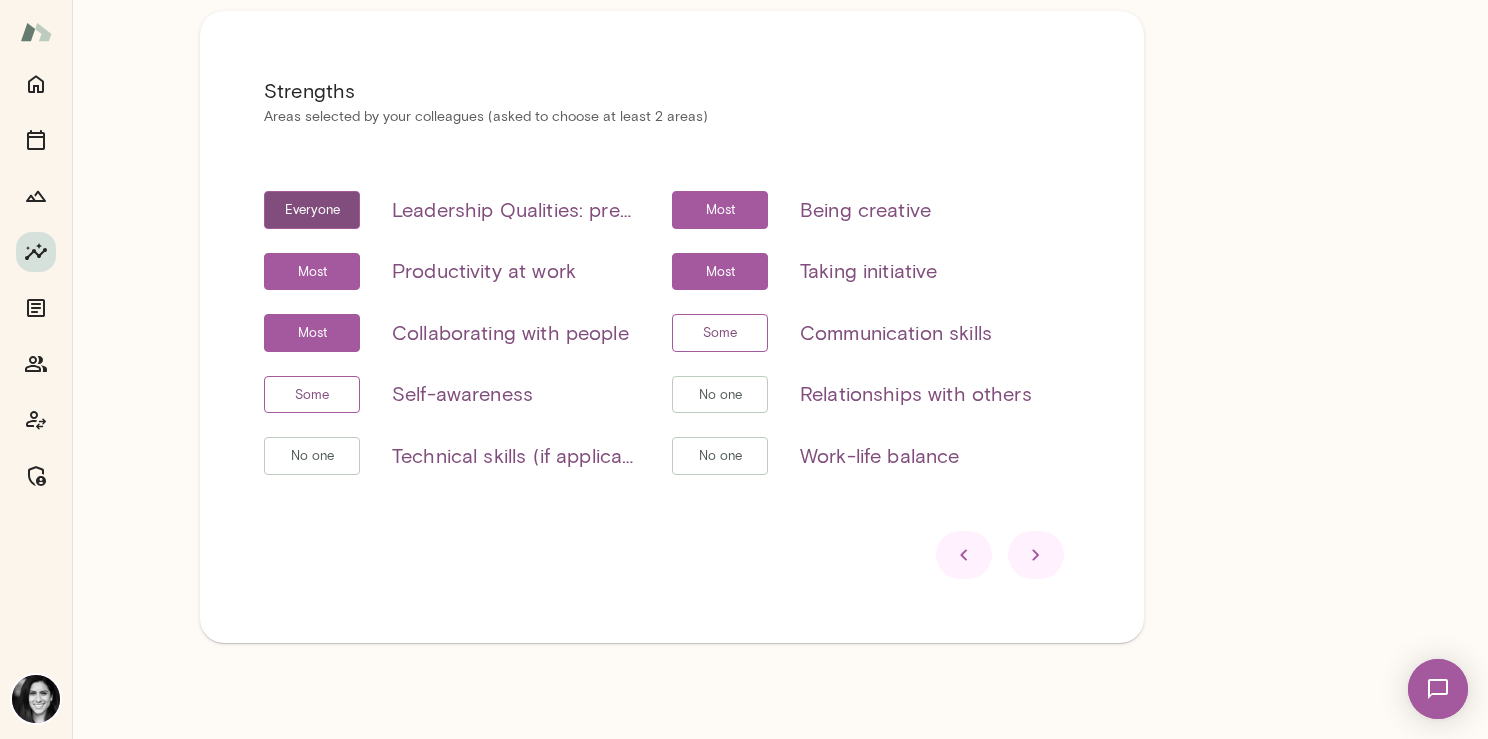 scroll, scrollTop: 0, scrollLeft: 0, axis: both 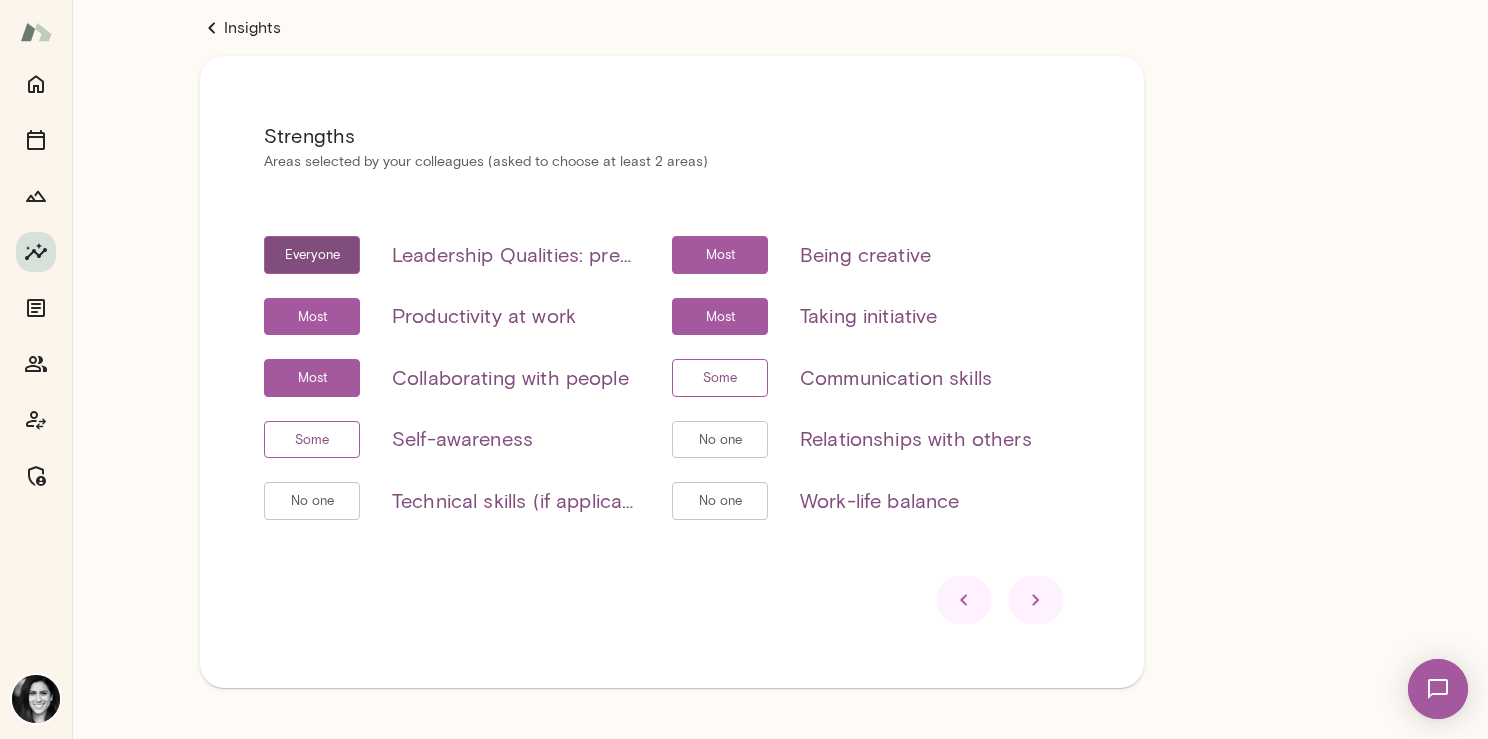 click 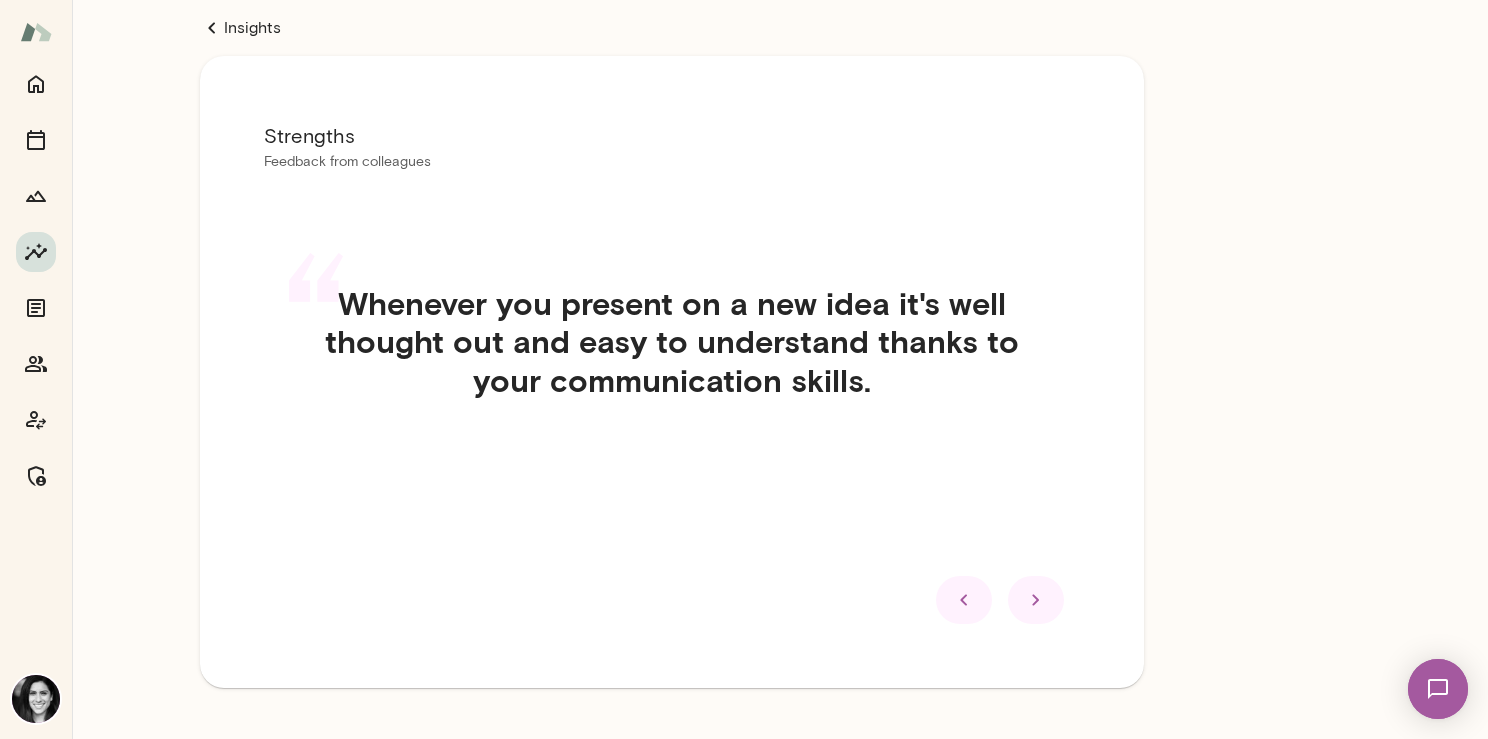 click 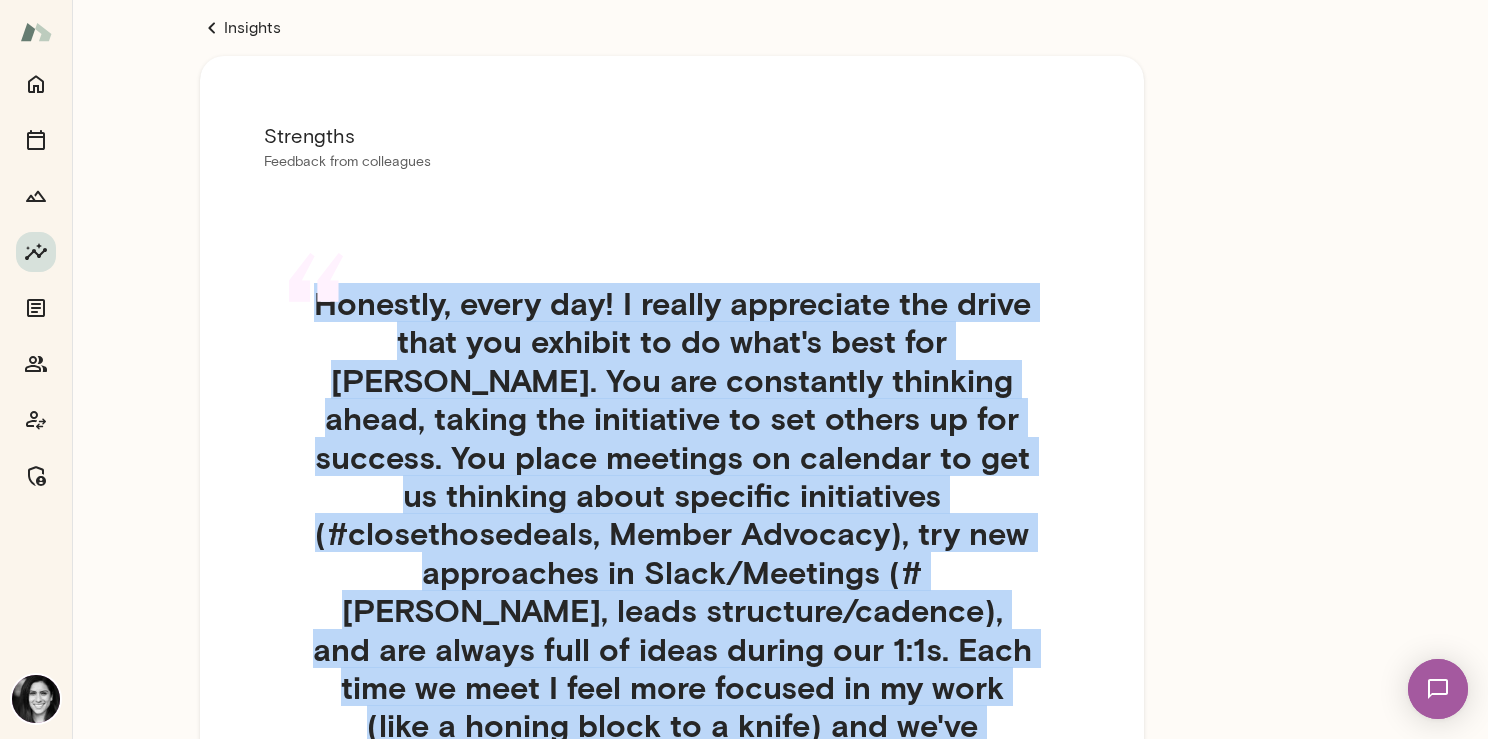 click on "Honestly, every day! I really appreciate the drive that you exhibit to do what's best for Mento. You are constantly thinking ahead, taking the initiative to set others up for success. You place meetings on calendar to get us thinking about specific initiatives (#closethosedeals, Member Advocacy), try new approaches in Slack/Meetings (#ROTT, leads structure/cadence), and are always full of ideas during our 1:1s. Each time we meet I feel more focused in my work (like a honing block to a knife) and we've developed such a strong sense of collaboration over the past six+ months as my manager and a leader of the company. I also love your willingness to experiment - wanting to try and being ok to fail is a very brave approach that has inspired me to to integrate those concepts into my work (tad scary for a recovering perfectionist)." at bounding box center [672, 668] 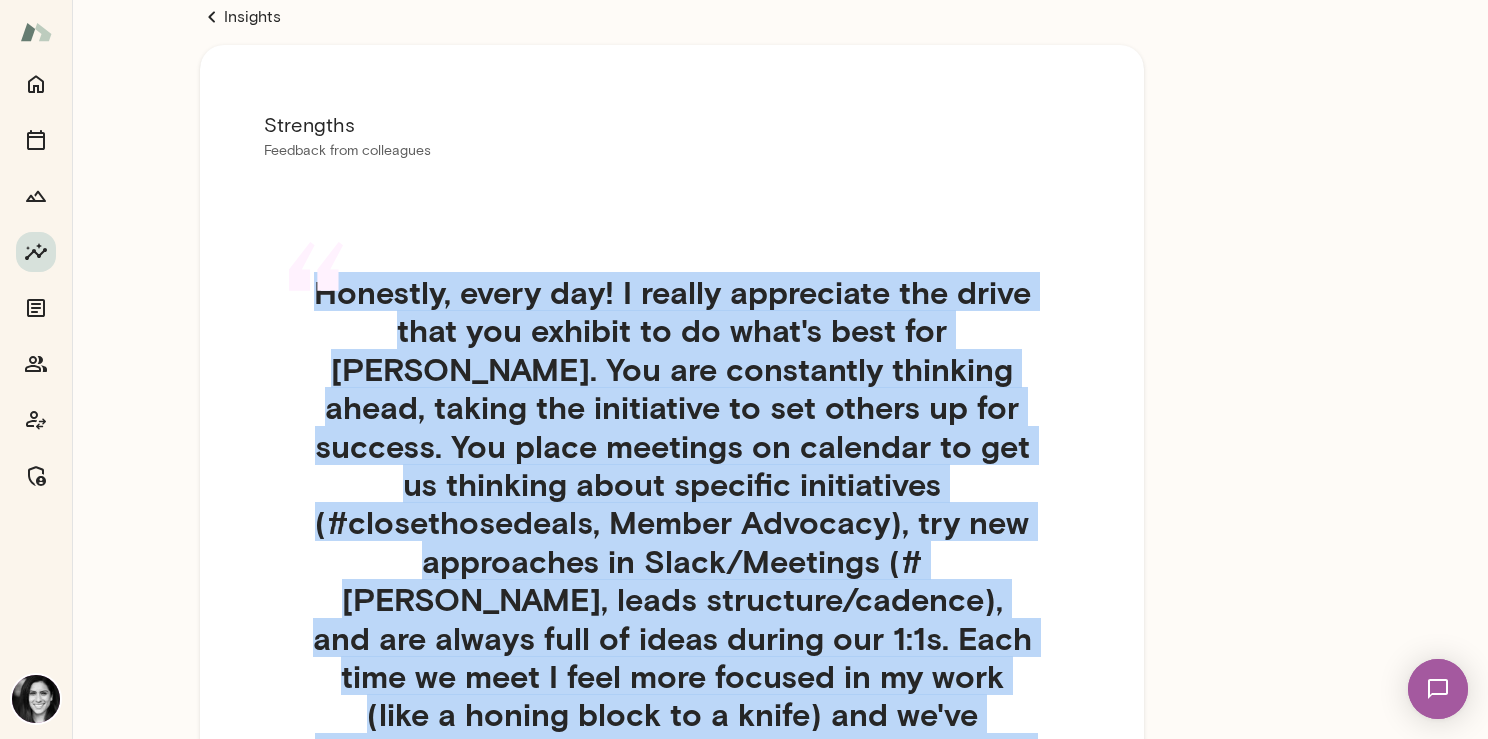 scroll, scrollTop: 0, scrollLeft: 0, axis: both 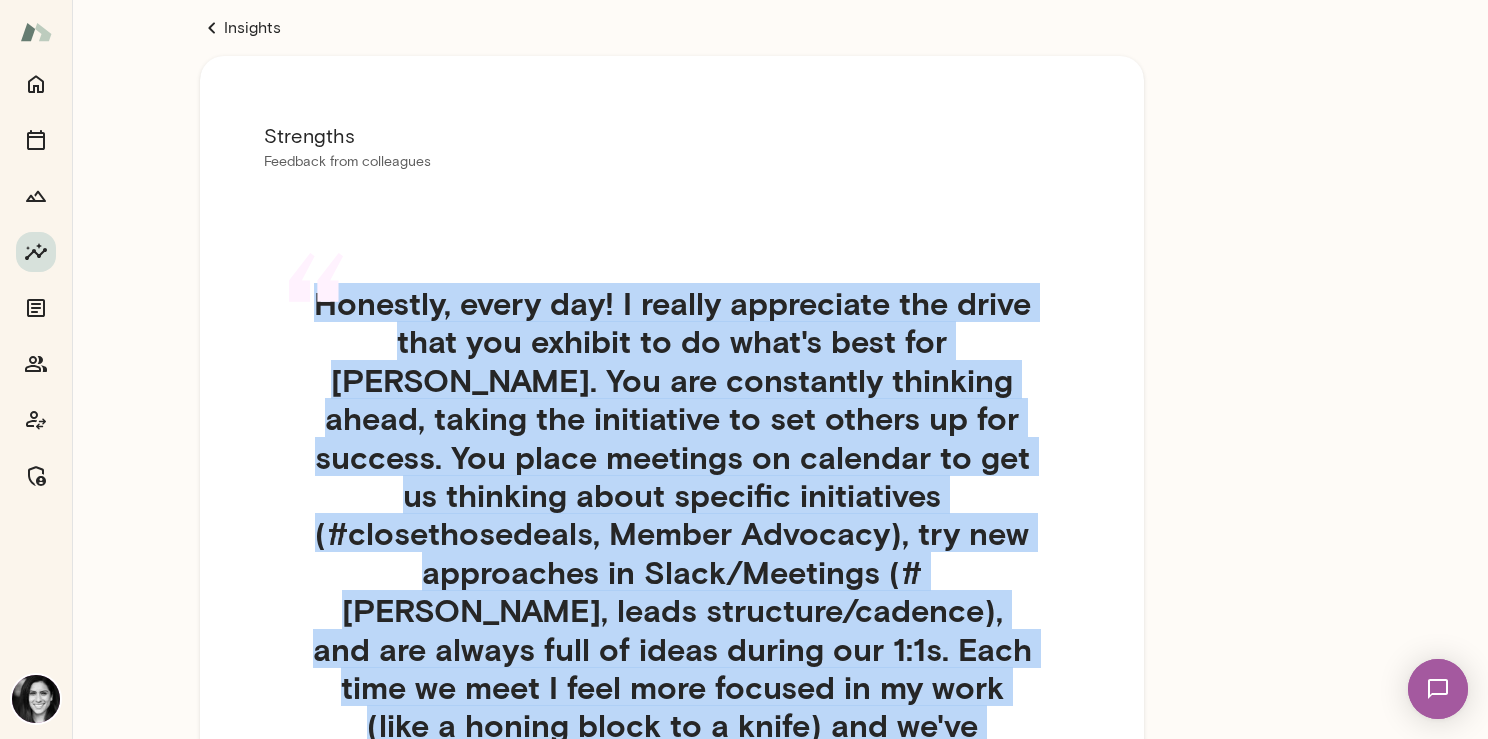 click 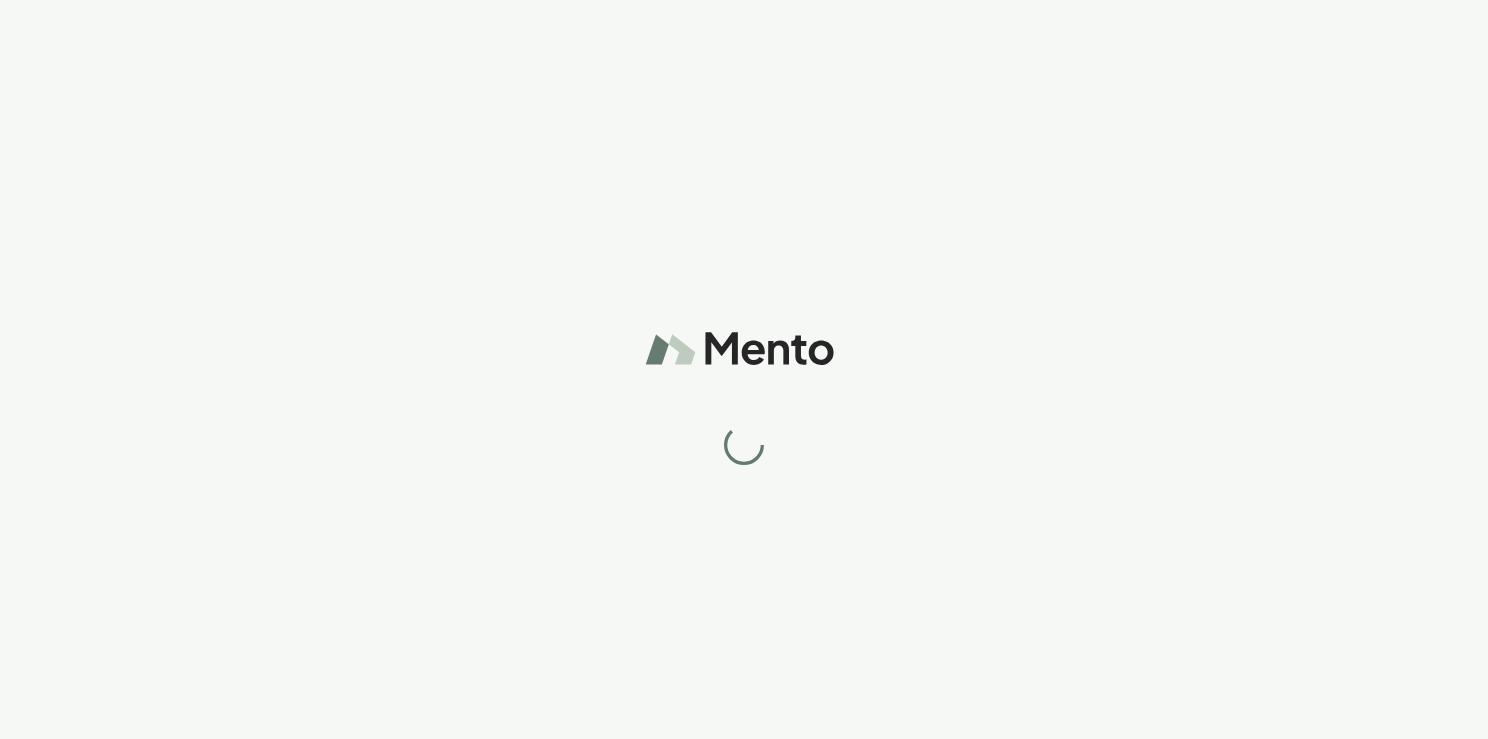 scroll, scrollTop: 0, scrollLeft: 0, axis: both 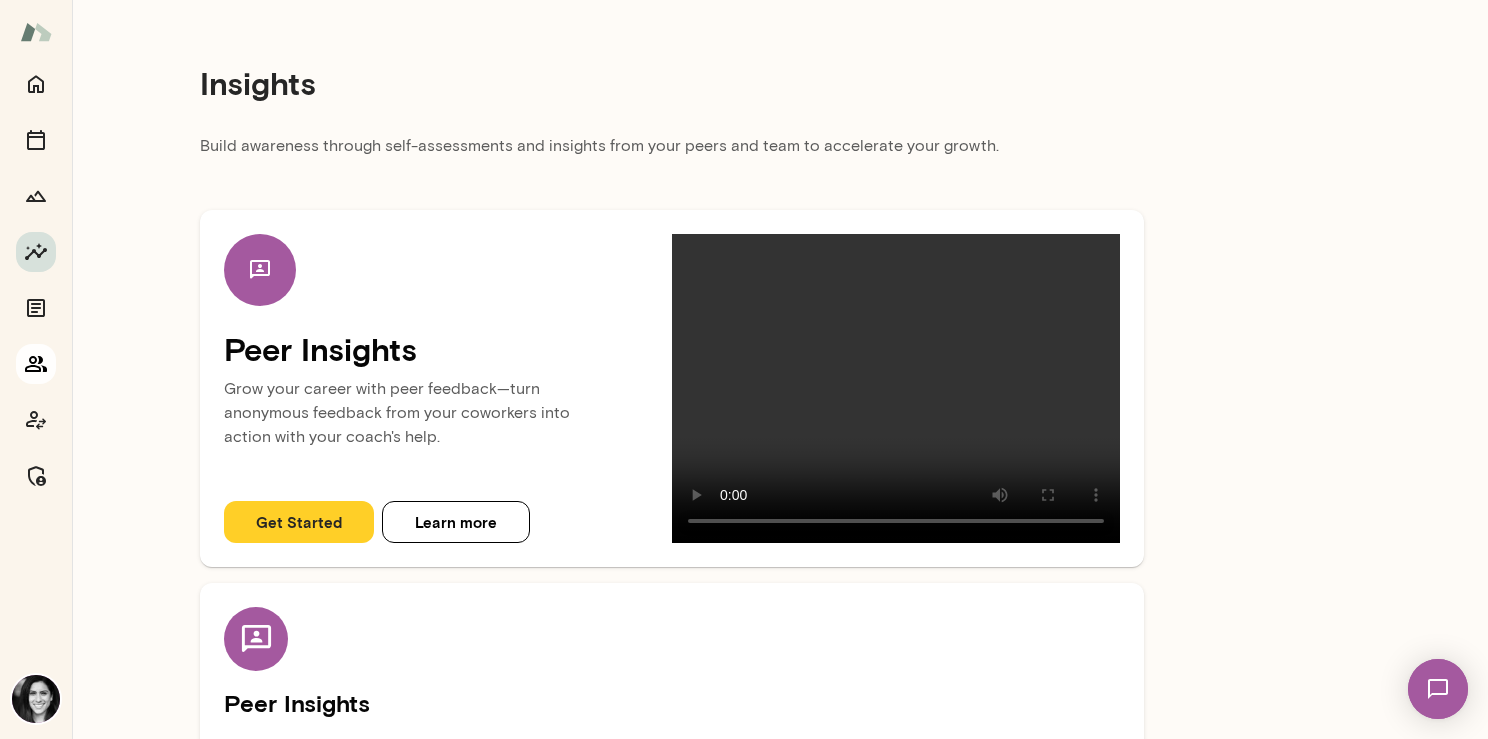 click 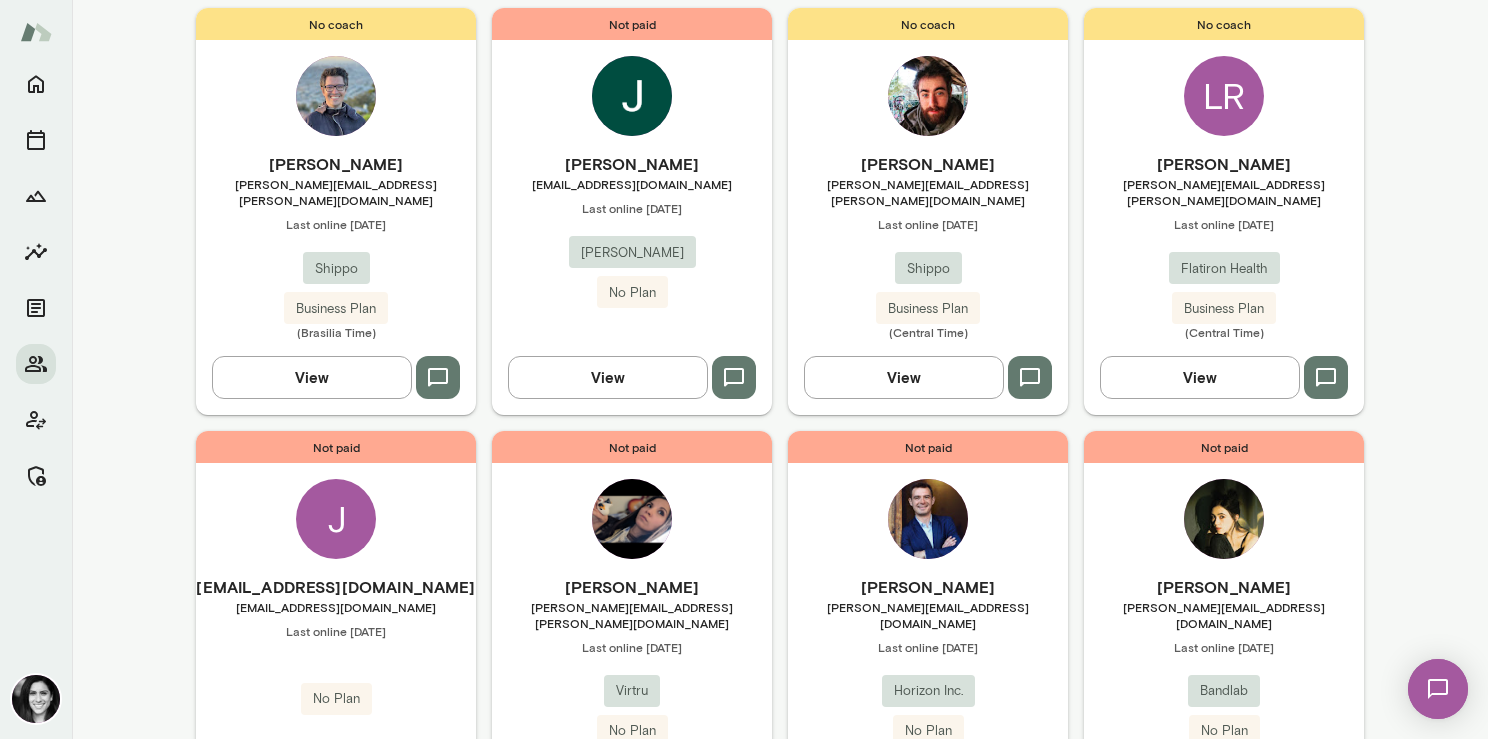 scroll, scrollTop: 0, scrollLeft: 0, axis: both 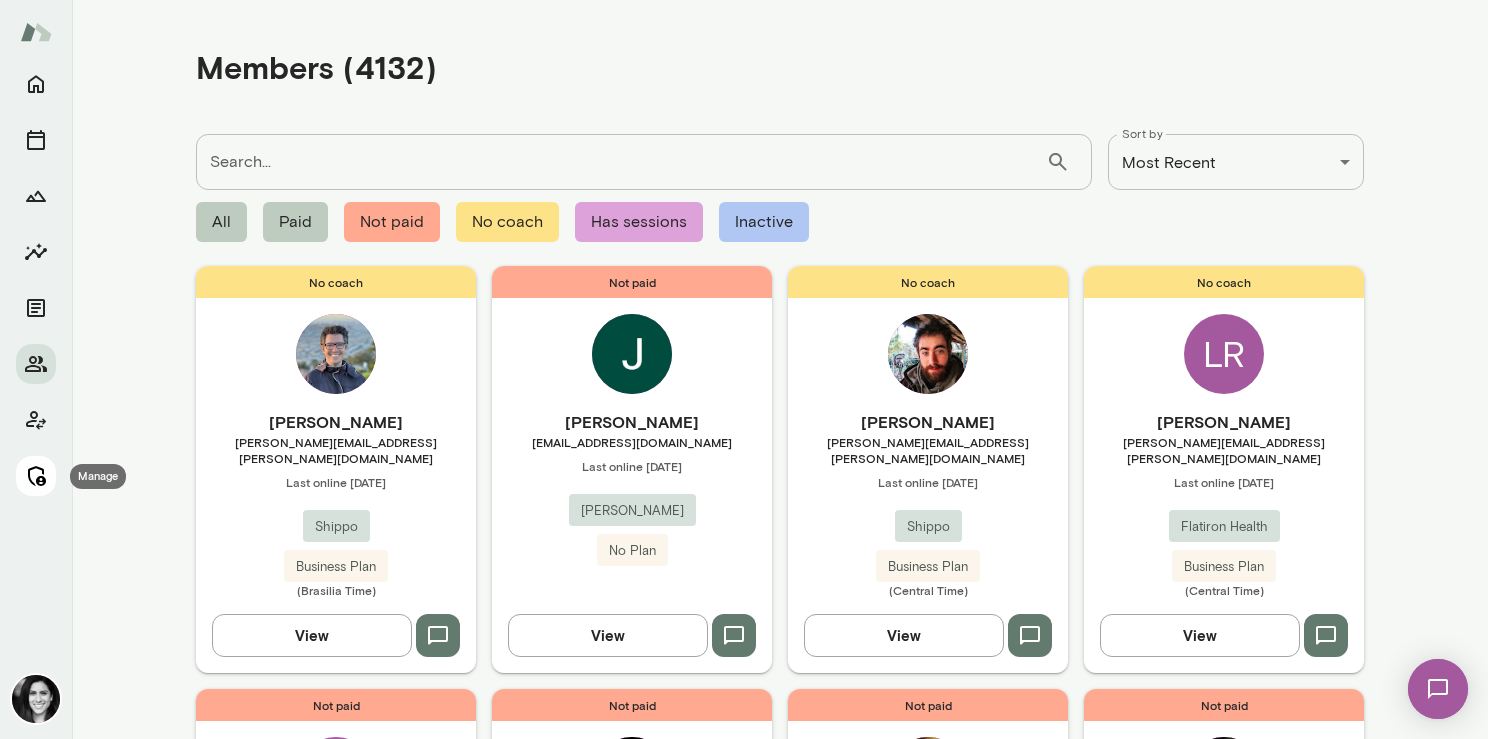 click at bounding box center [36, 476] 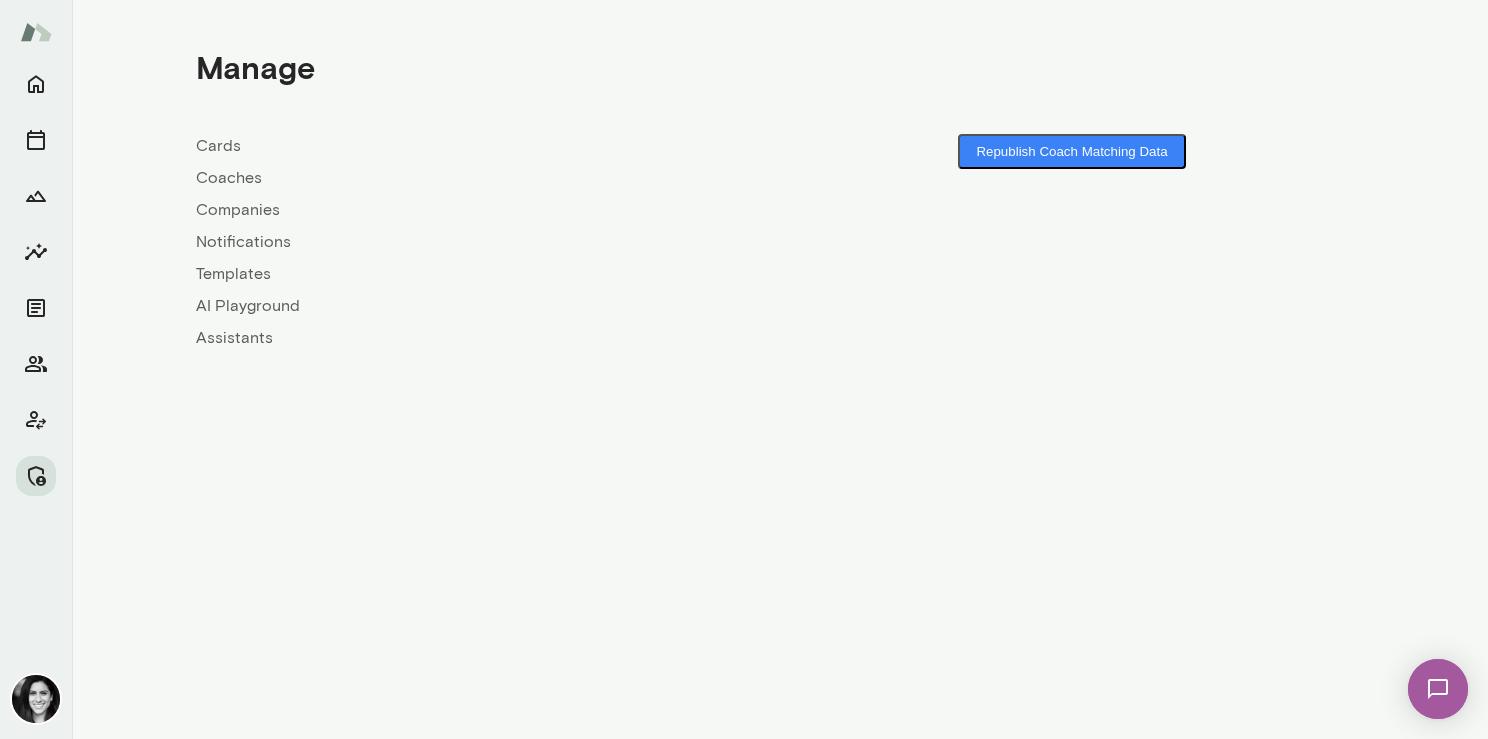 click on "Coaches" at bounding box center (488, 178) 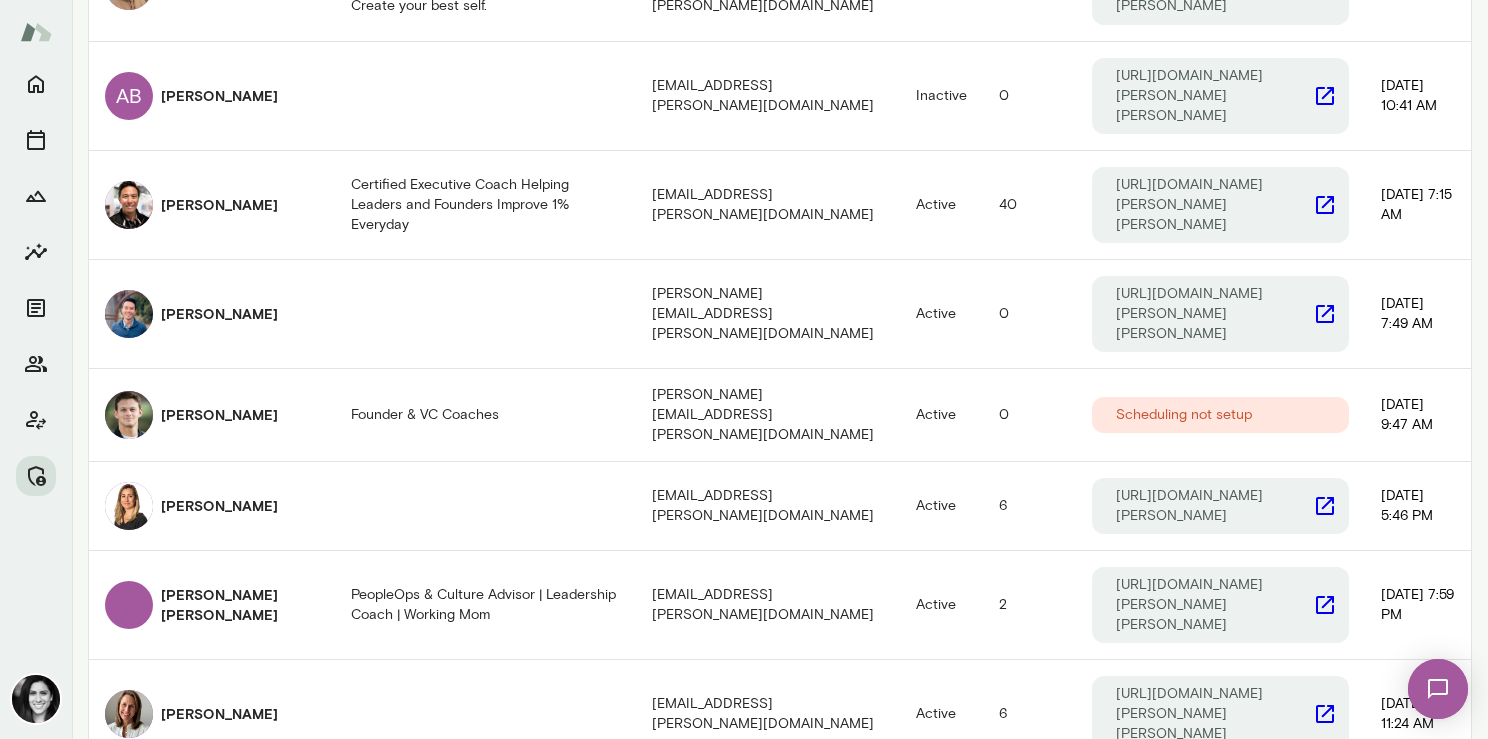 scroll, scrollTop: 0, scrollLeft: 0, axis: both 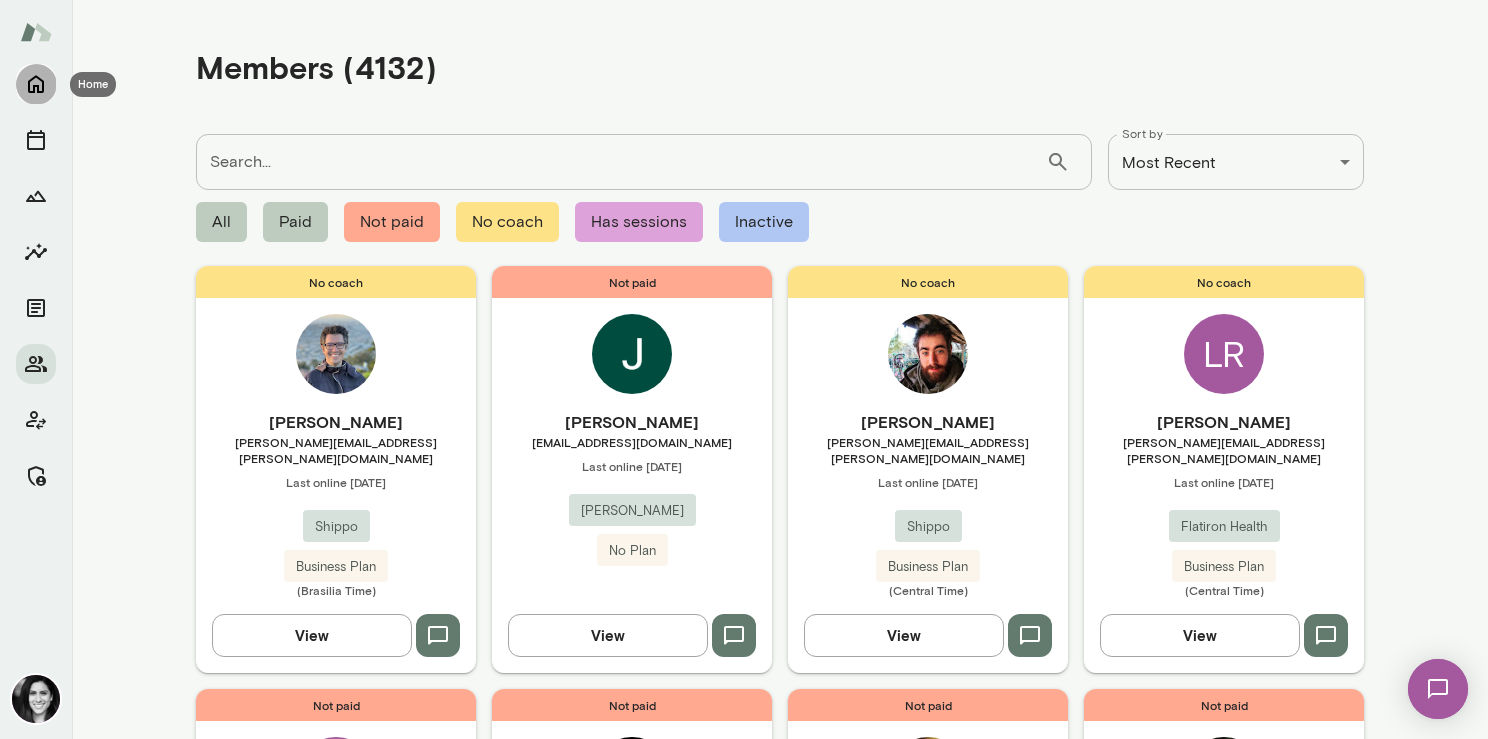 click 